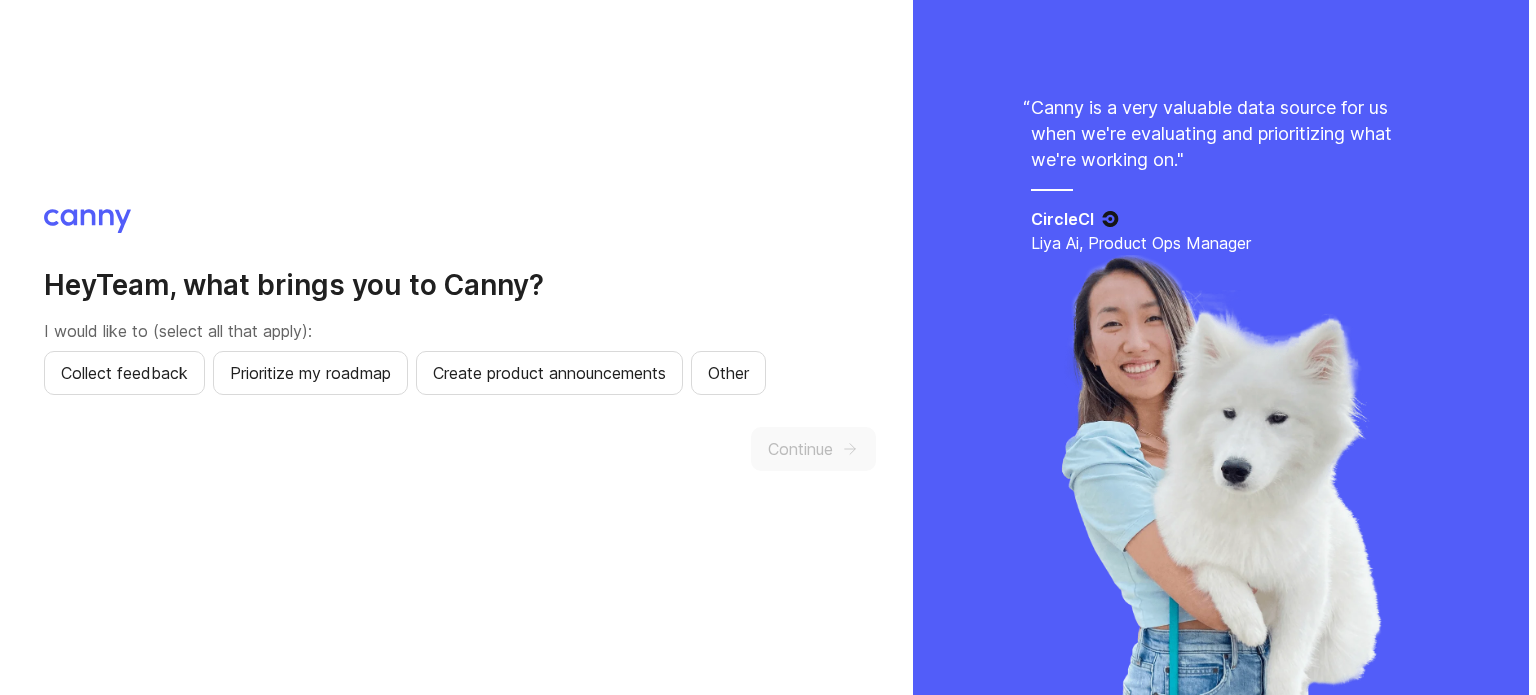 scroll, scrollTop: 0, scrollLeft: 0, axis: both 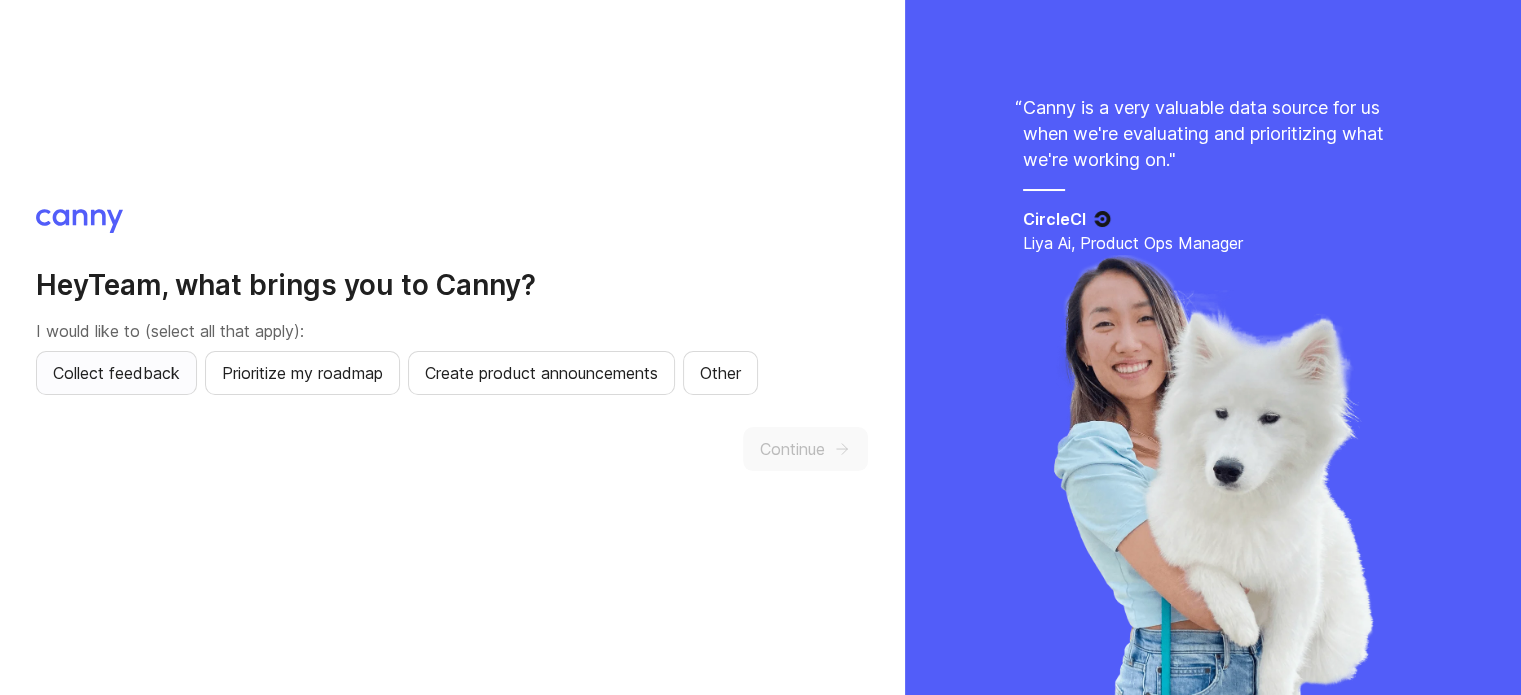 click on "Collect feedback" at bounding box center (116, 373) 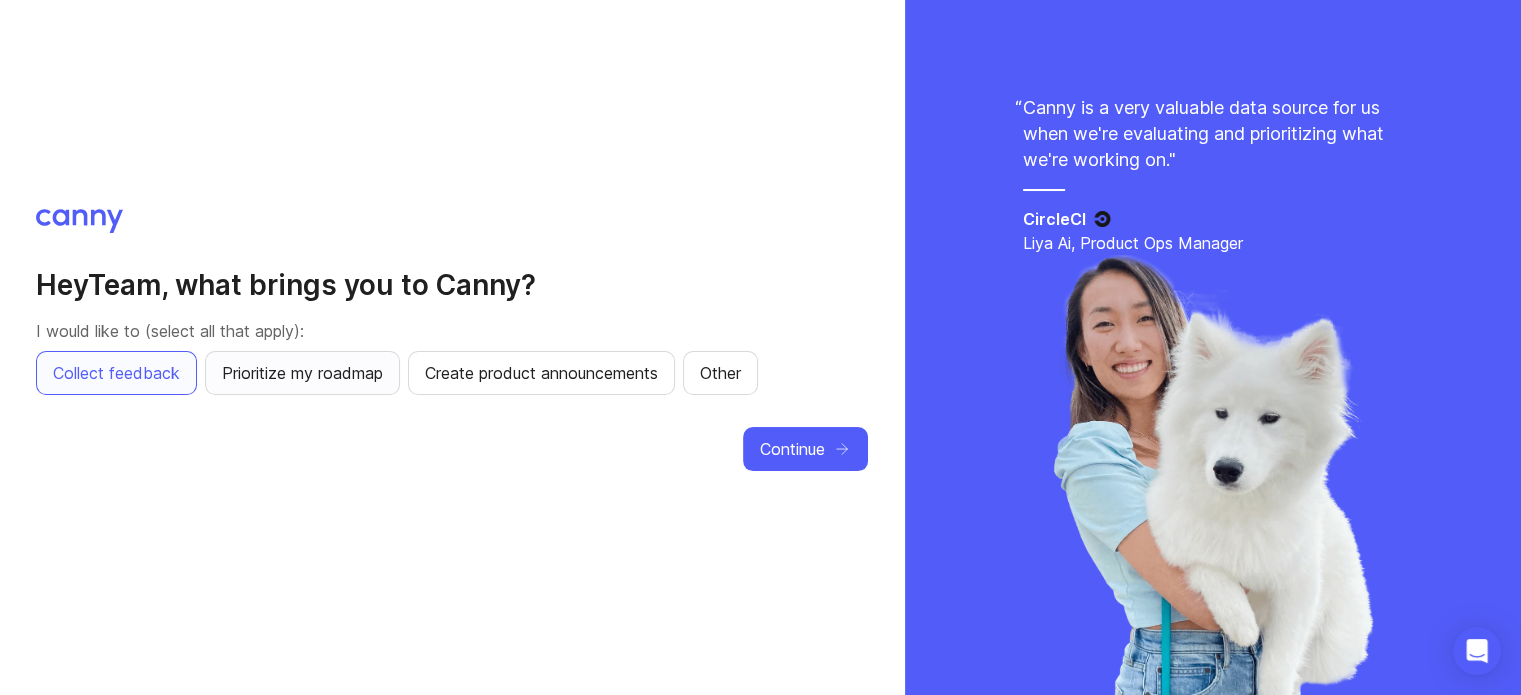 click on "Prioritize my roadmap" at bounding box center (302, 373) 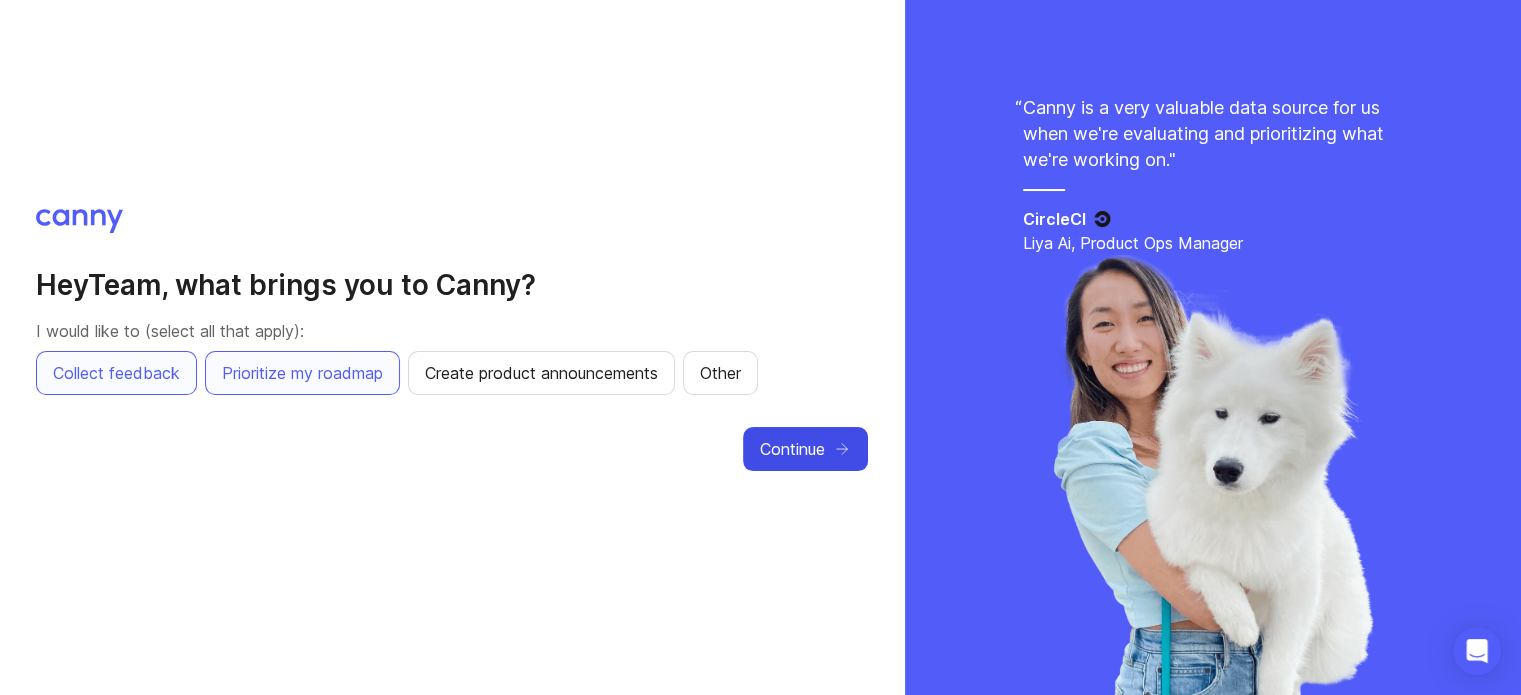 click on "Continue" at bounding box center [792, 449] 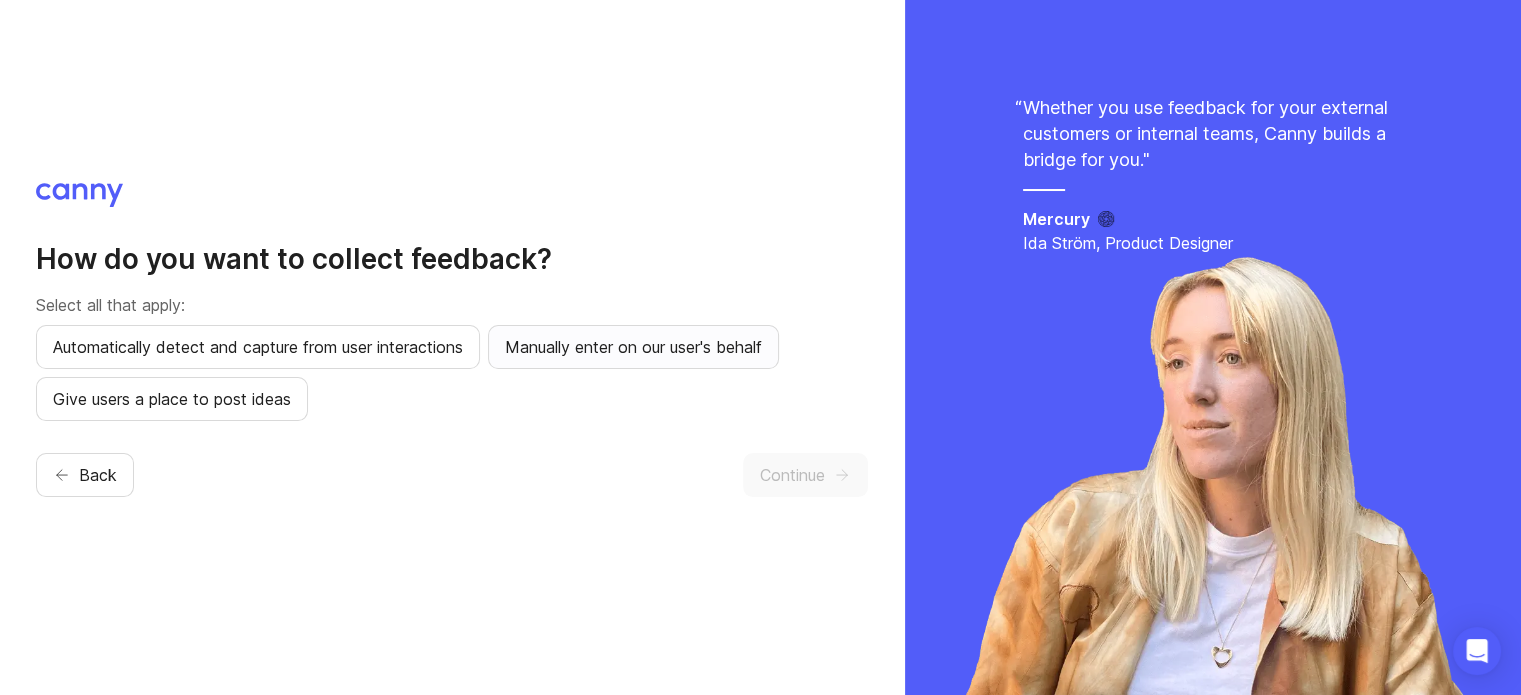 click on "Manually enter on our user's behalf" at bounding box center (258, 347) 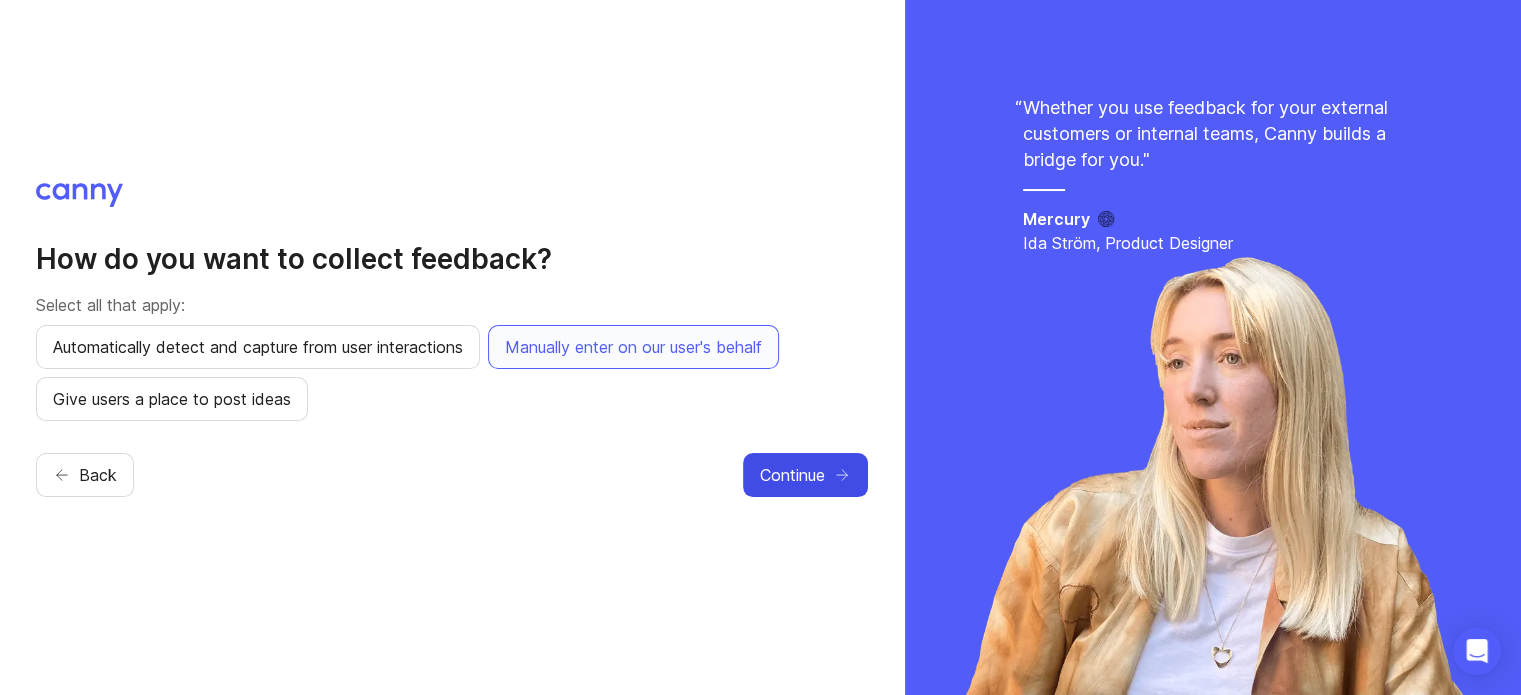 click on "Continue" at bounding box center (805, 475) 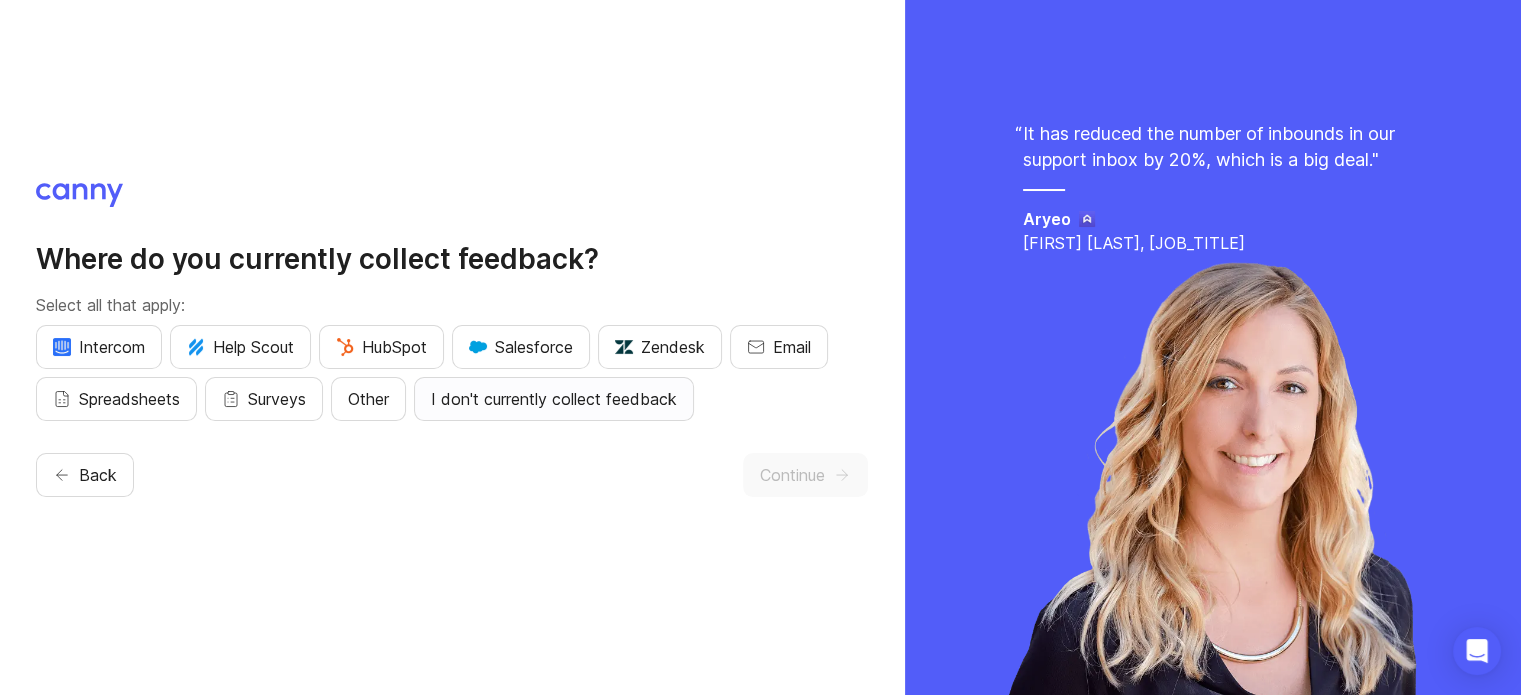 click on "I don't currently collect feedback" at bounding box center [99, 347] 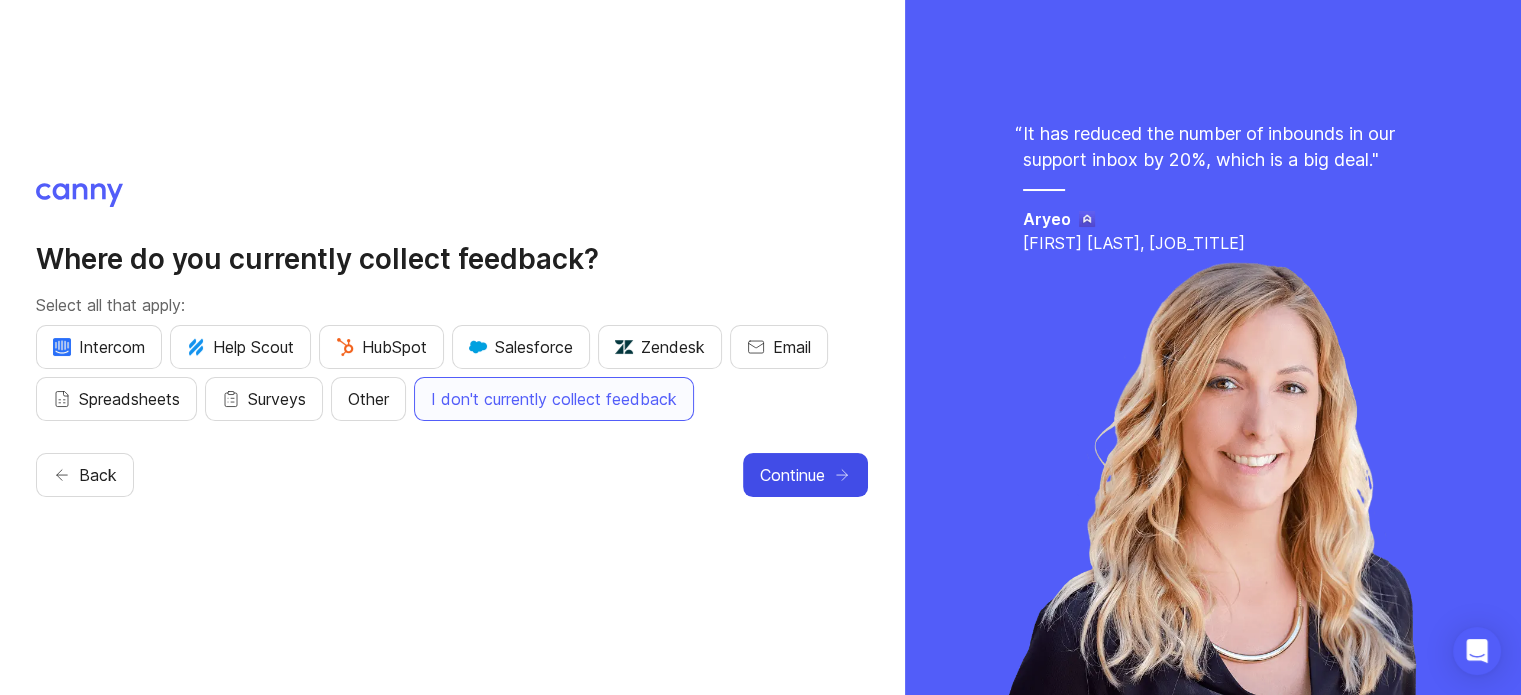 click on "Continue" at bounding box center (792, 475) 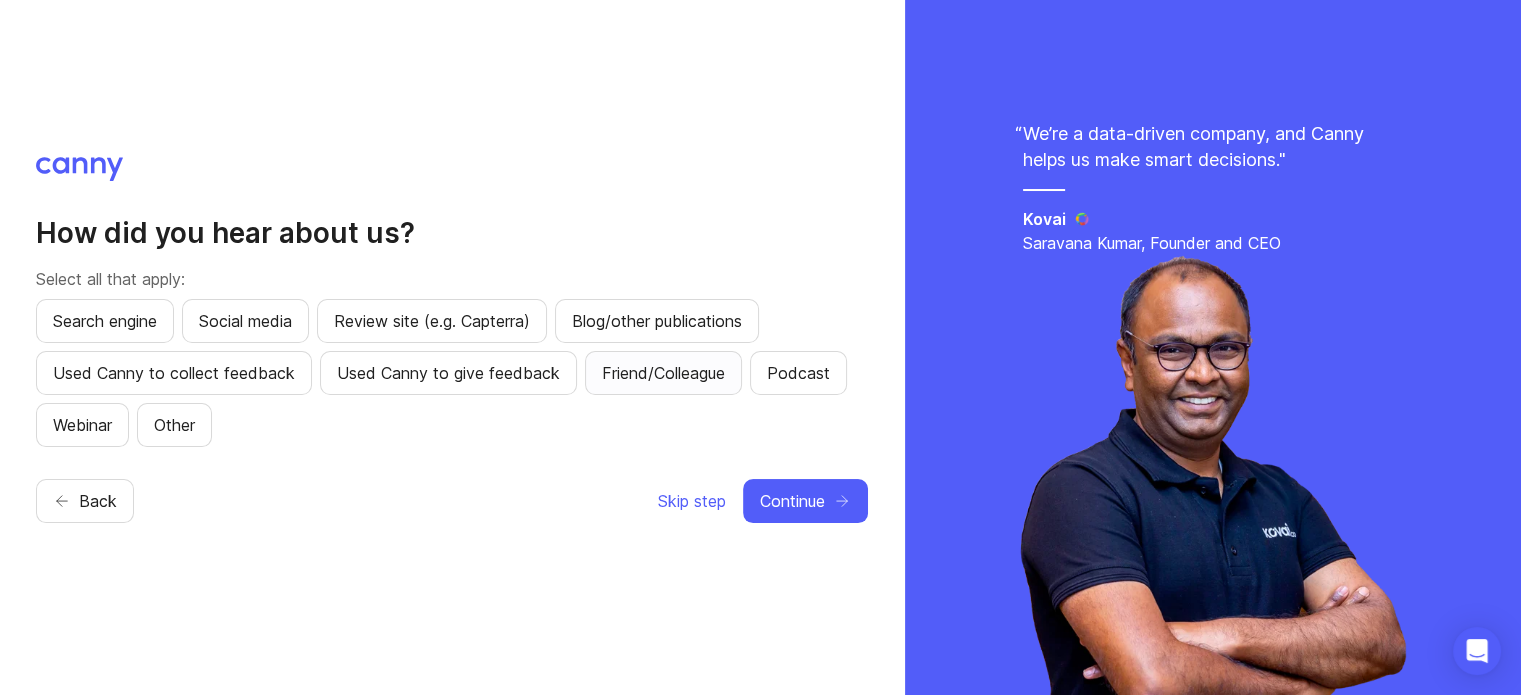 click on "Friend/Colleague" at bounding box center [105, 321] 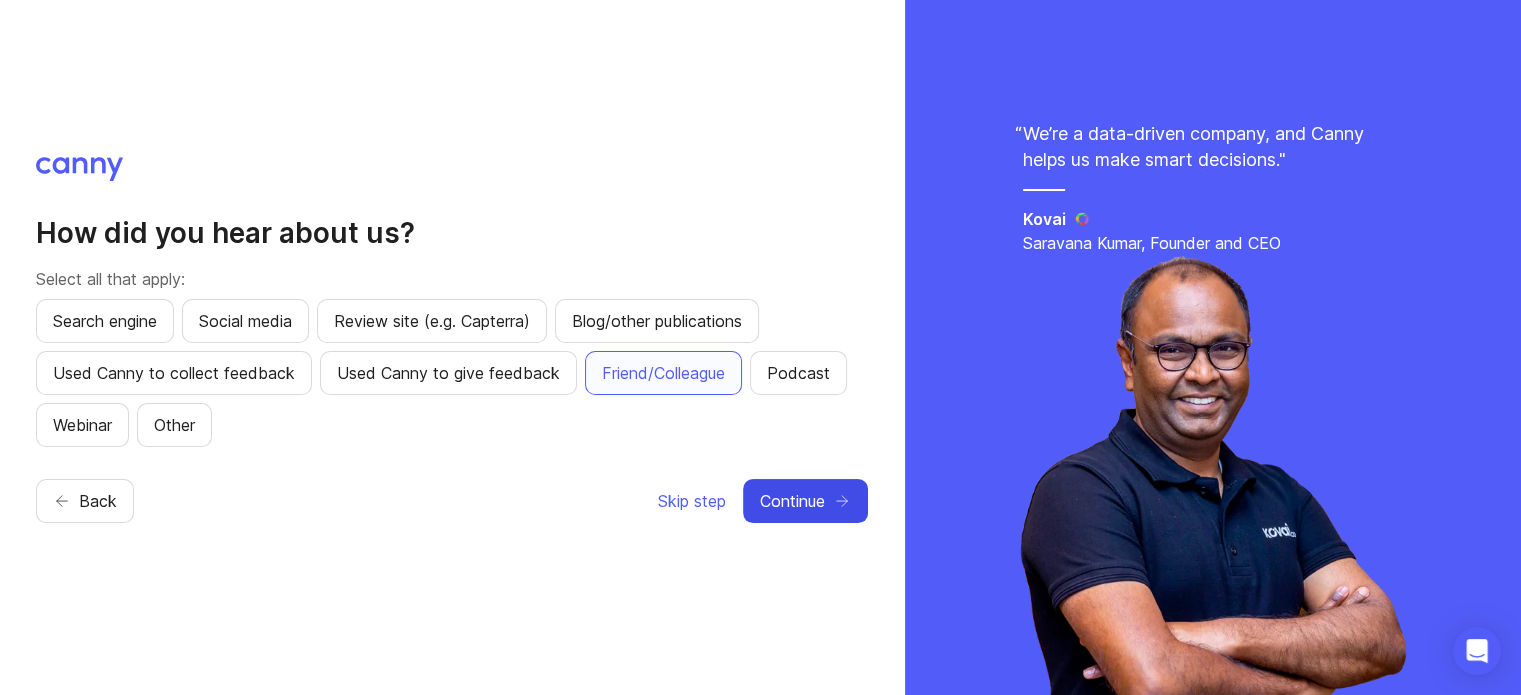 click on "Continue" at bounding box center (805, 501) 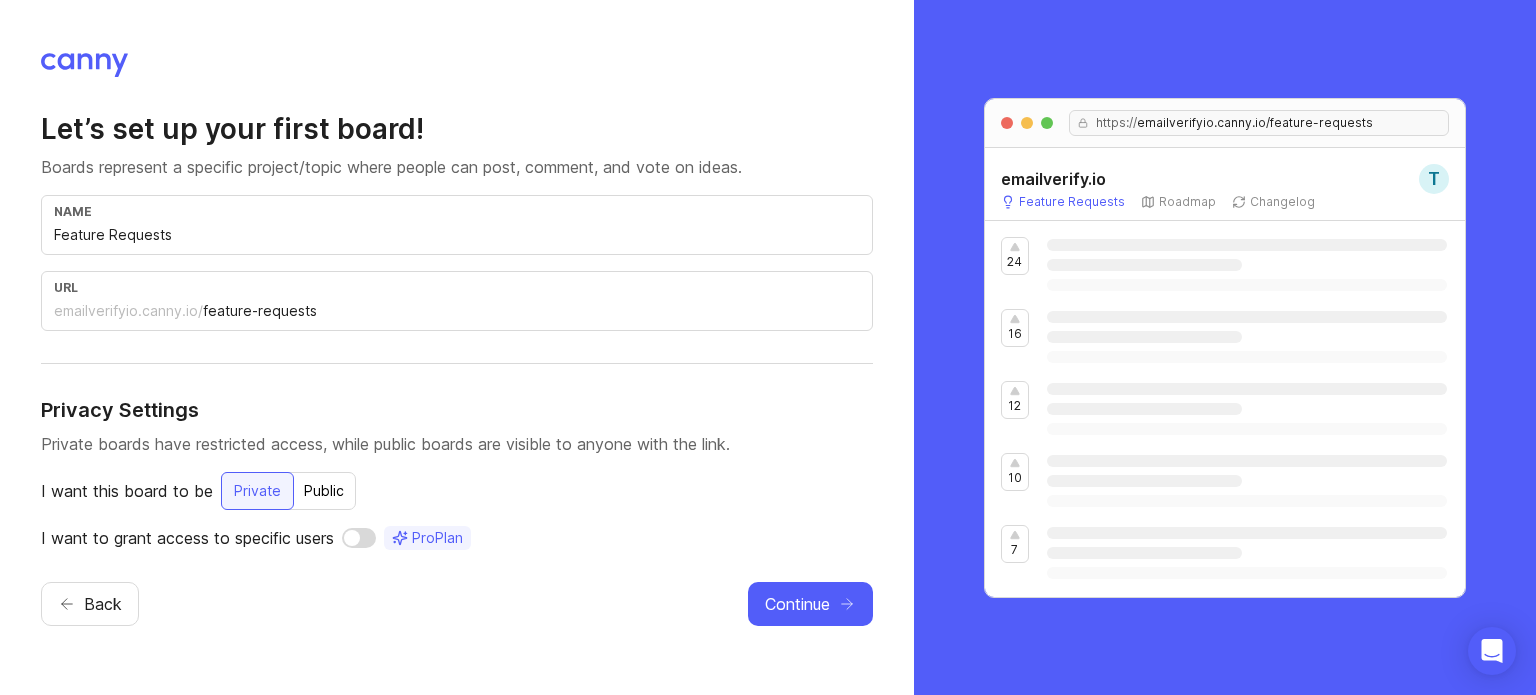 click on "Public" at bounding box center [257, 491] 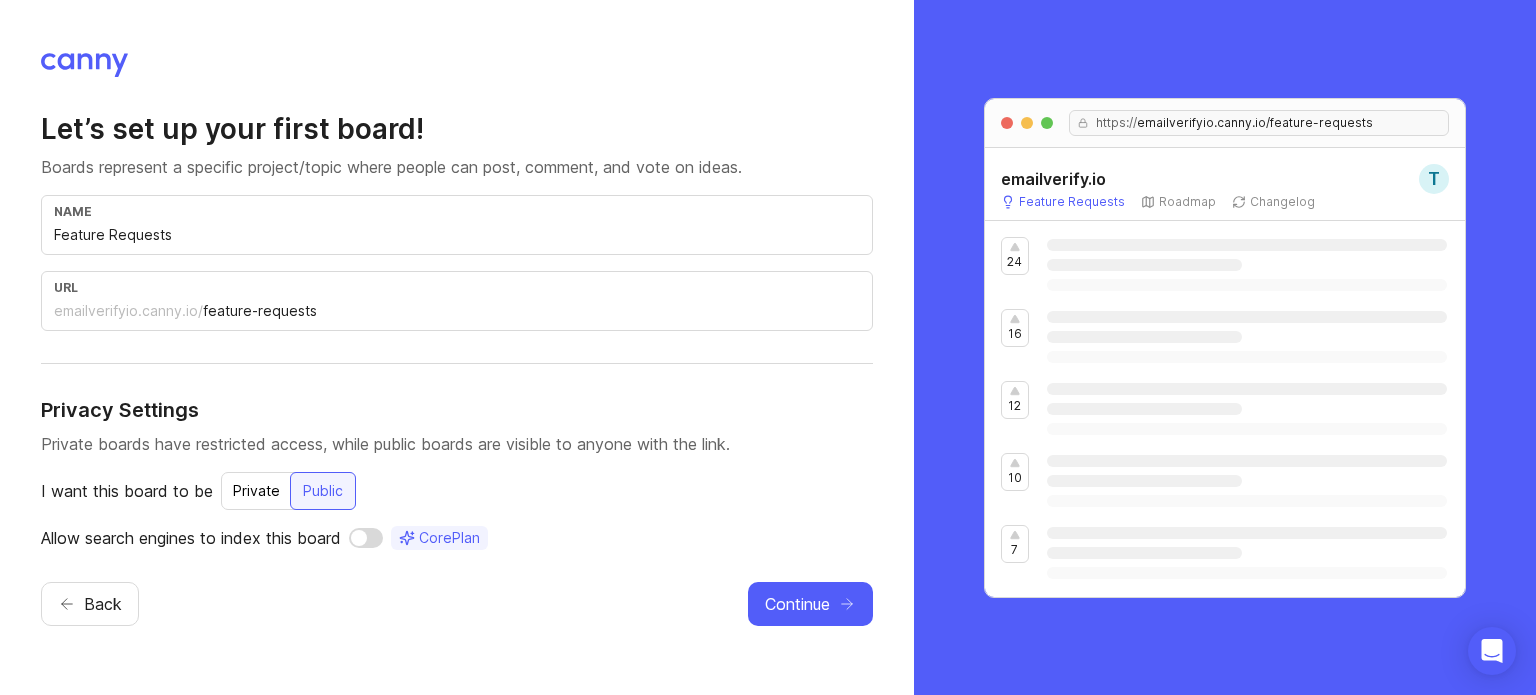 click on "Private" at bounding box center (256, 491) 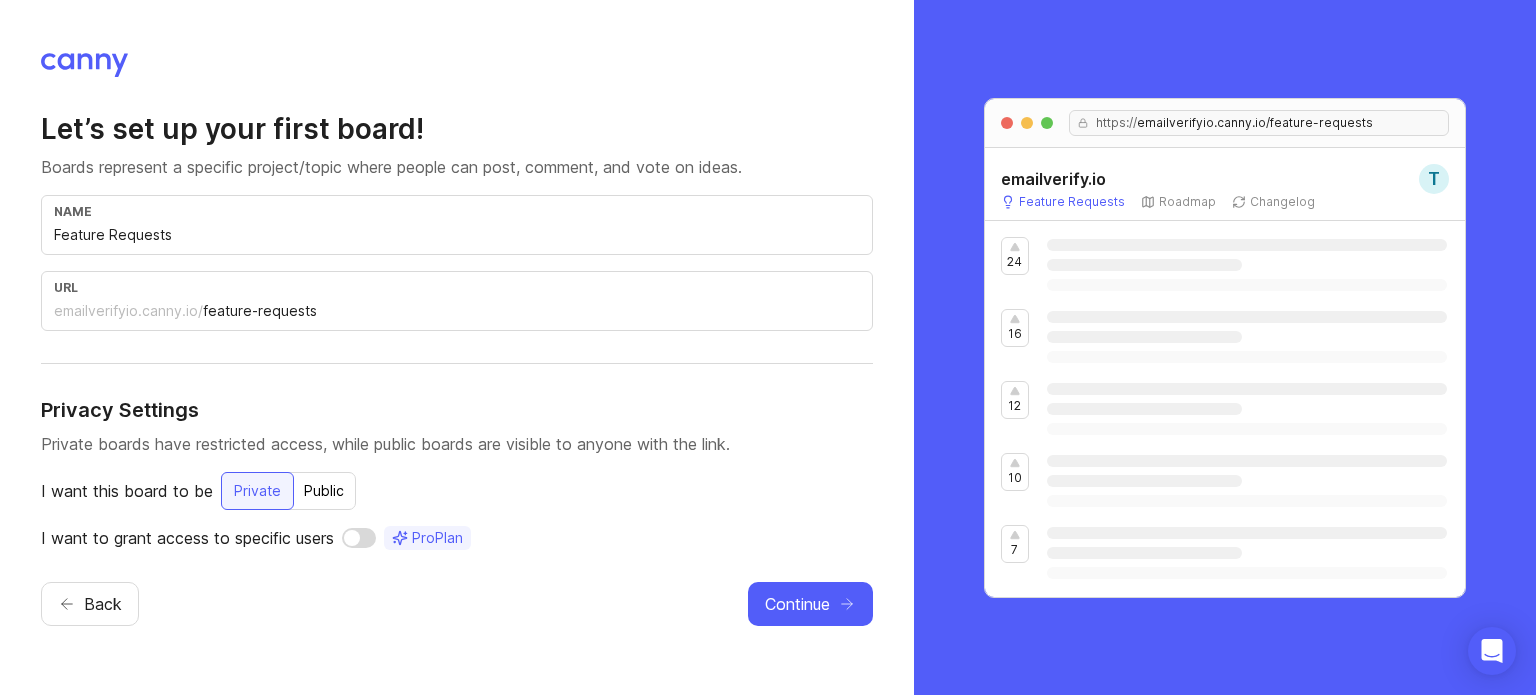 click on "Public" at bounding box center (257, 491) 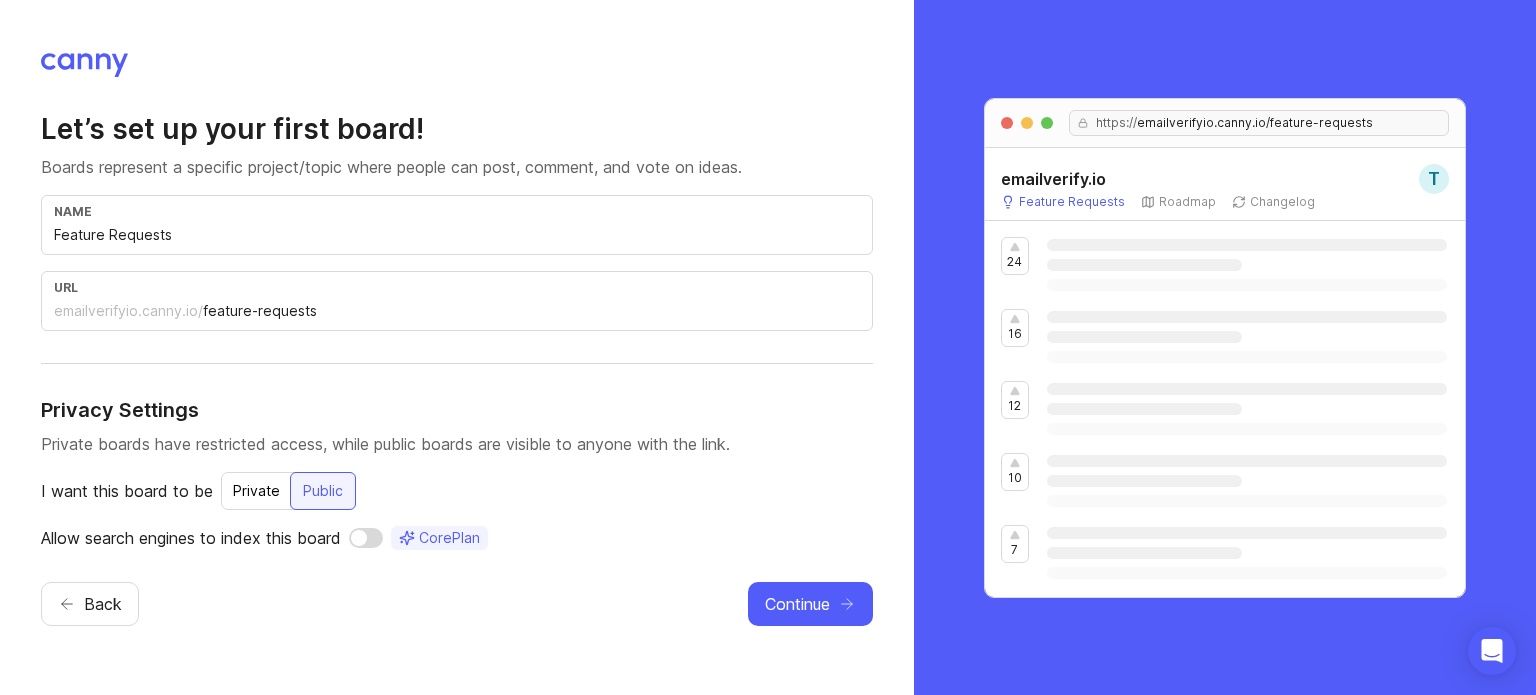 click on "emailverifyio.canny.io/" at bounding box center [128, 311] 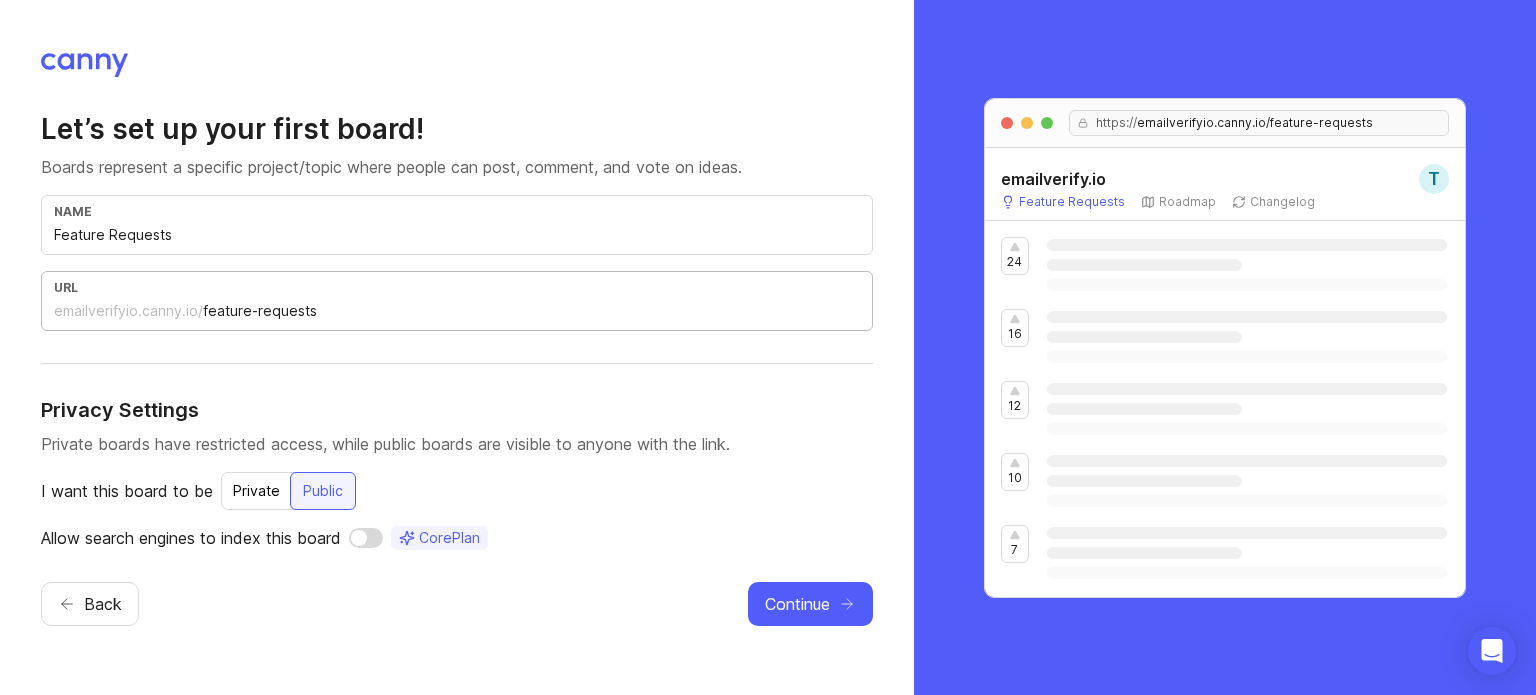 click on "feature-requests" at bounding box center (531, 311) 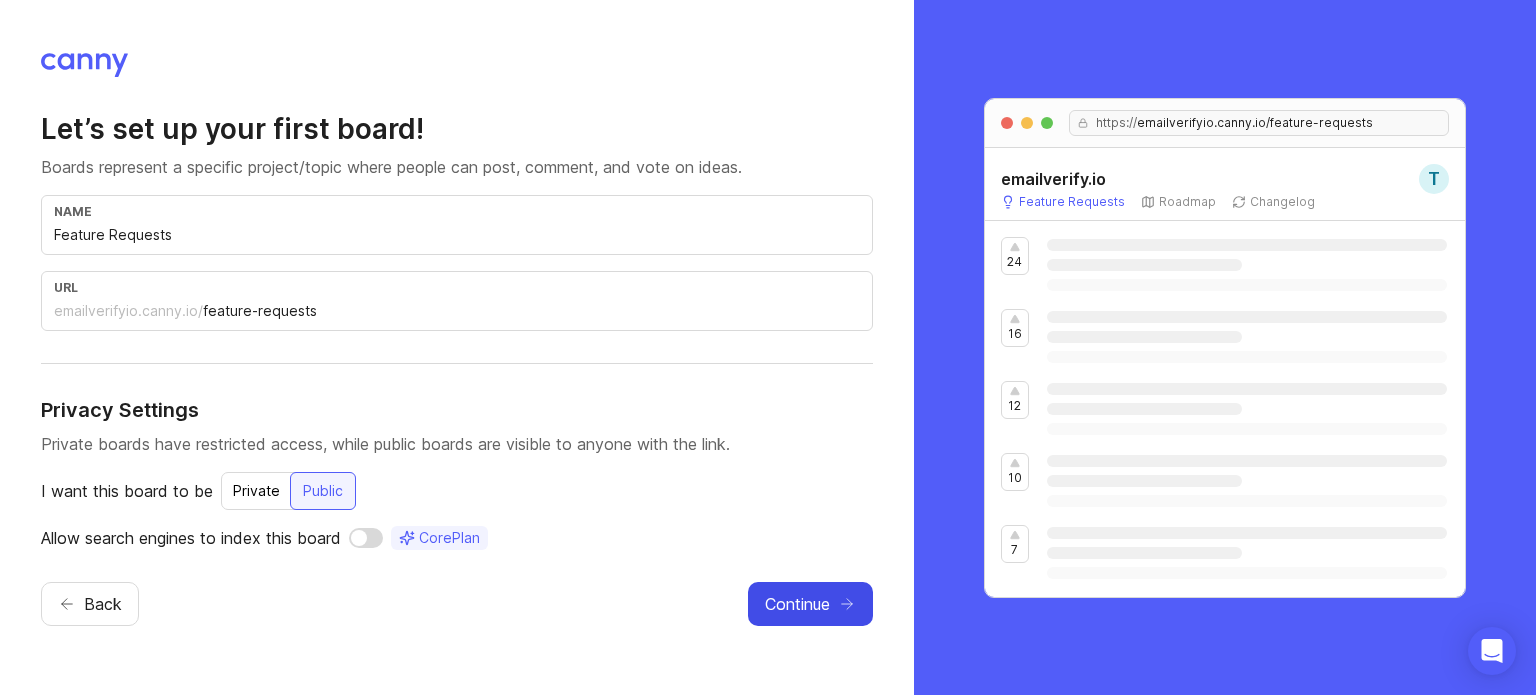 click on "Continue" at bounding box center [797, 604] 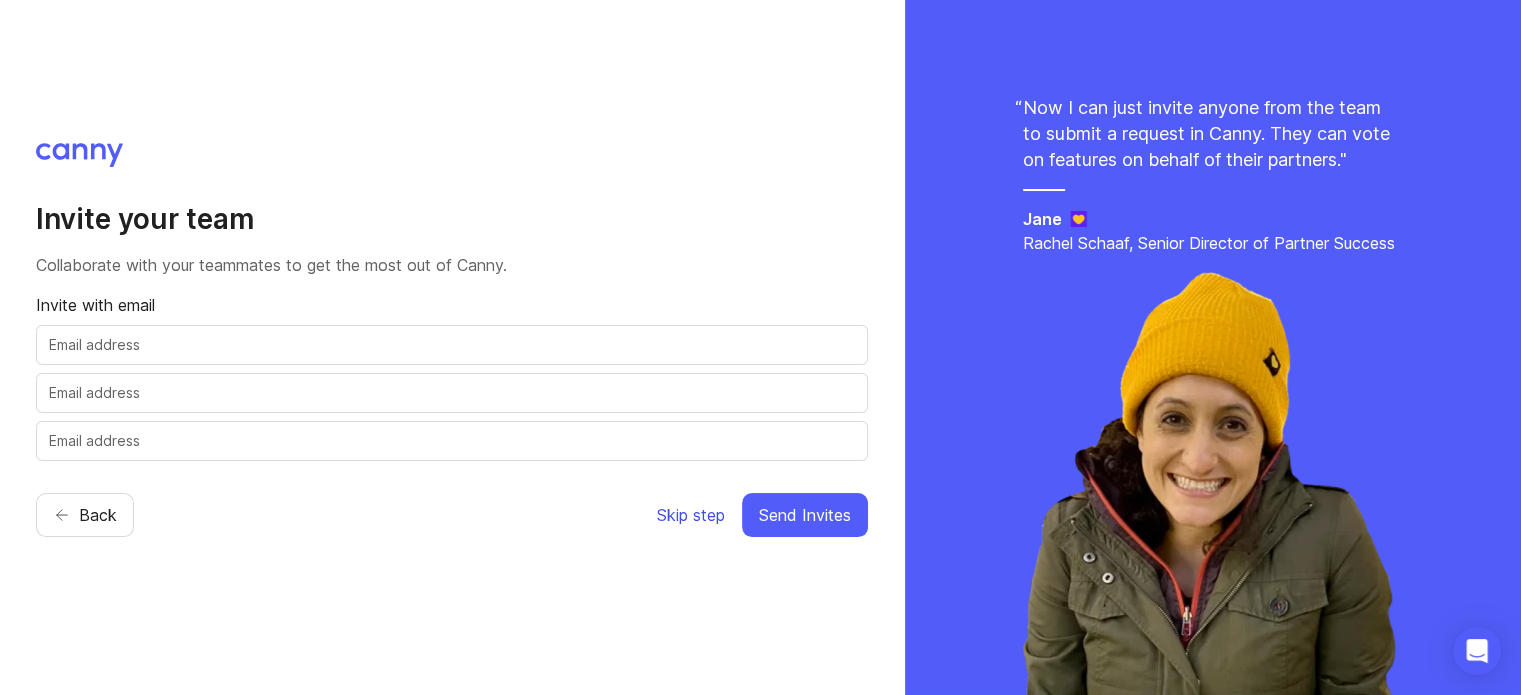 click on "Skip step" at bounding box center (691, 515) 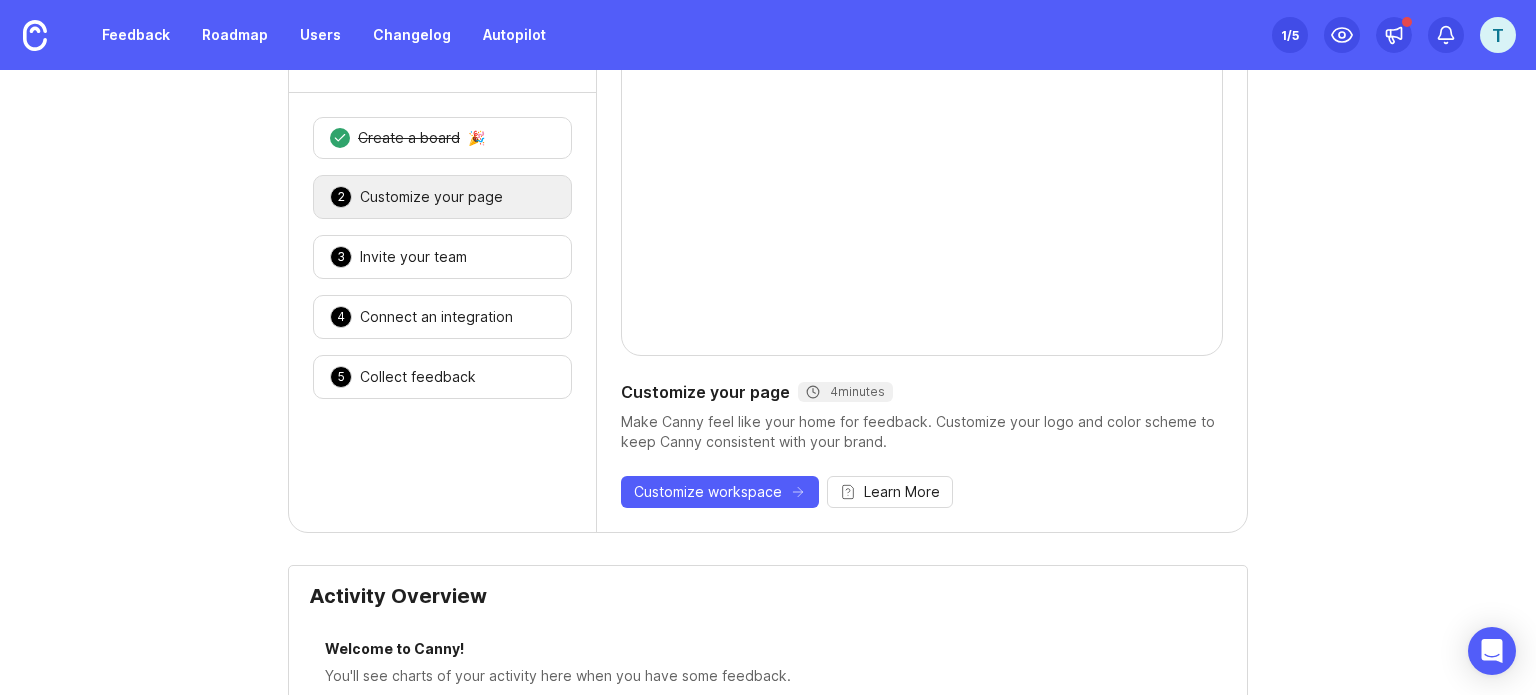 scroll, scrollTop: 136, scrollLeft: 0, axis: vertical 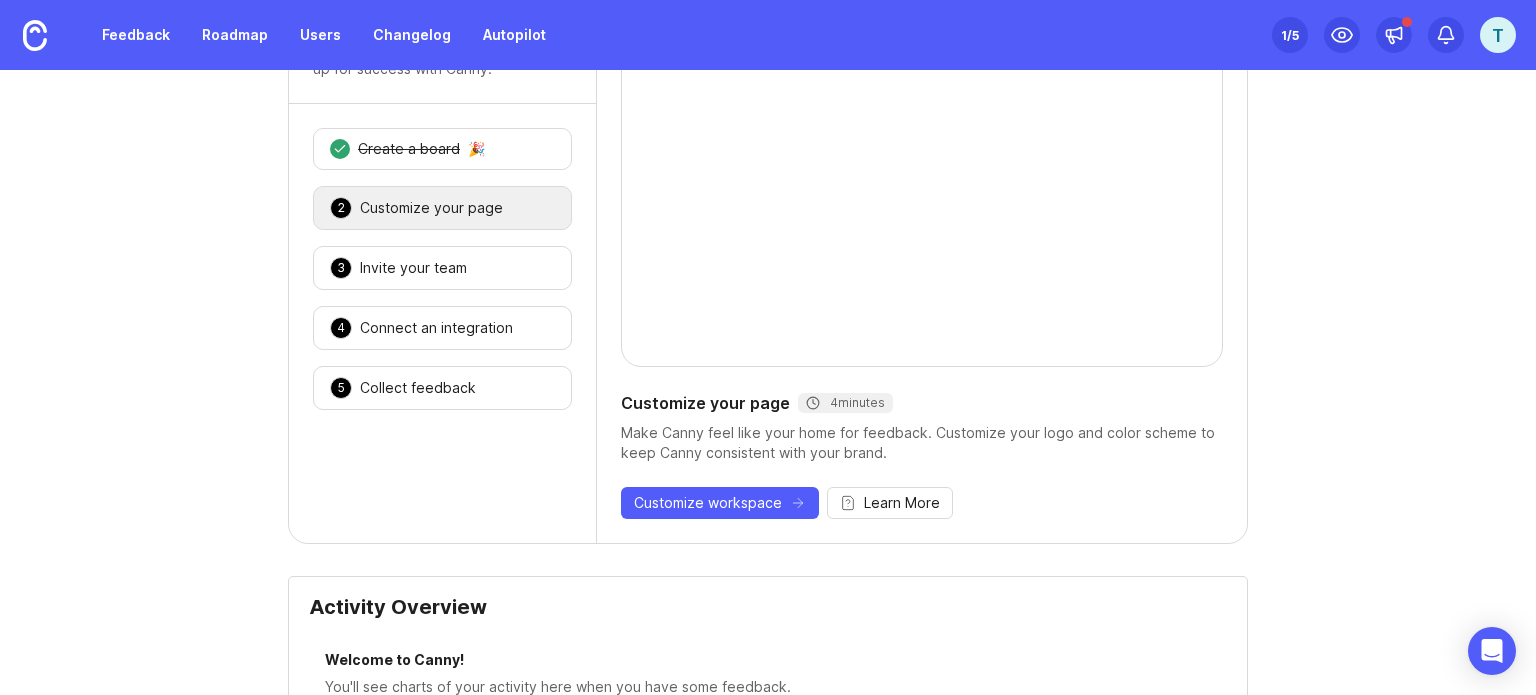 click on "Customize your page" at bounding box center [431, 208] 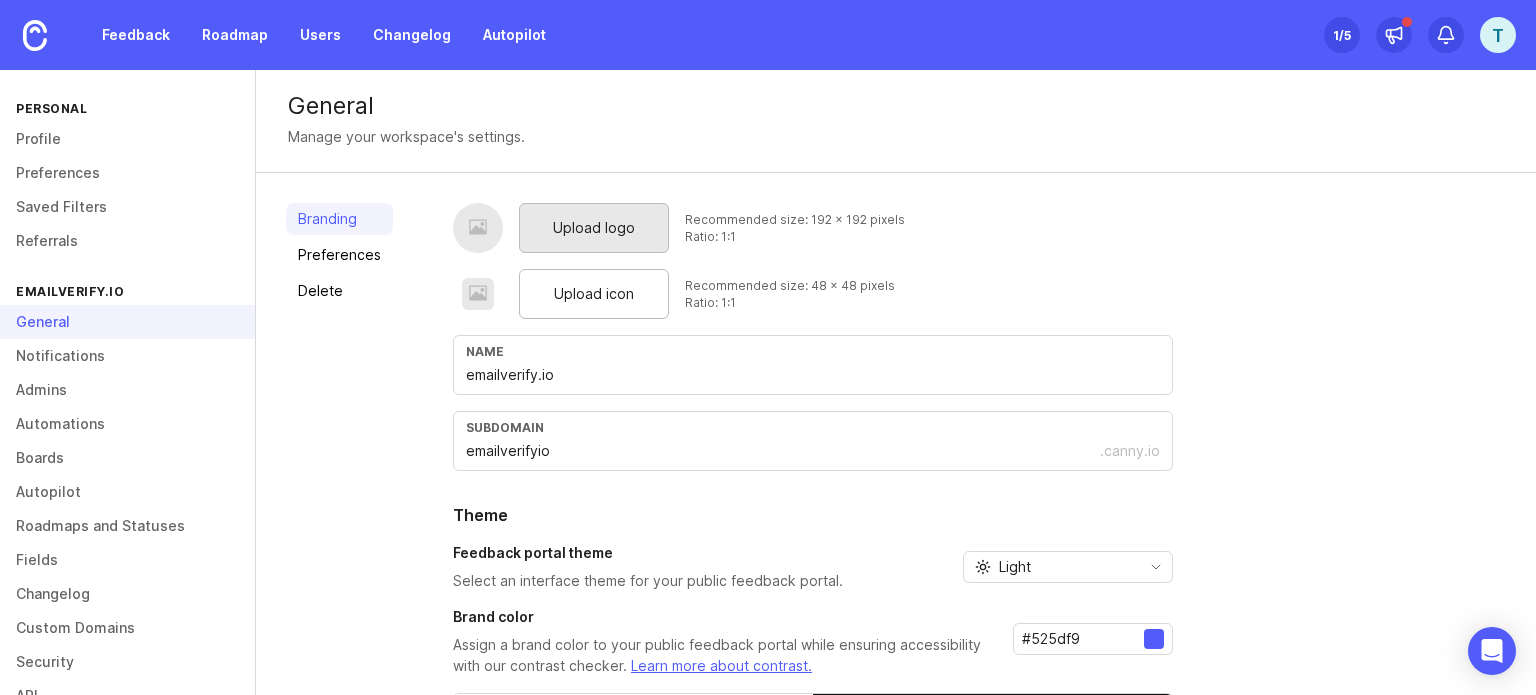 click on "Upload logo" at bounding box center (594, 228) 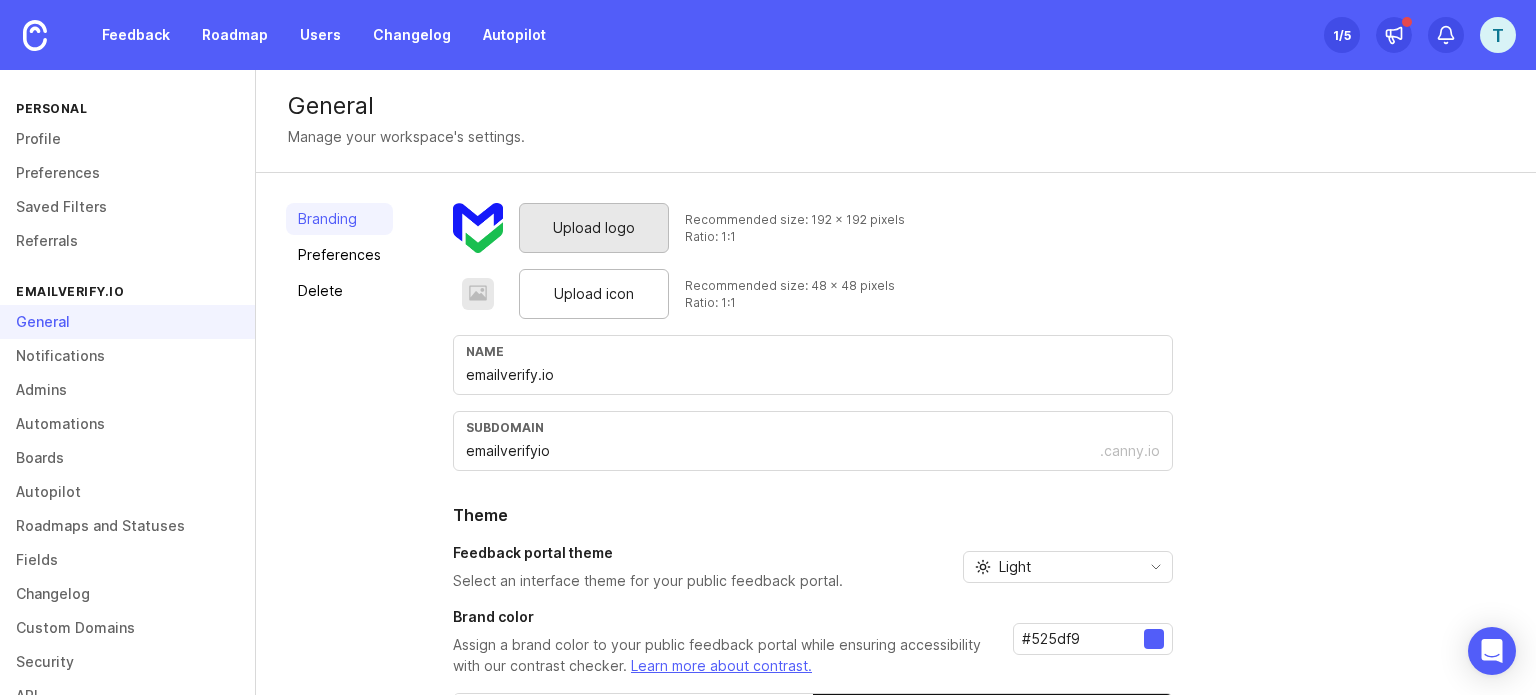 click on "Upload logo" at bounding box center [594, 228] 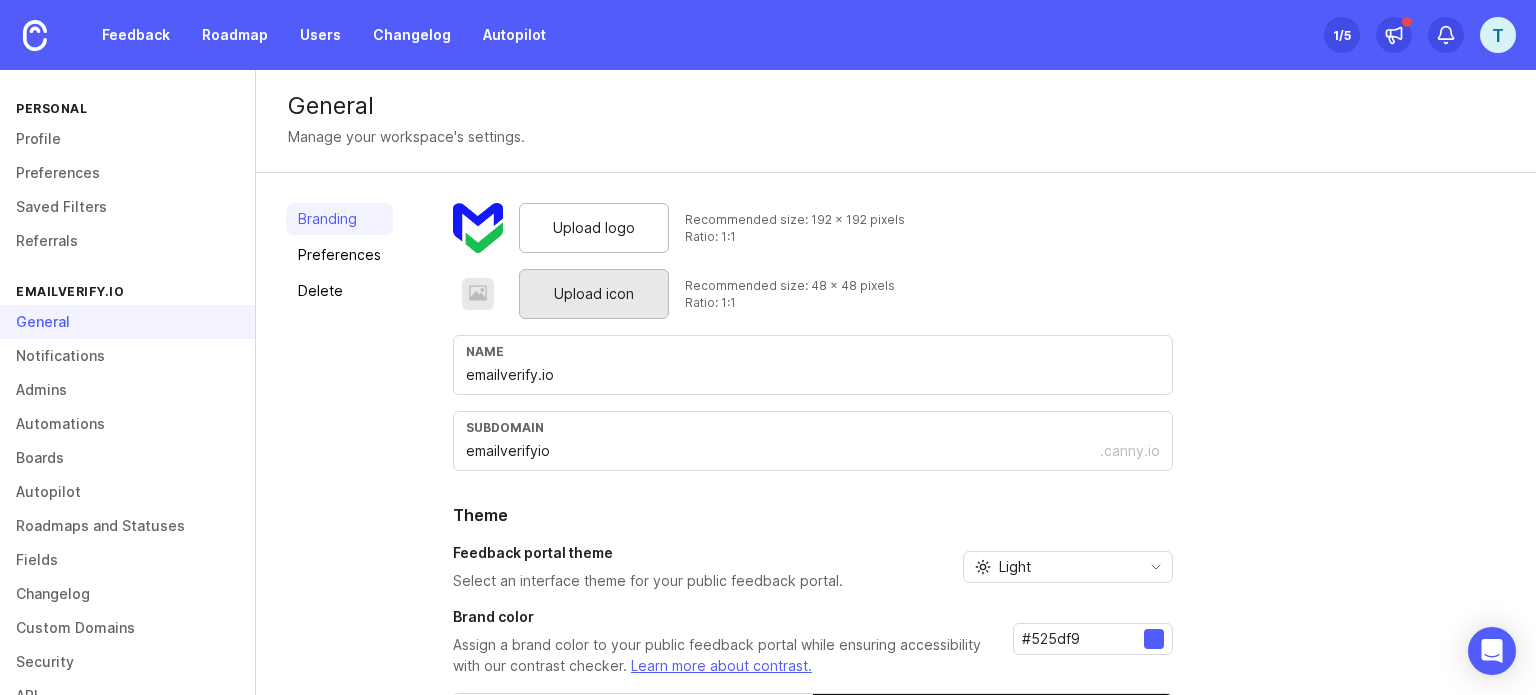 click on "Upload icon" at bounding box center (594, 294) 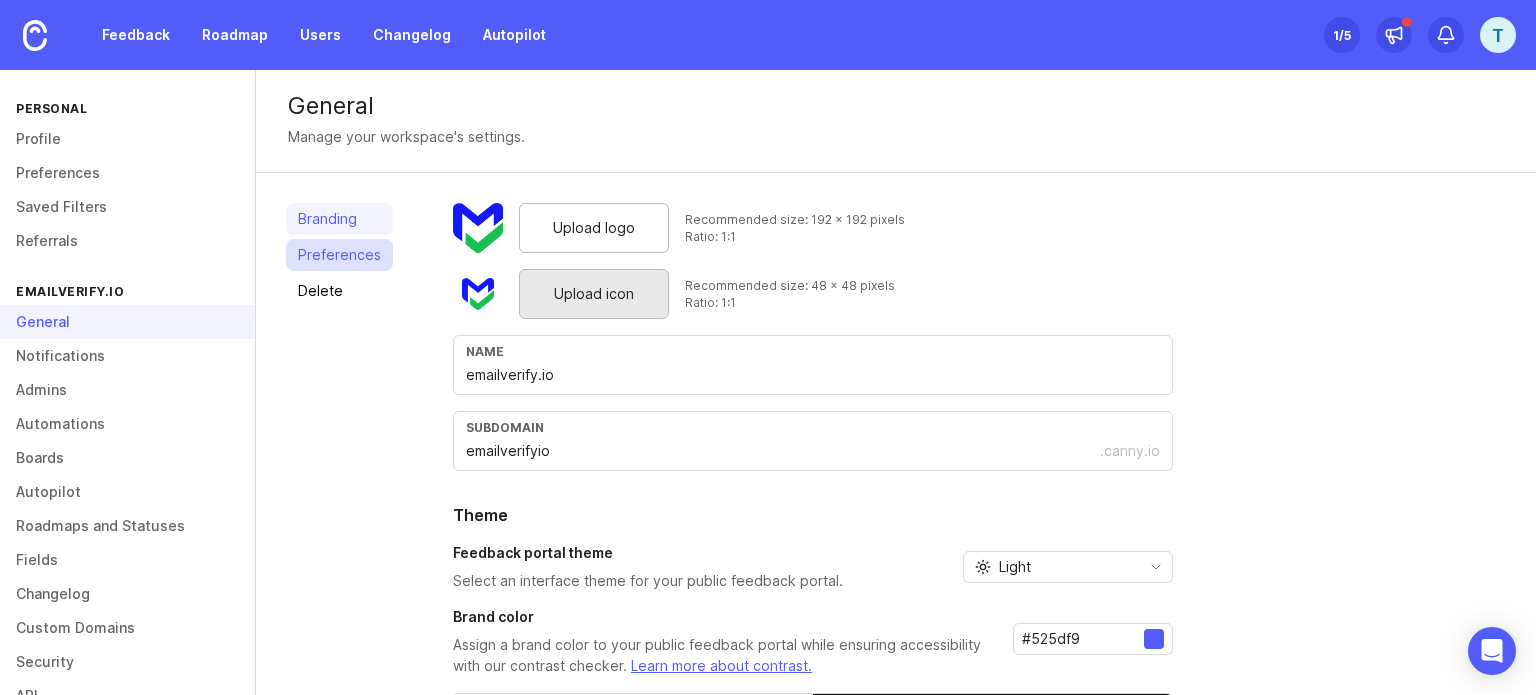 click on "Preferences" at bounding box center (339, 255) 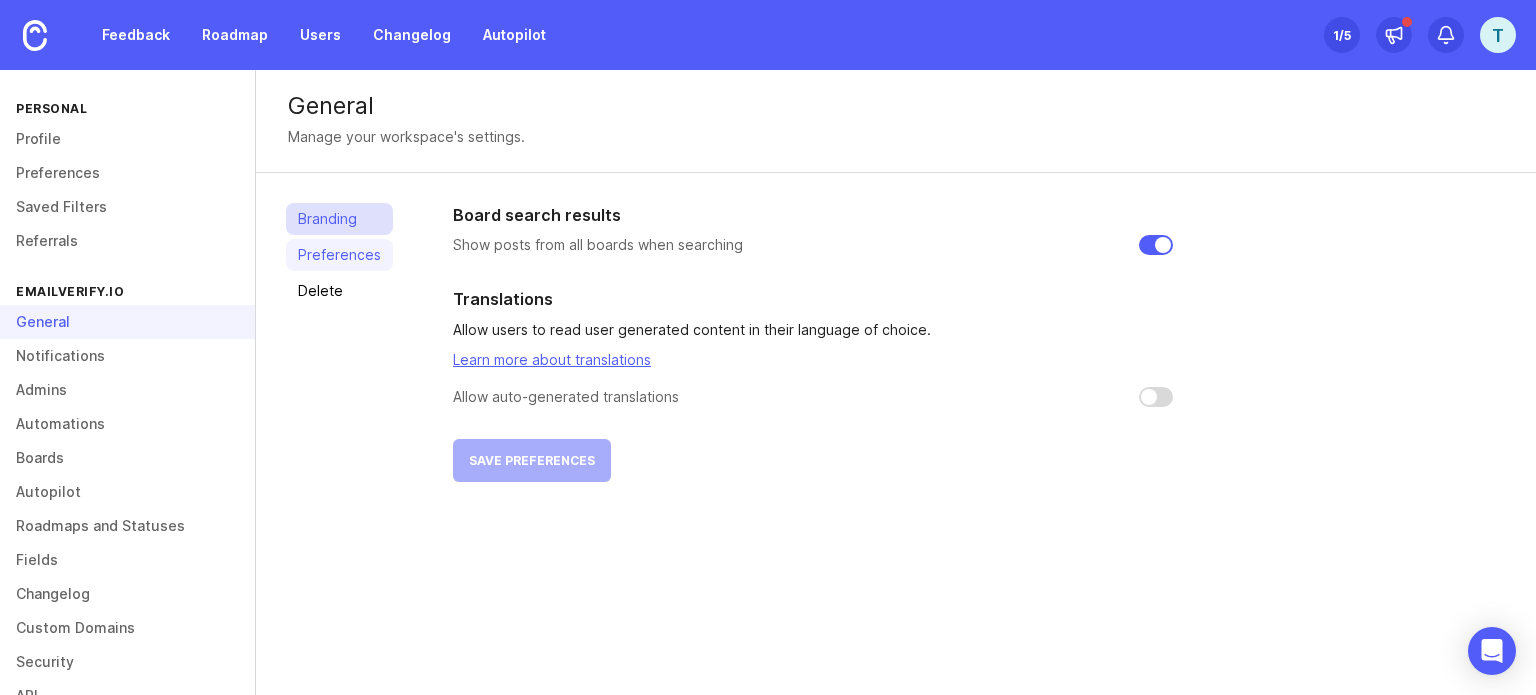 click on "Branding" at bounding box center [339, 219] 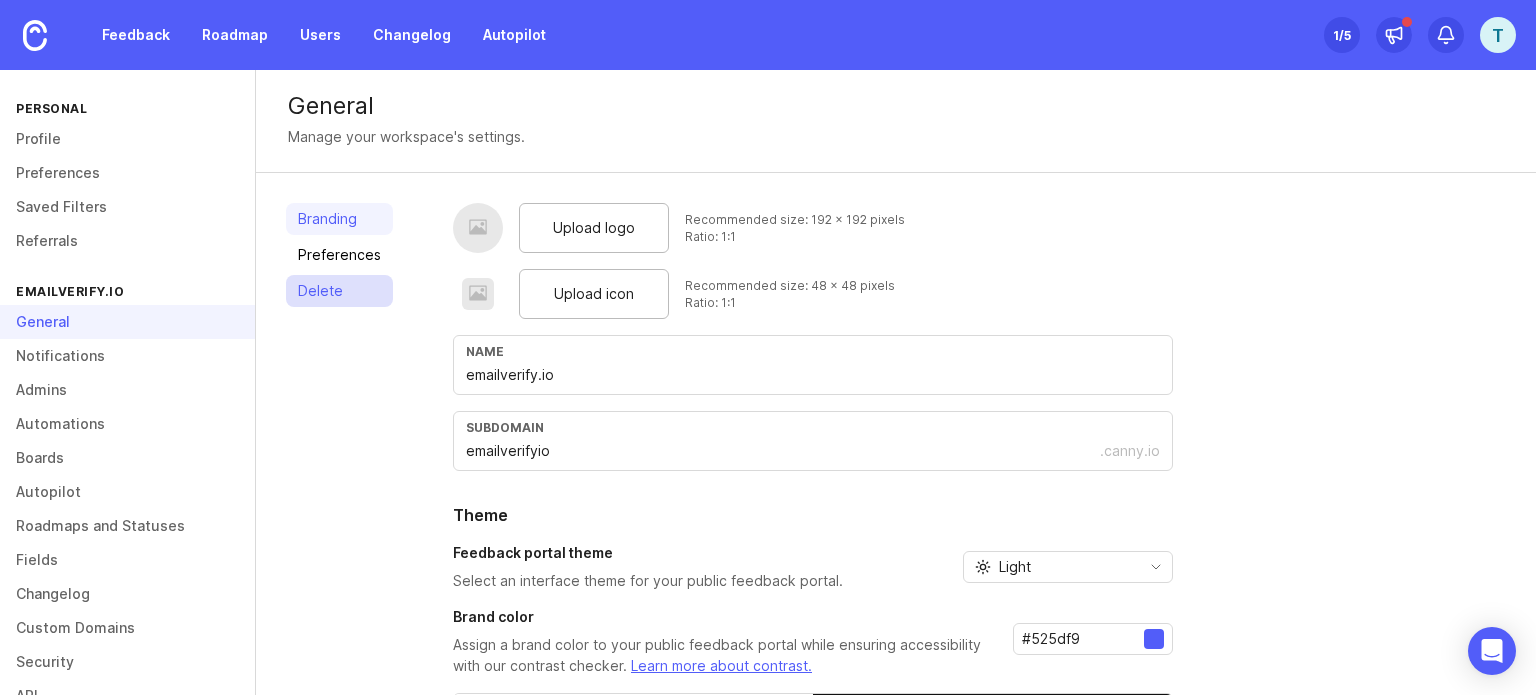 click on "Delete" at bounding box center (339, 291) 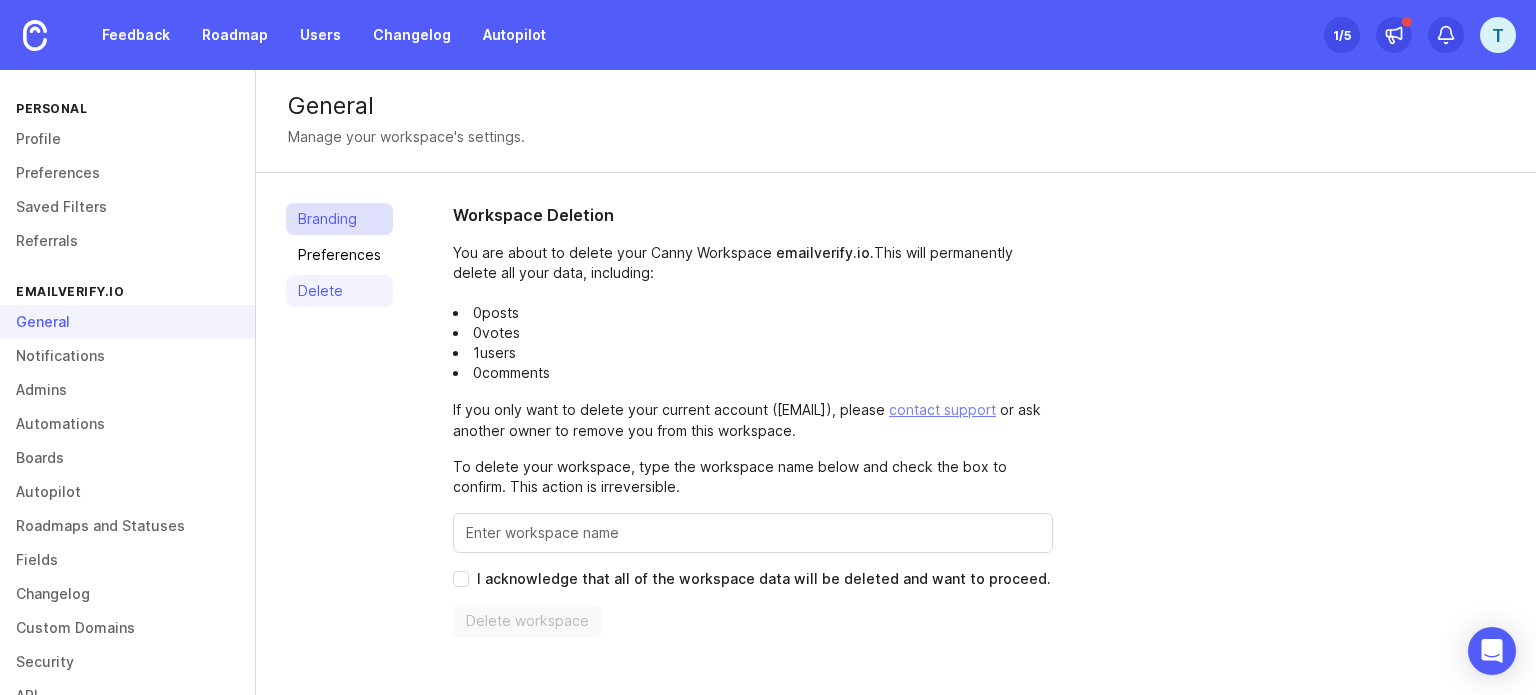 click on "Branding" at bounding box center (339, 219) 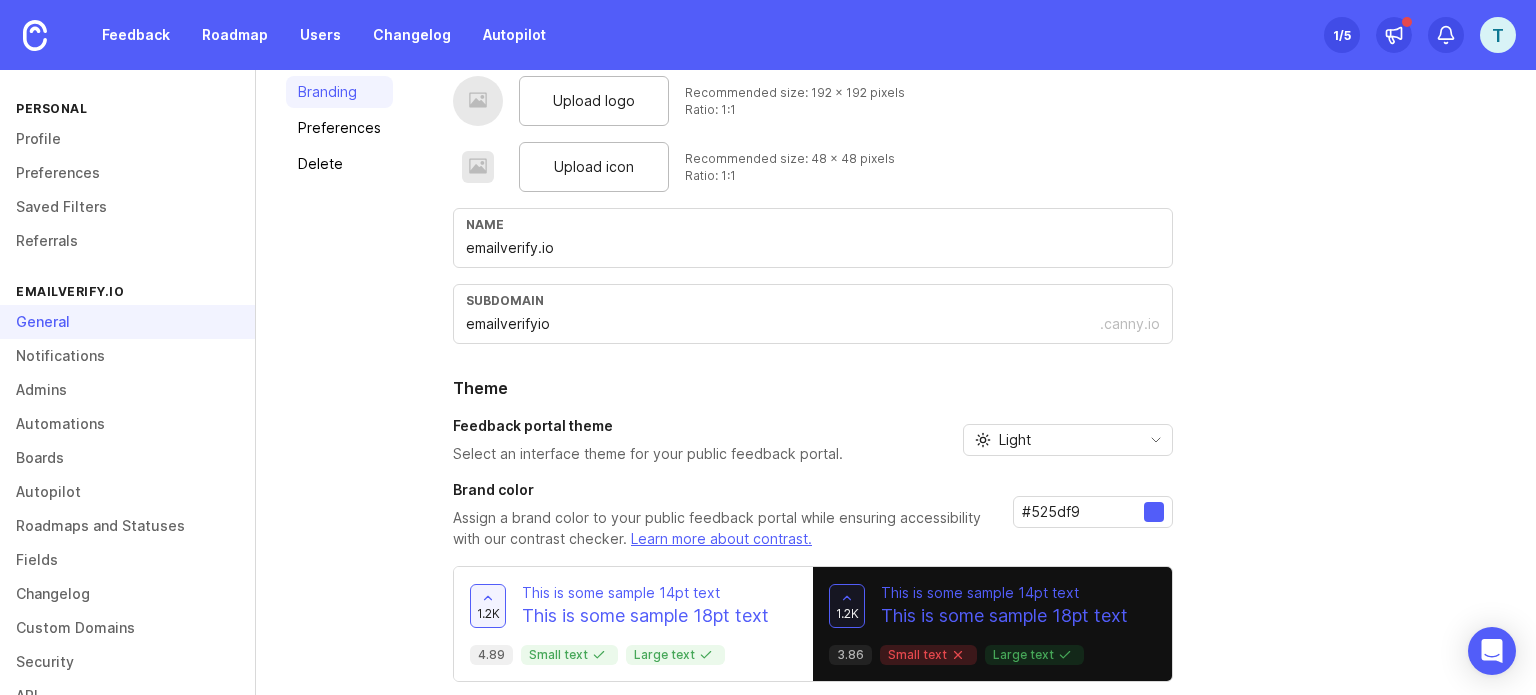 scroll, scrollTop: 201, scrollLeft: 0, axis: vertical 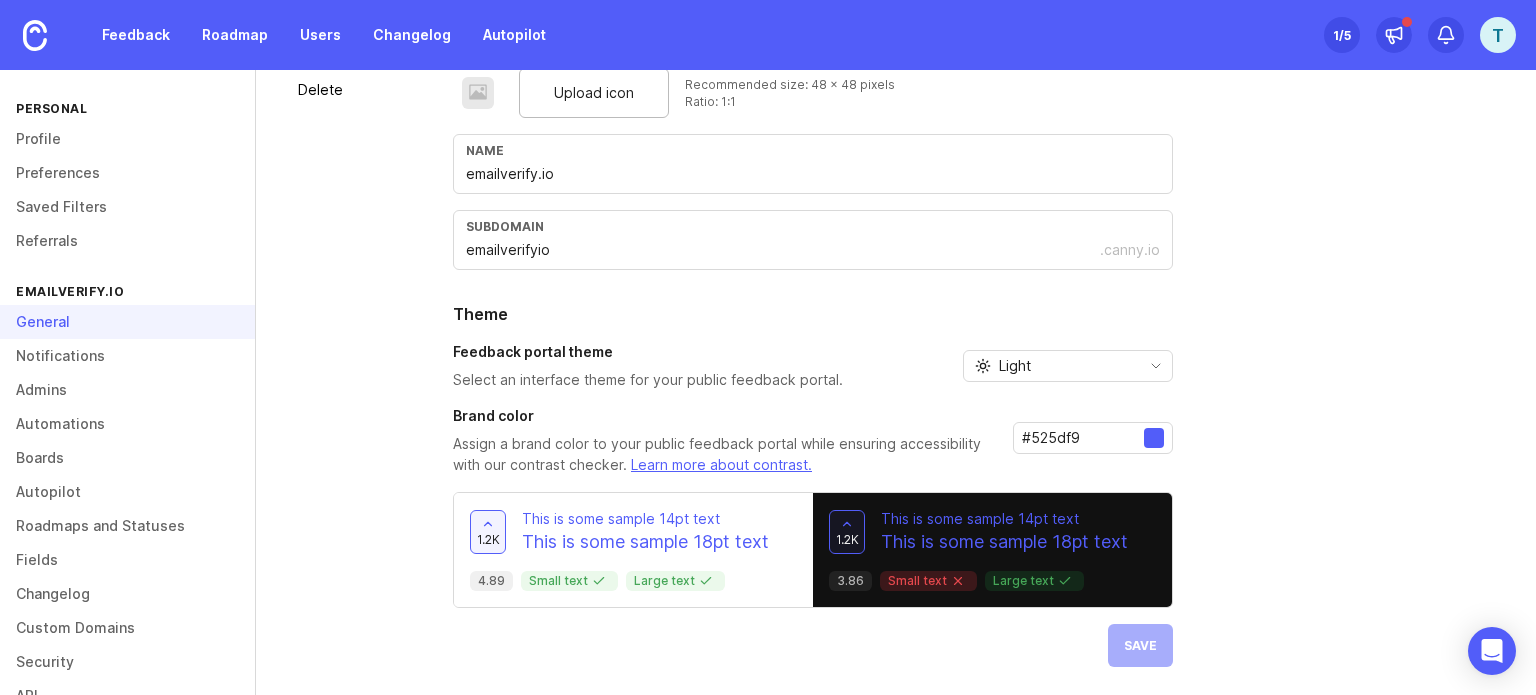 click on "#525df9" at bounding box center [1083, 438] 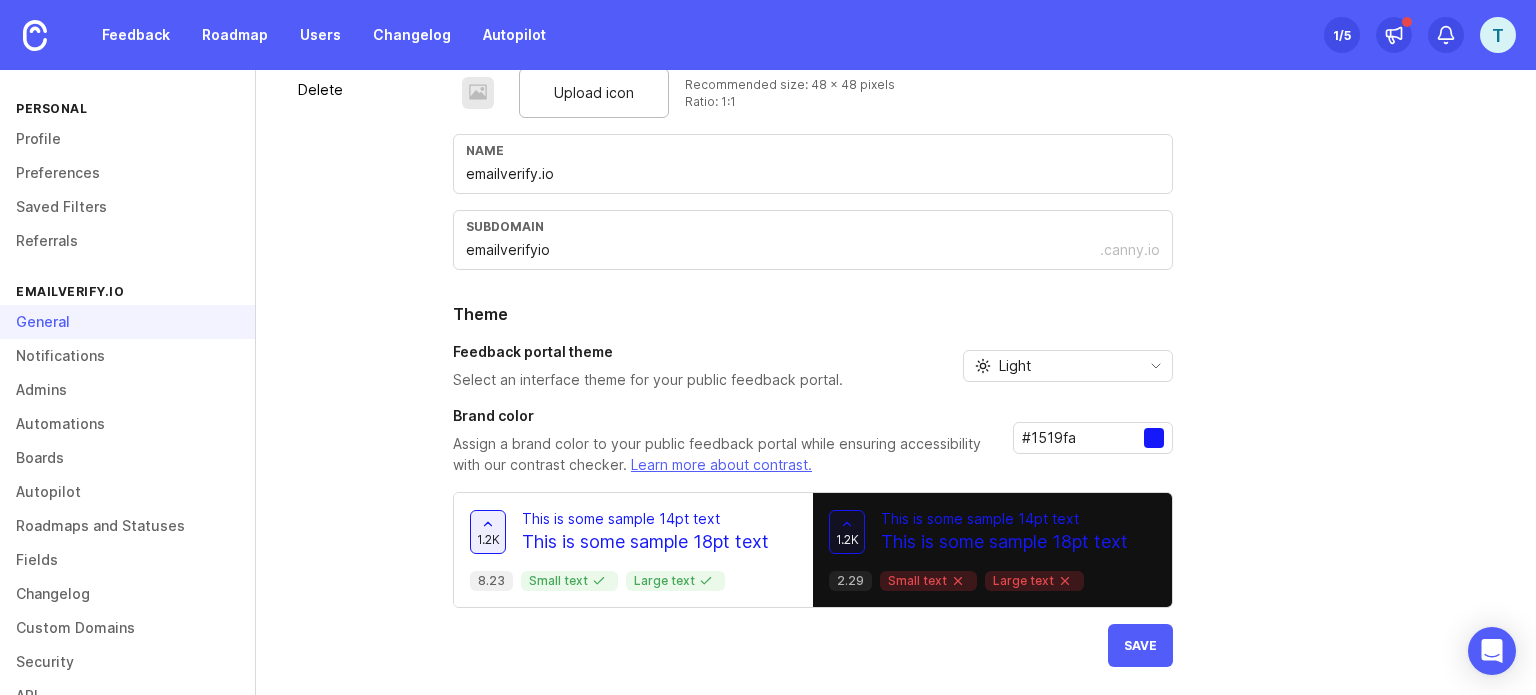 type on "#1519fa" 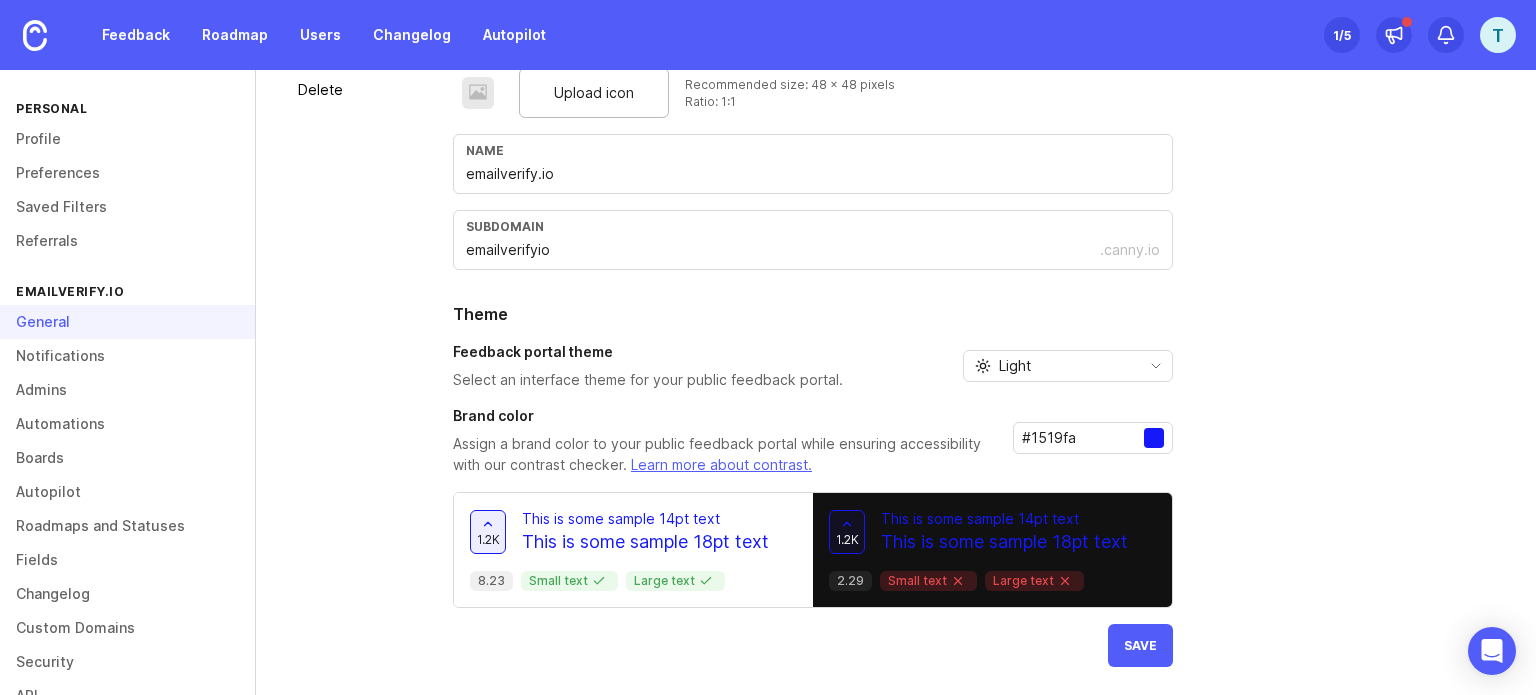 click on "Upload logo Recommended size: 192 x 192 pixels Ratio: 1:1 Upload icon Recommended size: 48 x 48 pixels Ratio: 1:1 Name emailverify.io subdomain emailverifyio .canny.io Theme Feedback portal theme Select an interface theme for your public feedback portal. Light System preference Light Dark Brand color Assign a brand color to your public feedback portal while ensuring accessibility with our contrast checker.   Learn more about contrast. #1519fa 1.2k This is some sample 14pt text This is some sample 18pt text 8.23 Small text  Large text  1.2k This is some sample 14pt text This is some sample 18pt text 2.29 Small text  Large text  Save" at bounding box center (979, 334) 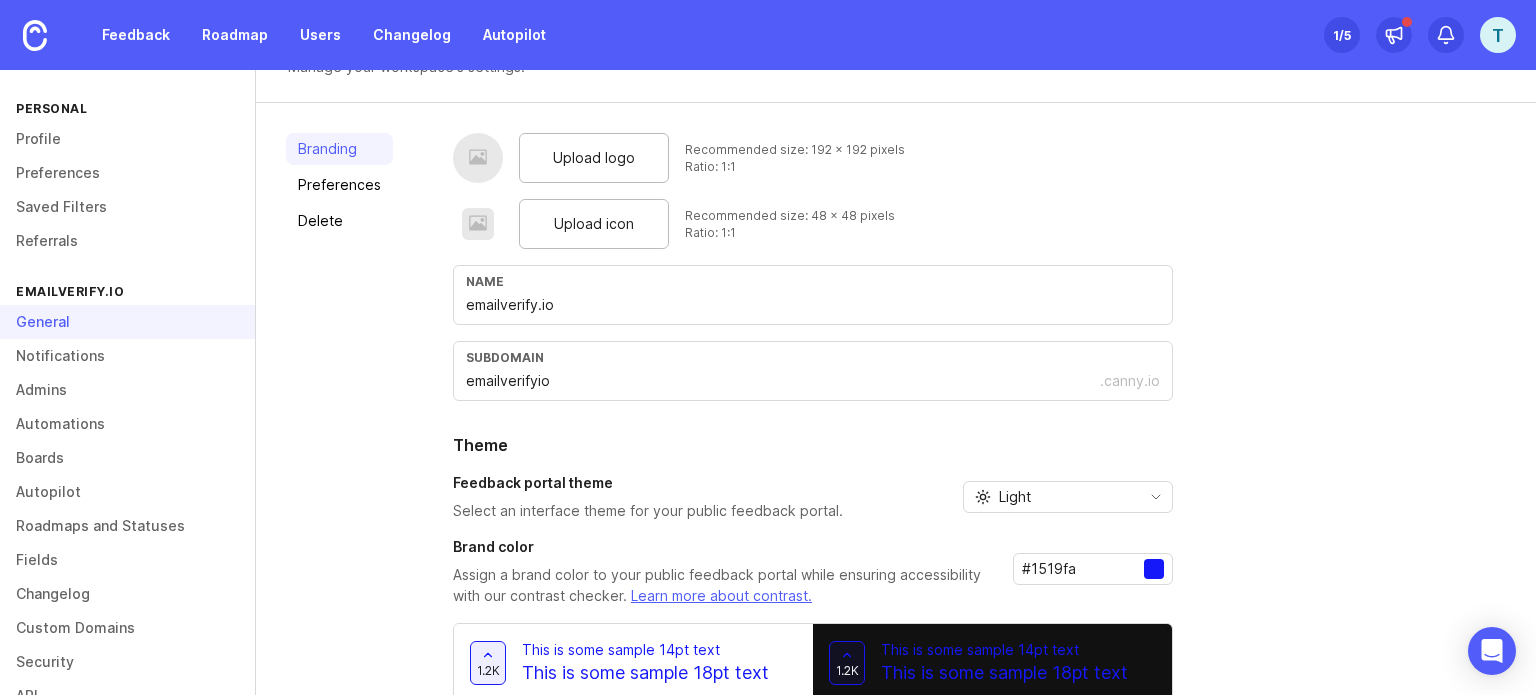 scroll, scrollTop: 0, scrollLeft: 0, axis: both 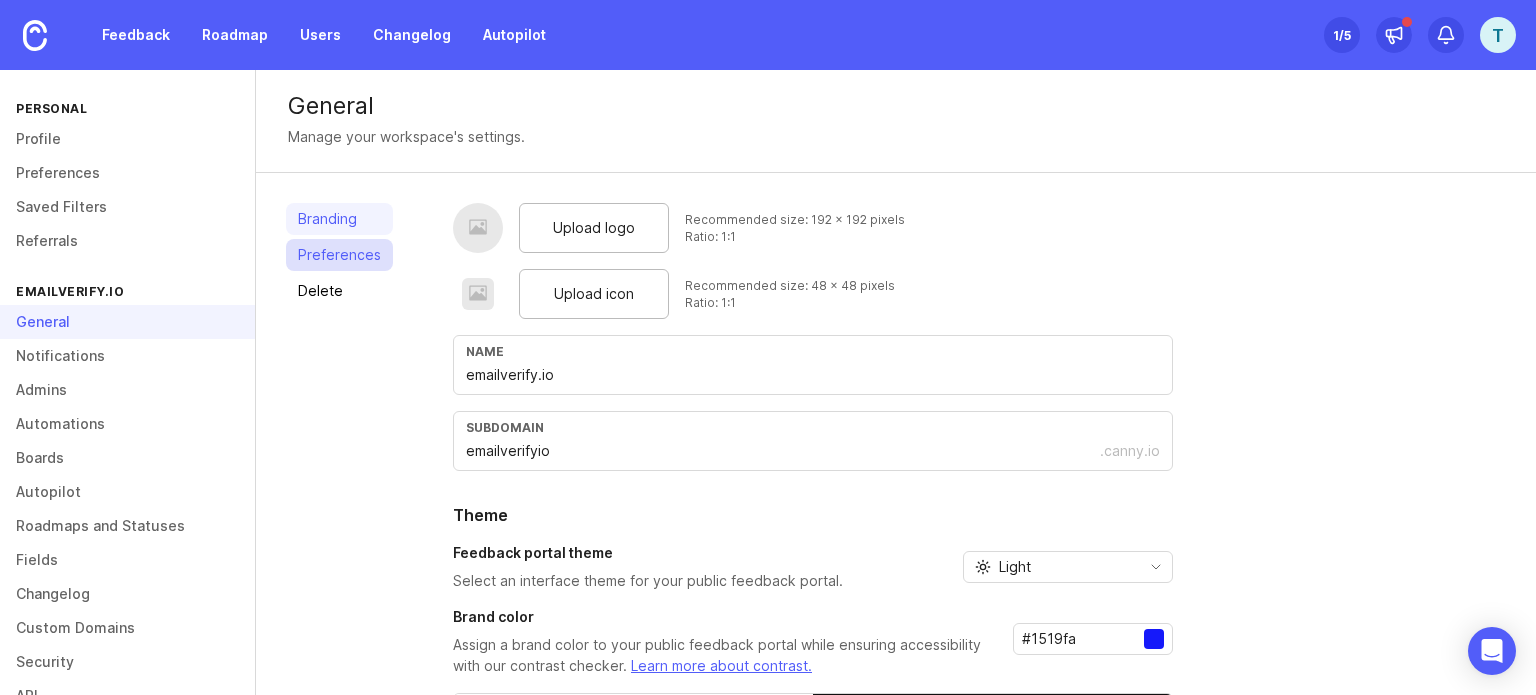 click on "Preferences" at bounding box center (339, 255) 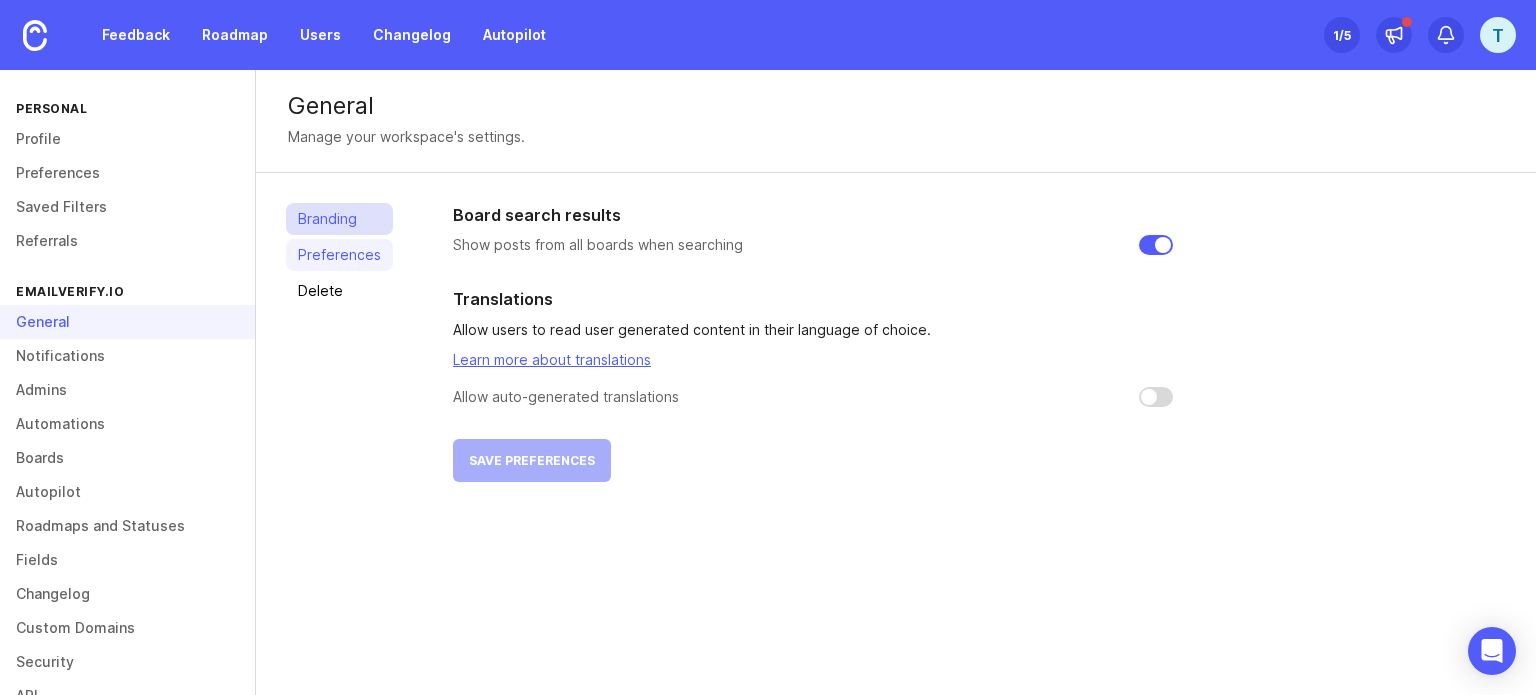 click on "Branding" at bounding box center (339, 219) 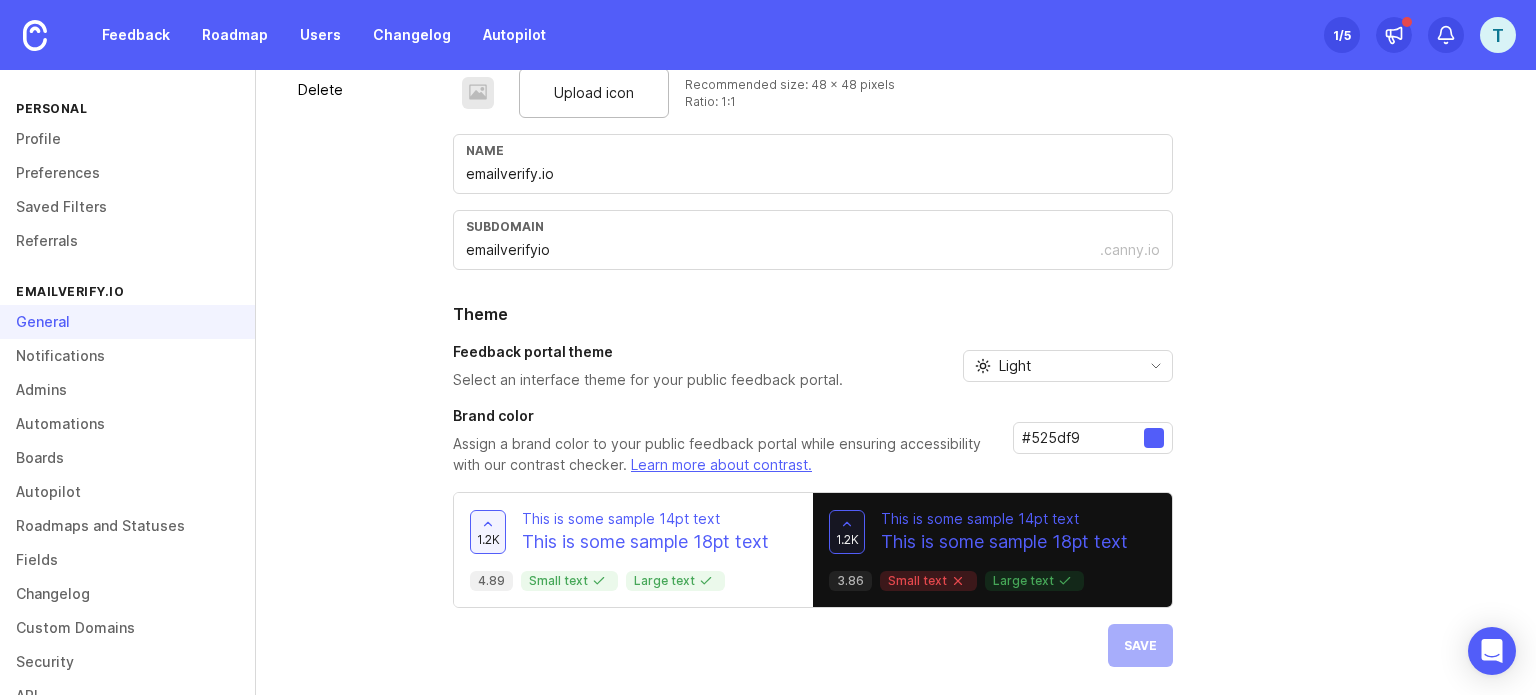 scroll, scrollTop: 0, scrollLeft: 0, axis: both 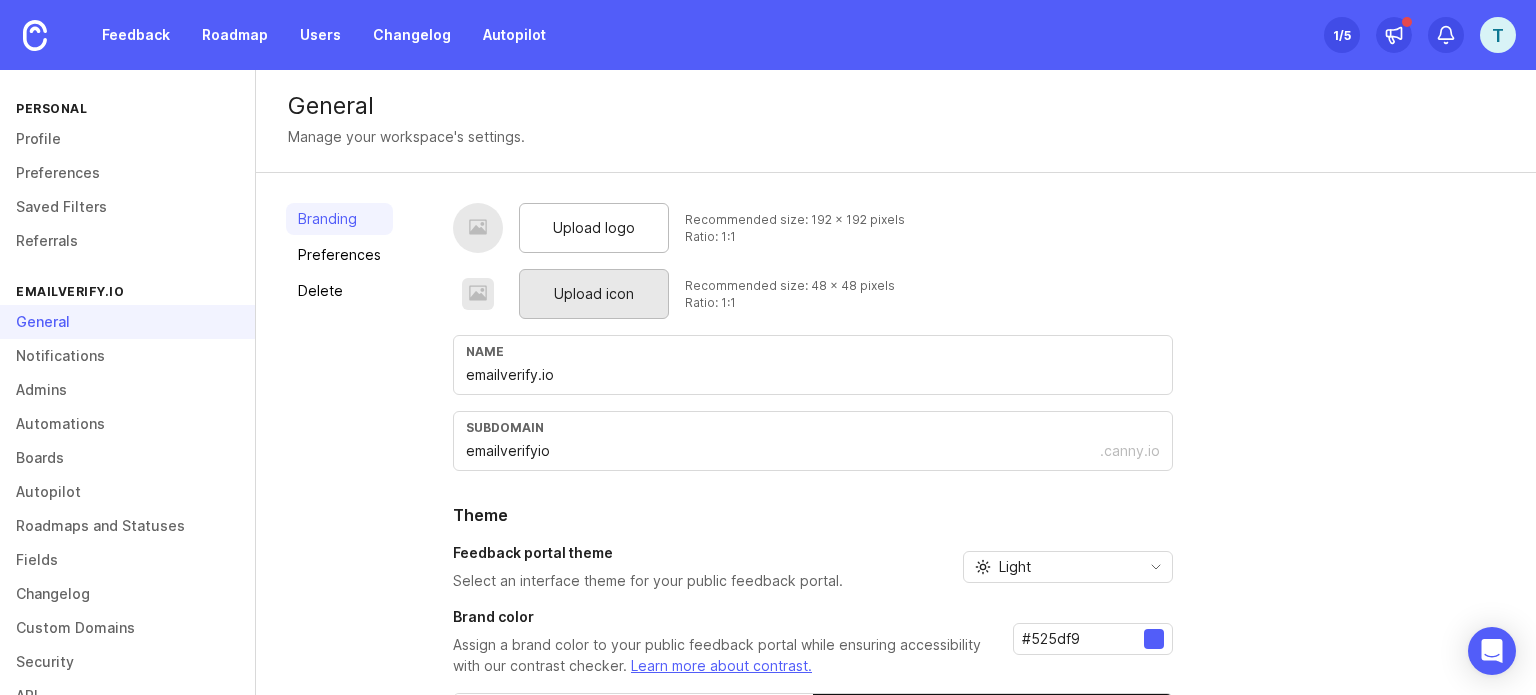 click on "Upload icon" at bounding box center [594, 294] 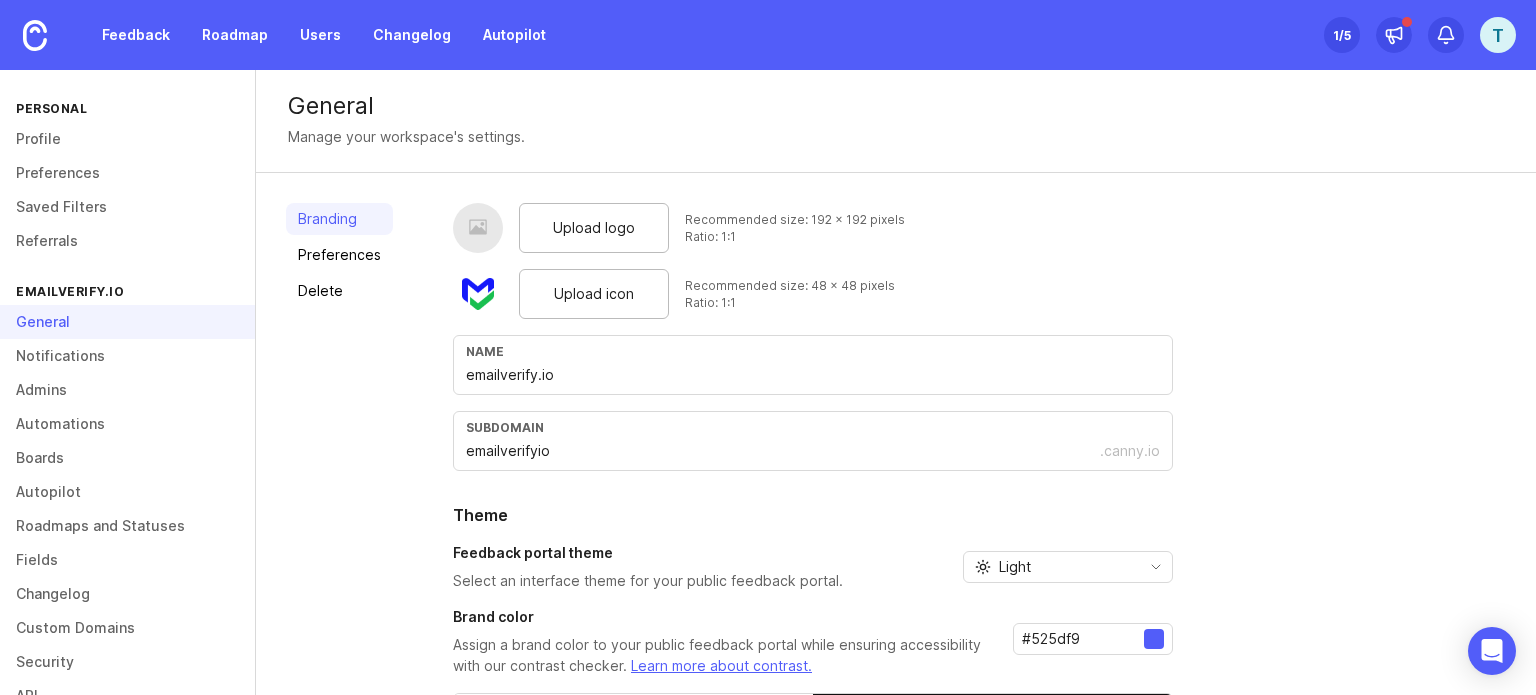 click on "Upload logo Recommended size: 192 x 192 pixels Ratio: 1:1 Upload icon Recommended size: 48 x 48 pixels Ratio: 1:1 Name emailverify.io subdomain emailverifyio .canny.io Theme Feedback portal theme Select an interface theme for your public feedback portal. Light System preference Light Dark Brand color Assign a brand color to your public feedback portal while ensuring accessibility with our contrast checker.   Learn more about contrast. #525df9 1.2k This is some sample 14pt text This is some sample 18pt text 4.89 Small text  Large text  1.2k This is some sample 14pt text This is some sample 18pt text 3.86 Small text  Large text  Save" at bounding box center [813, 535] 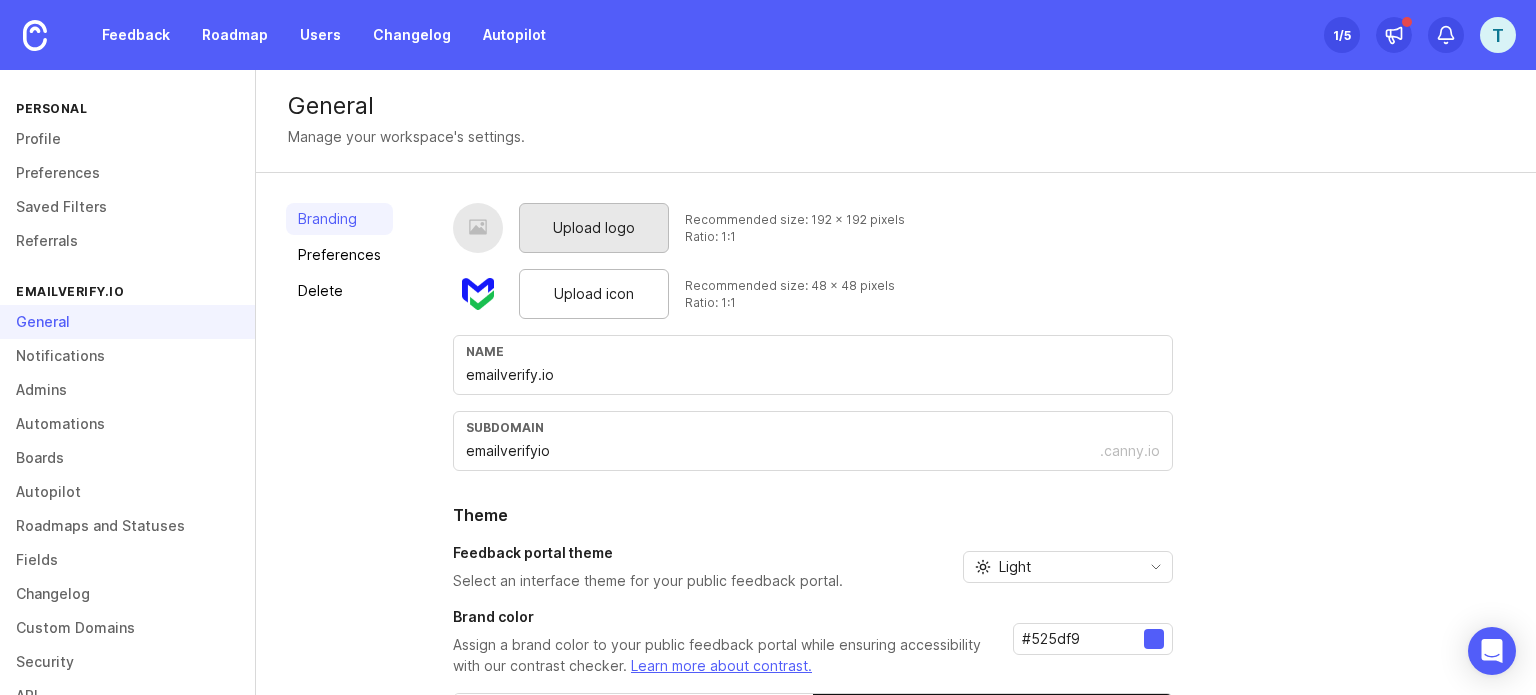 click on "Upload logo" at bounding box center [594, 228] 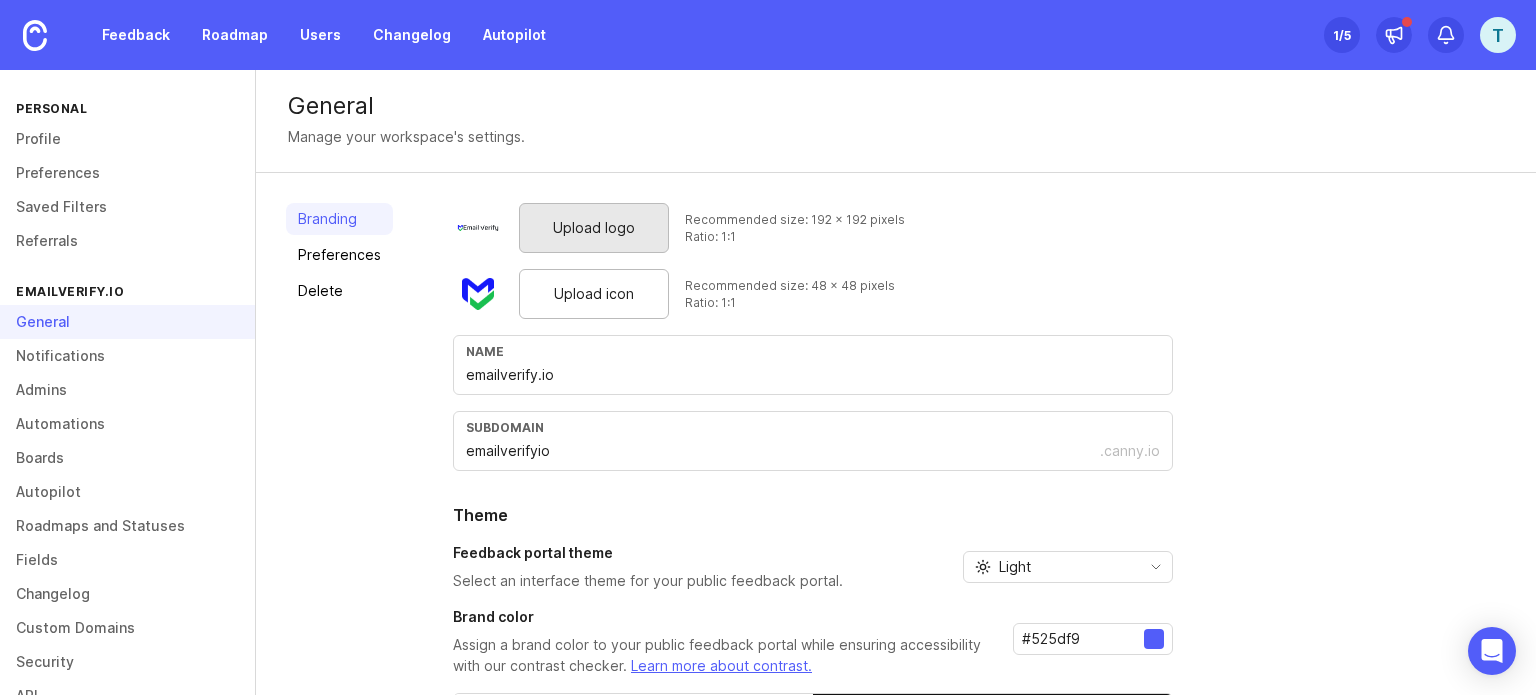 scroll, scrollTop: 201, scrollLeft: 0, axis: vertical 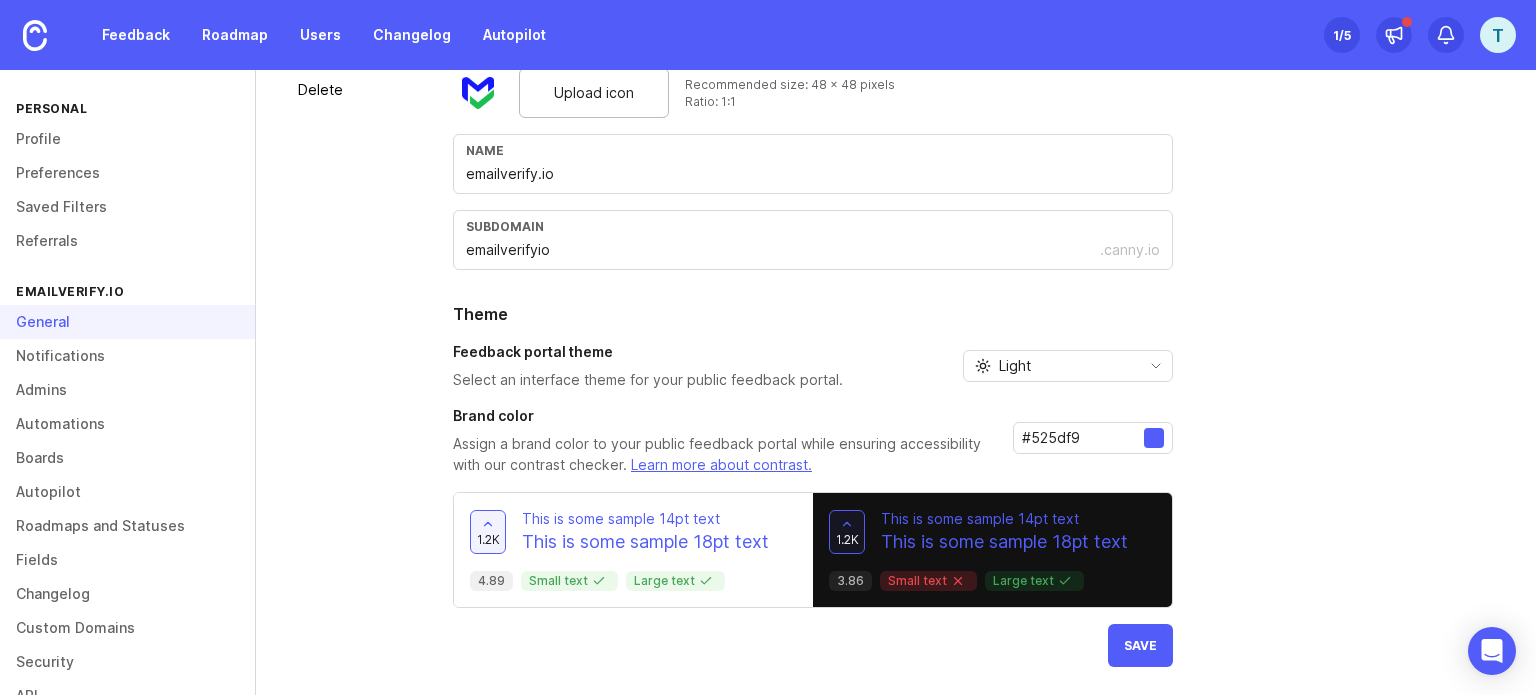 click on "#525df9" at bounding box center [1083, 438] 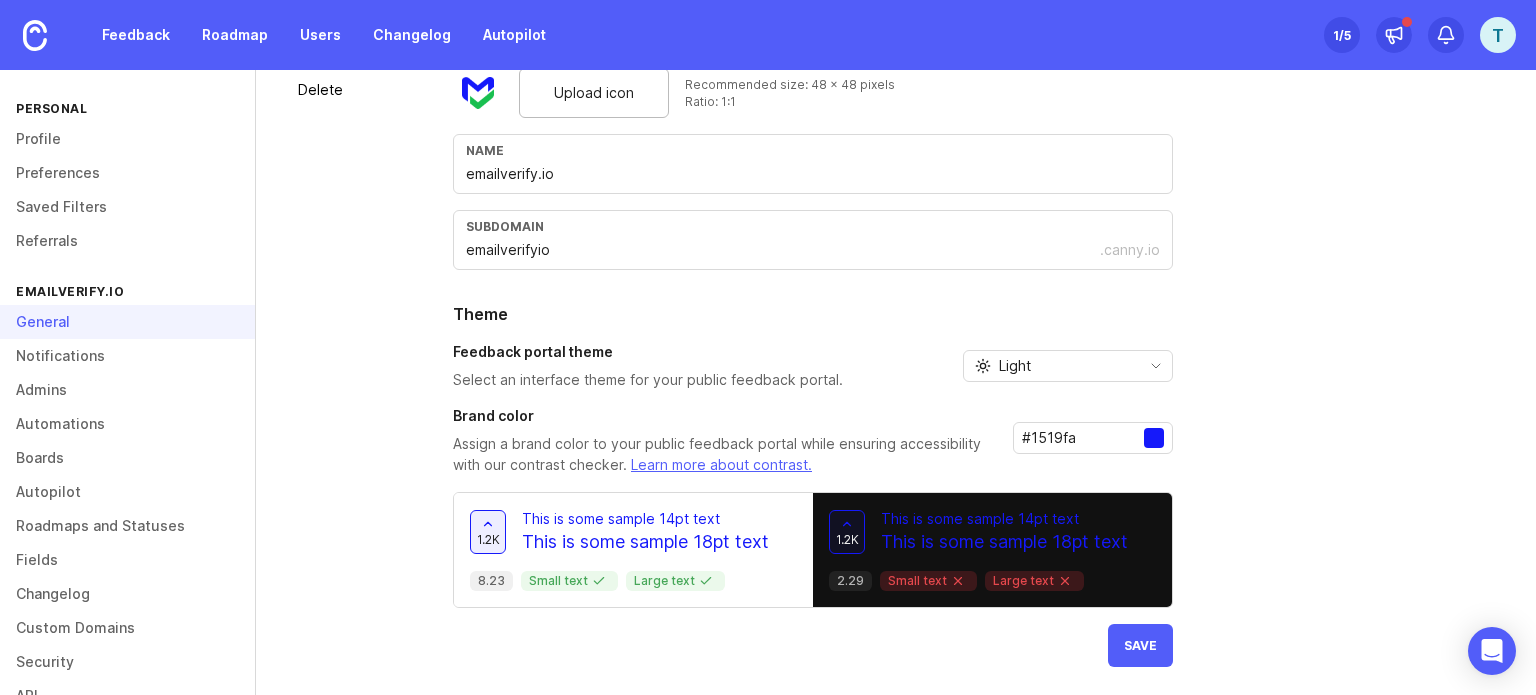 type on "#1519fa" 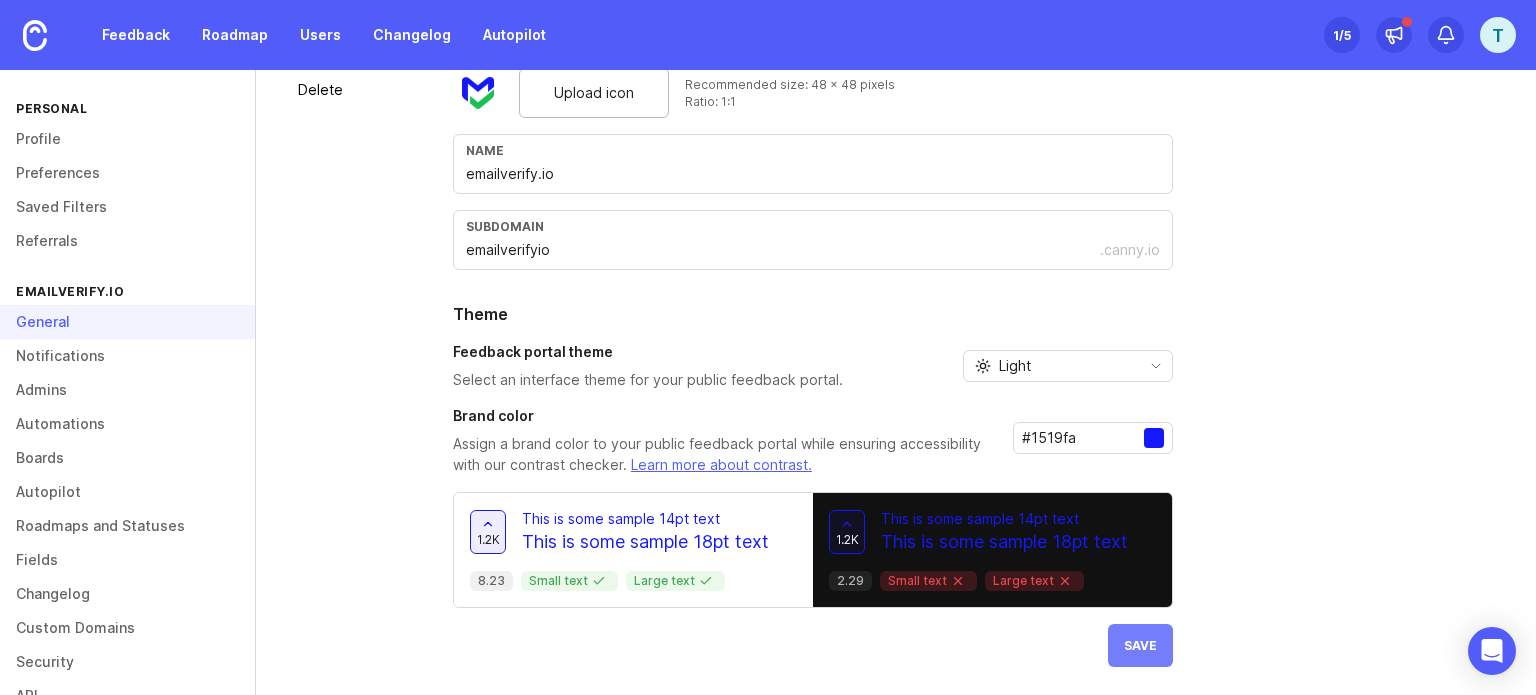 click on "Save" at bounding box center [1140, 645] 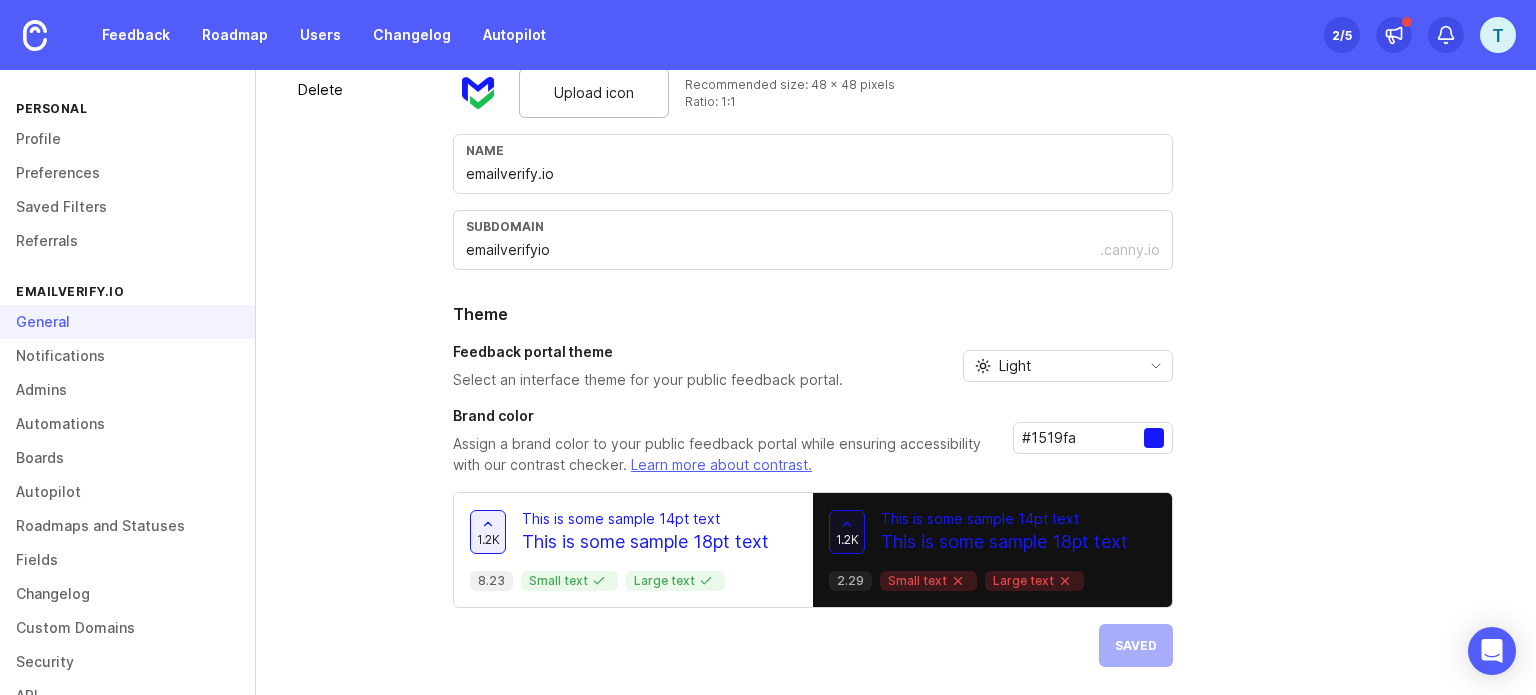 scroll, scrollTop: 0, scrollLeft: 0, axis: both 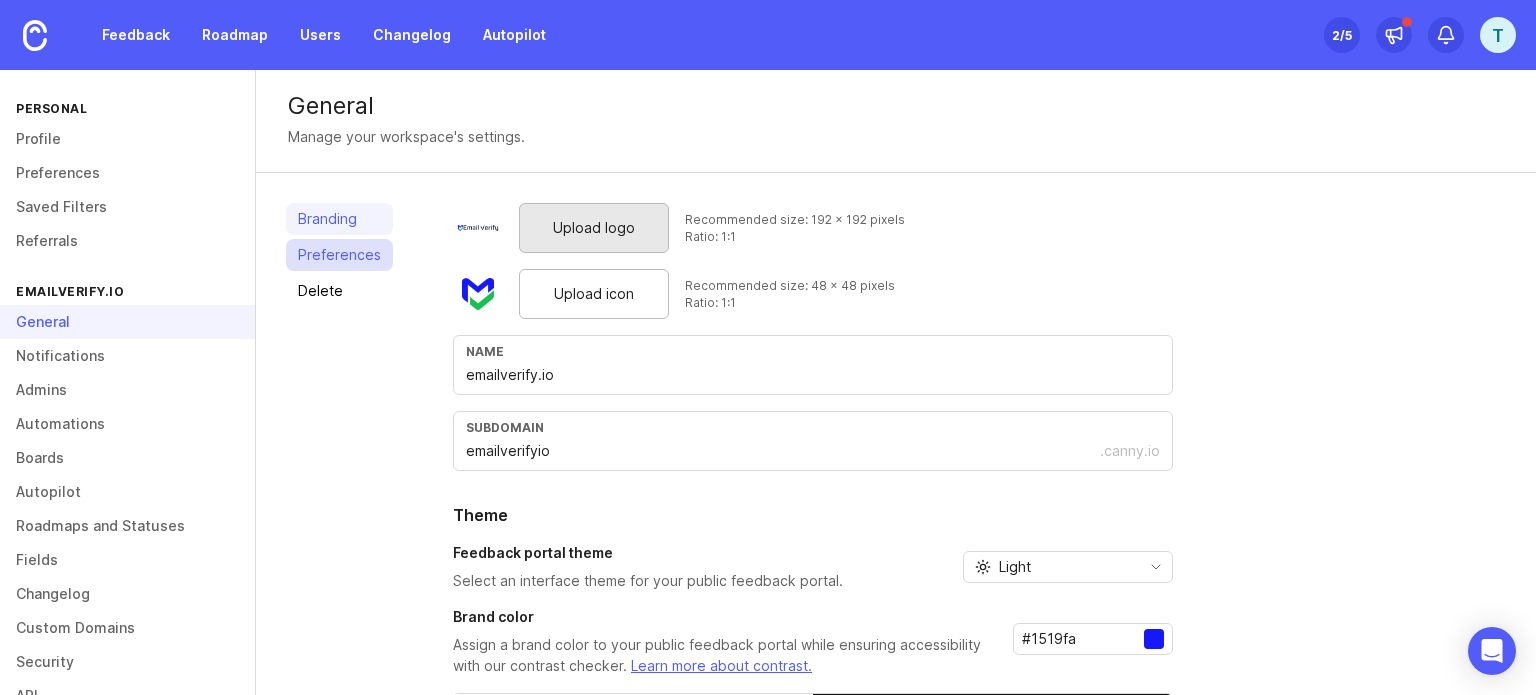 click on "Preferences" at bounding box center [339, 255] 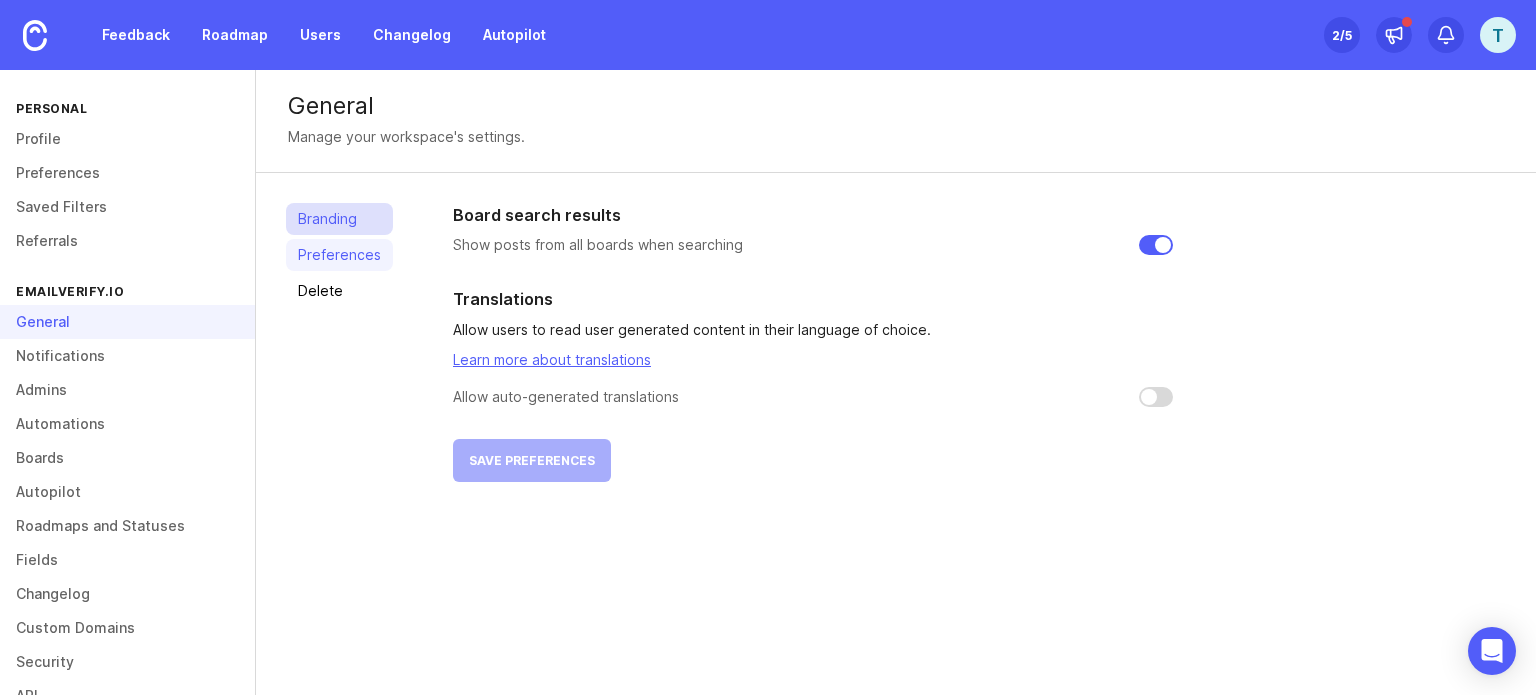 click on "Branding" at bounding box center [339, 219] 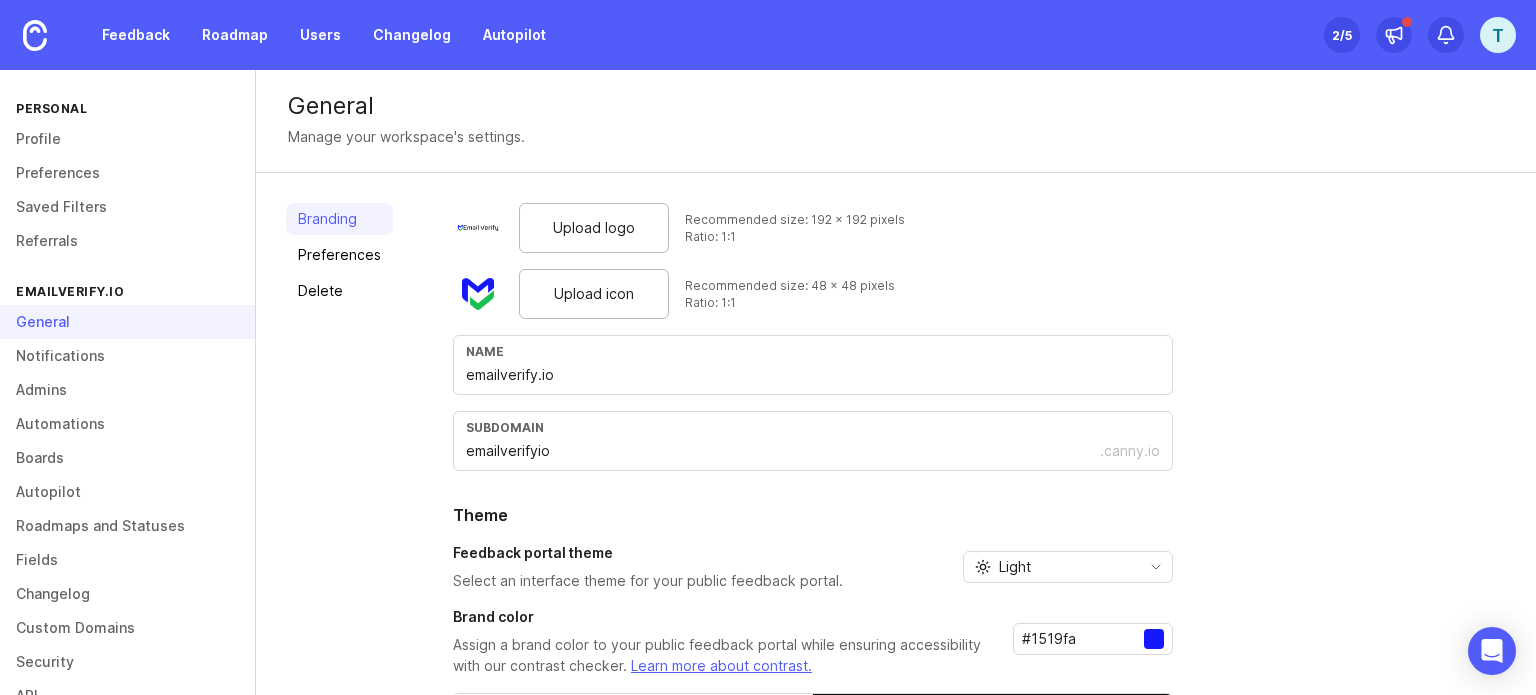 scroll, scrollTop: 201, scrollLeft: 0, axis: vertical 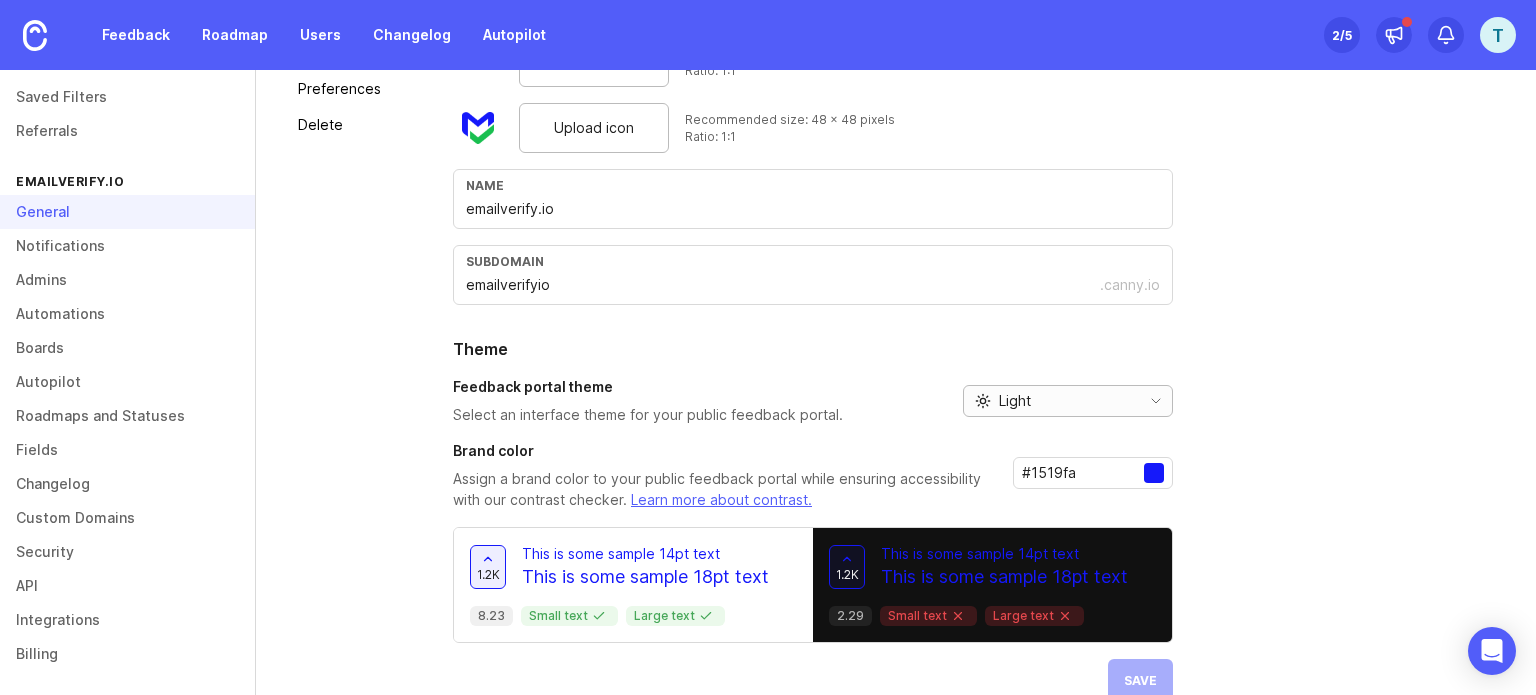 click on "Light" at bounding box center (1015, 401) 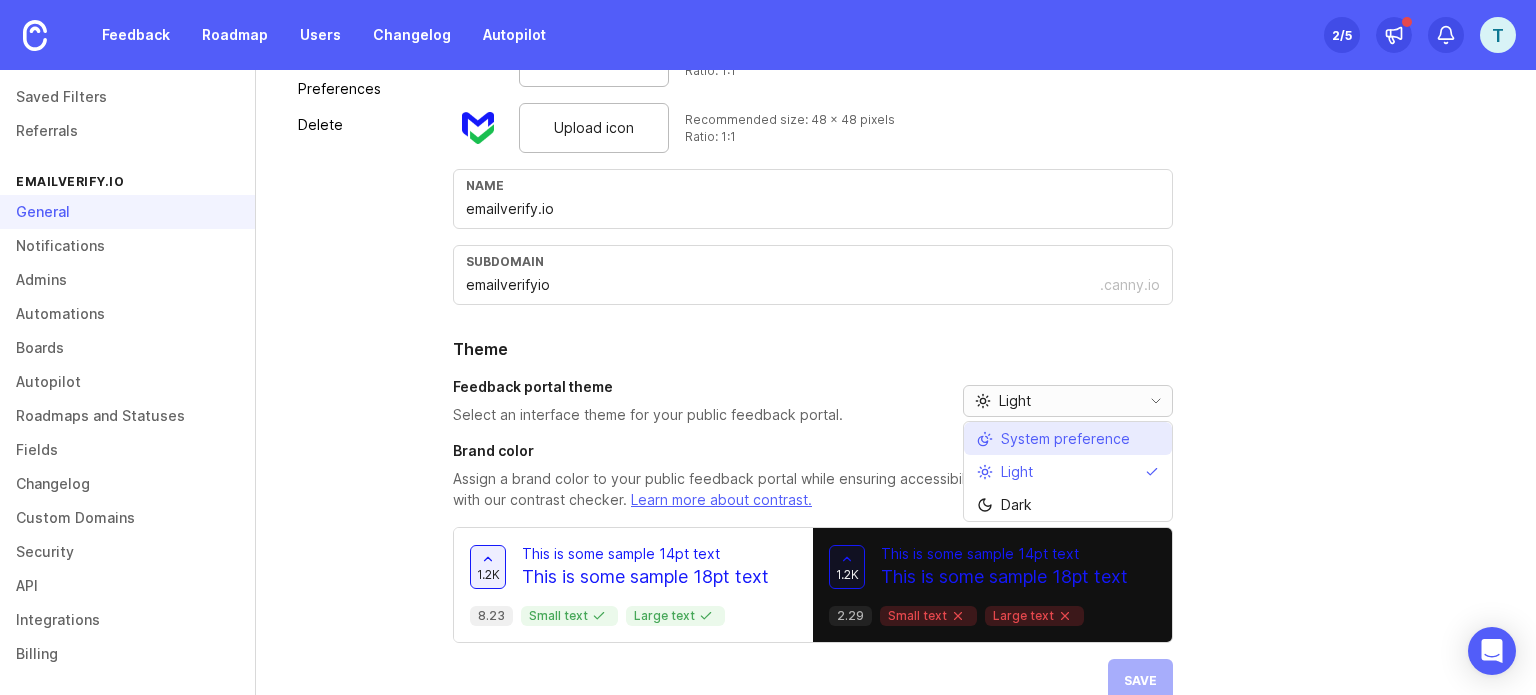 click on "System preference" at bounding box center [1065, 439] 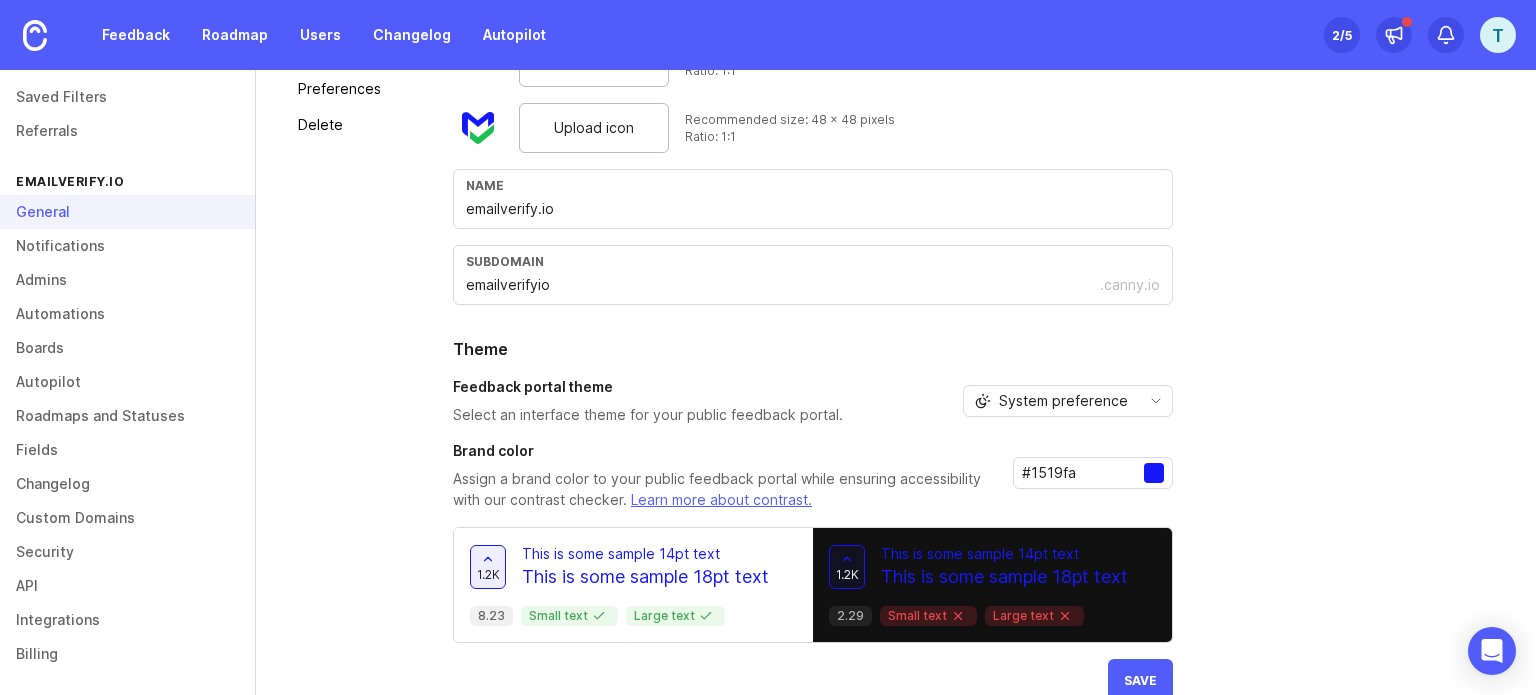 scroll, scrollTop: 201, scrollLeft: 0, axis: vertical 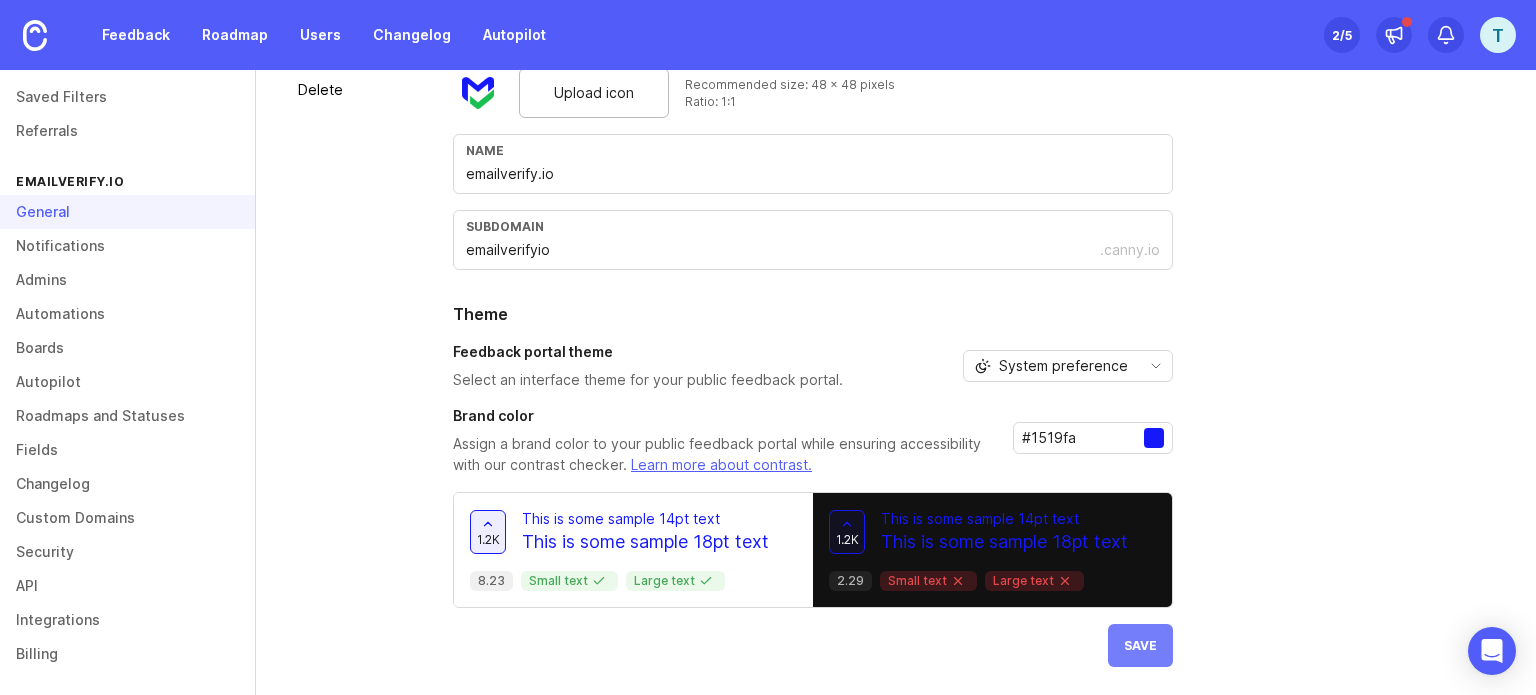 click on "Save" at bounding box center [1140, 645] 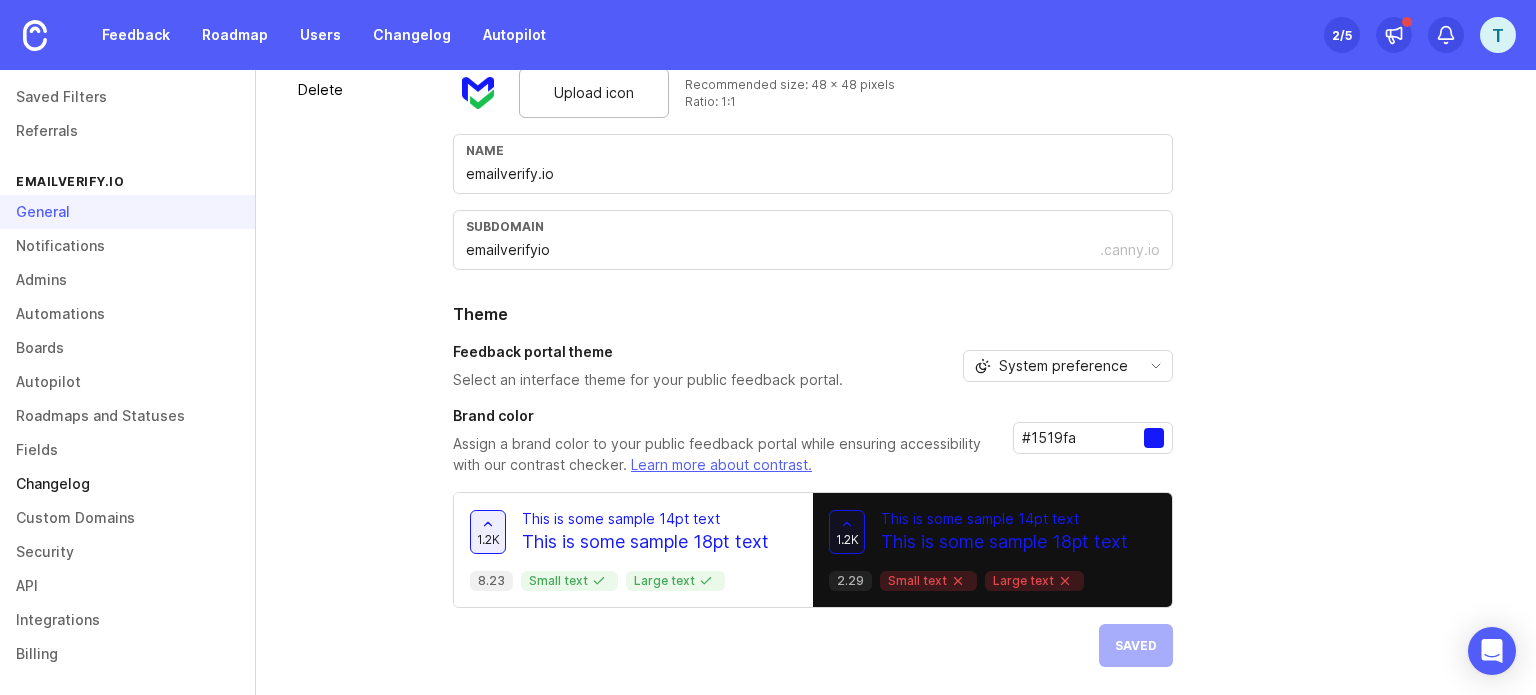 scroll, scrollTop: 0, scrollLeft: 0, axis: both 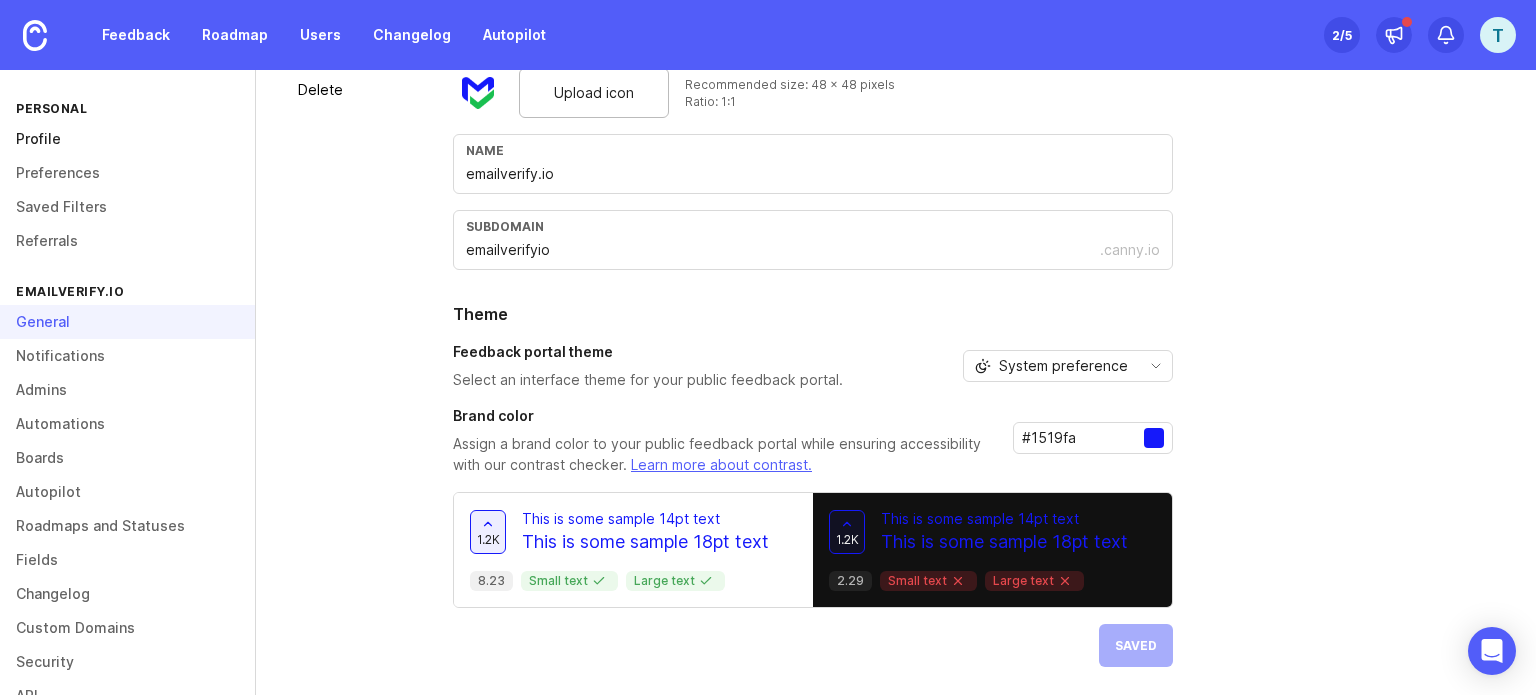 click on "Profile" at bounding box center [127, 139] 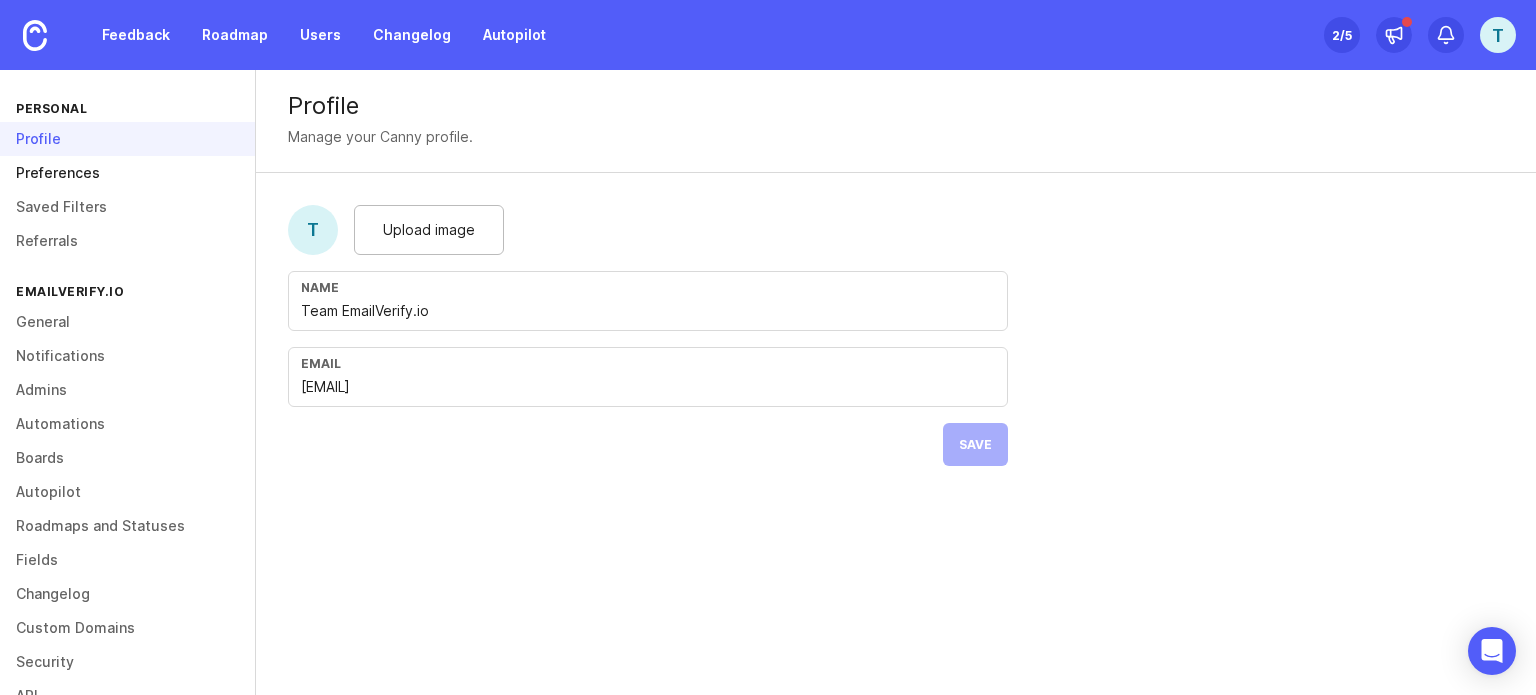click on "Preferences" at bounding box center (127, 173) 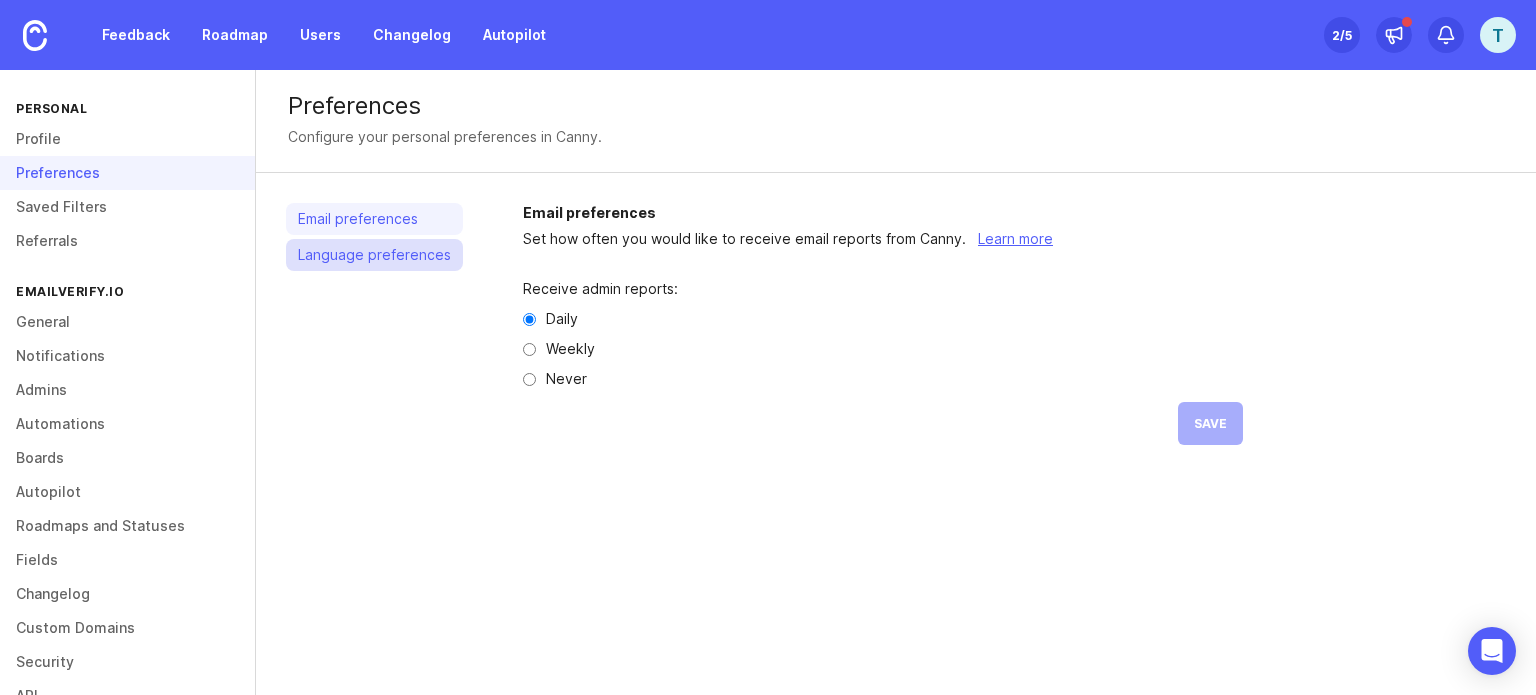 click on "Language preferences" at bounding box center [374, 255] 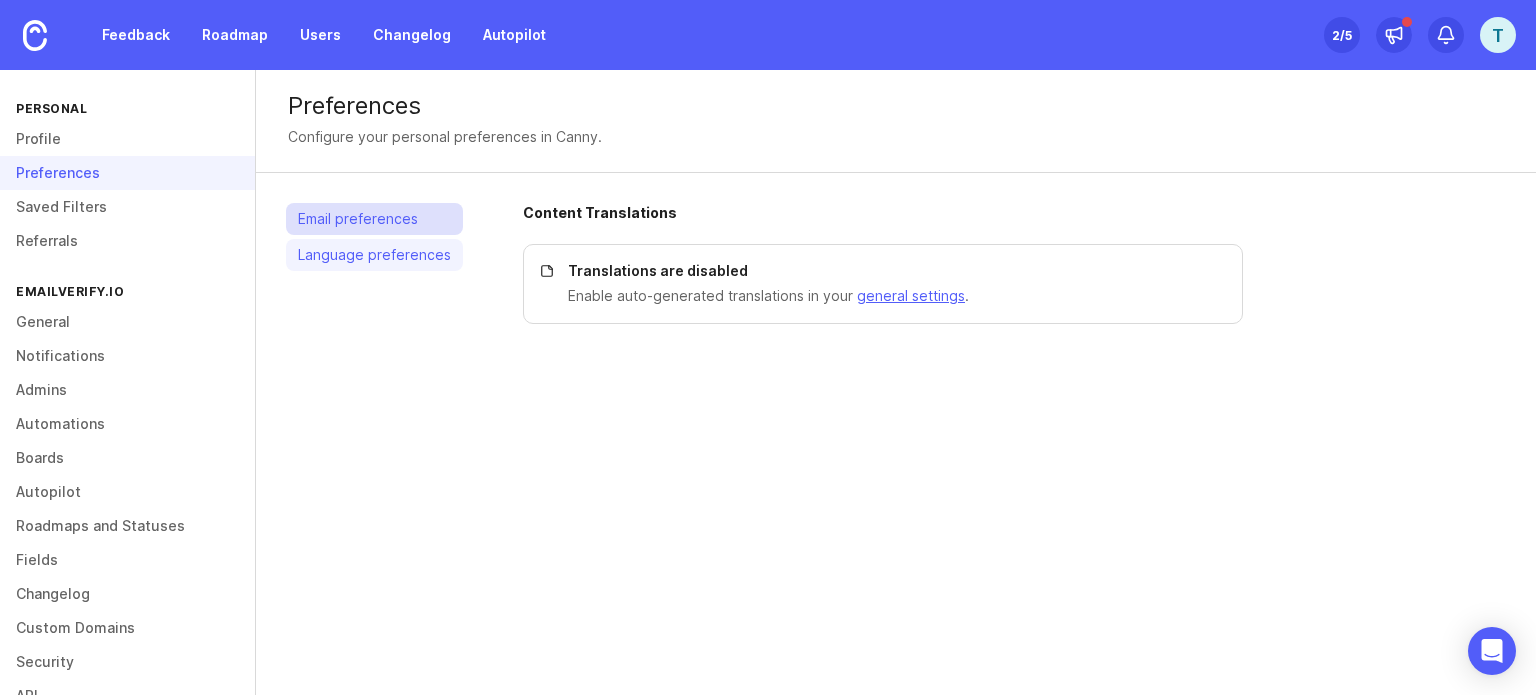 click on "Email preferences" at bounding box center [374, 219] 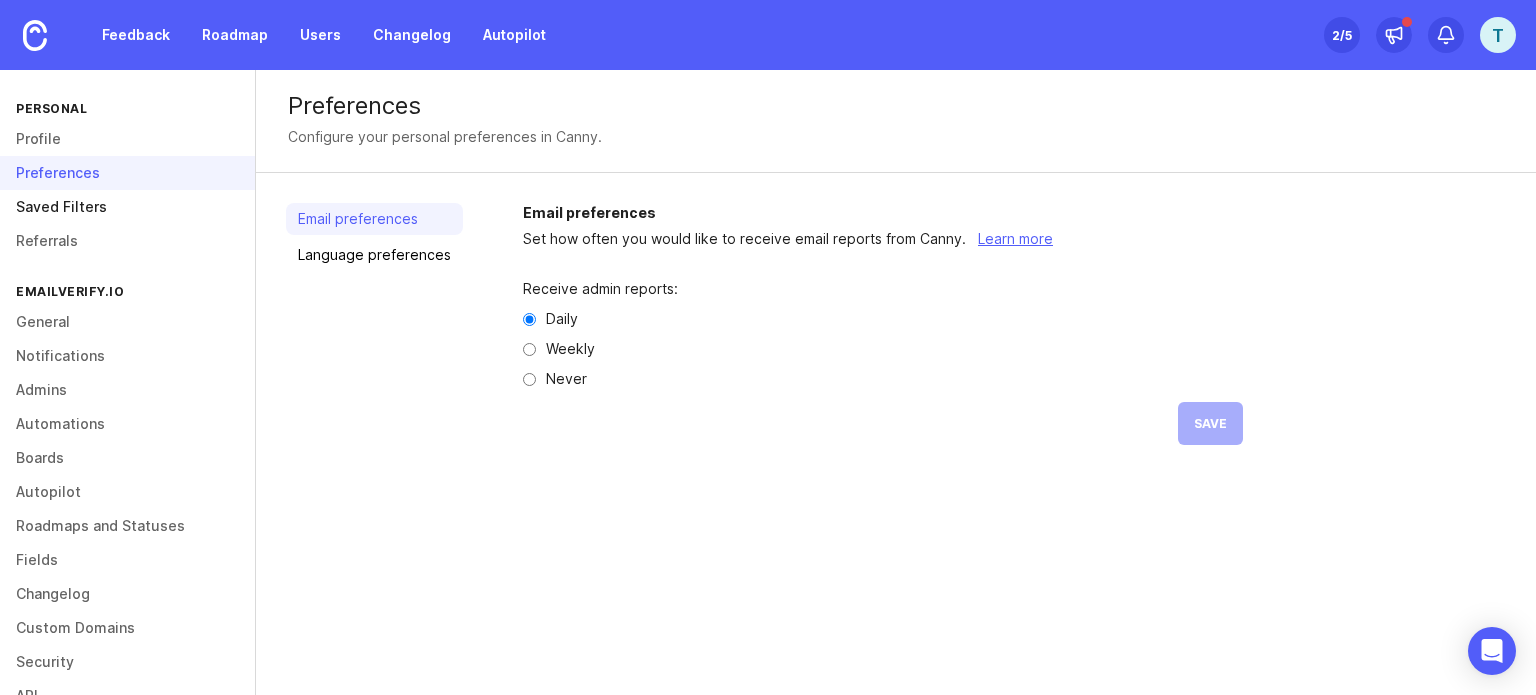 click on "Saved Filters" at bounding box center [127, 207] 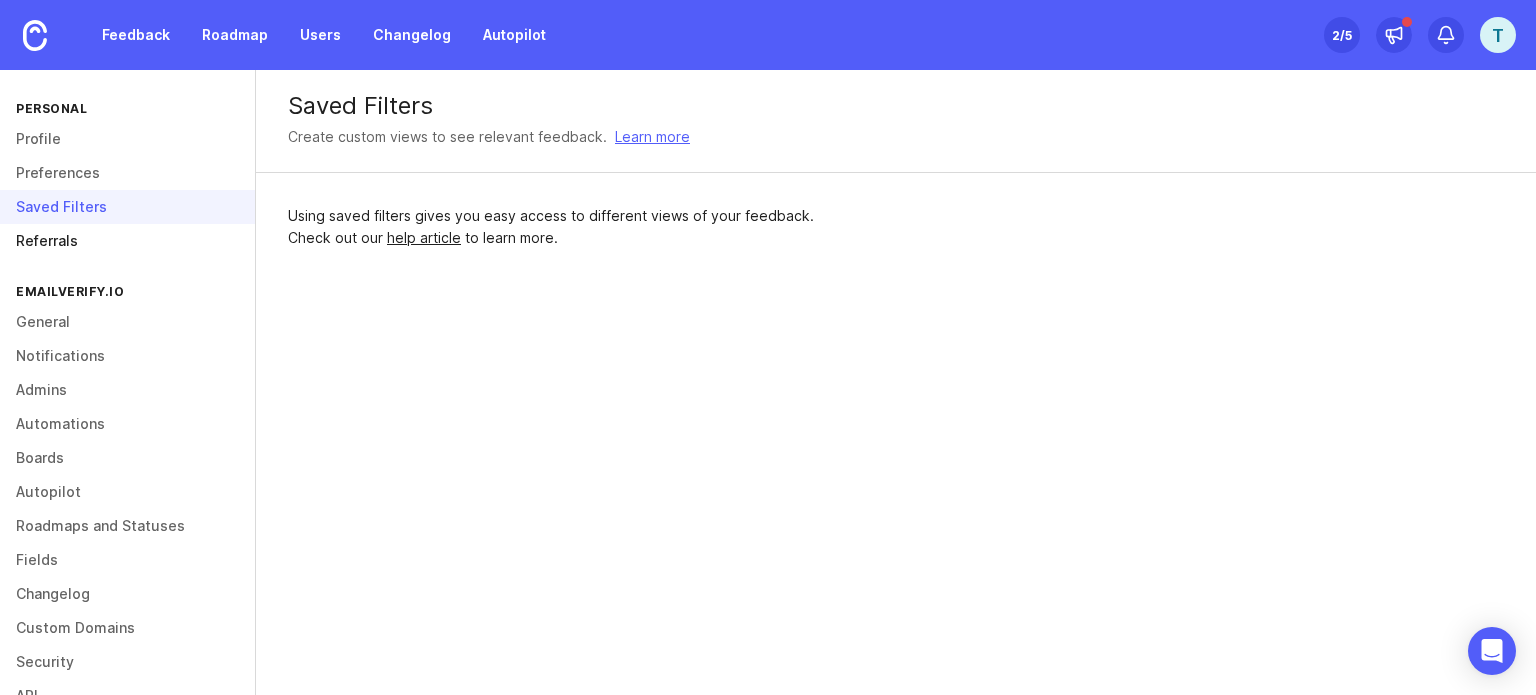 click on "Referrals" at bounding box center (127, 241) 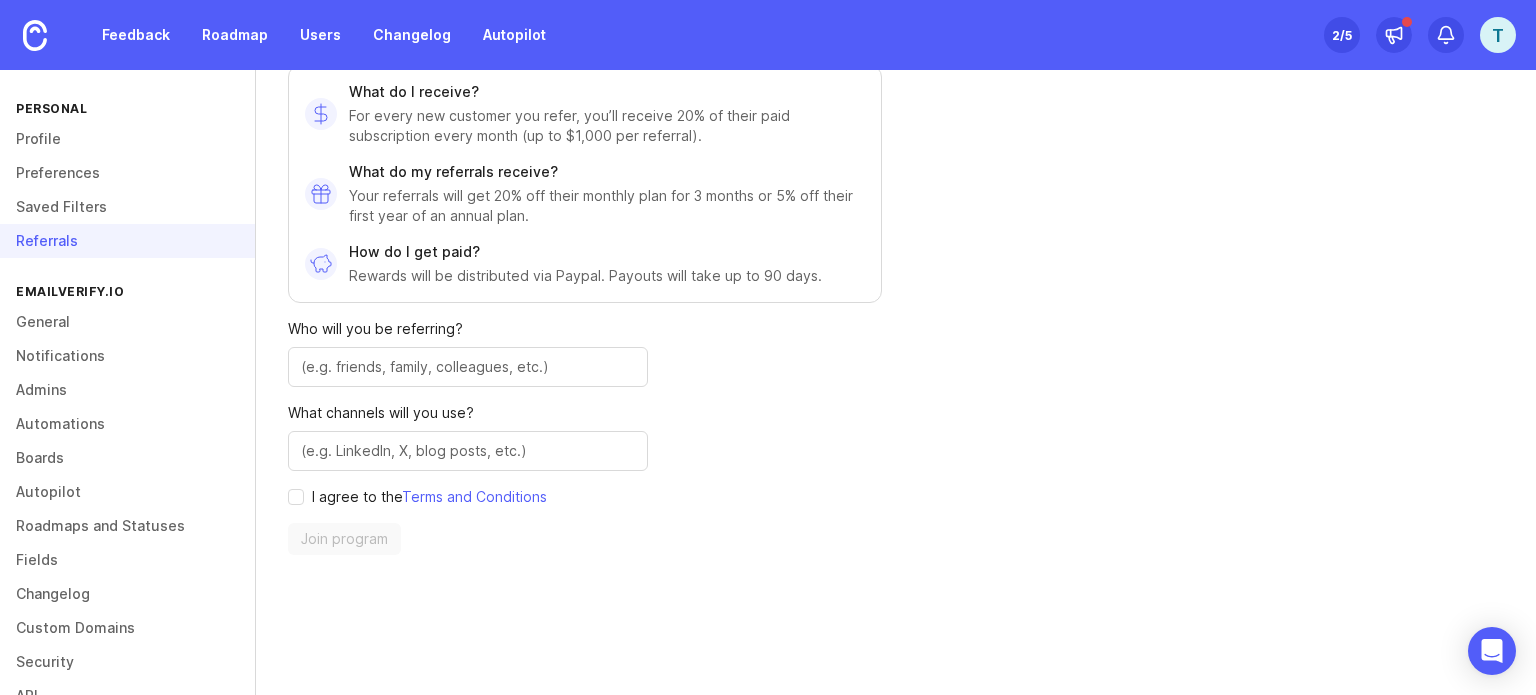 scroll, scrollTop: 236, scrollLeft: 0, axis: vertical 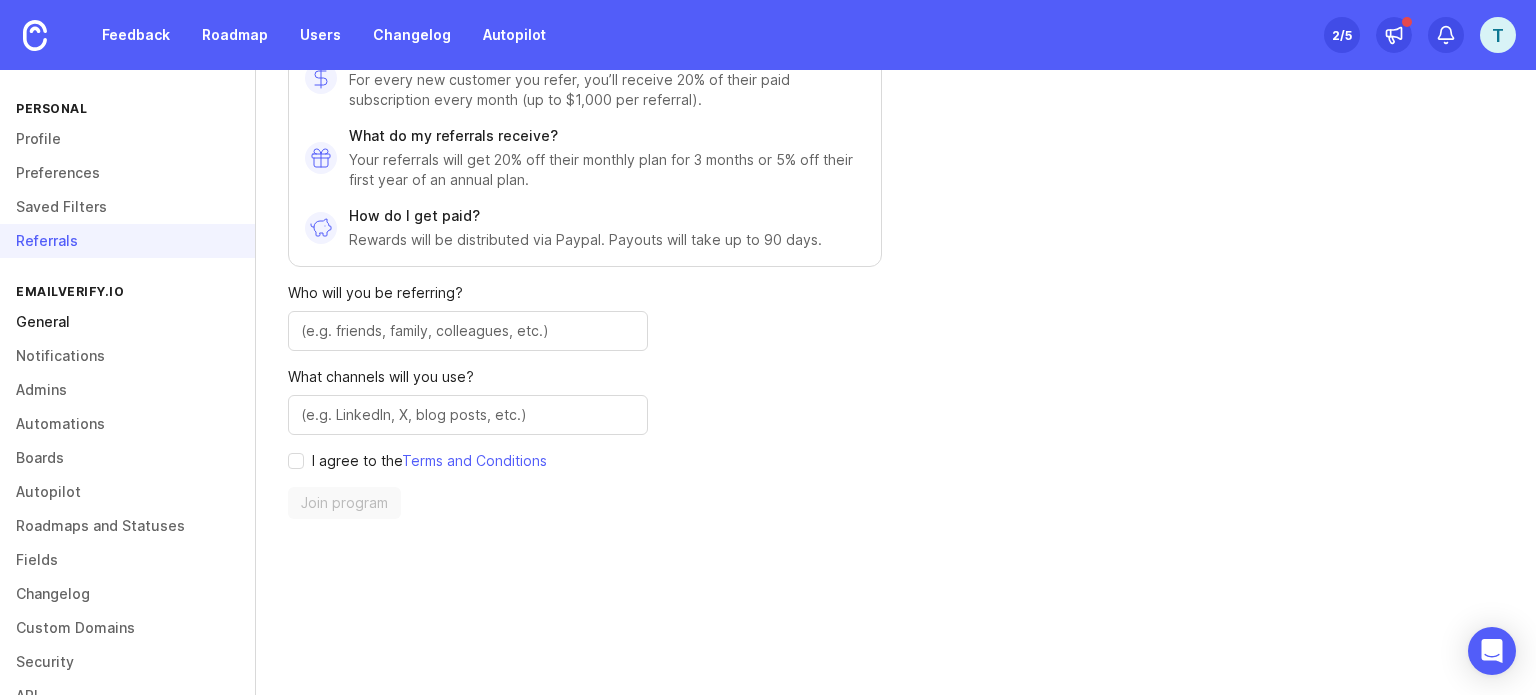 click on "General" at bounding box center (127, 322) 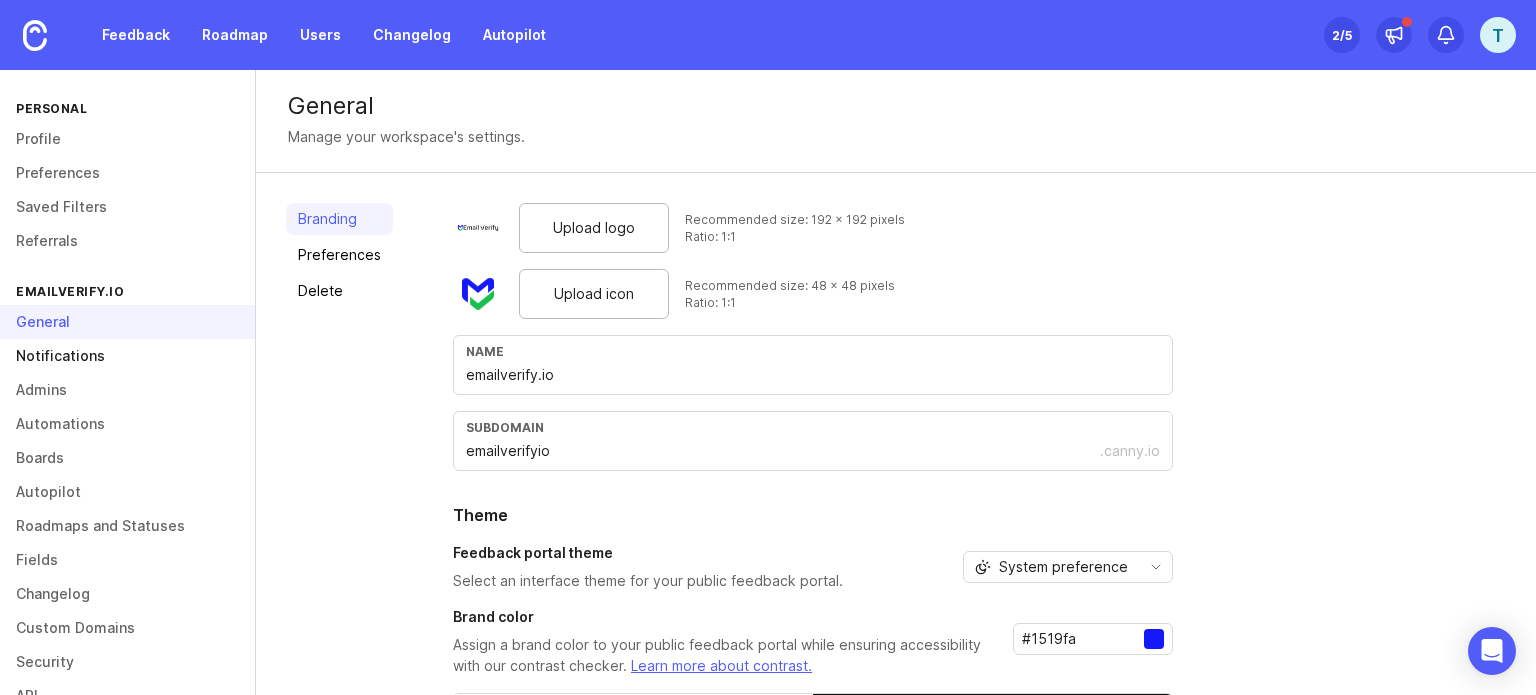 click on "Notifications" at bounding box center [127, 356] 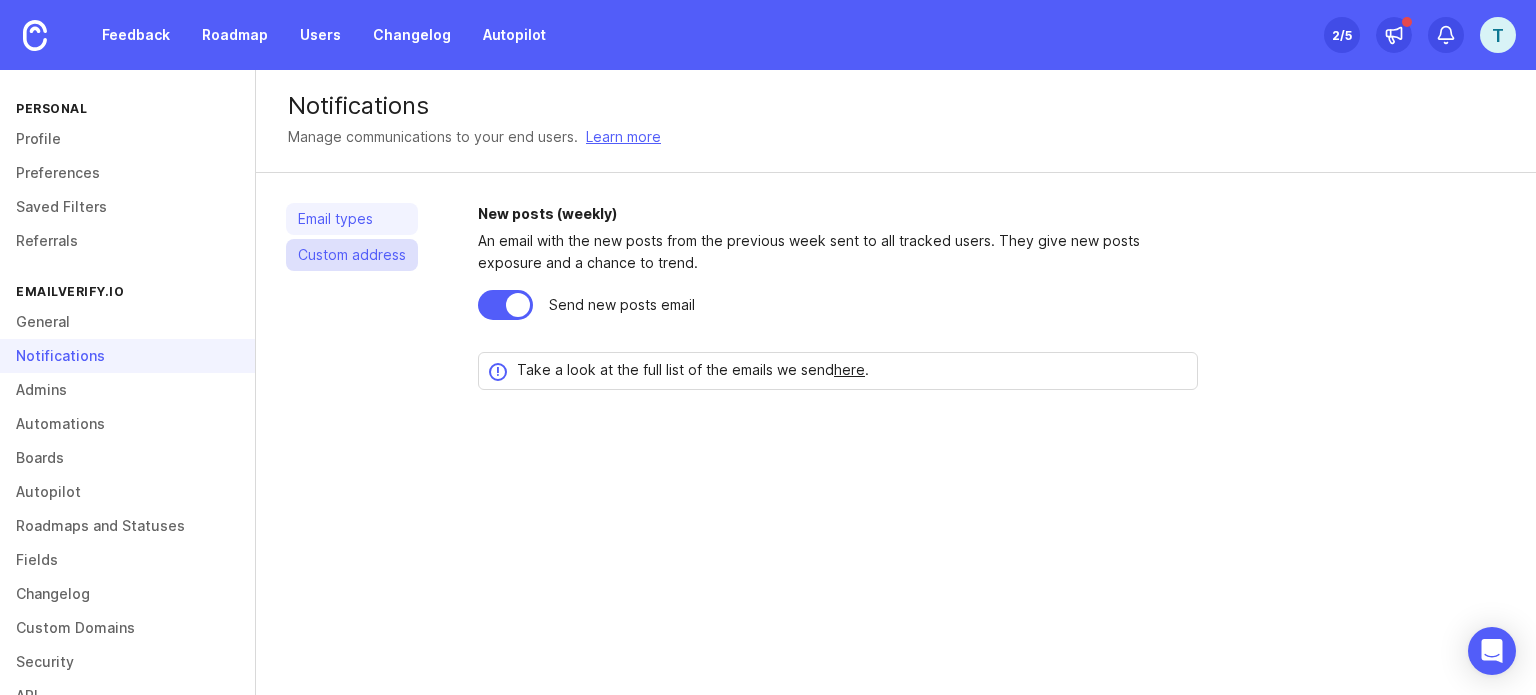 click on "Custom address" at bounding box center (352, 255) 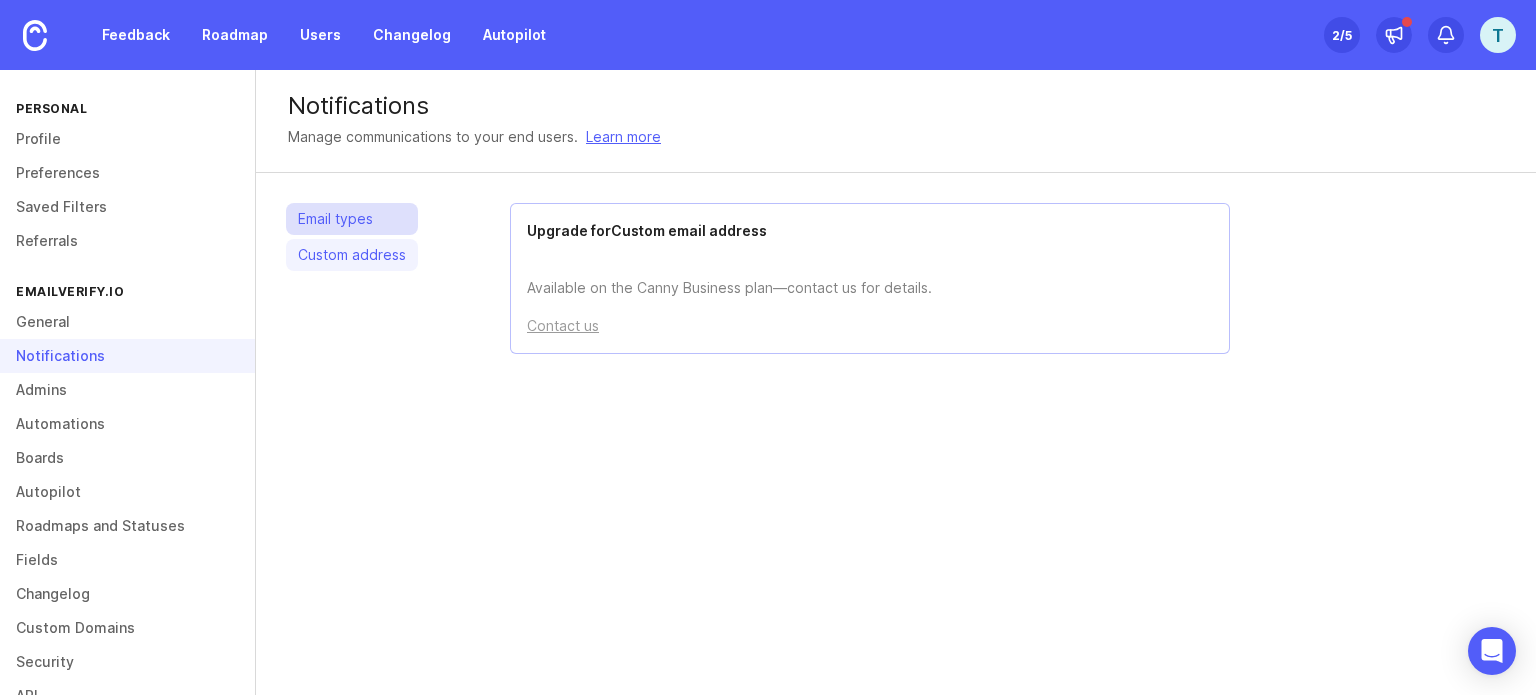 click on "Email types" at bounding box center [352, 219] 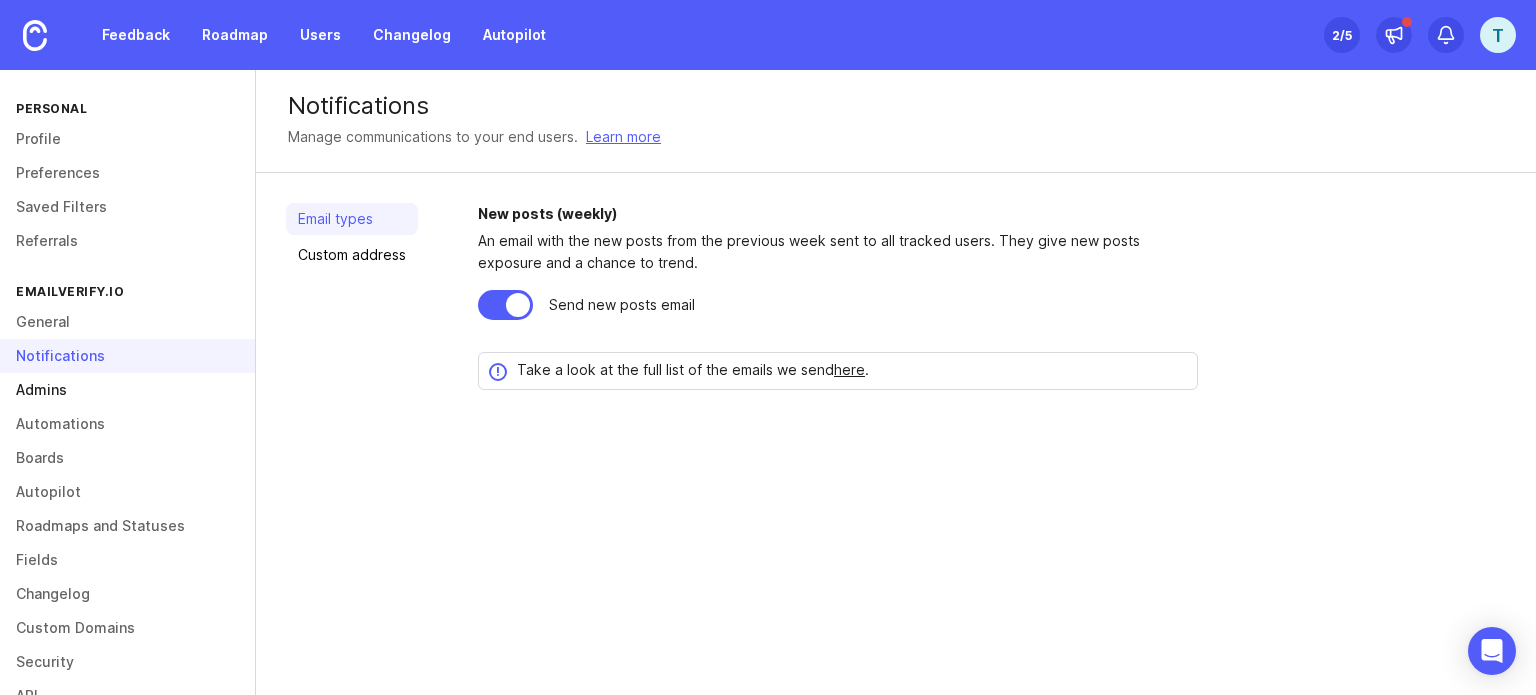 click on "Admins" at bounding box center [127, 390] 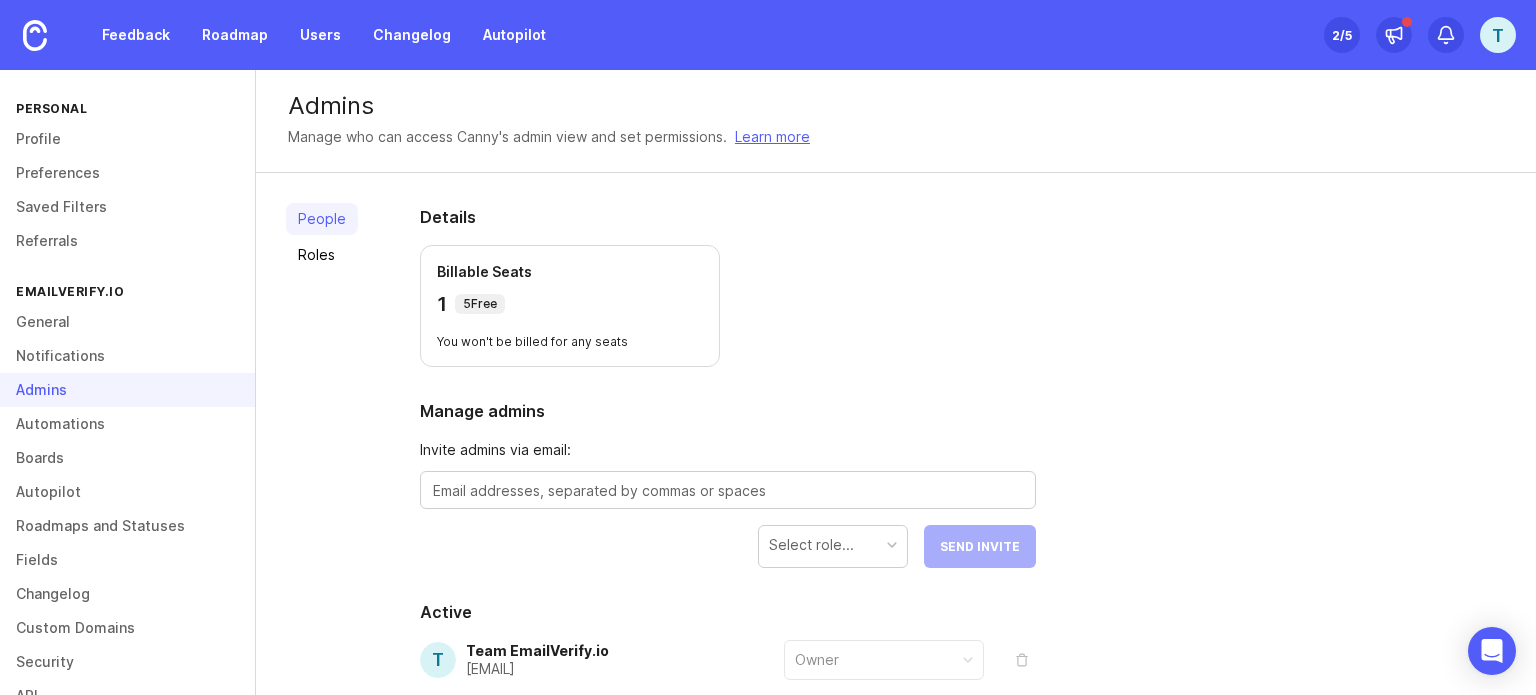 scroll, scrollTop: 112, scrollLeft: 0, axis: vertical 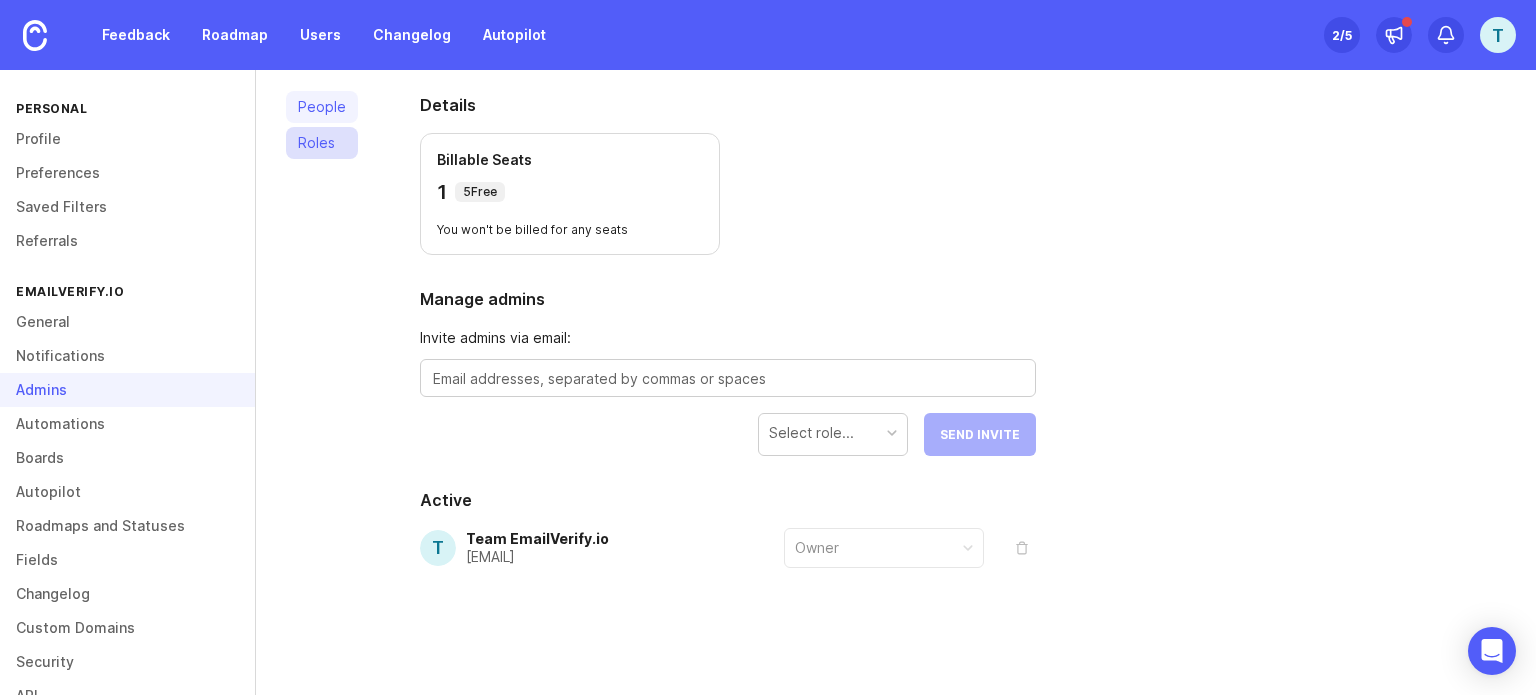 click on "Roles" at bounding box center (322, 143) 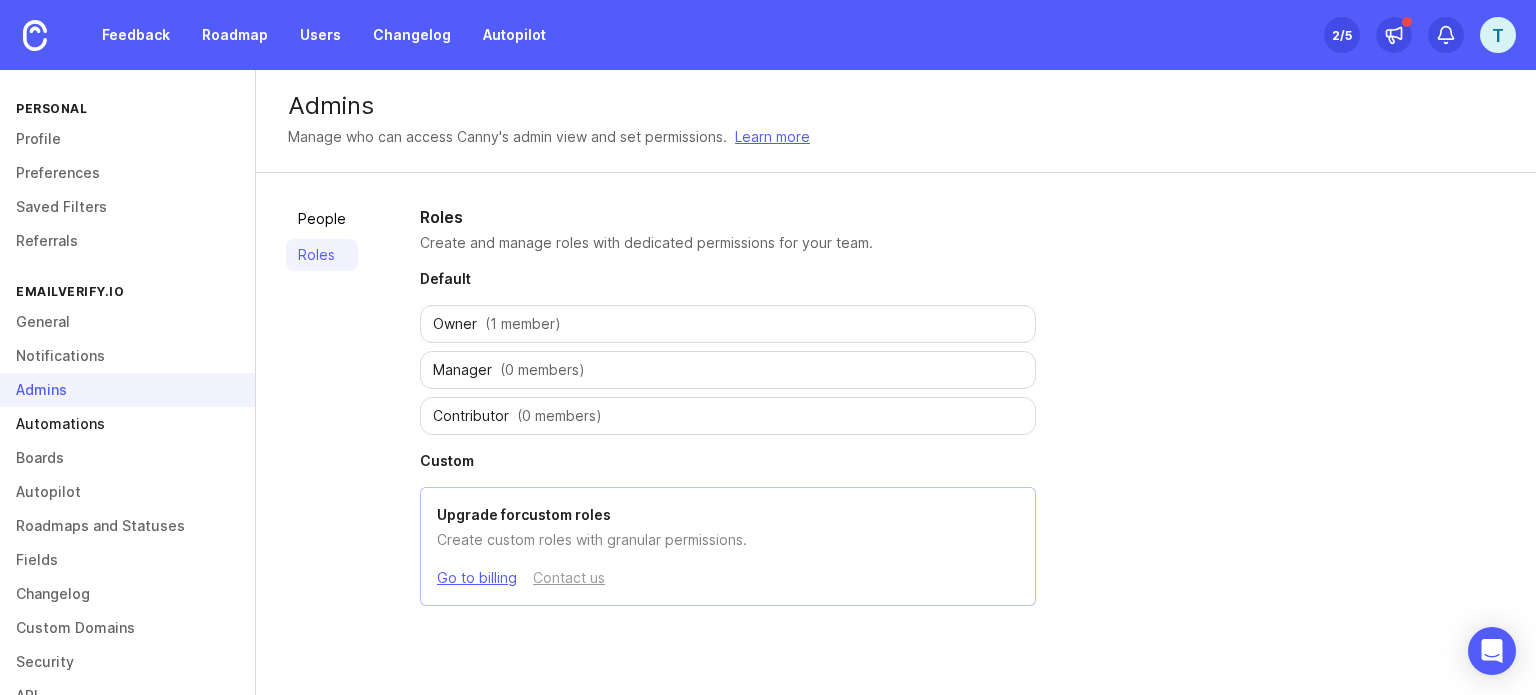 click on "Automations" at bounding box center (127, 424) 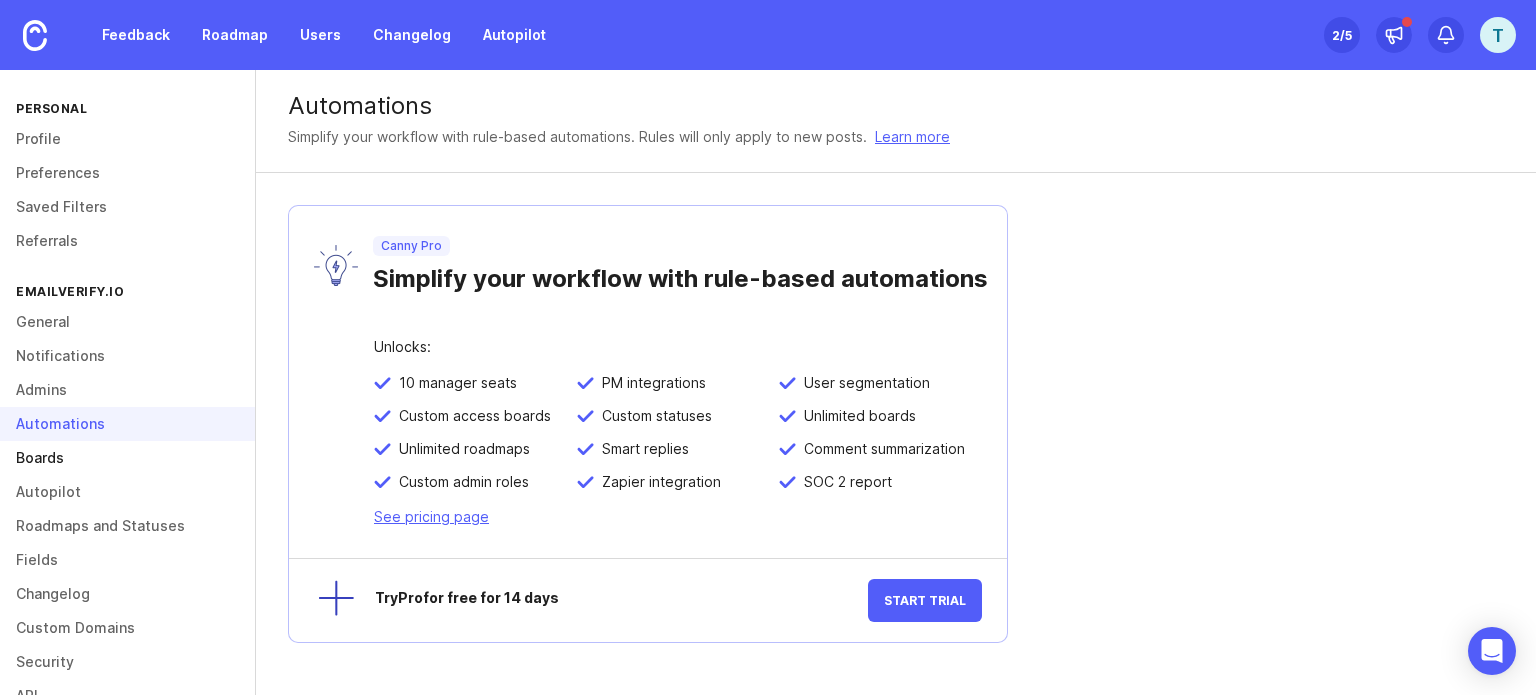 click on "Boards" at bounding box center [127, 458] 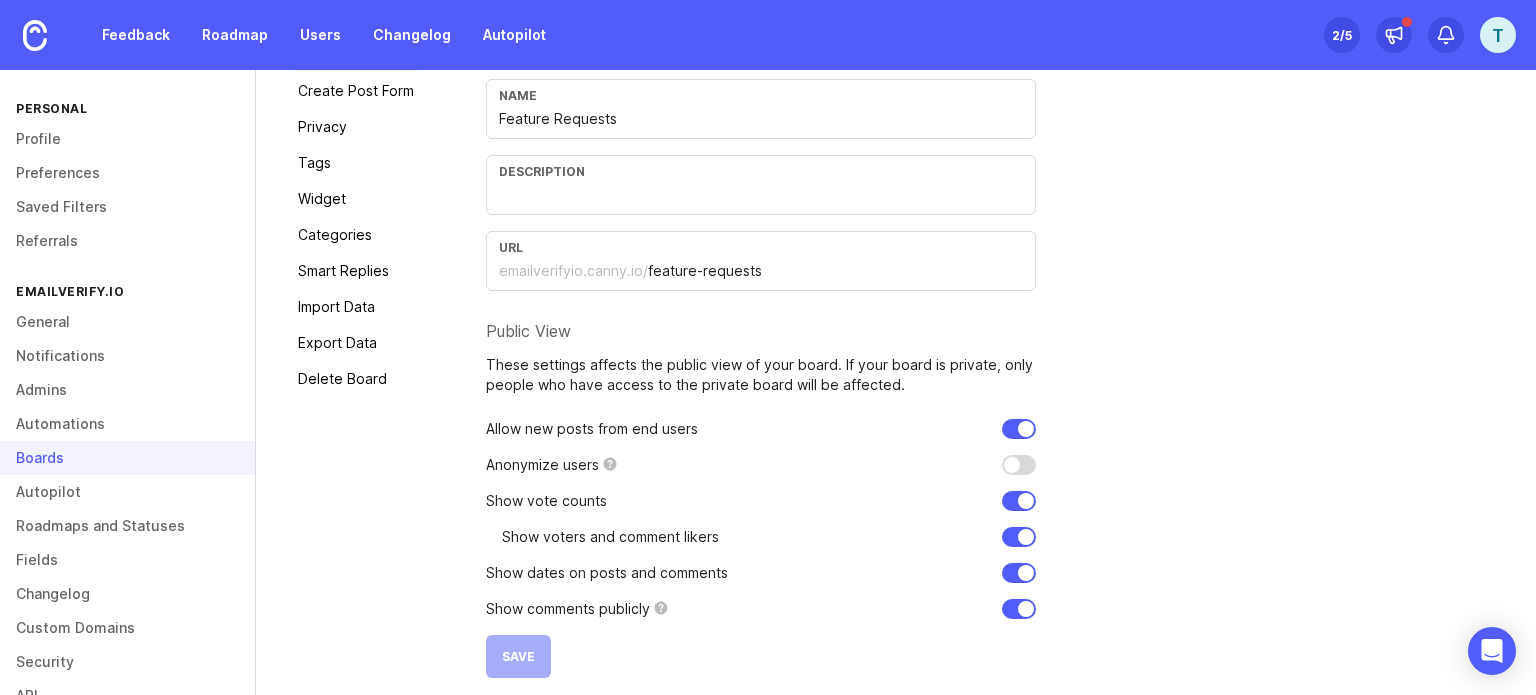 scroll, scrollTop: 0, scrollLeft: 0, axis: both 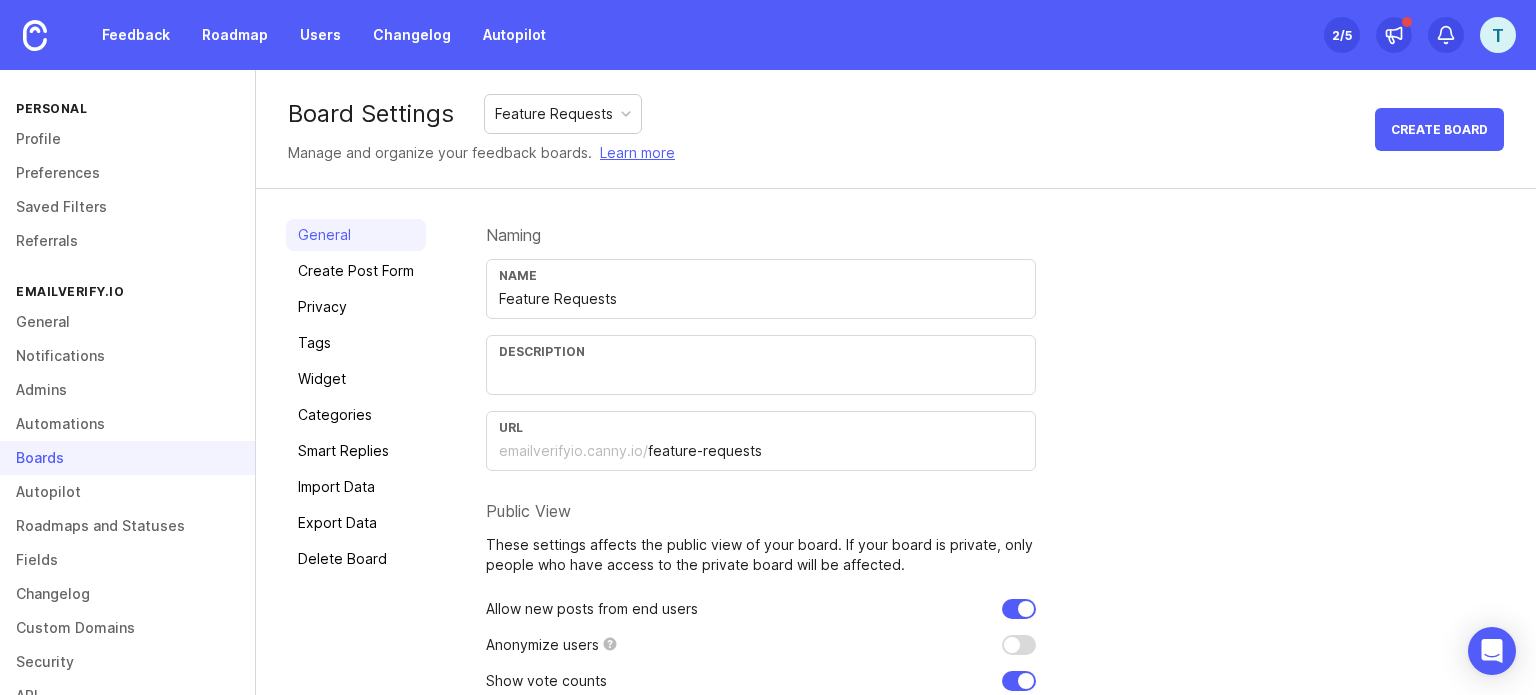 click on "Feature Requests" at bounding box center [563, 114] 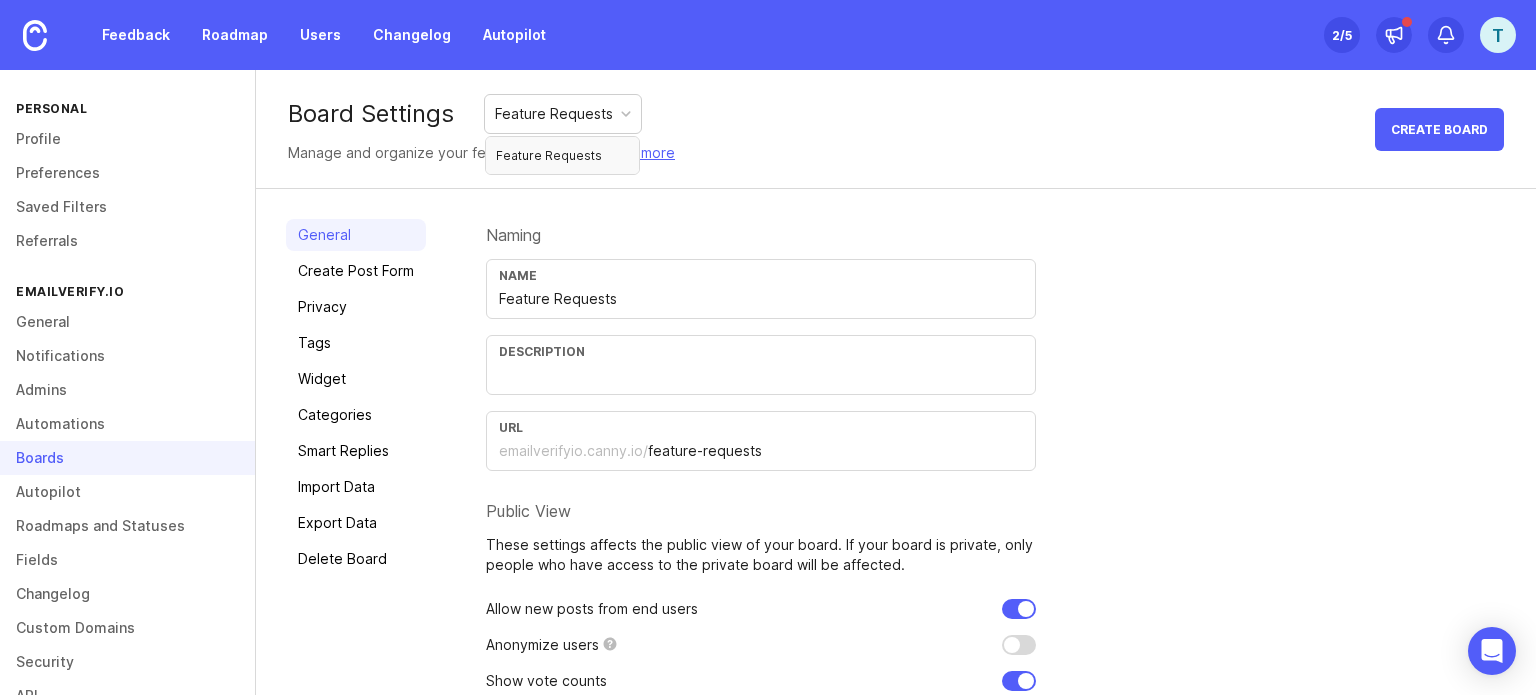 click on "General Create Post Form Privacy Tags Widget Categories Smart Replies Import Data Export Data Delete Board Naming Name Feature Requests Description URL emailverifyio.canny.io/ feature-requests Public View These settings affects the public view of your board. If your board is private, only people who have access to the private board will be affected. Allow new posts from end users Anonymize users Show vote counts Show voters and comment likers Show dates on posts and comments Show comments publicly Save" at bounding box center [896, 538] 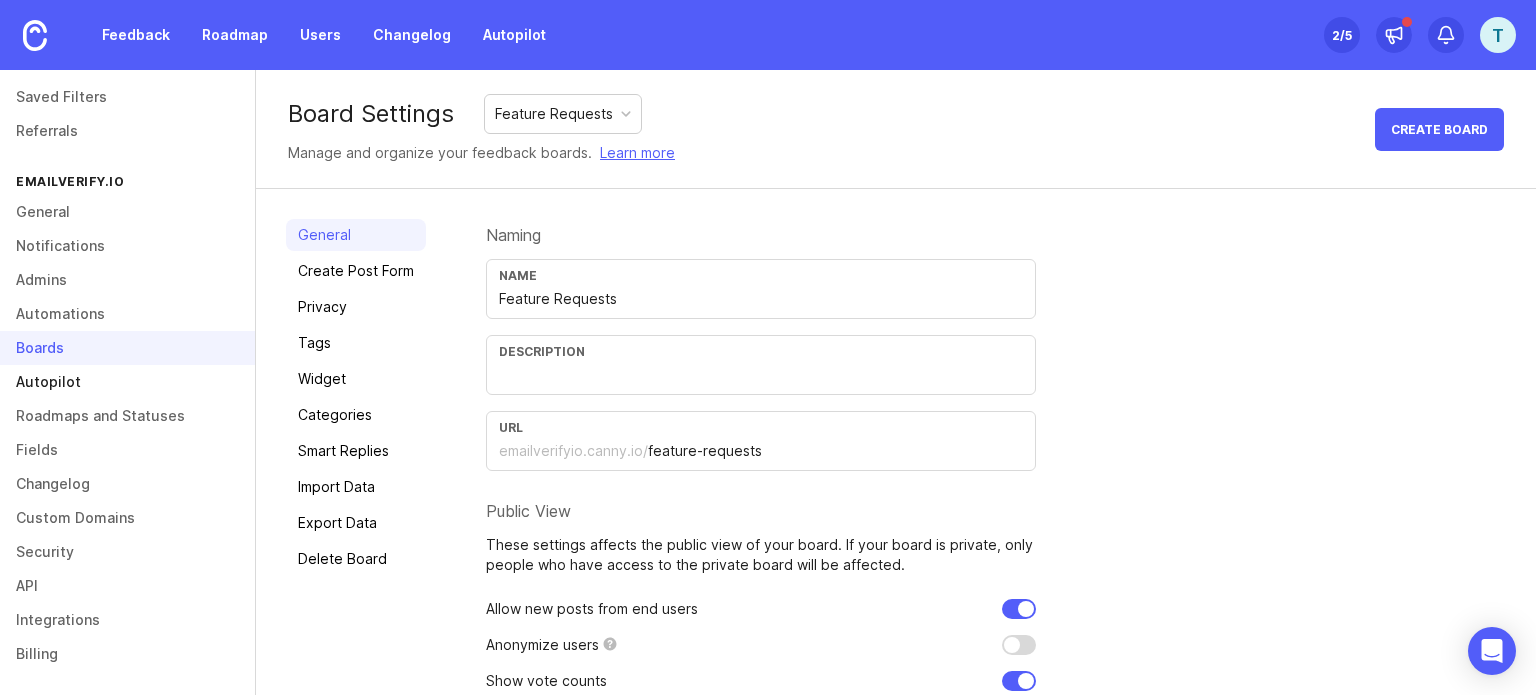 scroll, scrollTop: 0, scrollLeft: 0, axis: both 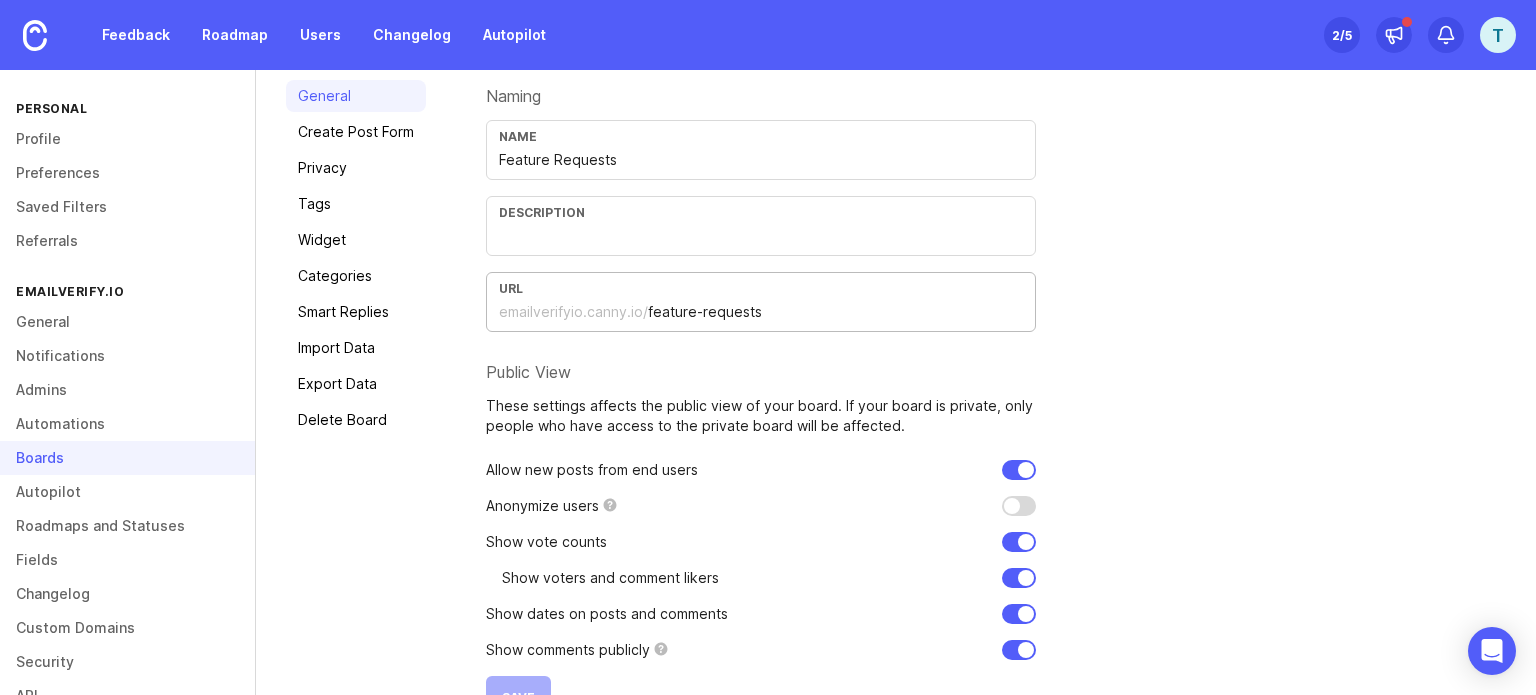 drag, startPoint x: 760, startPoint y: 316, endPoint x: 594, endPoint y: 314, distance: 166.01205 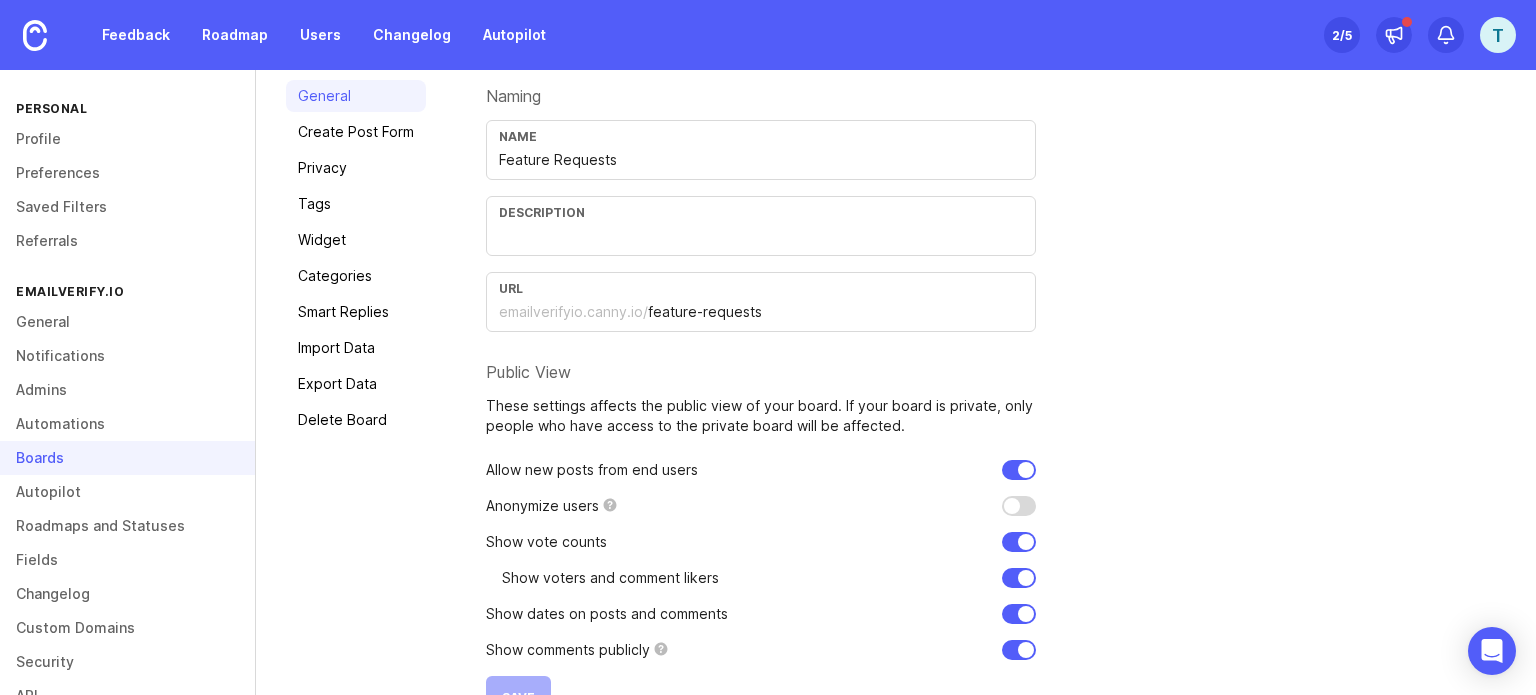 scroll, scrollTop: 191, scrollLeft: 0, axis: vertical 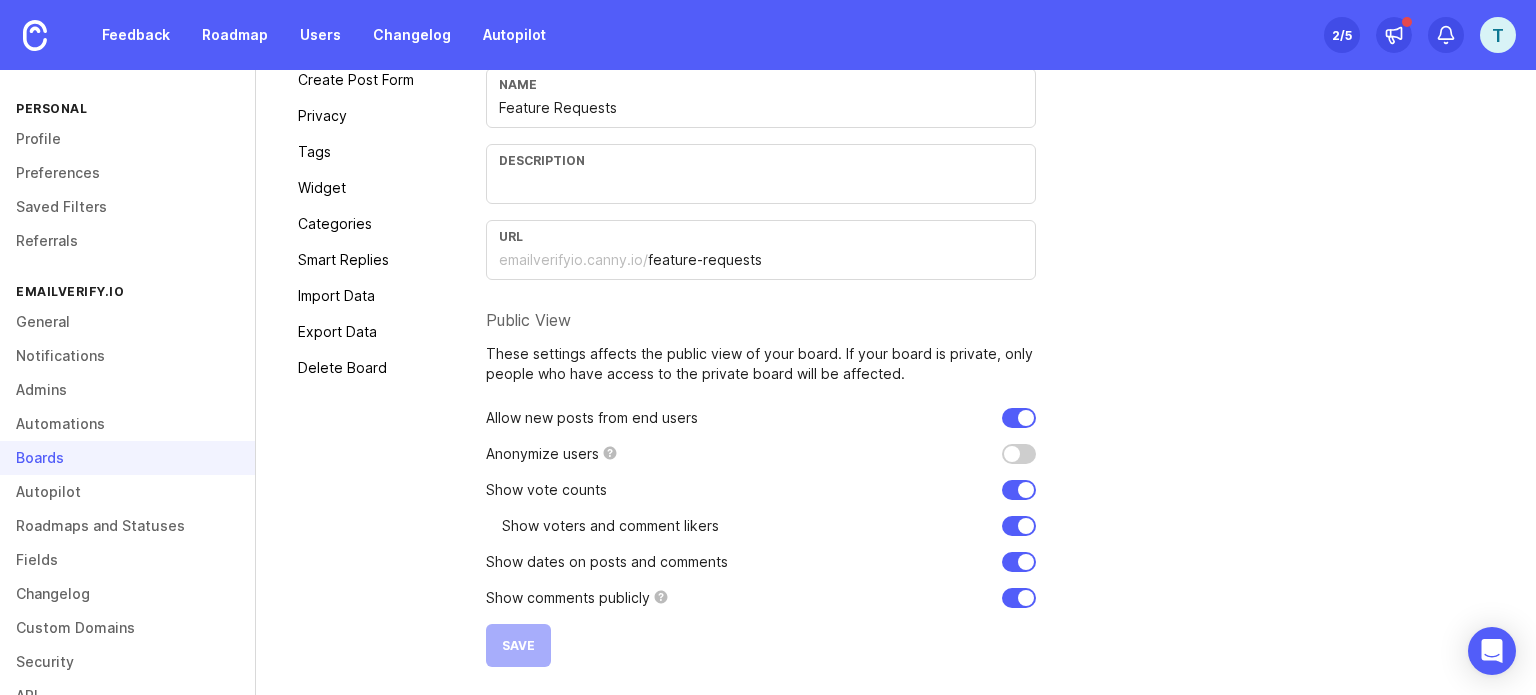 click at bounding box center [1019, 418] 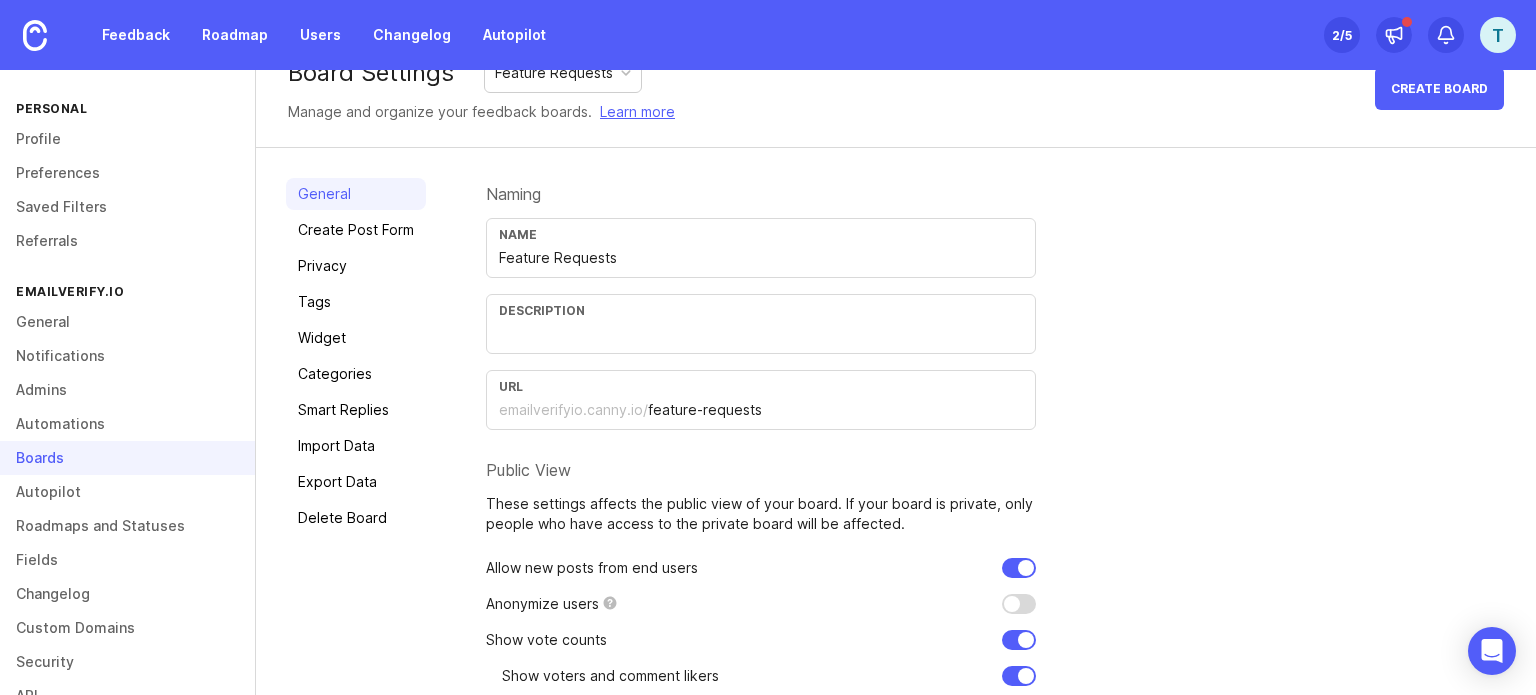 scroll, scrollTop: 0, scrollLeft: 0, axis: both 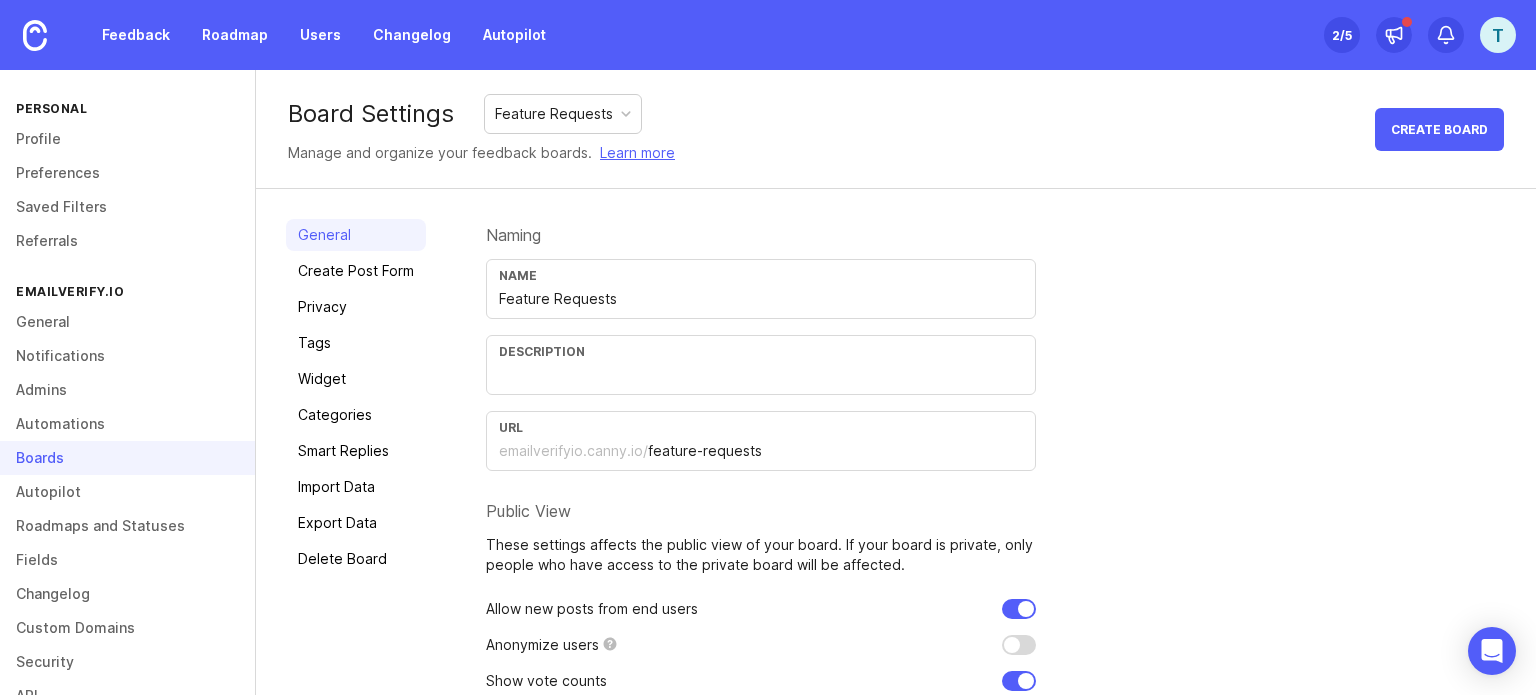 click on "Description" at bounding box center [761, 275] 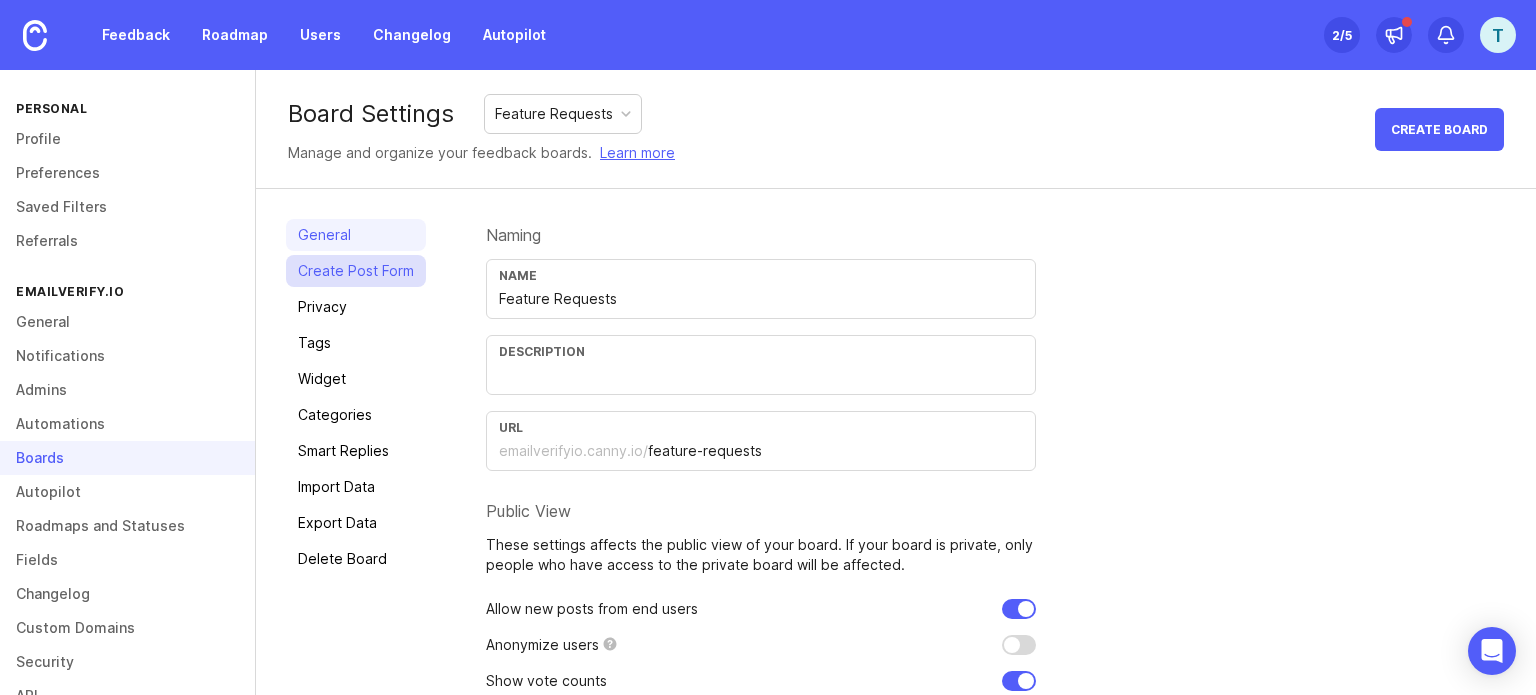 click on "Create Post Form" at bounding box center (356, 271) 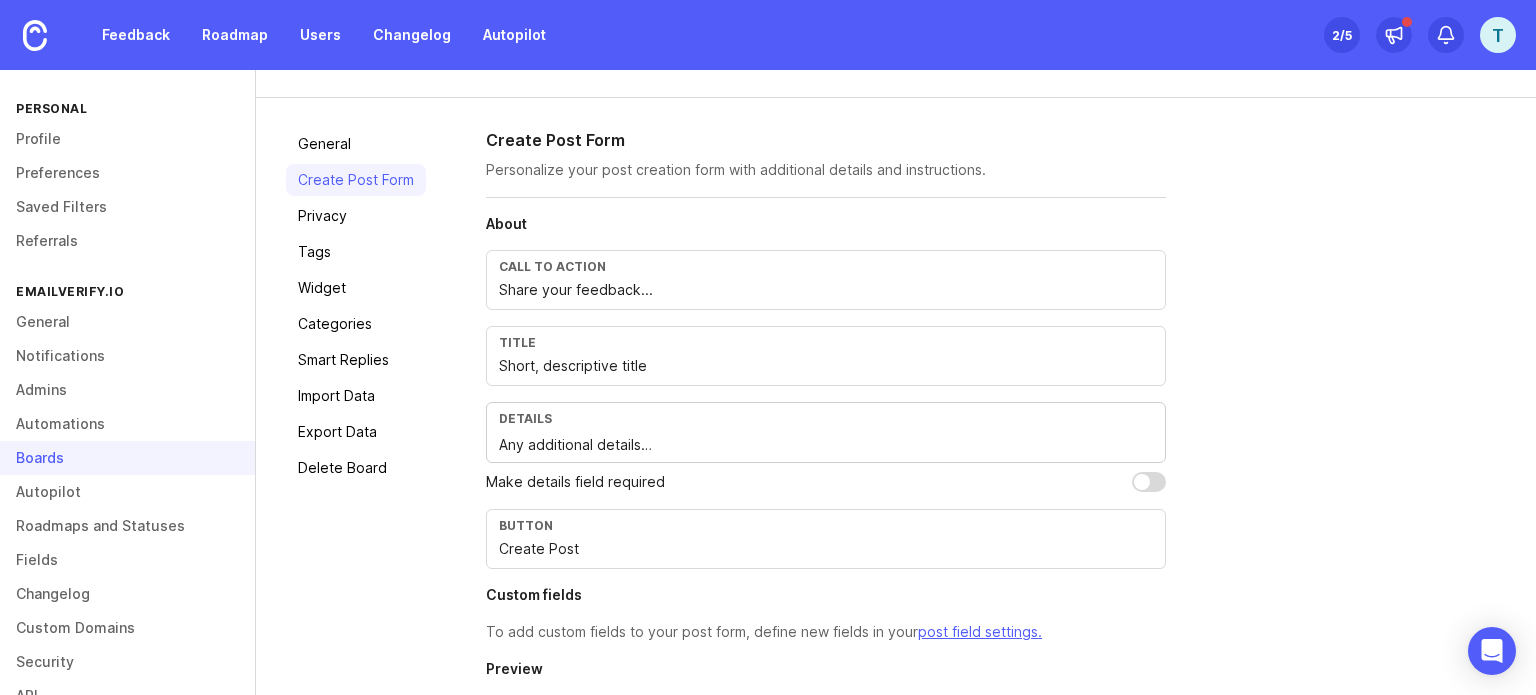 scroll, scrollTop: 0, scrollLeft: 0, axis: both 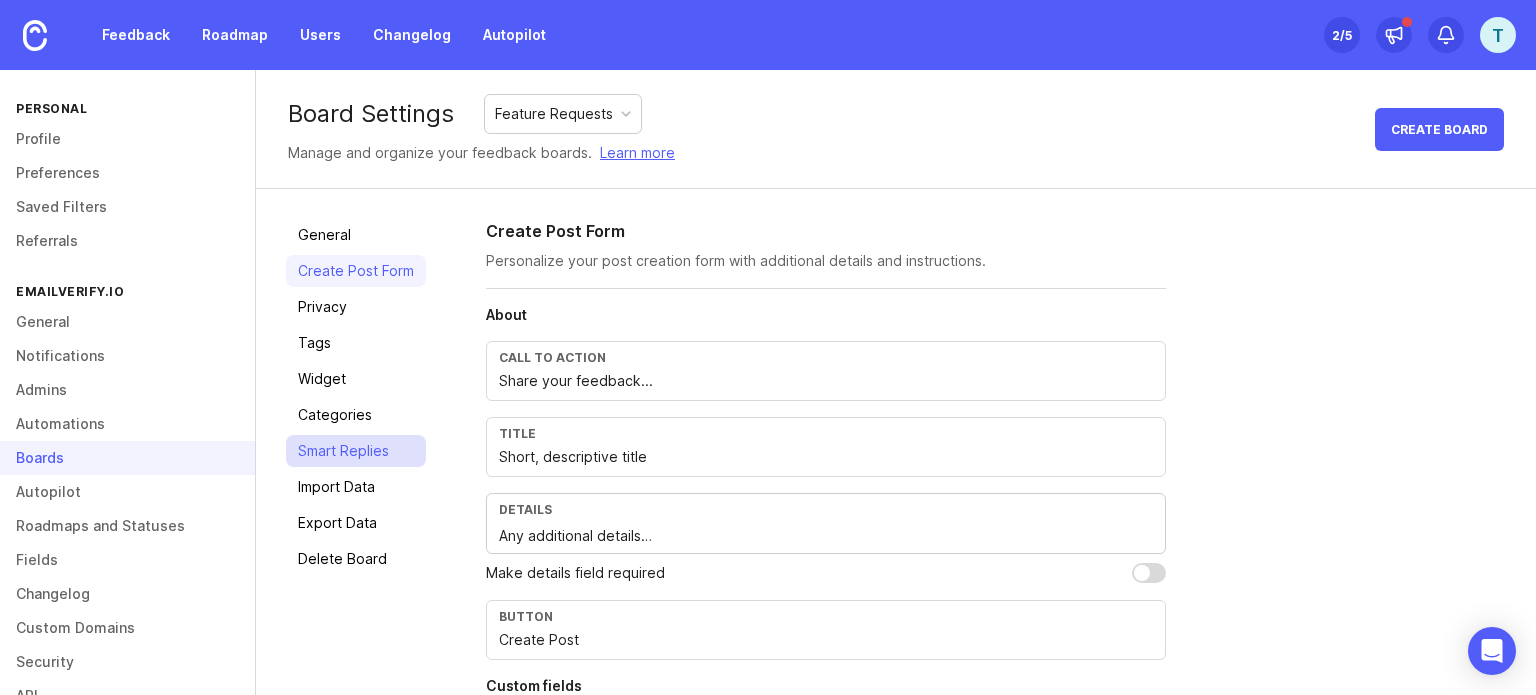 click on "Smart Replies" at bounding box center [356, 451] 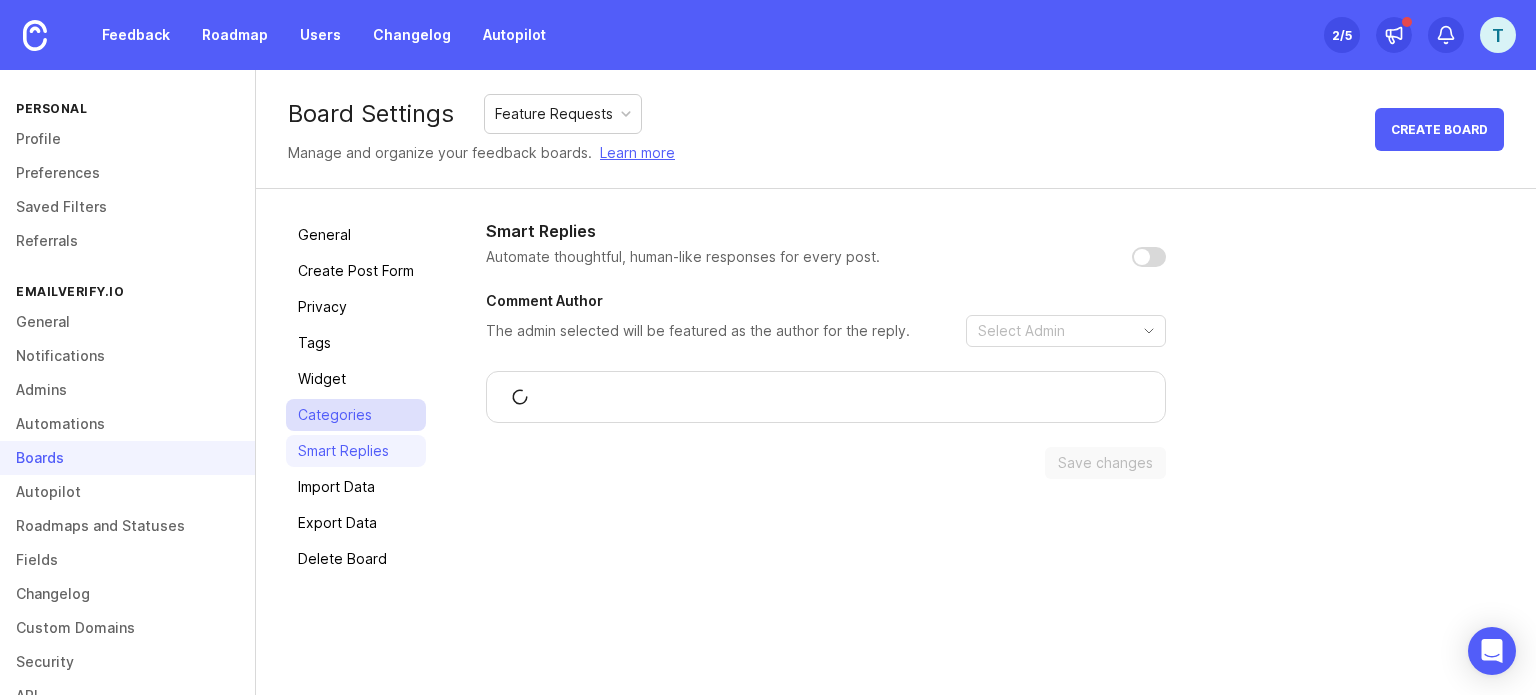 click on "Categories" at bounding box center [356, 415] 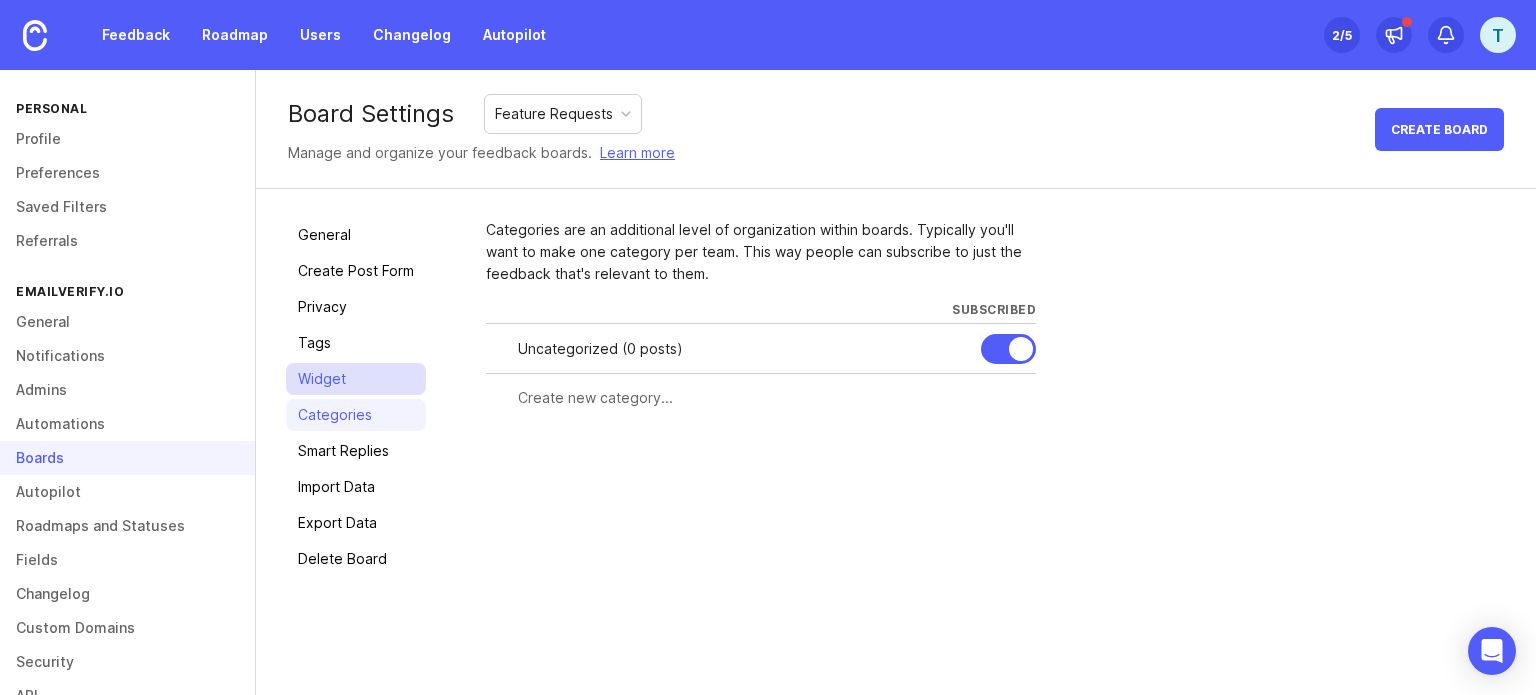 click on "Widget" at bounding box center [356, 379] 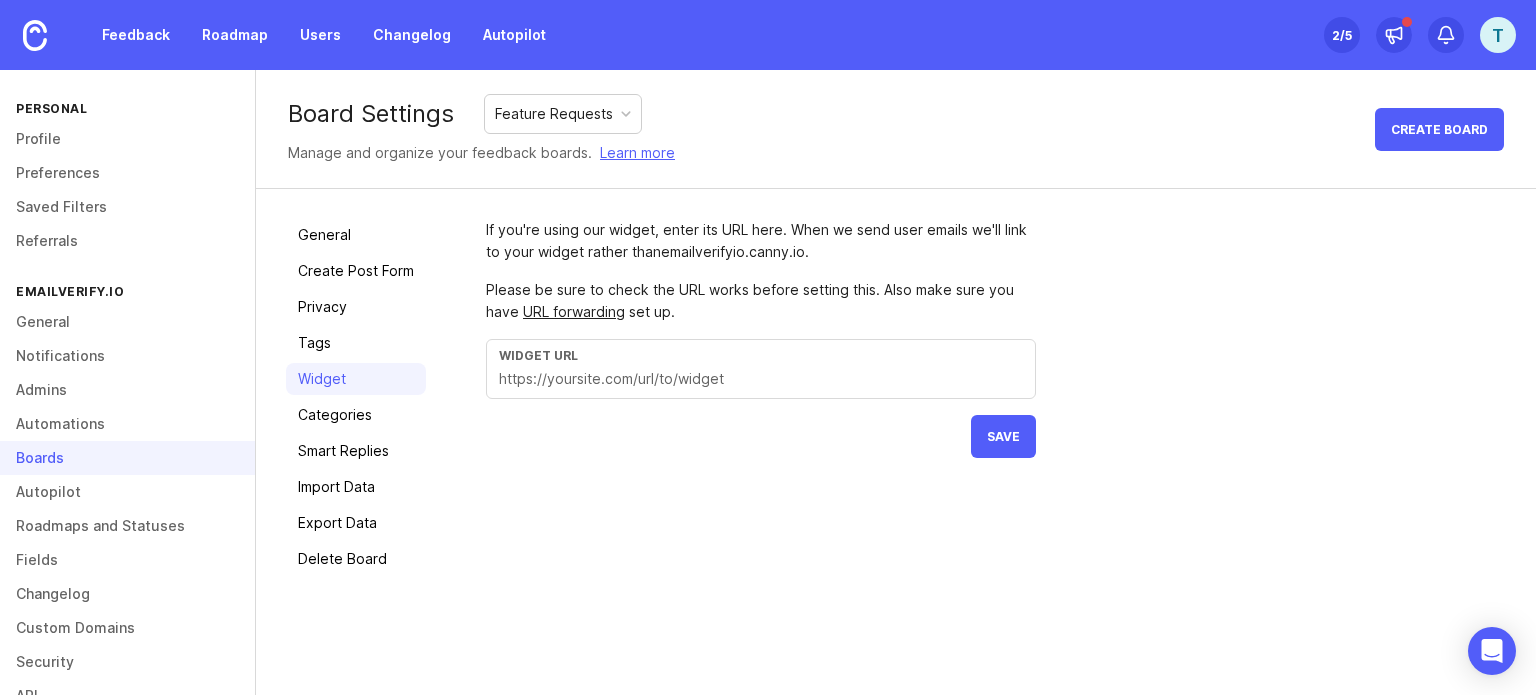 click at bounding box center (761, 379) 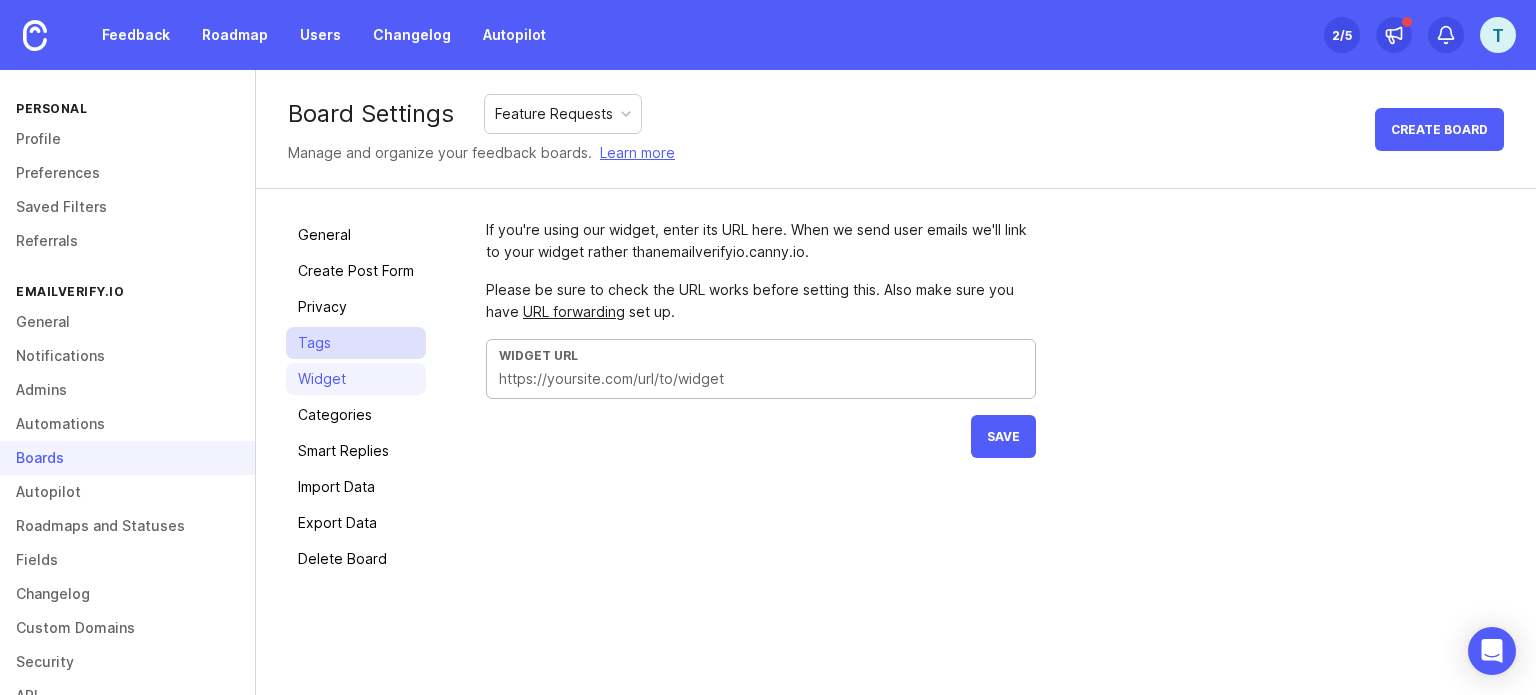 click on "Tags" at bounding box center (356, 343) 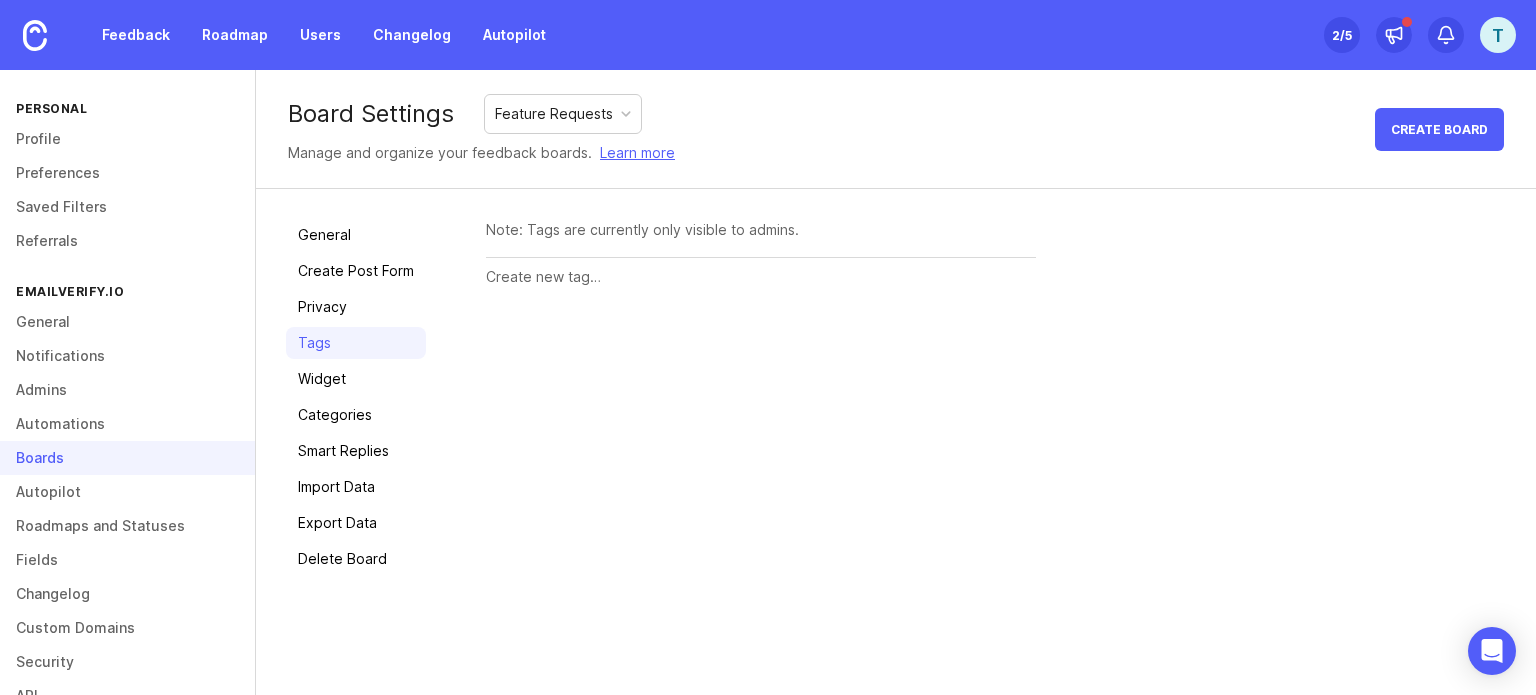 click on "Note: Tags are currently only visible to admins." at bounding box center [761, 230] 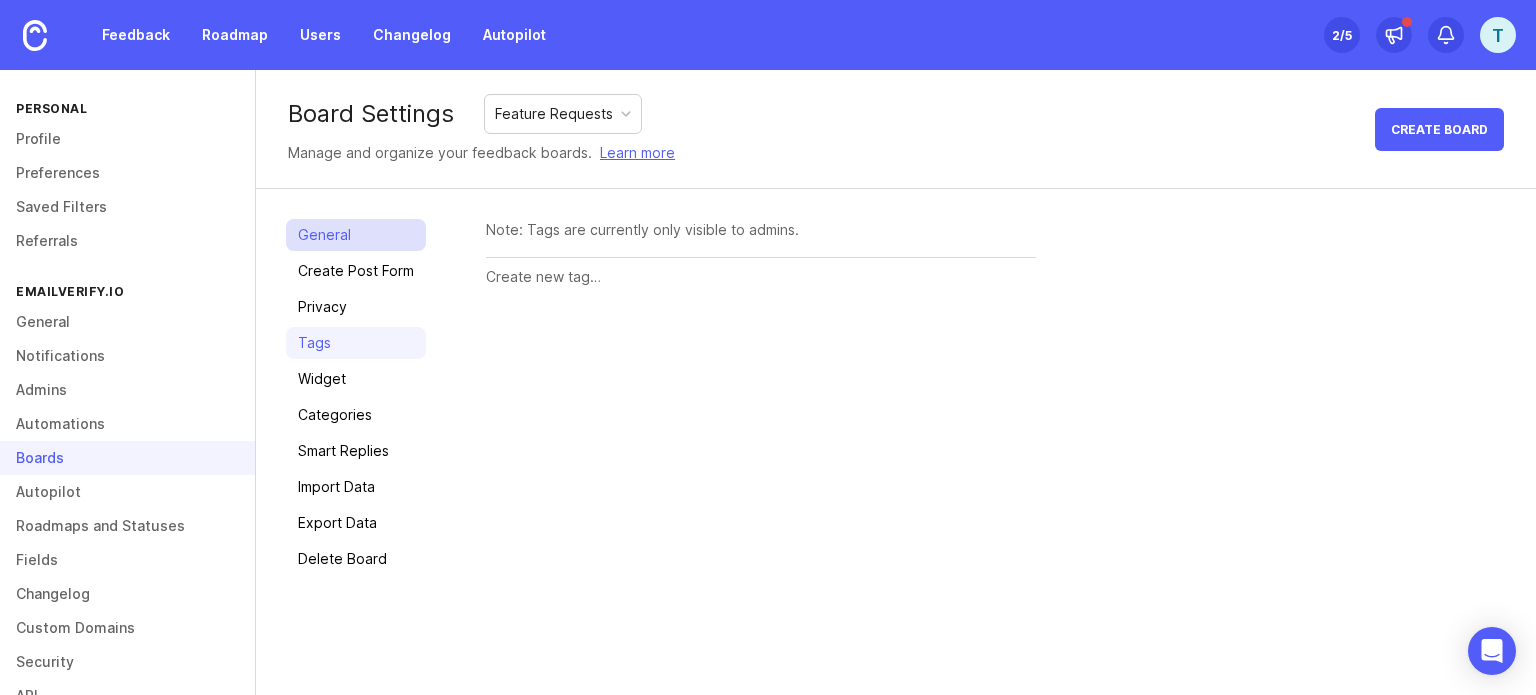 click on "General" at bounding box center (356, 235) 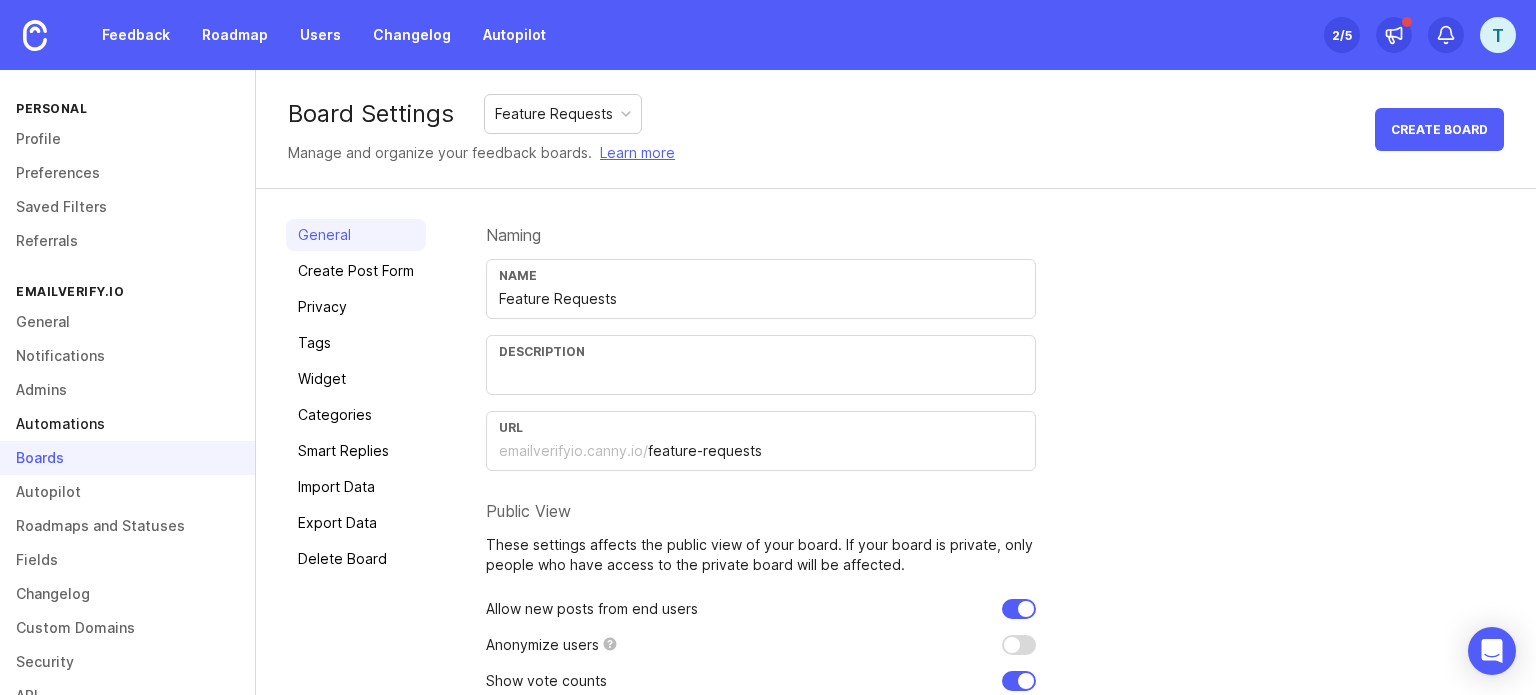 scroll, scrollTop: 110, scrollLeft: 0, axis: vertical 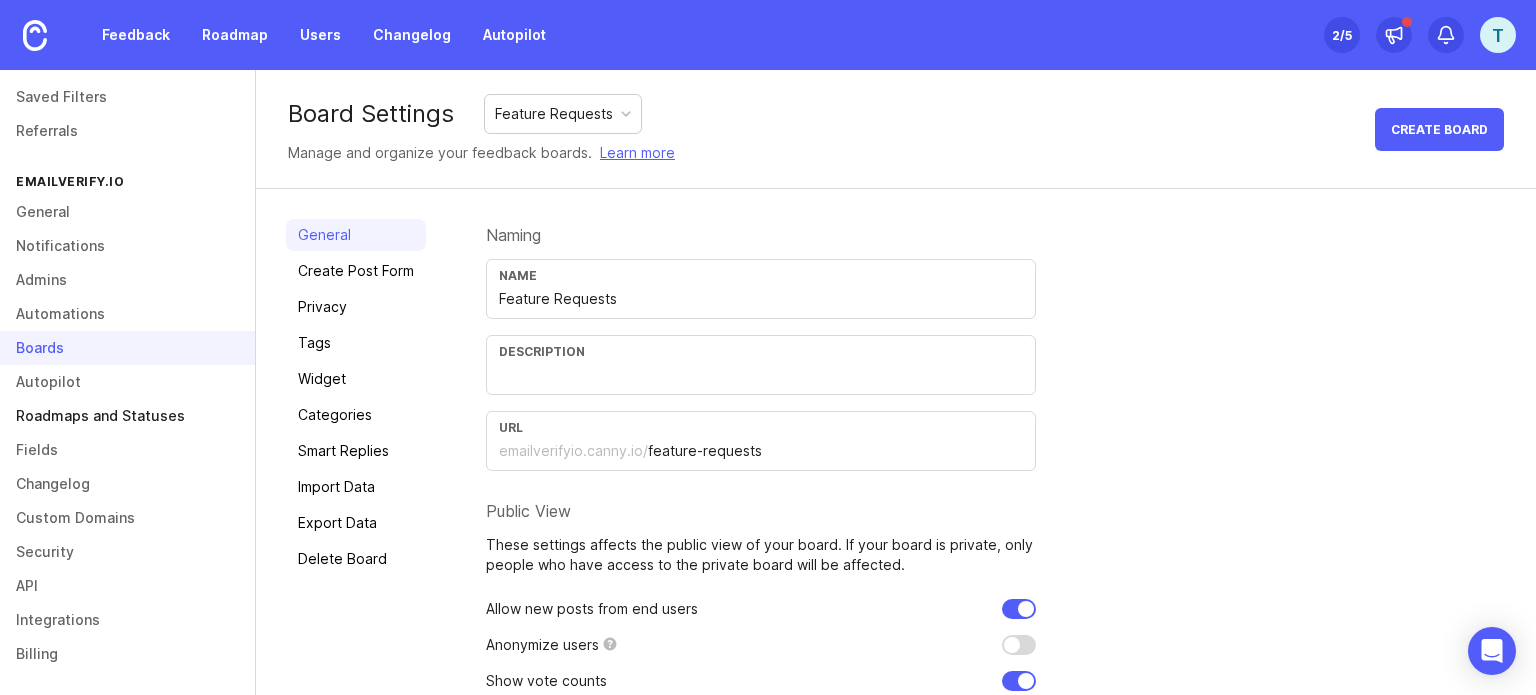 click on "Roadmaps and Statuses" at bounding box center [127, 416] 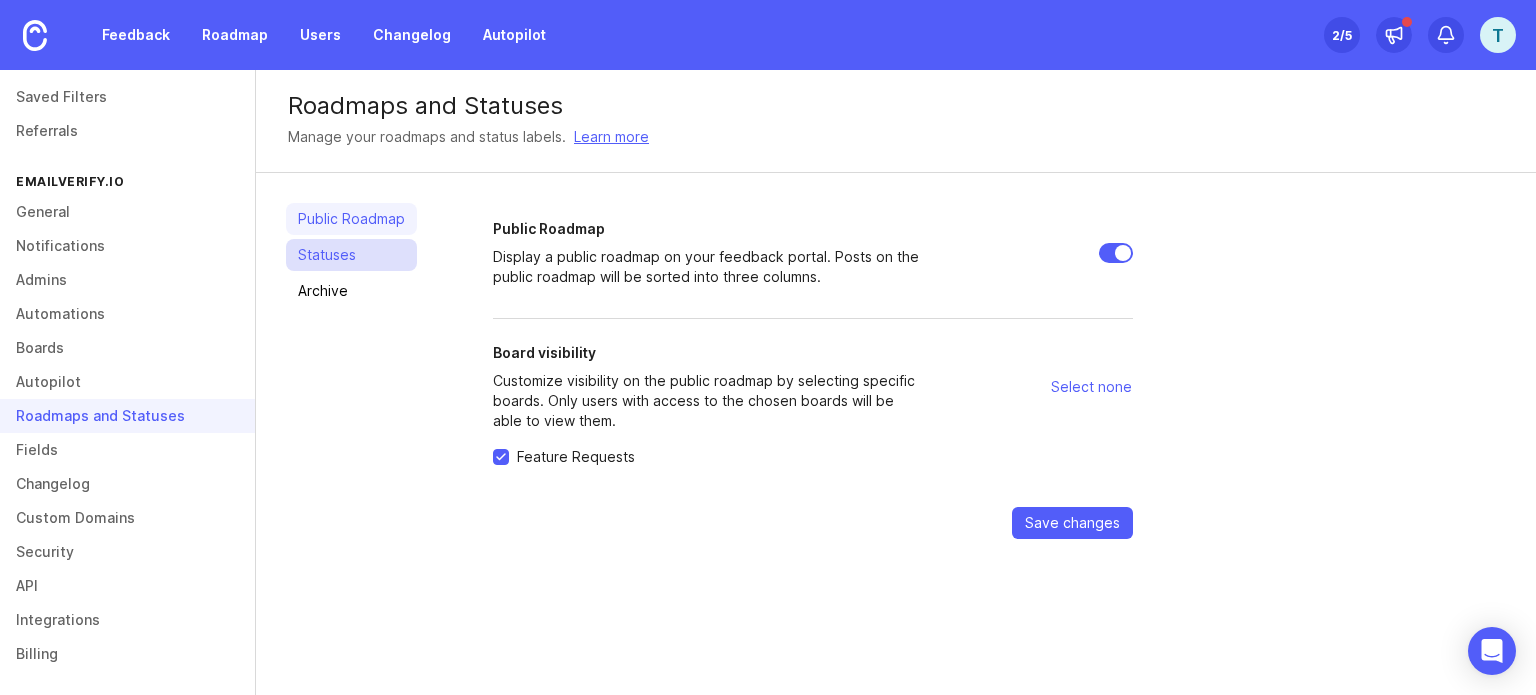 click on "Statuses" at bounding box center (351, 255) 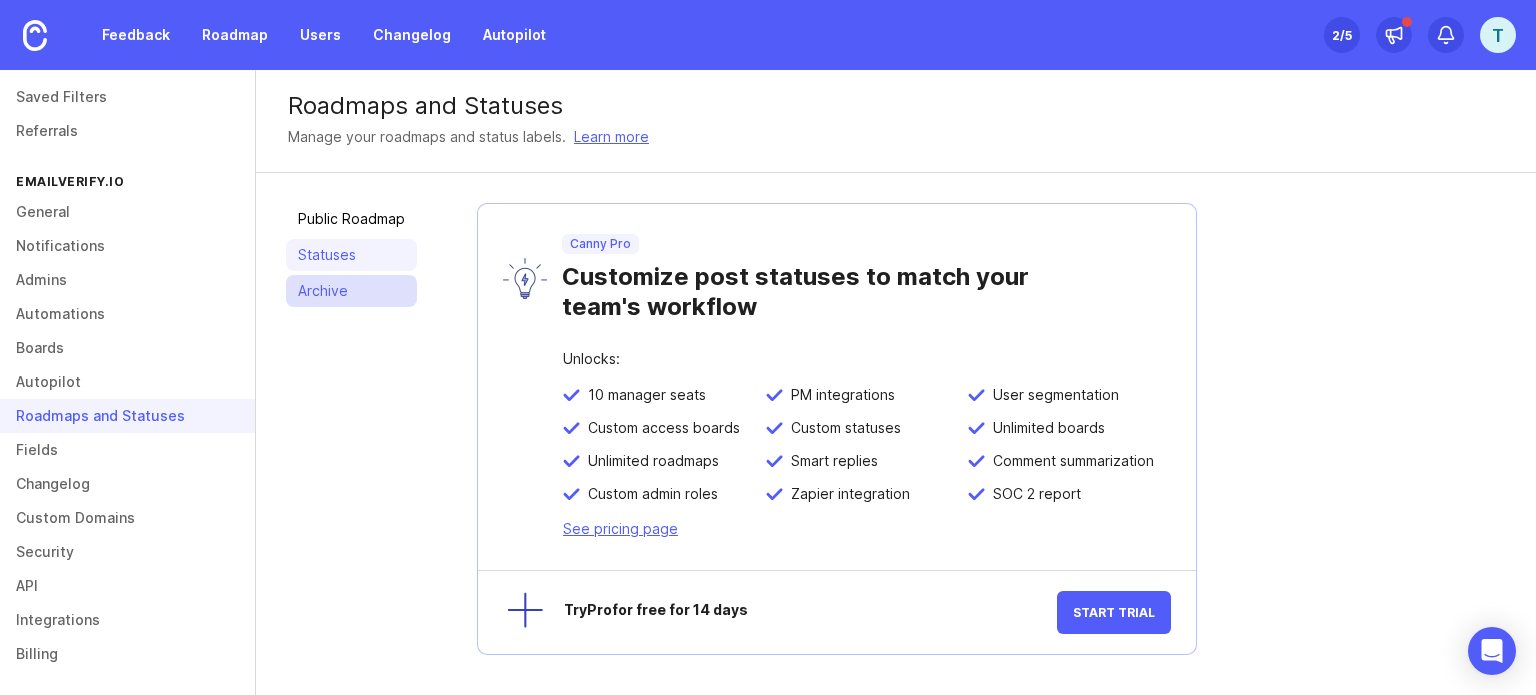 click on "Archive" at bounding box center (351, 291) 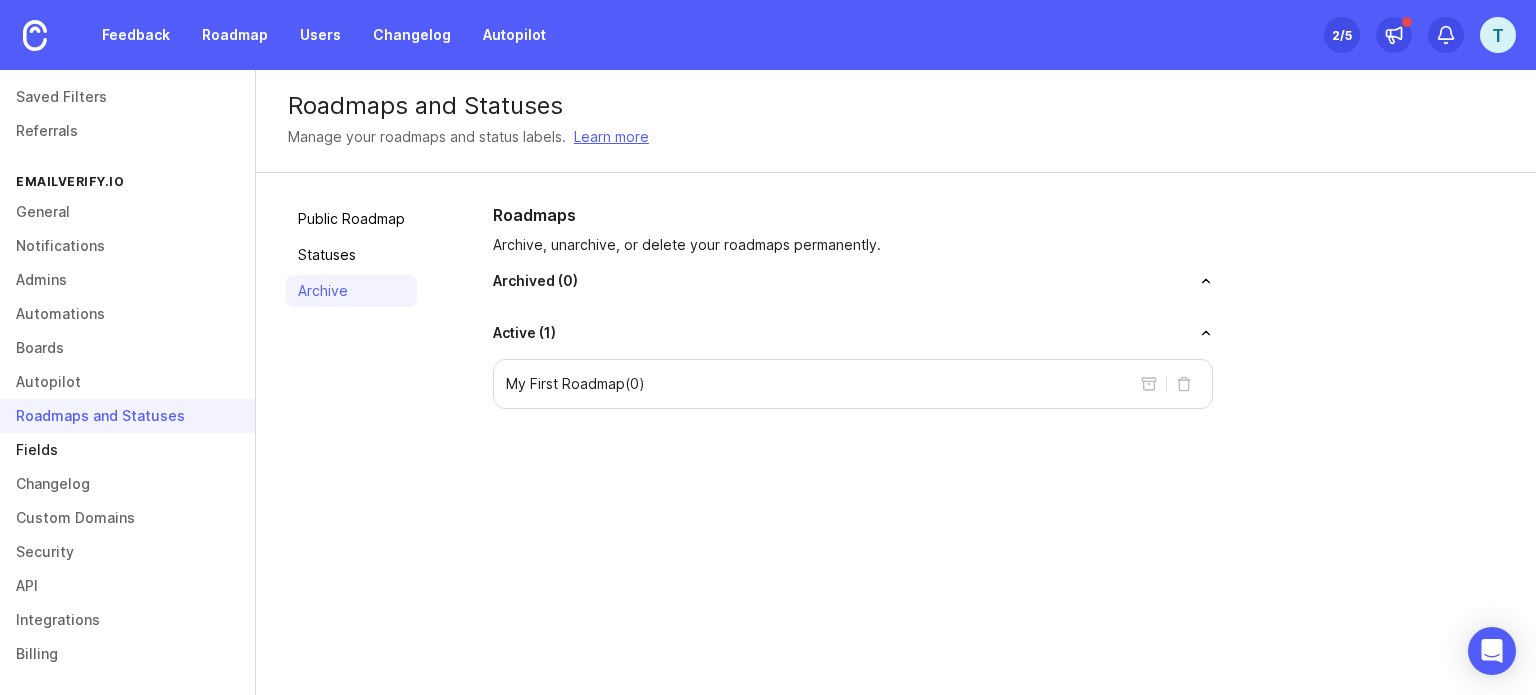 click on "Fields" at bounding box center (127, 450) 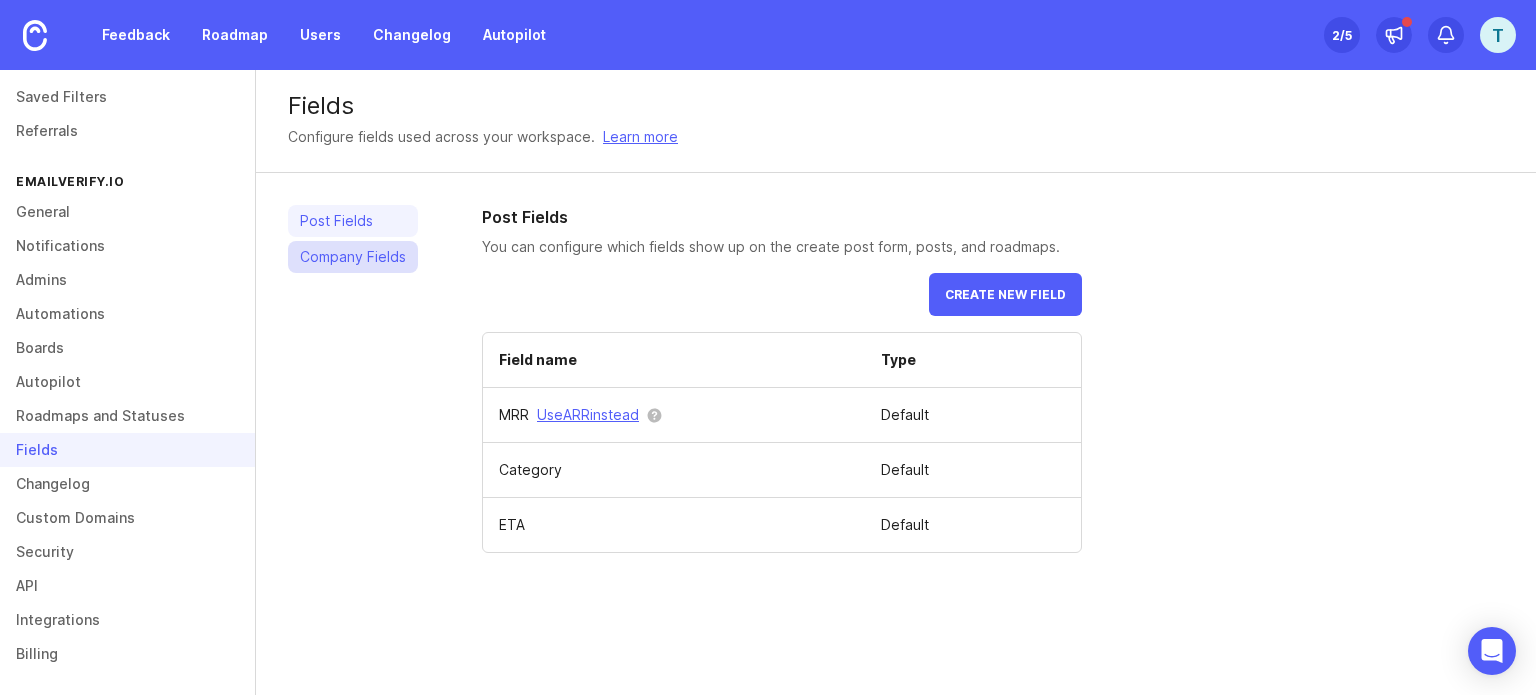 click on "Company Fields" at bounding box center (353, 257) 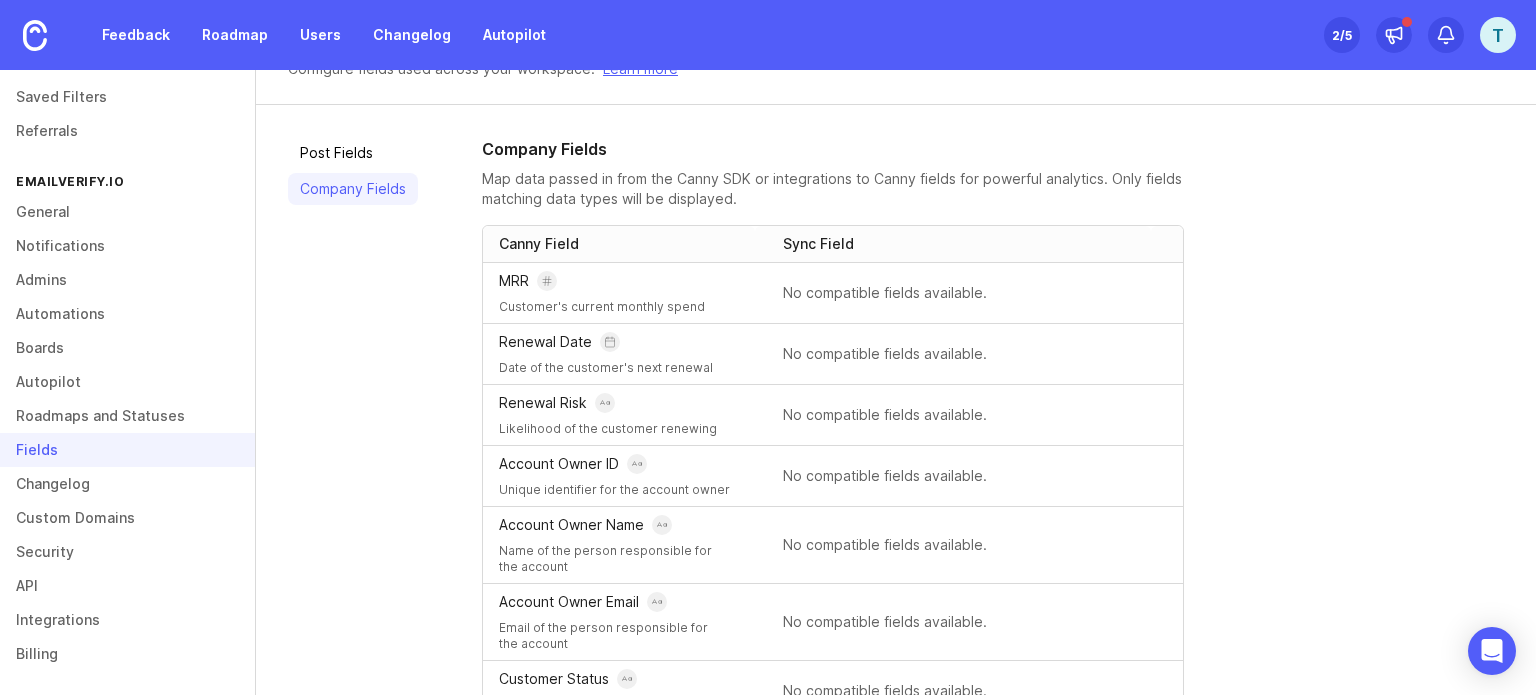 scroll, scrollTop: 335, scrollLeft: 0, axis: vertical 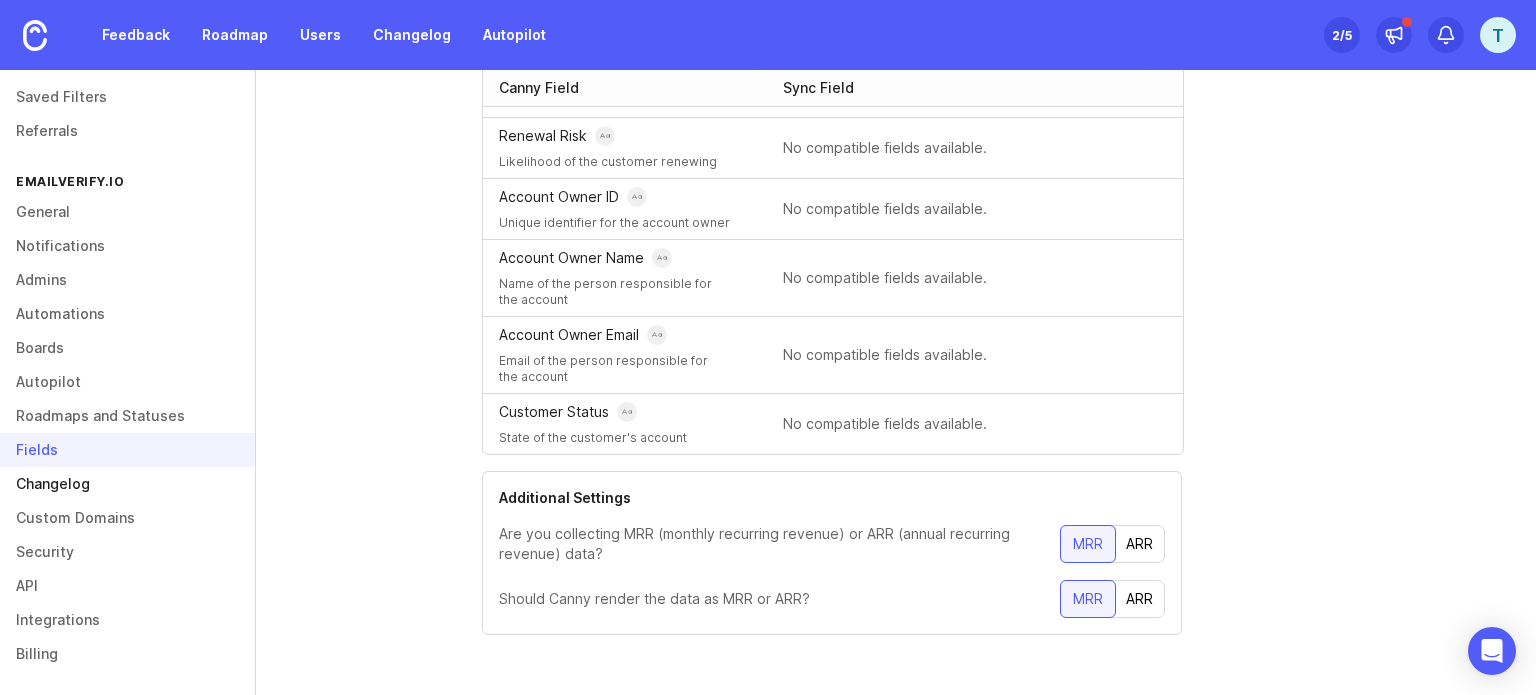 click on "Changelog" at bounding box center (127, 484) 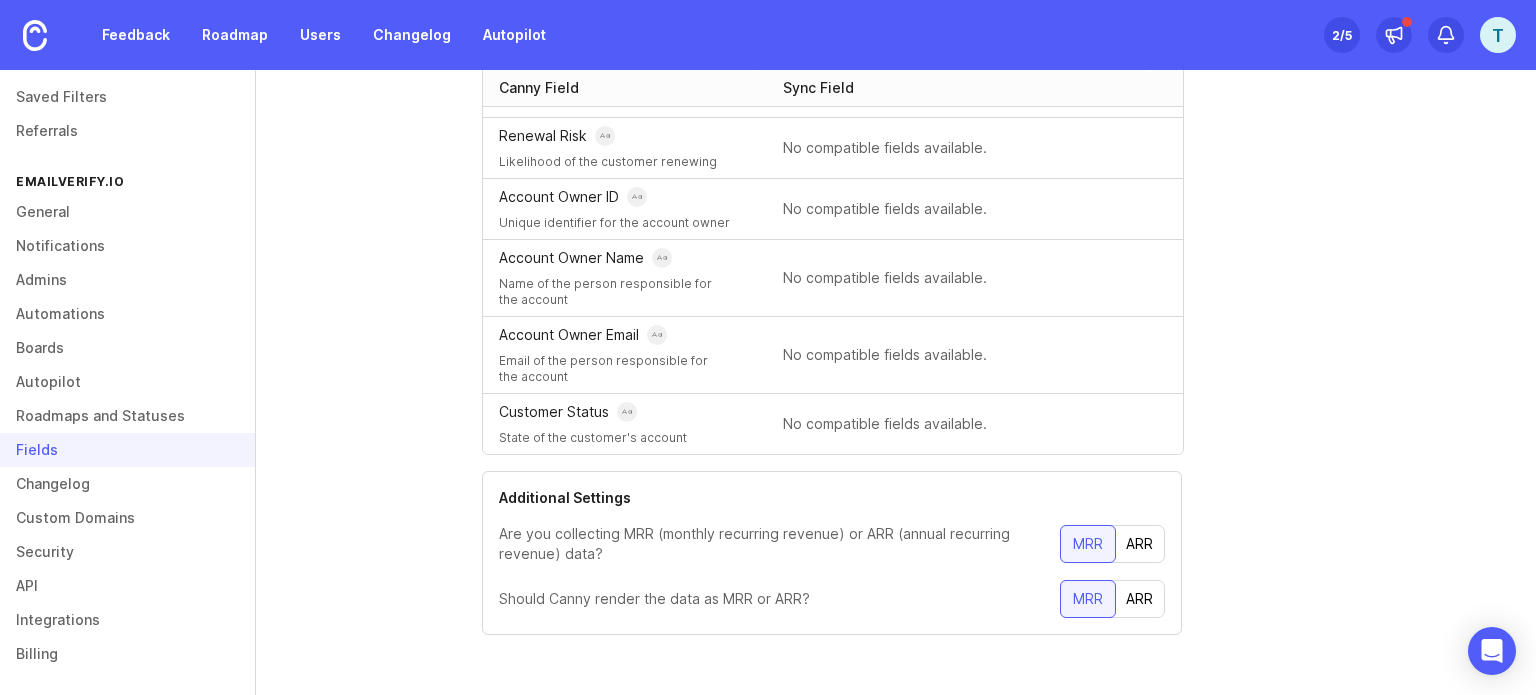 scroll, scrollTop: 0, scrollLeft: 0, axis: both 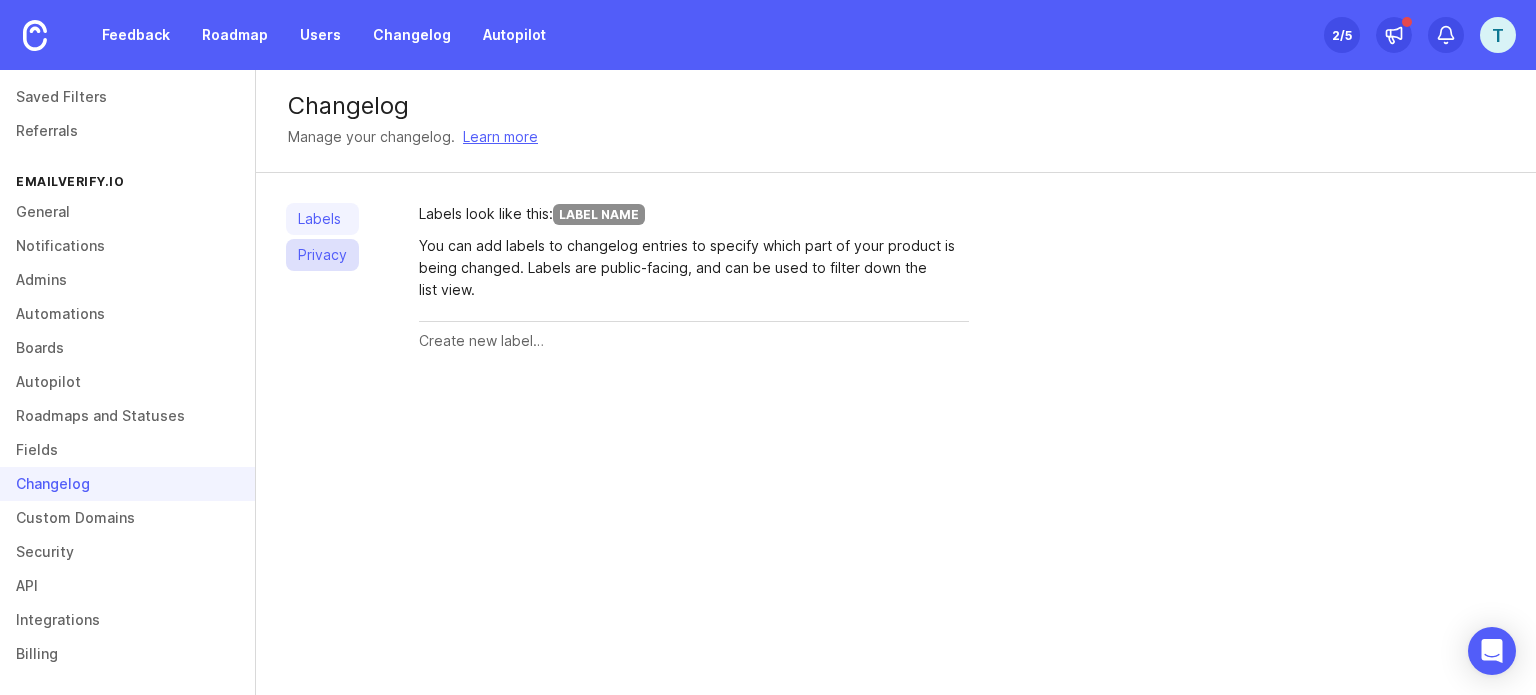 click on "Privacy" at bounding box center [322, 255] 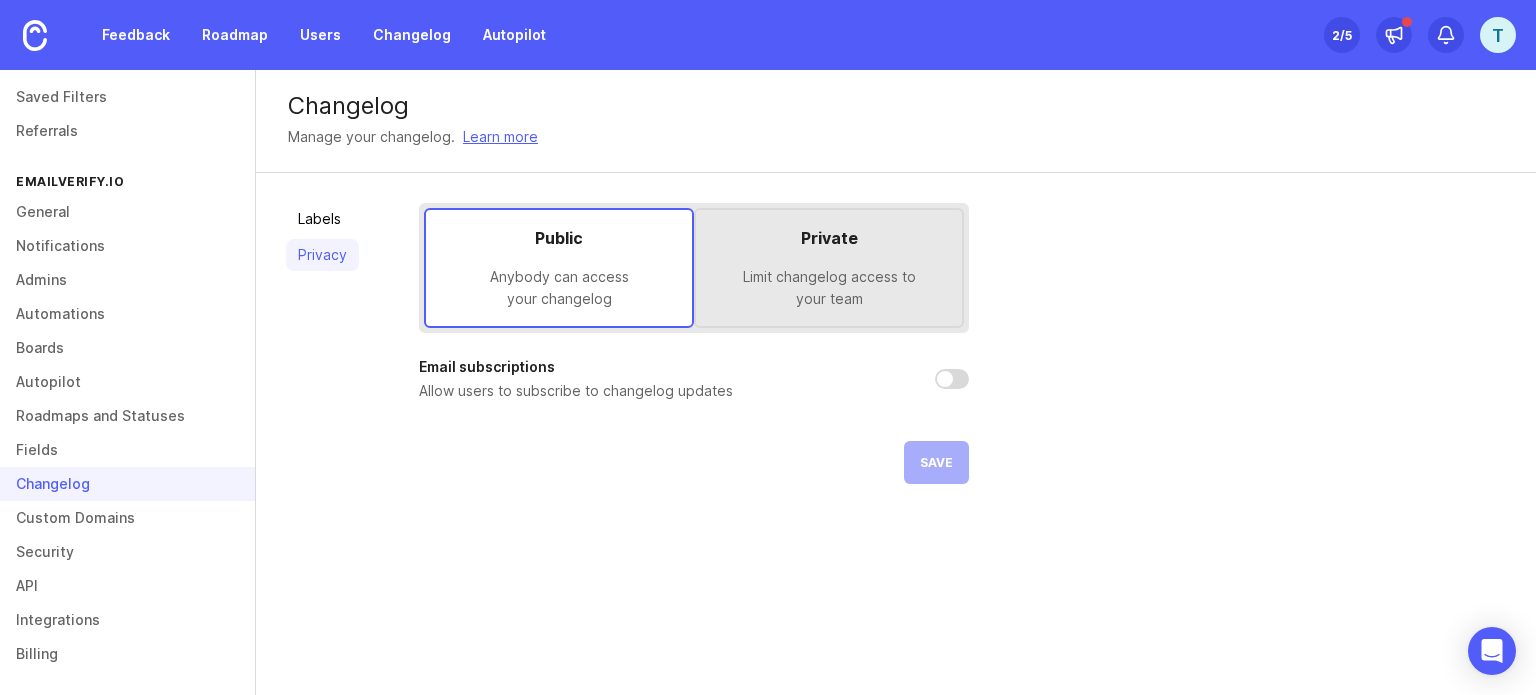 click on "Private Limit changelog access to your team" at bounding box center (559, 268) 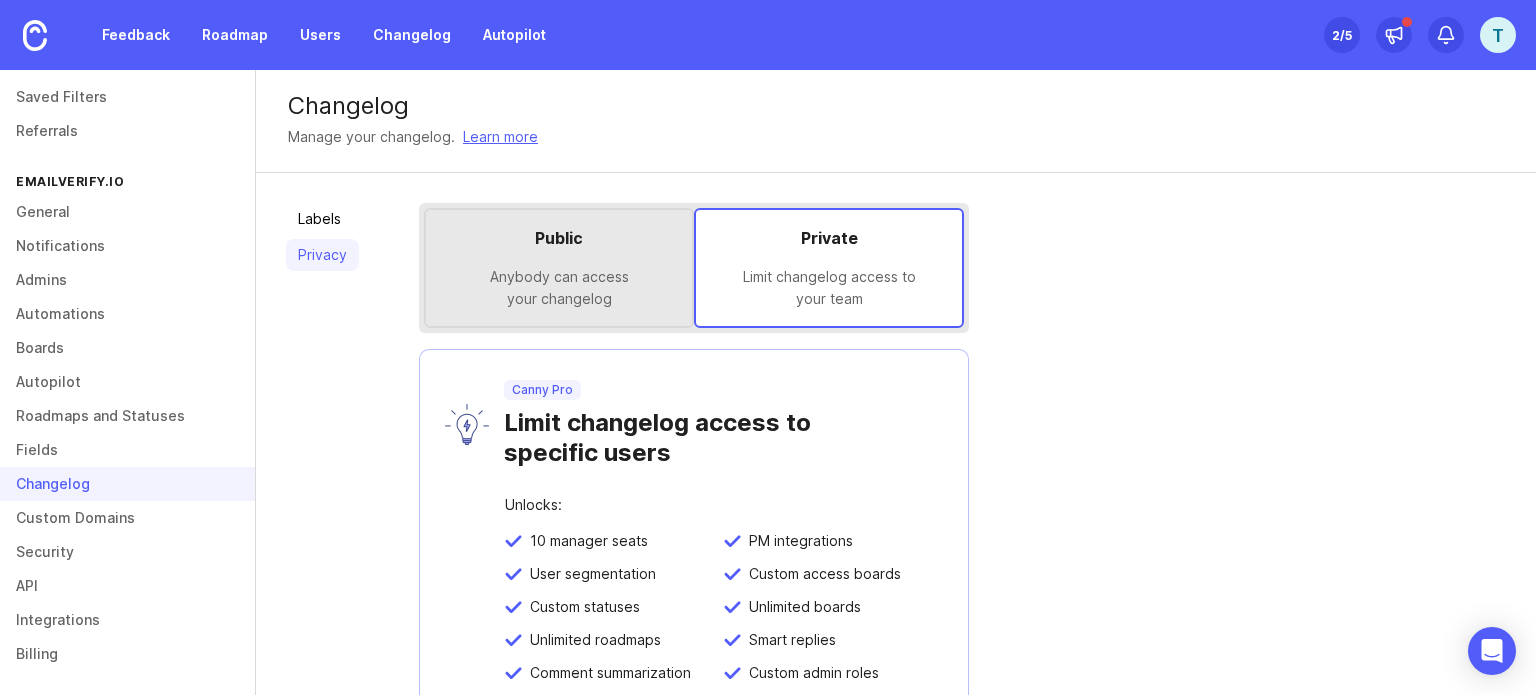 click on "Public Anybody can access your changelog" at bounding box center [559, 268] 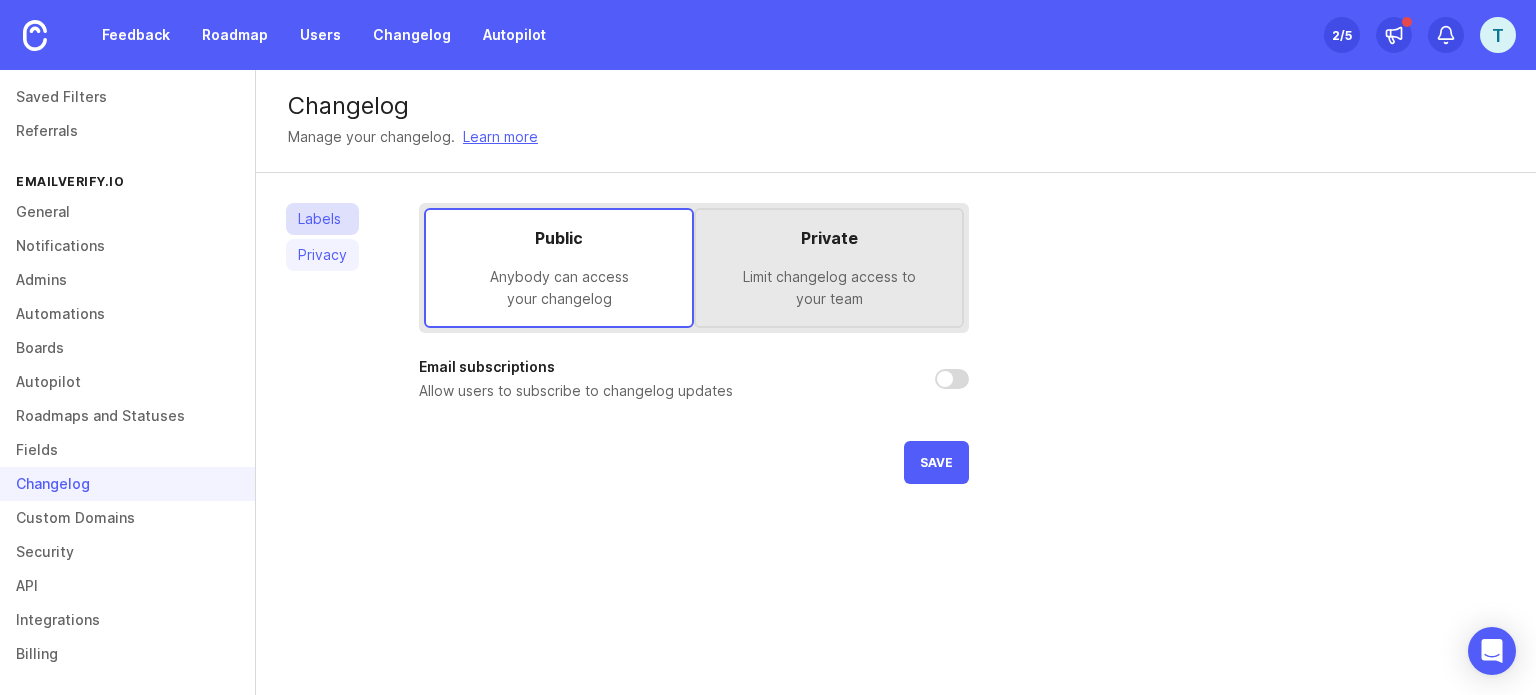 click on "Labels" at bounding box center [322, 219] 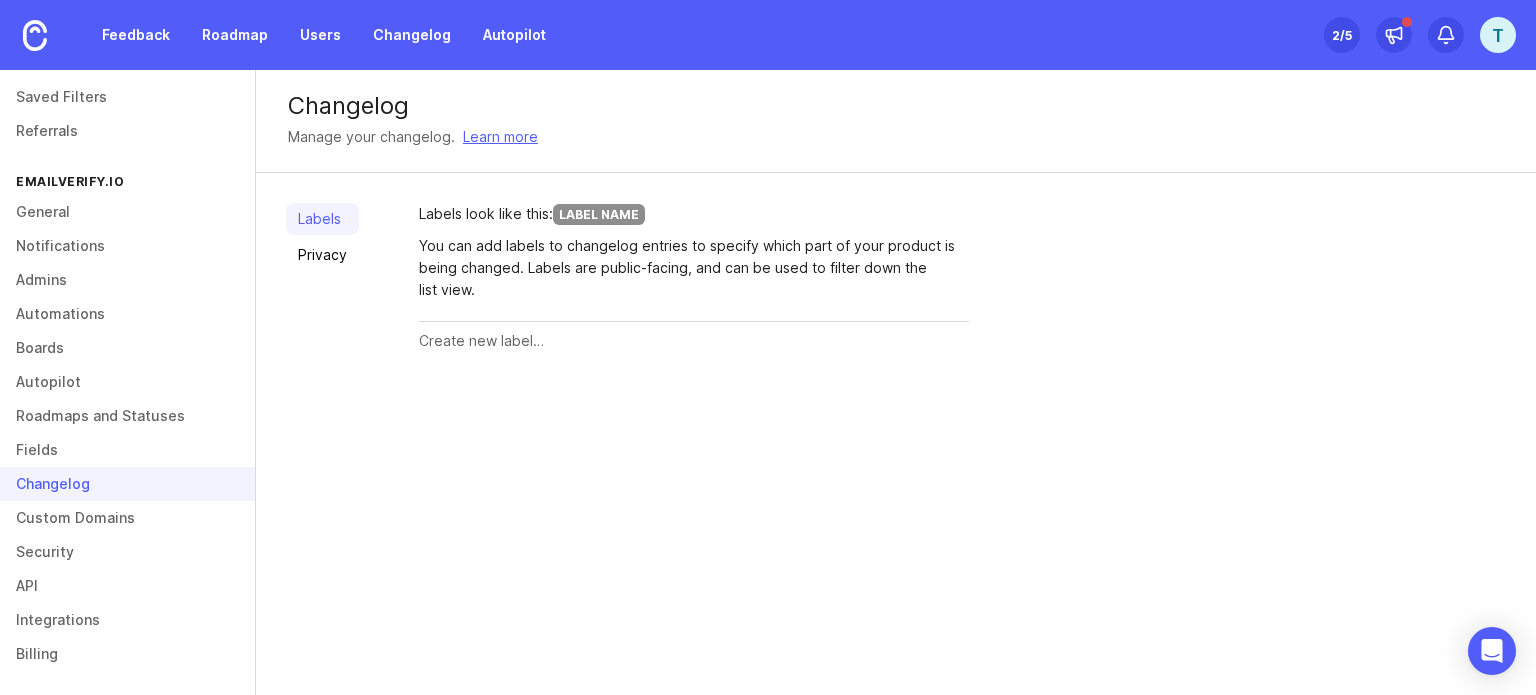 click at bounding box center [694, 341] 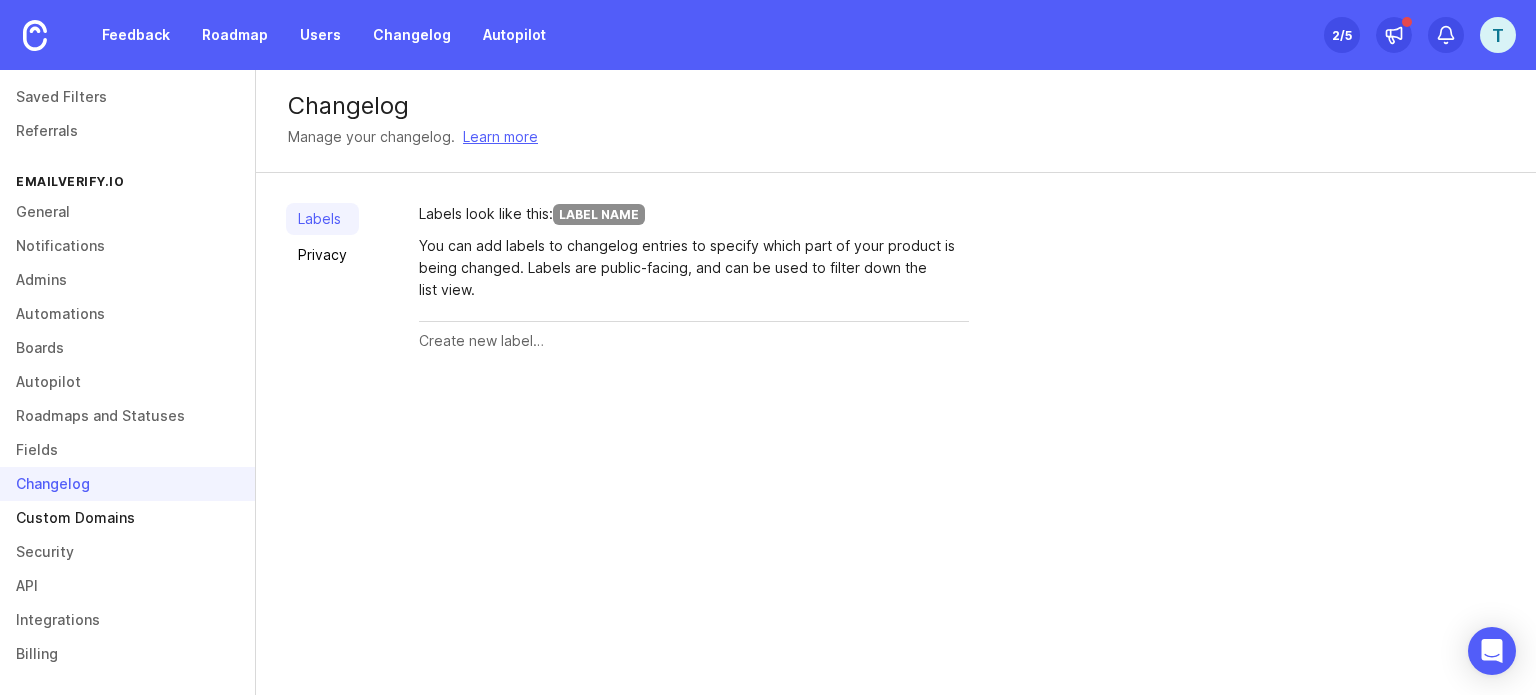 click on "Custom Domains" at bounding box center [127, 518] 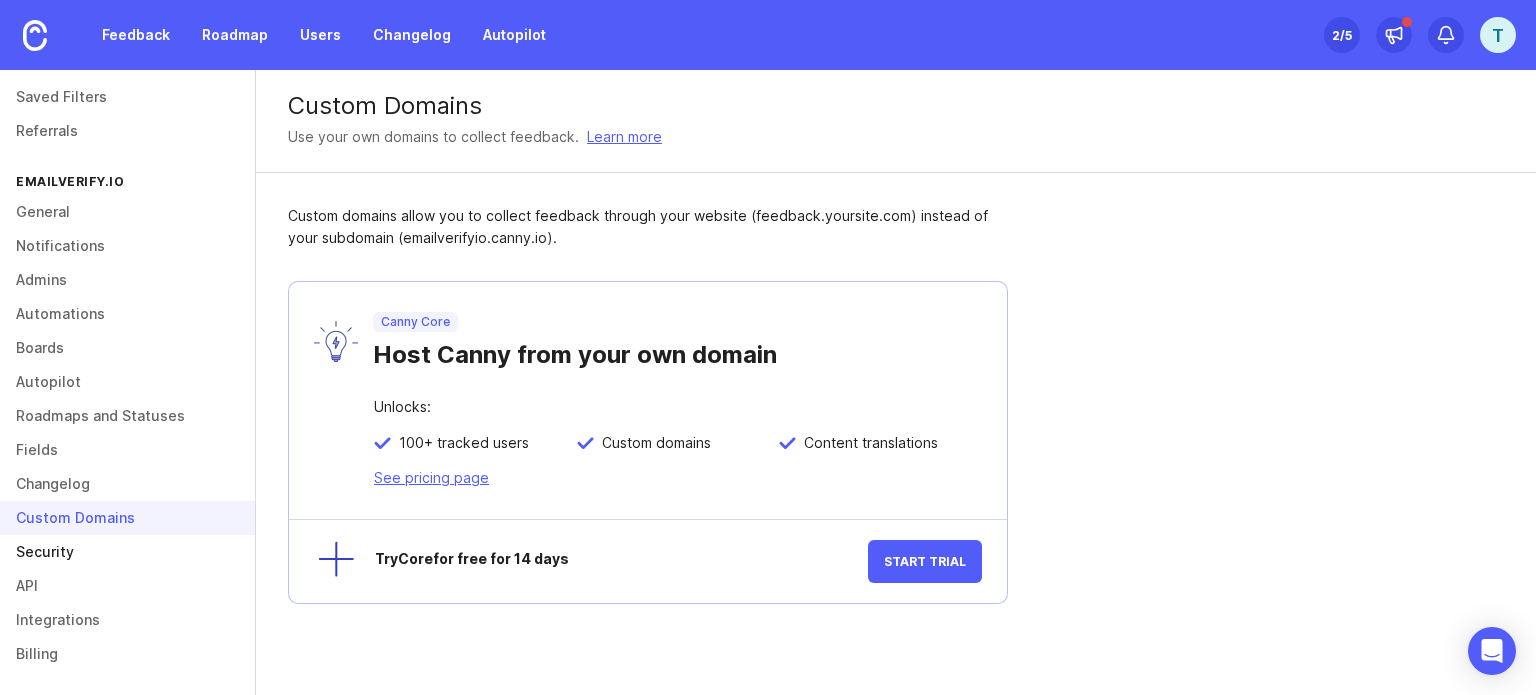 click on "Security" at bounding box center (127, 552) 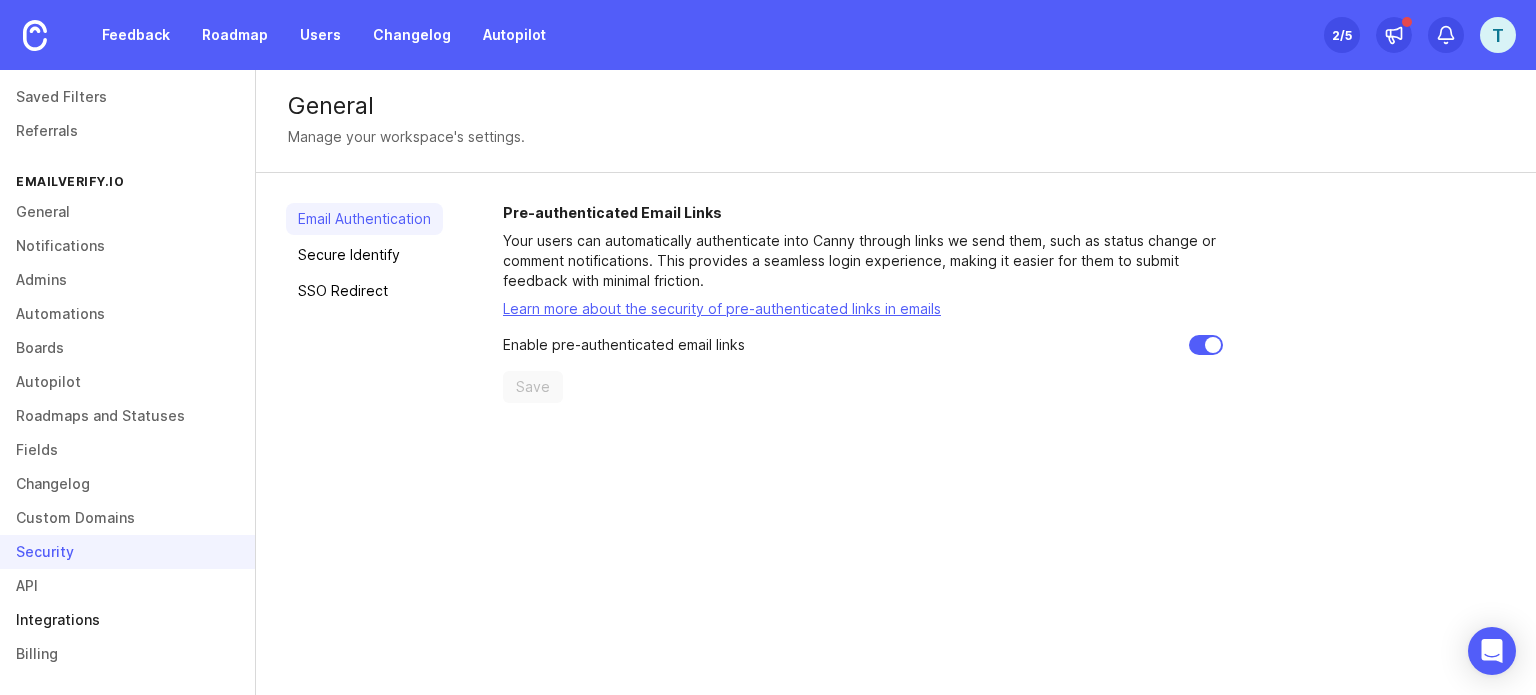 click on "Integrations" at bounding box center [127, 620] 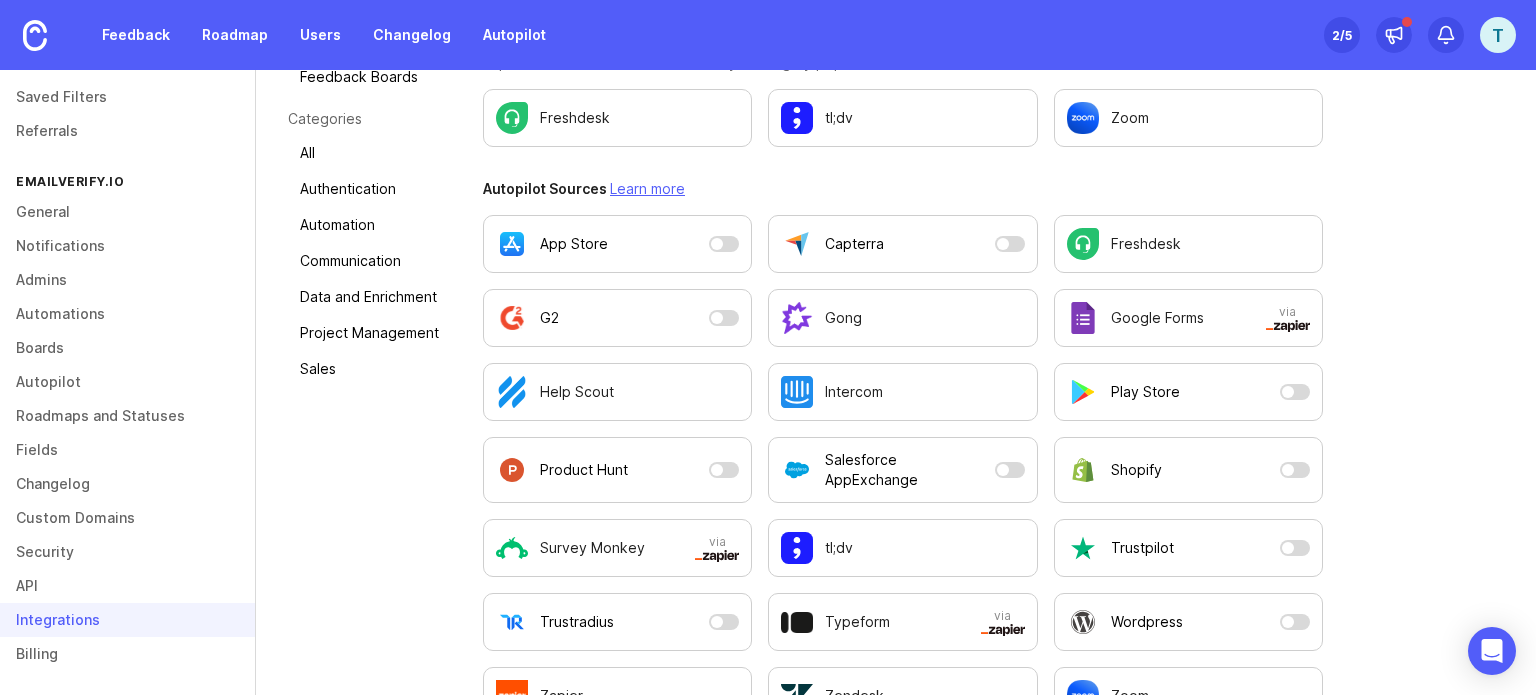 scroll, scrollTop: 388, scrollLeft: 0, axis: vertical 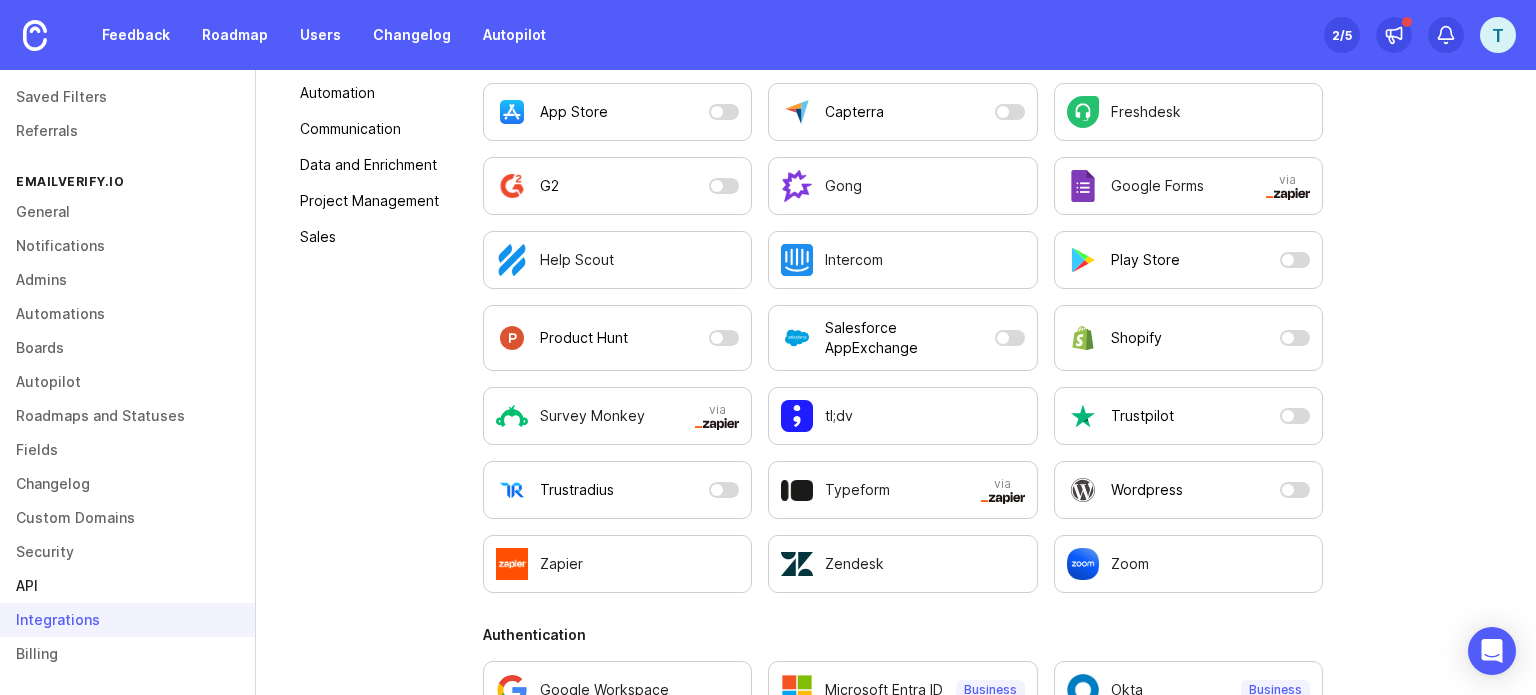click on "API" at bounding box center (127, 586) 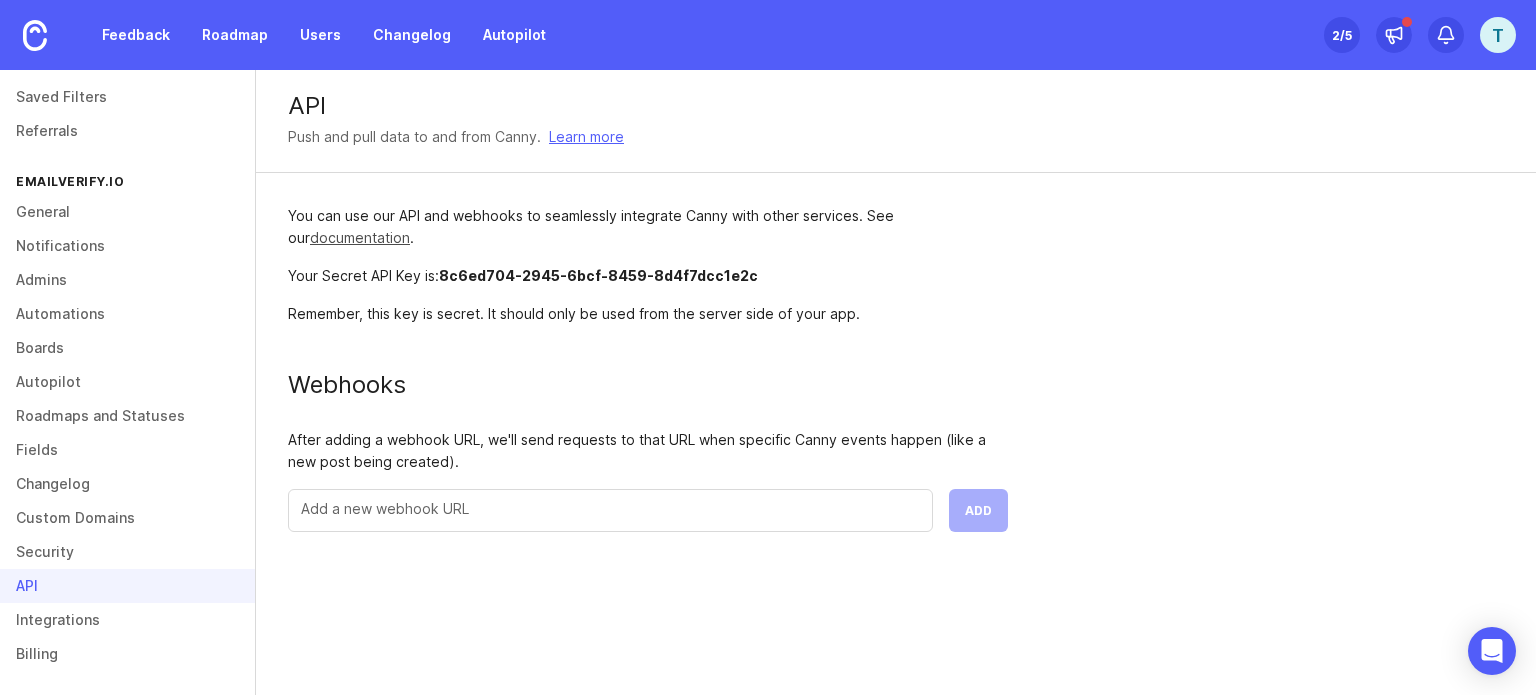 click on "documentation" at bounding box center (360, 237) 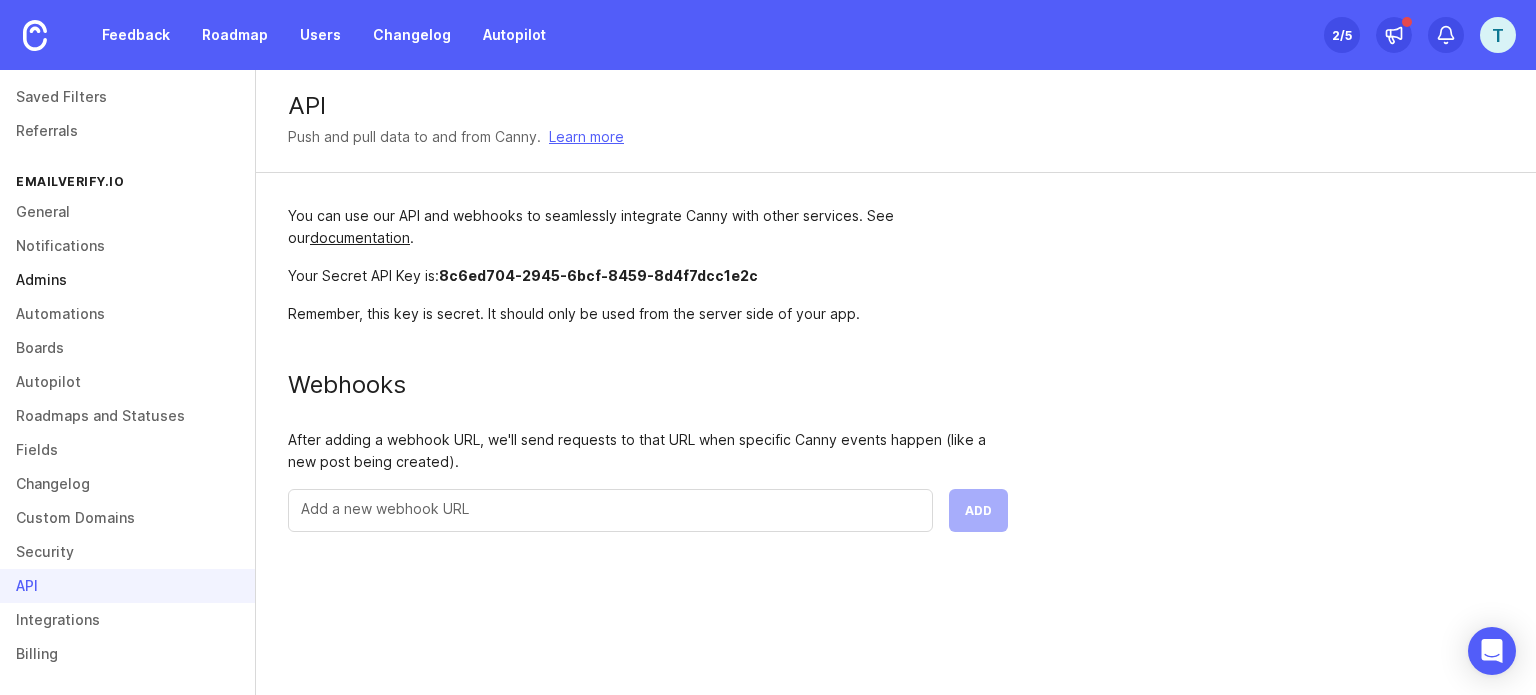 scroll, scrollTop: 0, scrollLeft: 0, axis: both 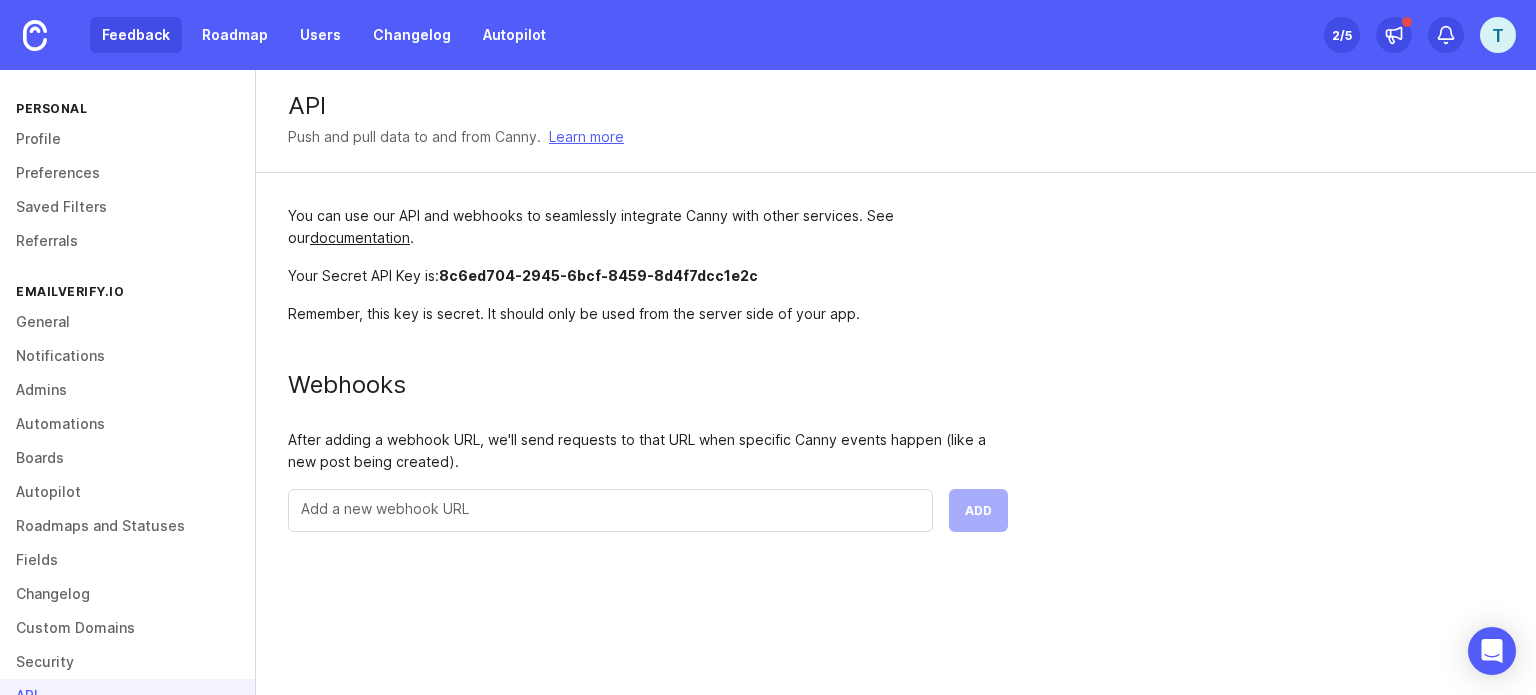 click on "Feedback" at bounding box center (136, 35) 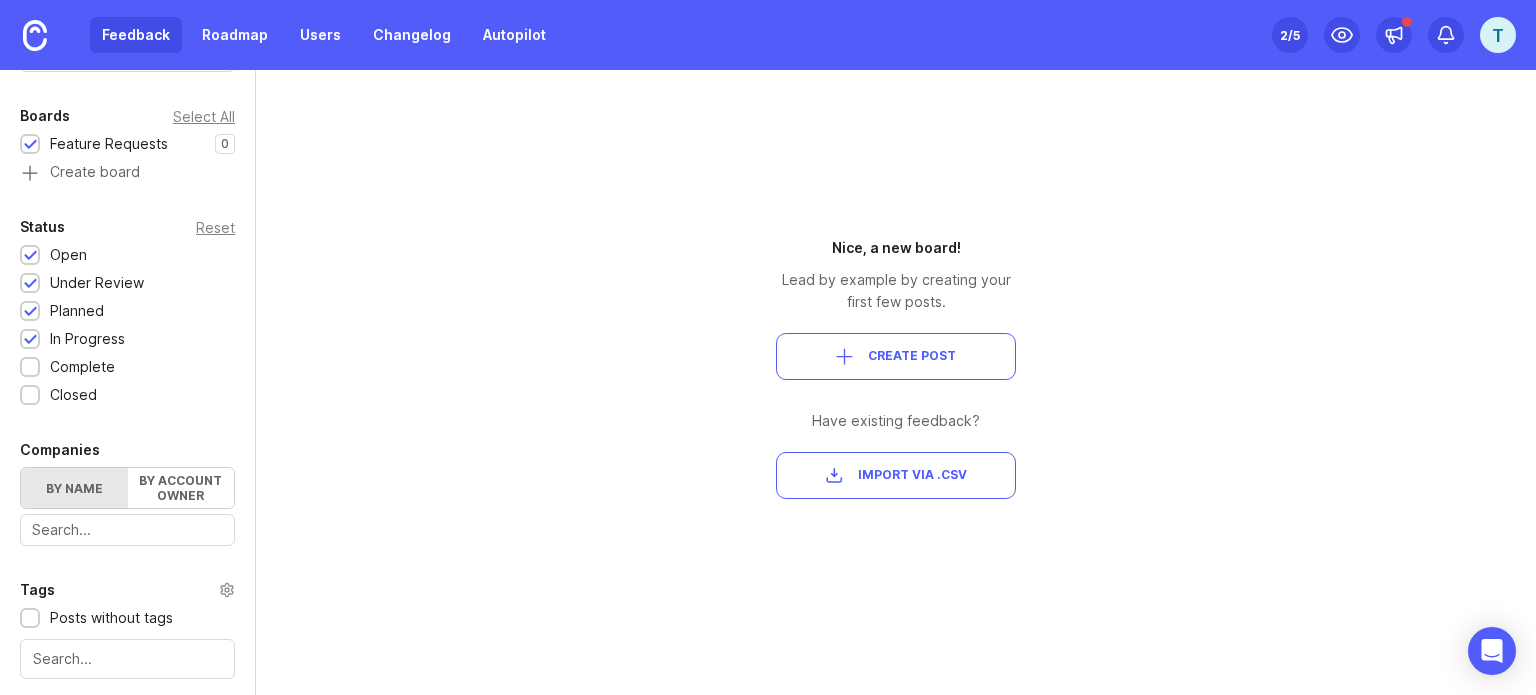 scroll, scrollTop: 200, scrollLeft: 0, axis: vertical 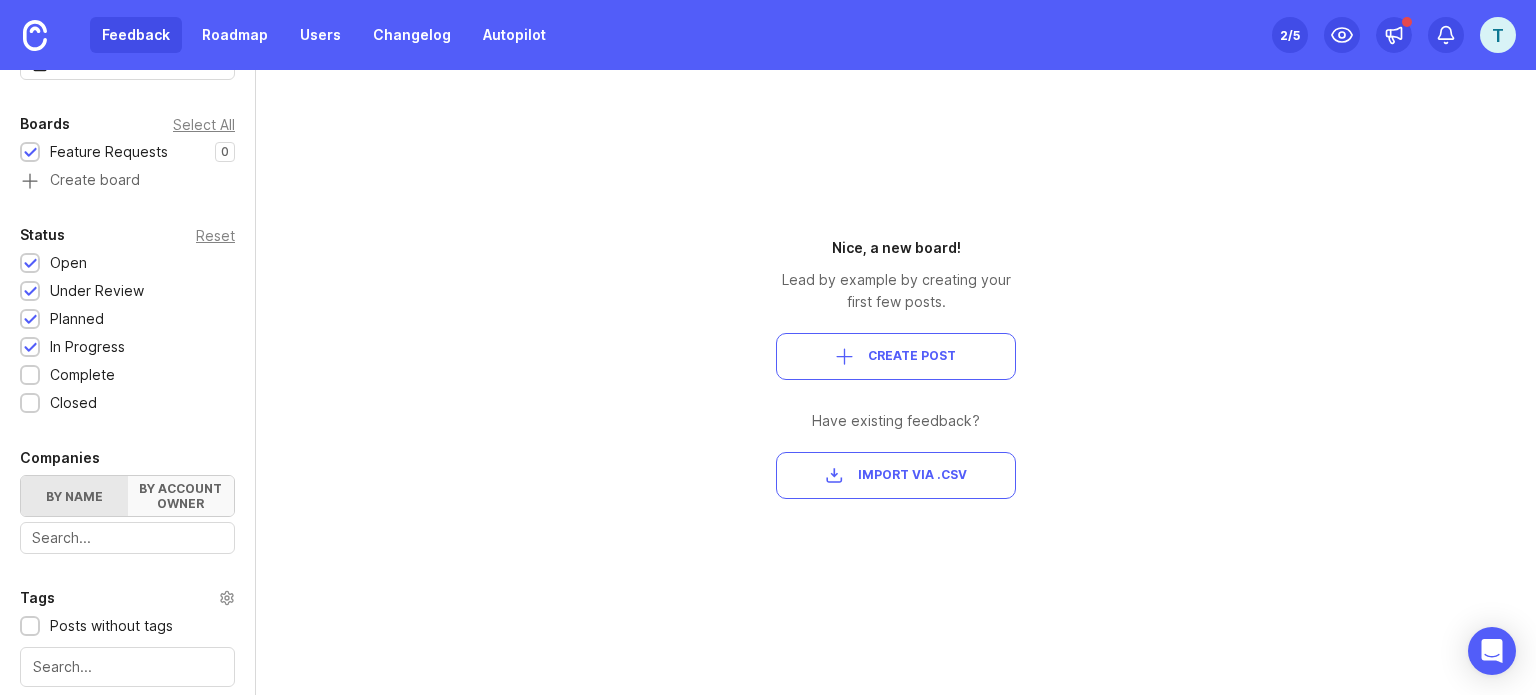 click on "By account owner" at bounding box center [181, 496] 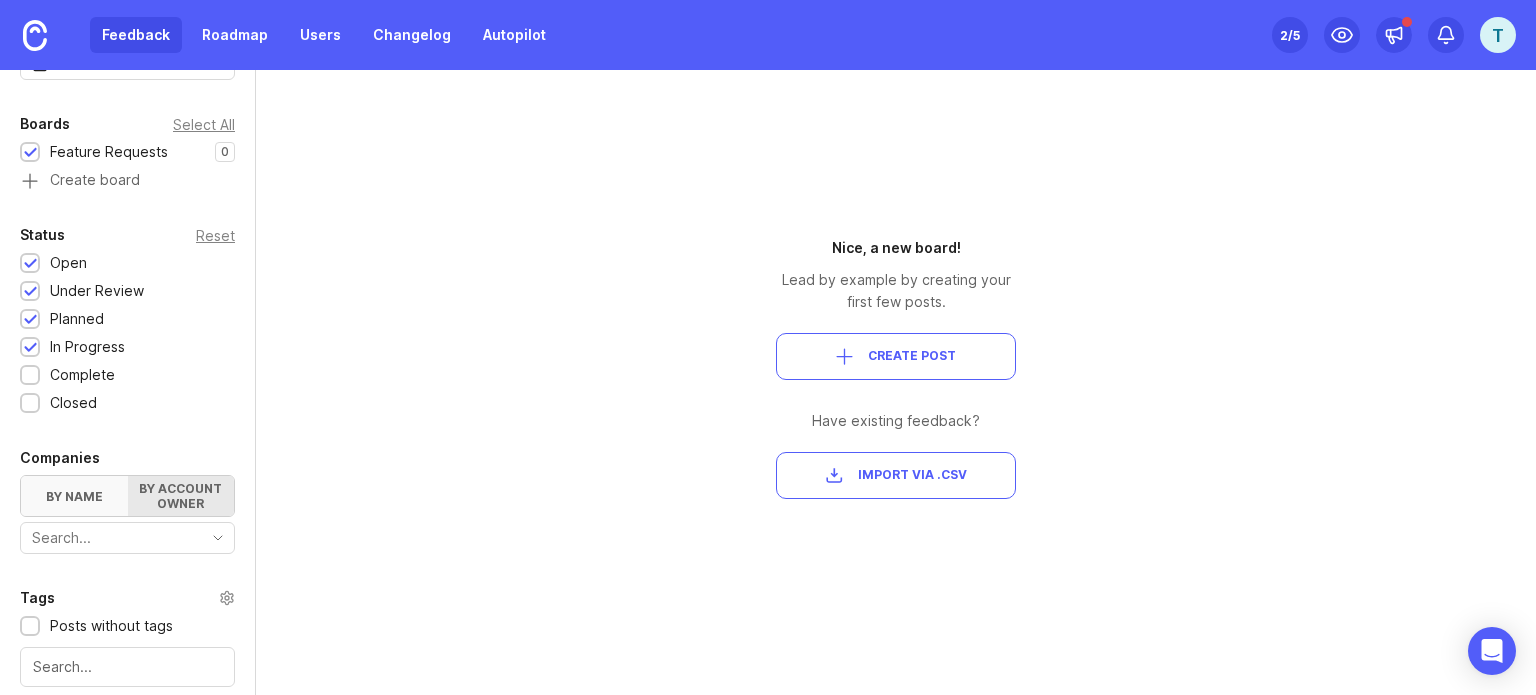 click on "By name" at bounding box center (74, 496) 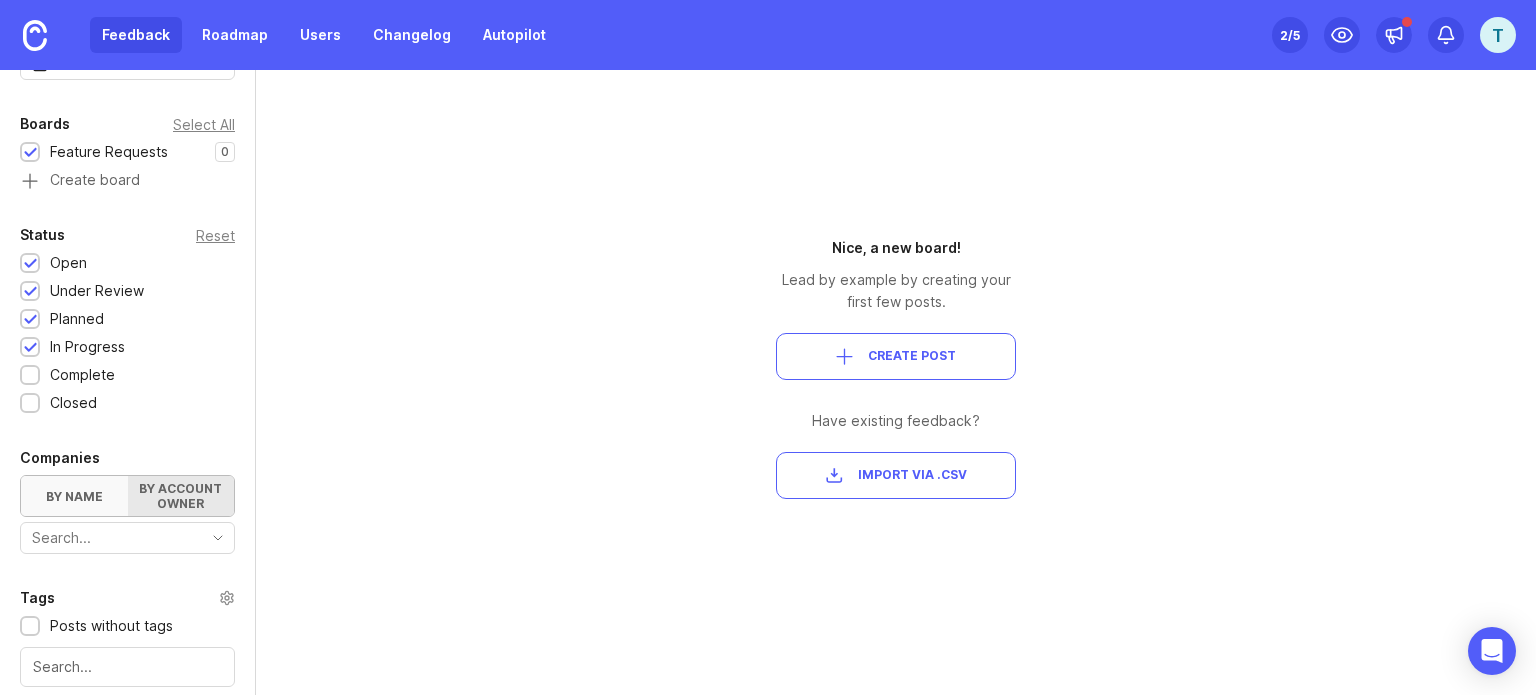 click on "By name" at bounding box center (21, 476) 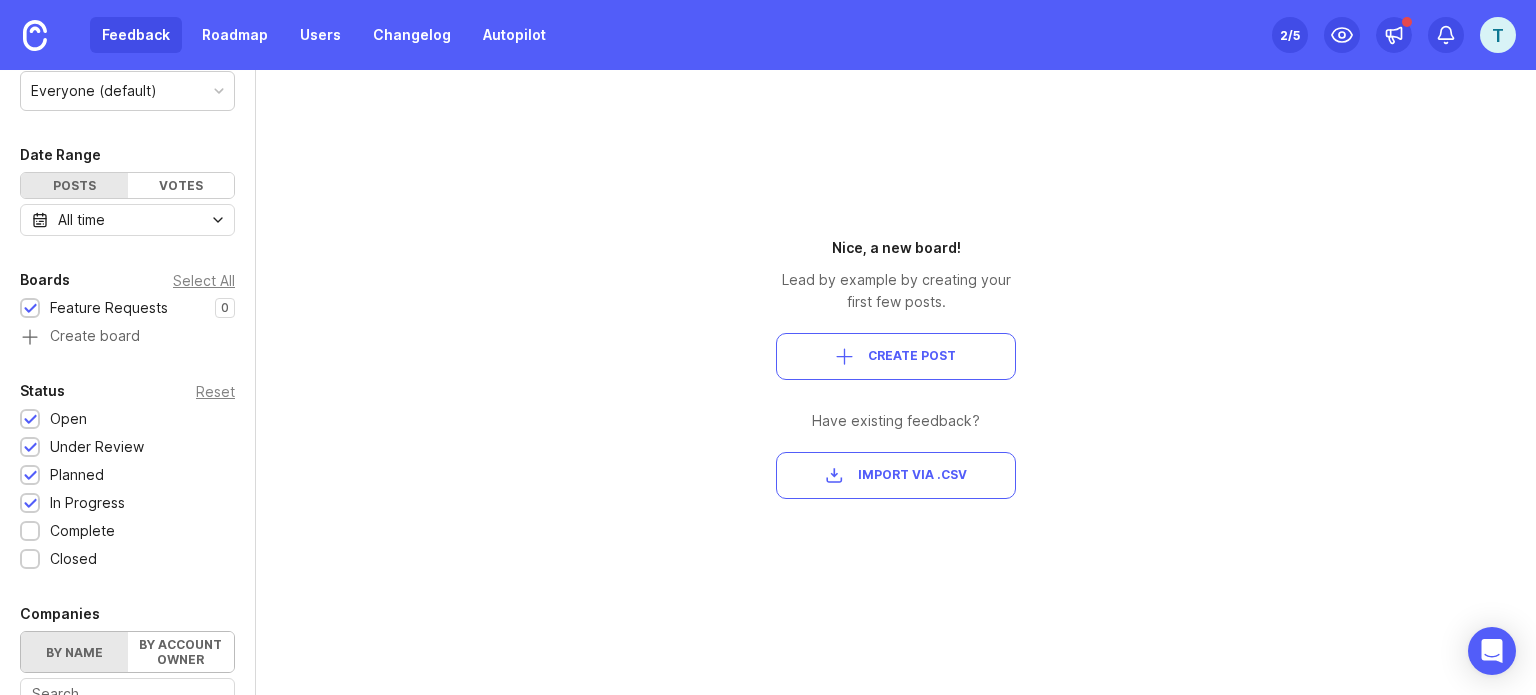 scroll, scrollTop: 0, scrollLeft: 0, axis: both 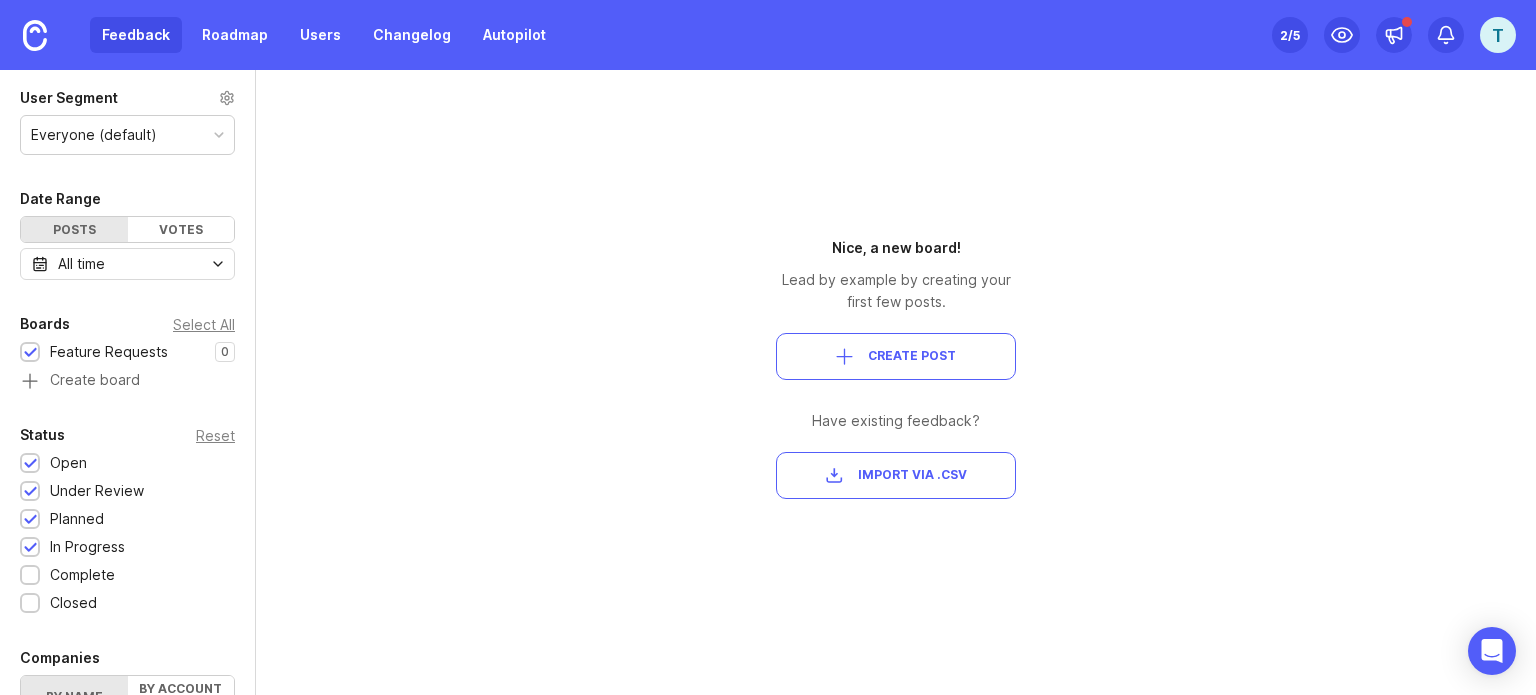 click on "Everyone (default)" at bounding box center [94, 135] 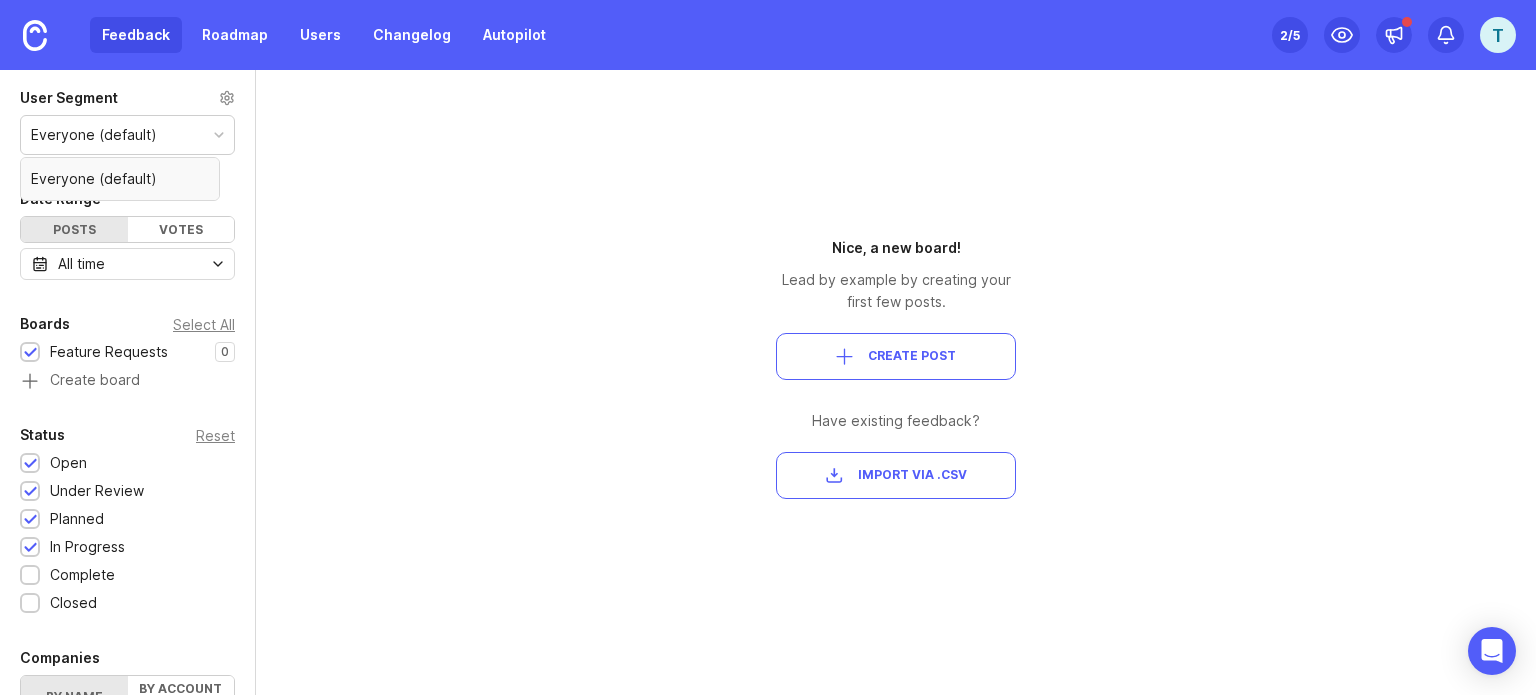 click on "Everyone (default)" at bounding box center (94, 135) 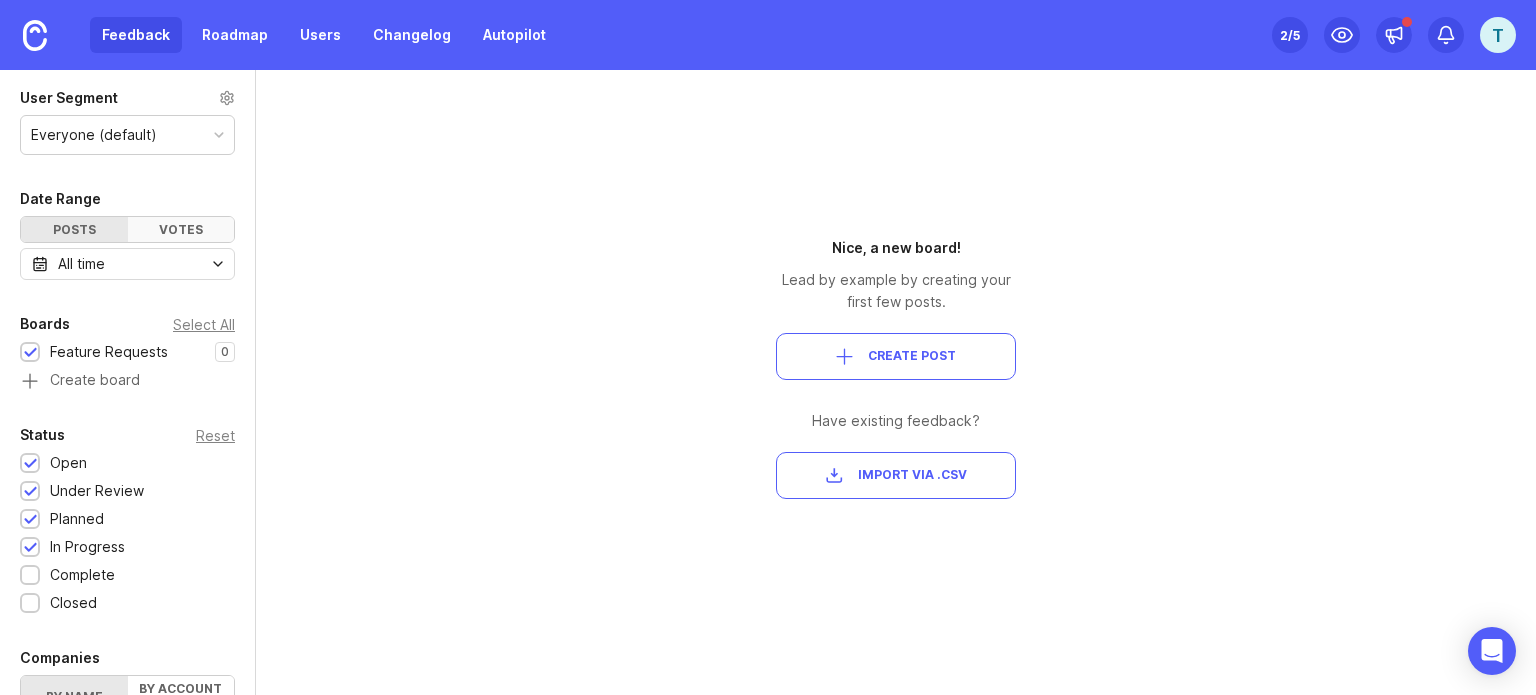 click on "Votes" at bounding box center [181, 229] 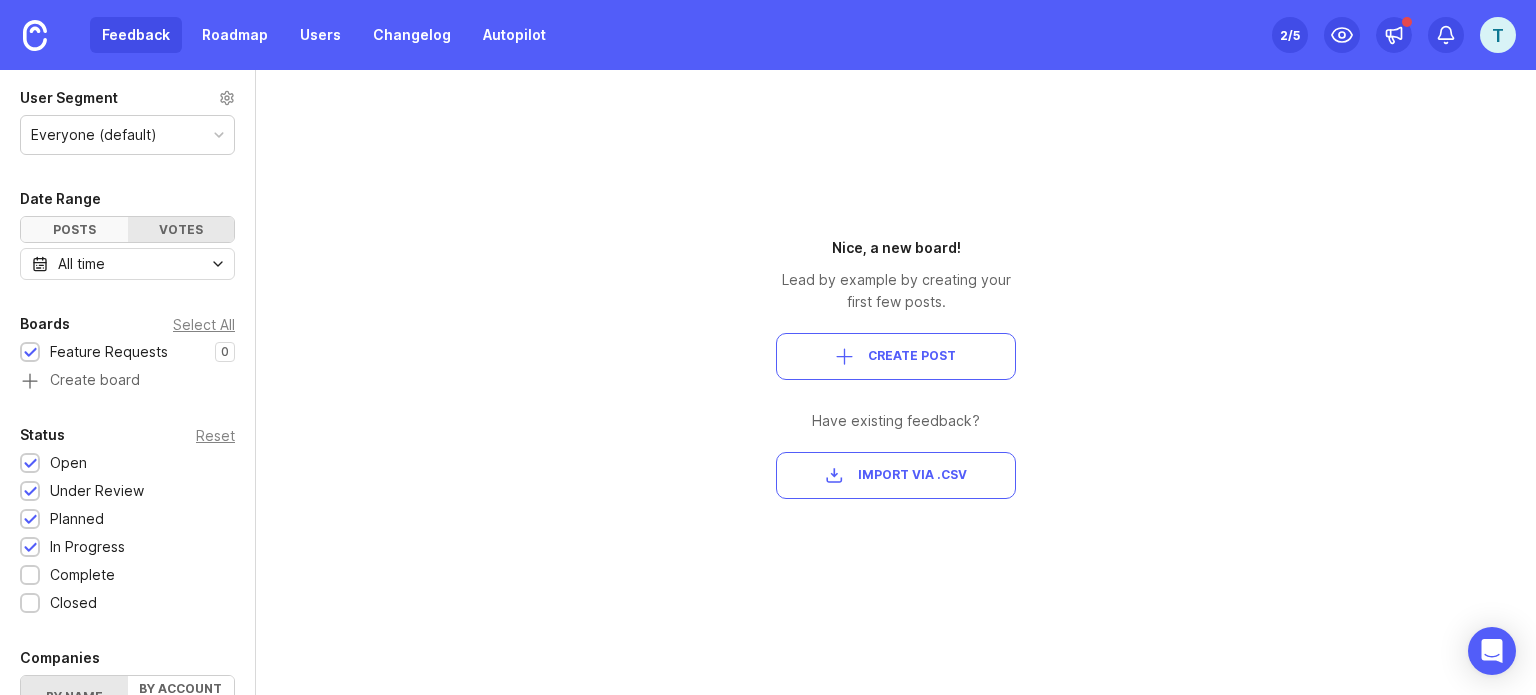 click on "Posts" at bounding box center (74, 229) 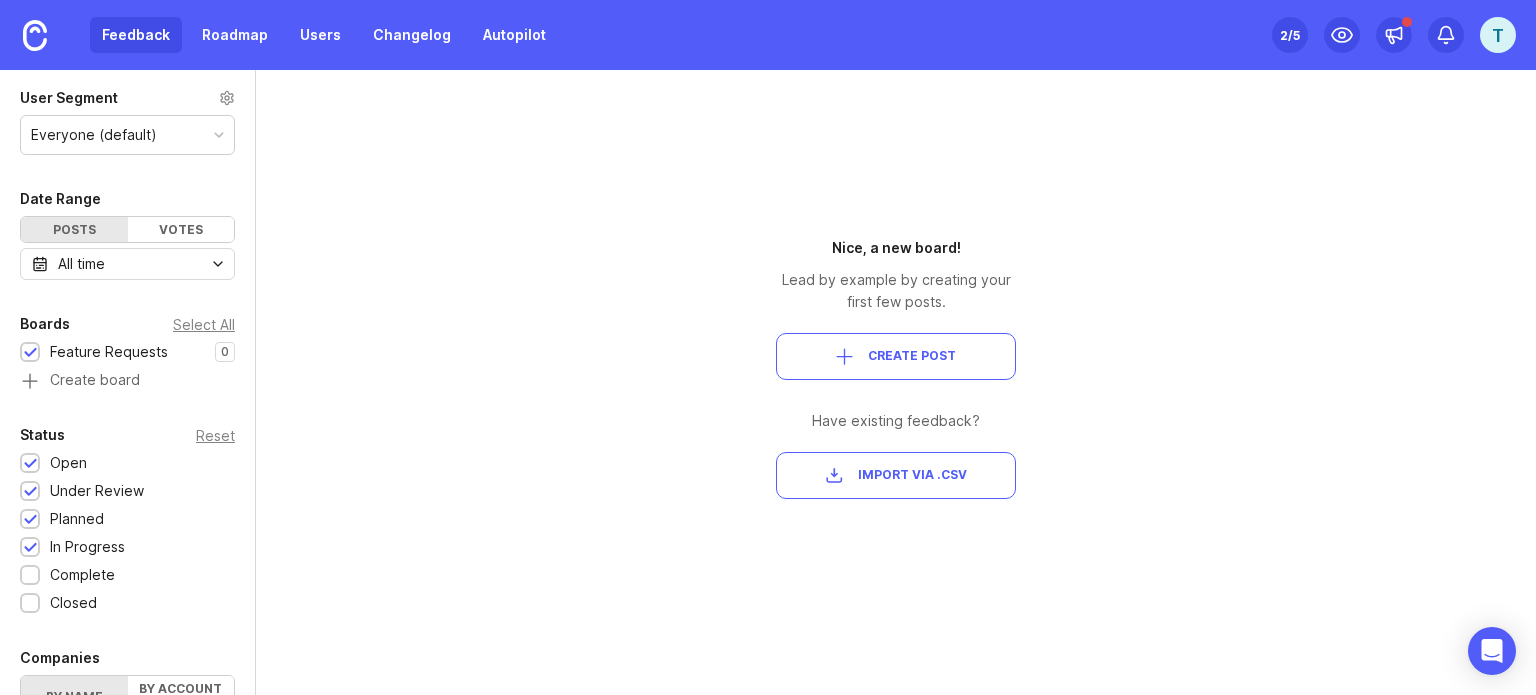 click on "All time" at bounding box center (127, 264) 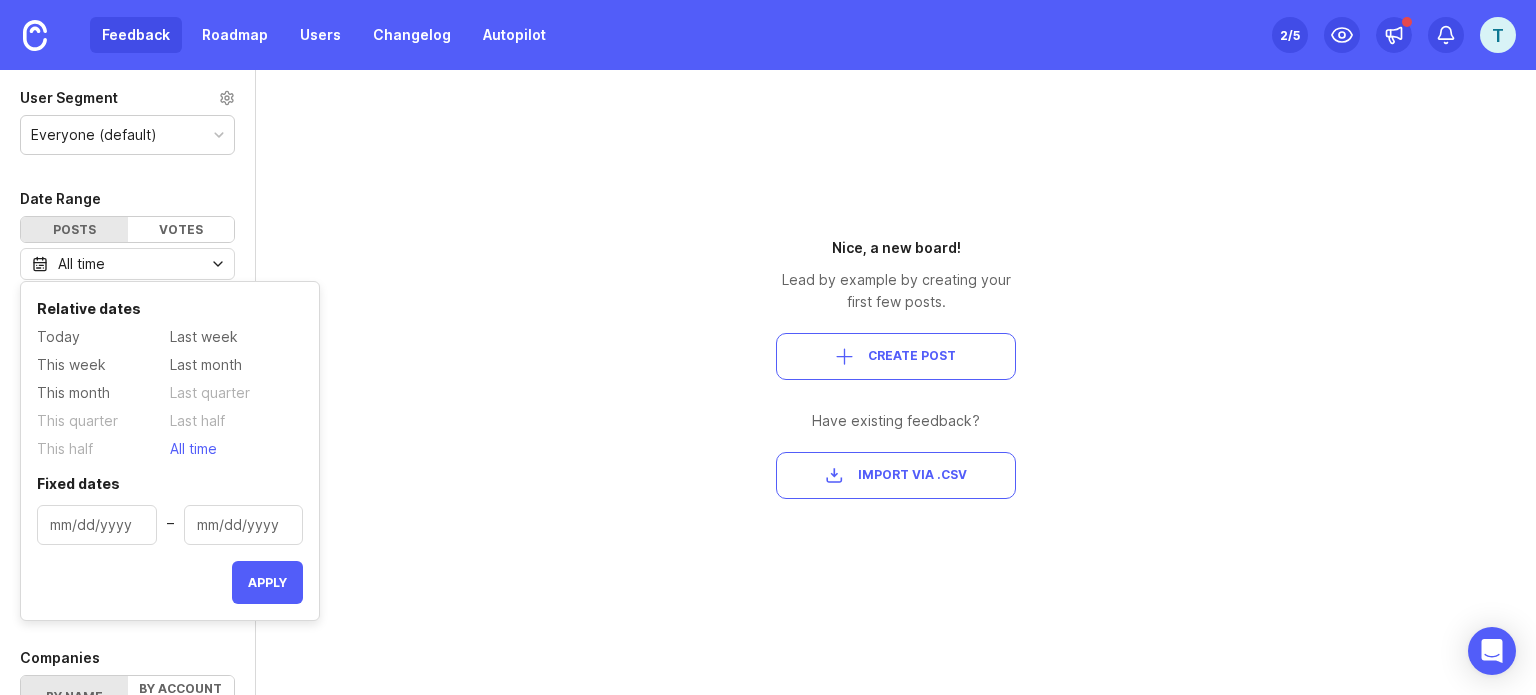 click on "User Segment Everyone (default) Date Range Posts Votes All time Boards Select All Feature Requests 0 1 Create board Status Reset Open 1 Under Review 1 Planned 1 In Progress 1 Complete 1 Closed 1 Companies By name By account owner There are no matching companies Tags Posts without tags Categories Uncategorized only Owner Search All No owner Me Nice, a new board! Lead by example by creating your first few posts. Create Post   Have existing feedback? Import via .csv" at bounding box center (768, 382) 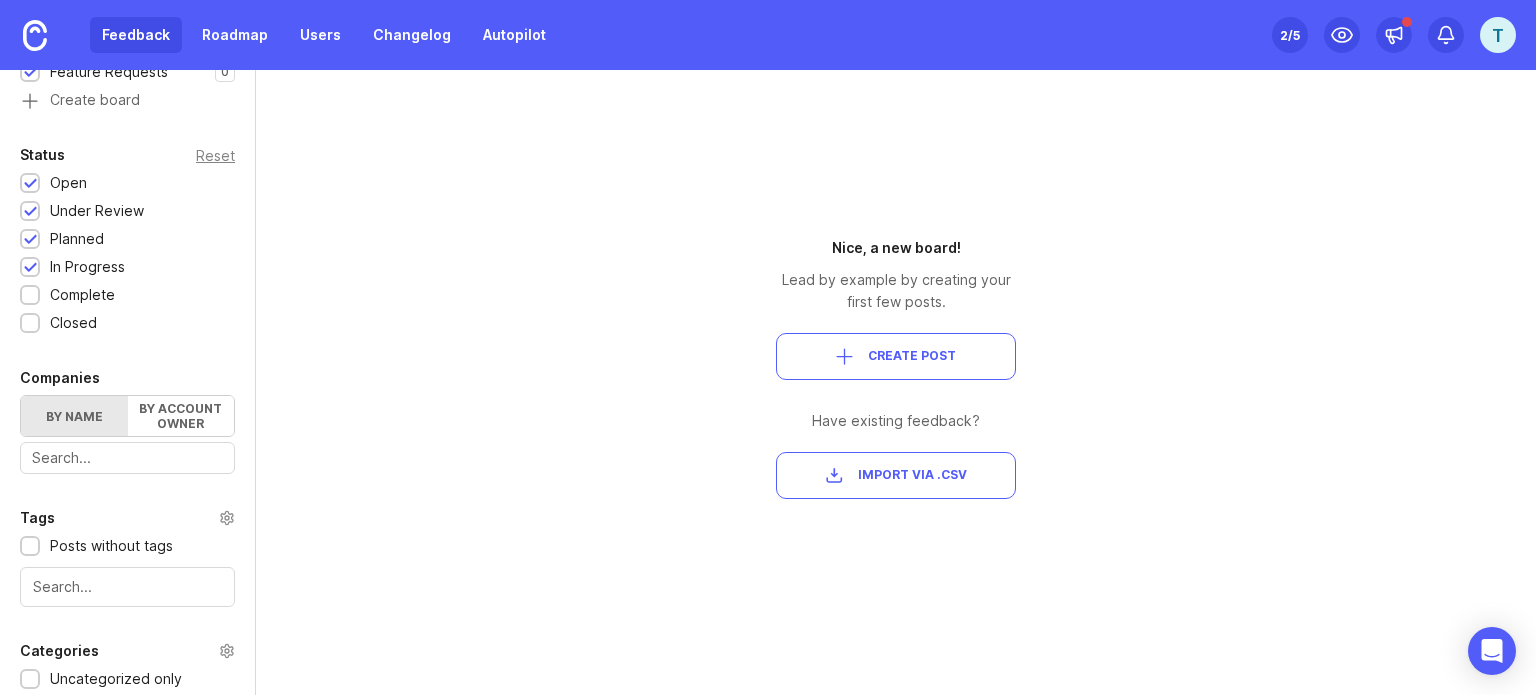 scroll, scrollTop: 484, scrollLeft: 0, axis: vertical 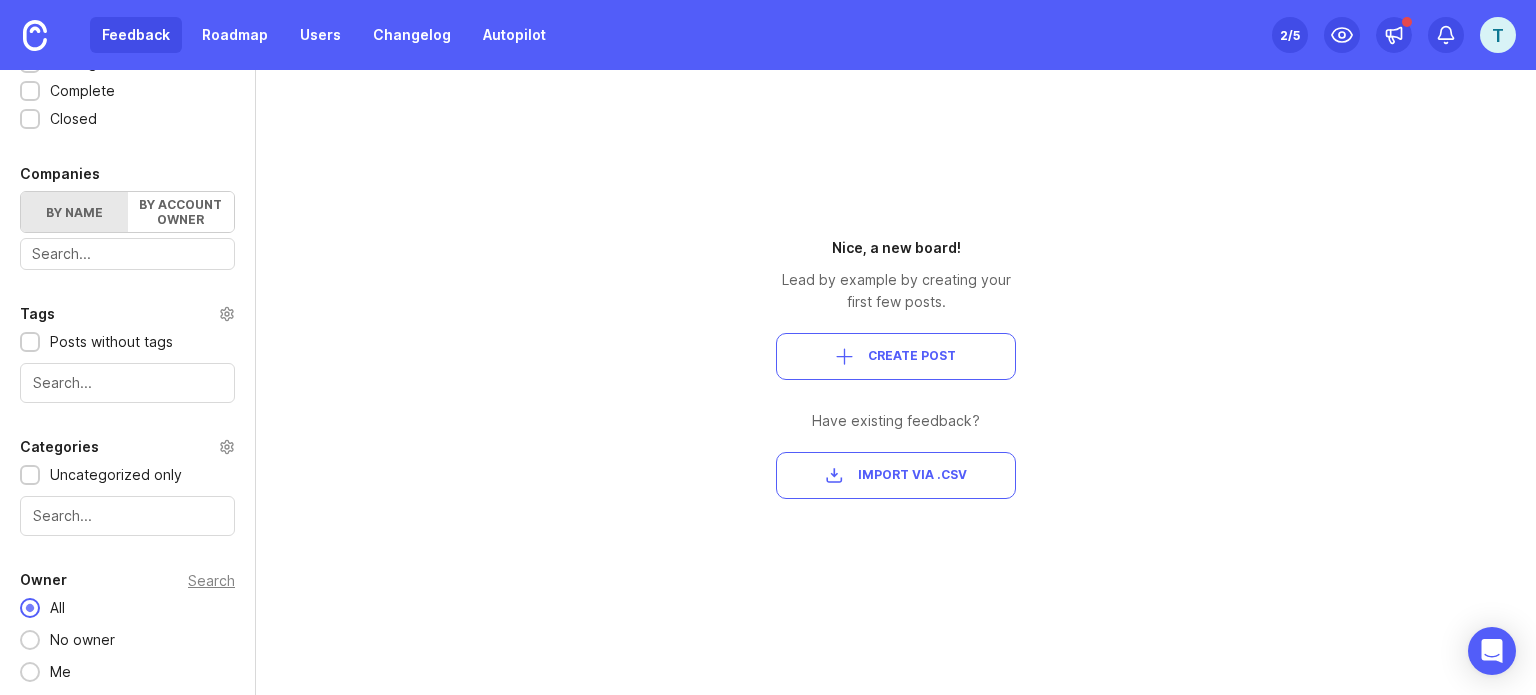 click on "Create Post" at bounding box center [896, 356] 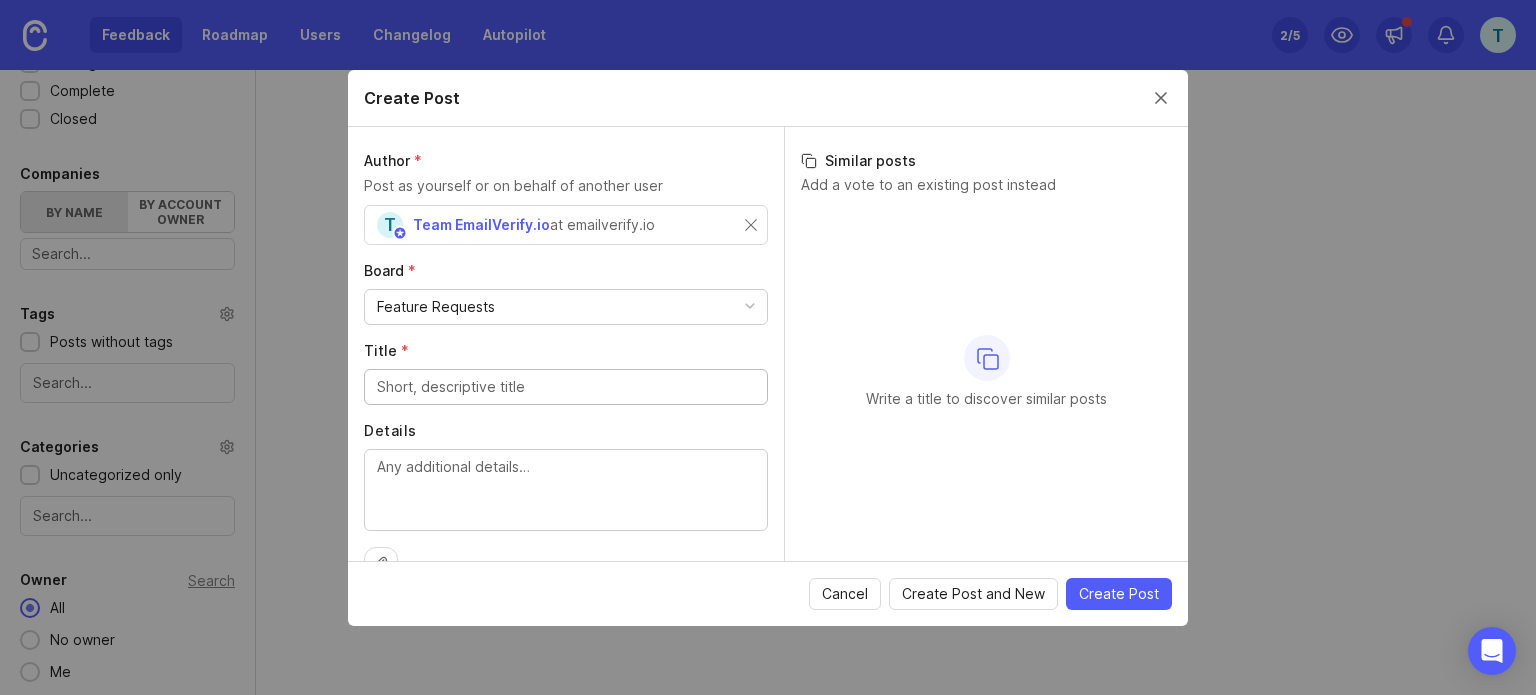 click on "Title *" at bounding box center [566, 387] 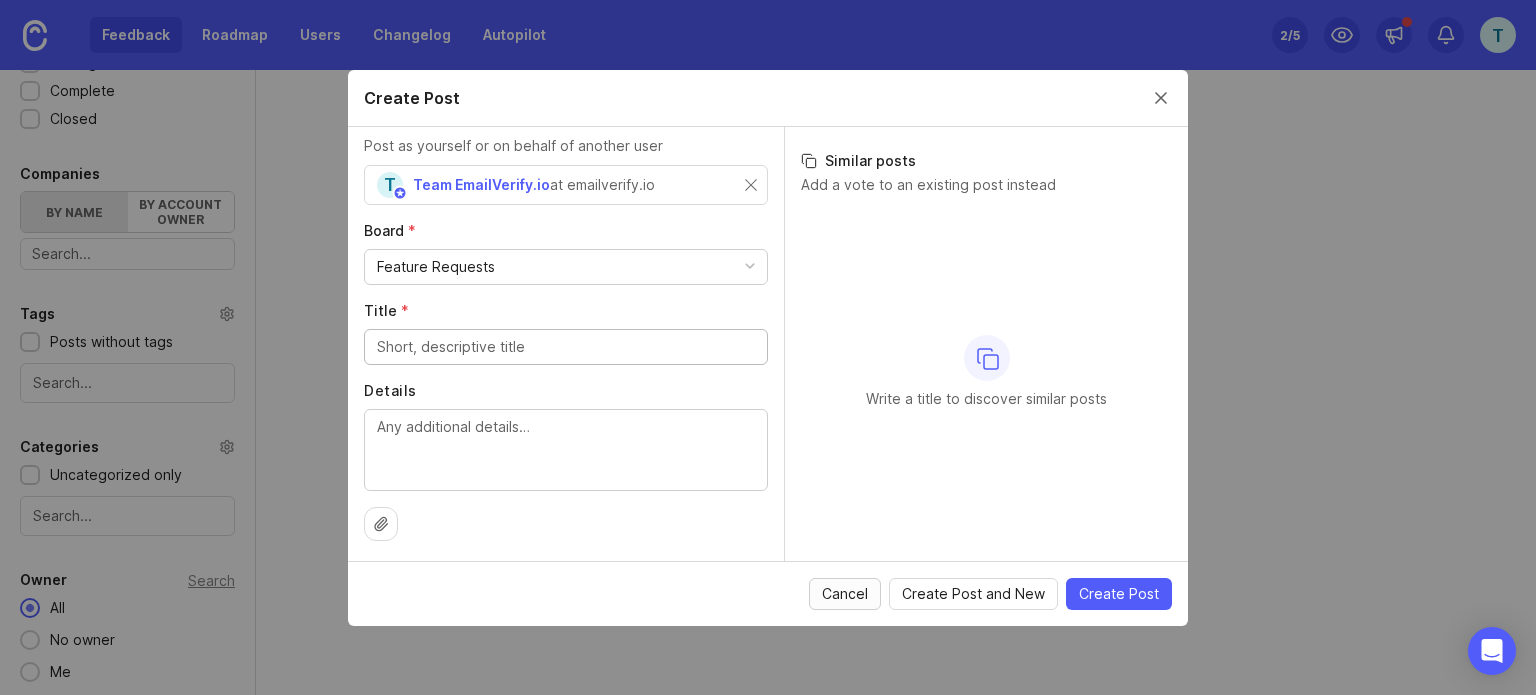 click on "Cancel" at bounding box center (845, 594) 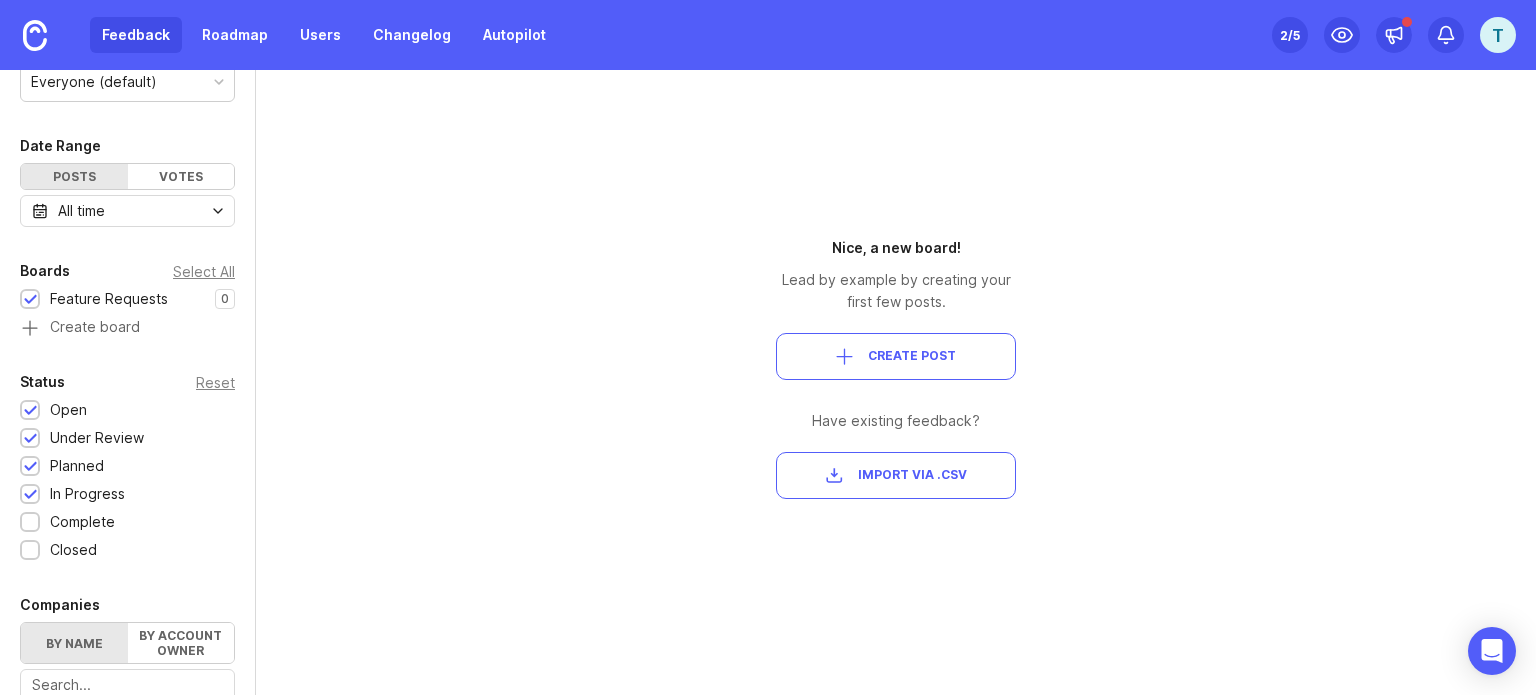scroll, scrollTop: 52, scrollLeft: 0, axis: vertical 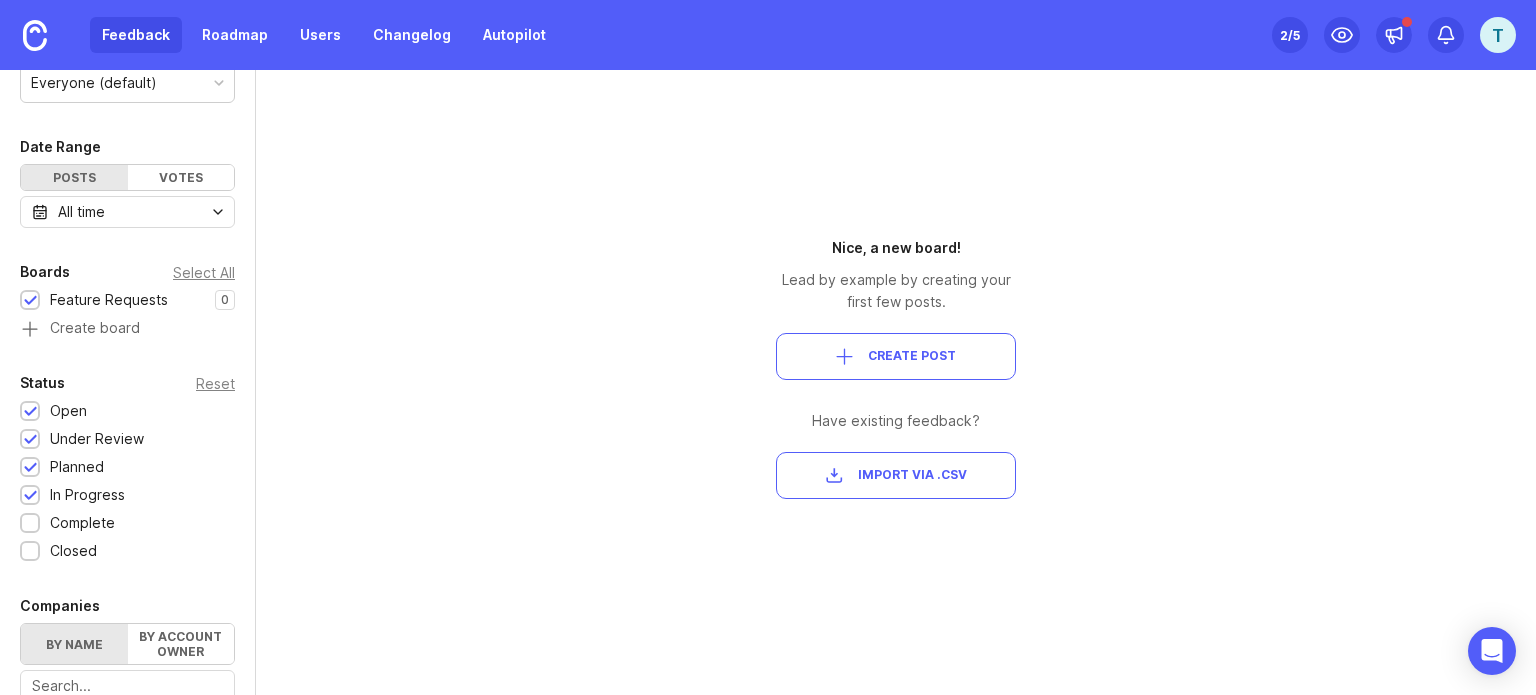click on "2 /5" at bounding box center (1290, 35) 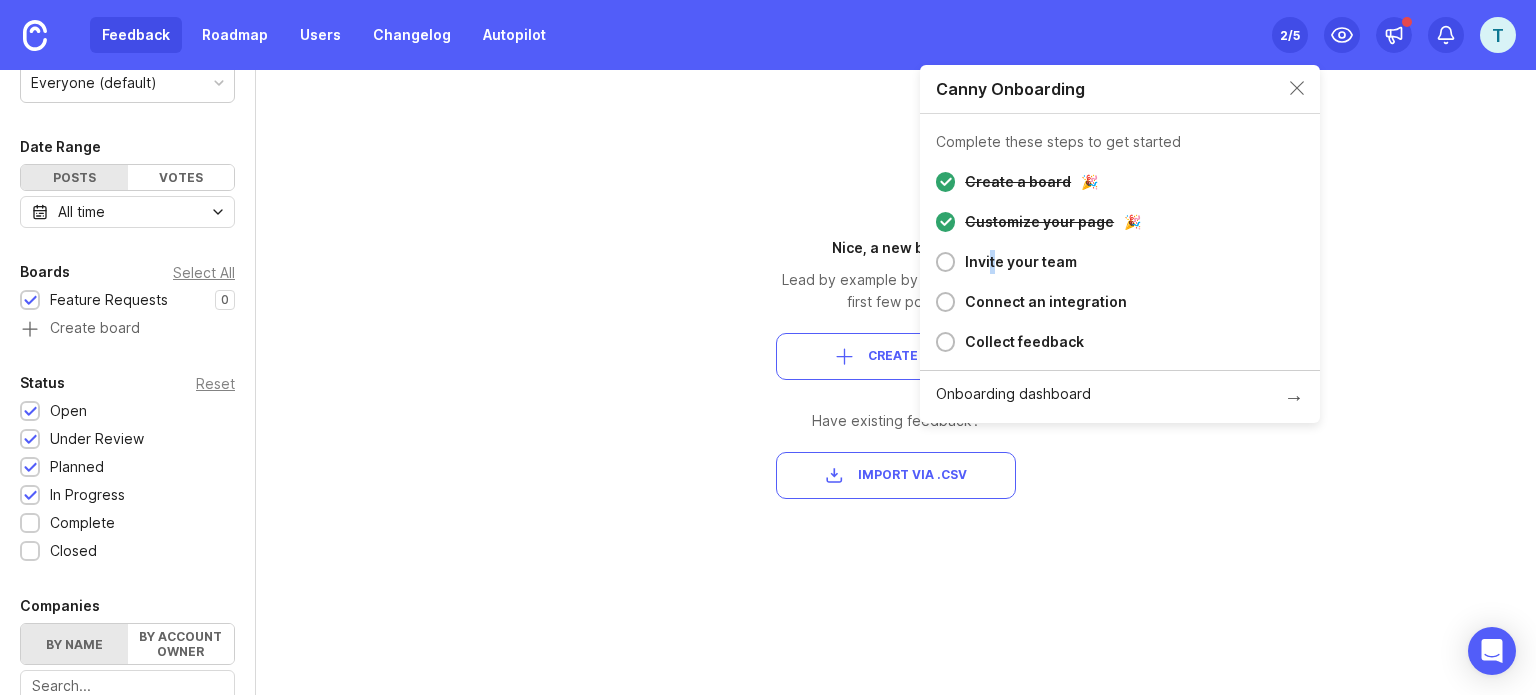 click on "Invite your team" at bounding box center (1018, 182) 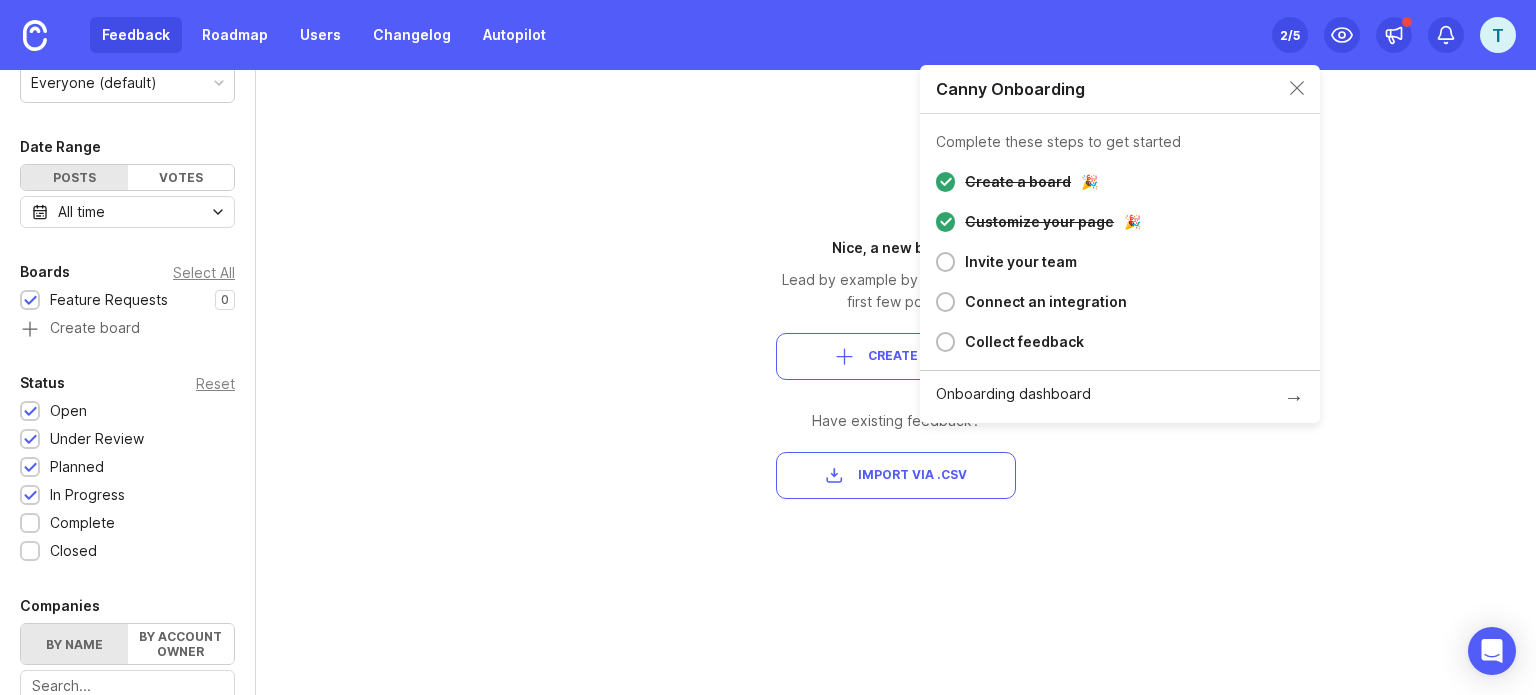 click on "Connect an integration" at bounding box center [1018, 182] 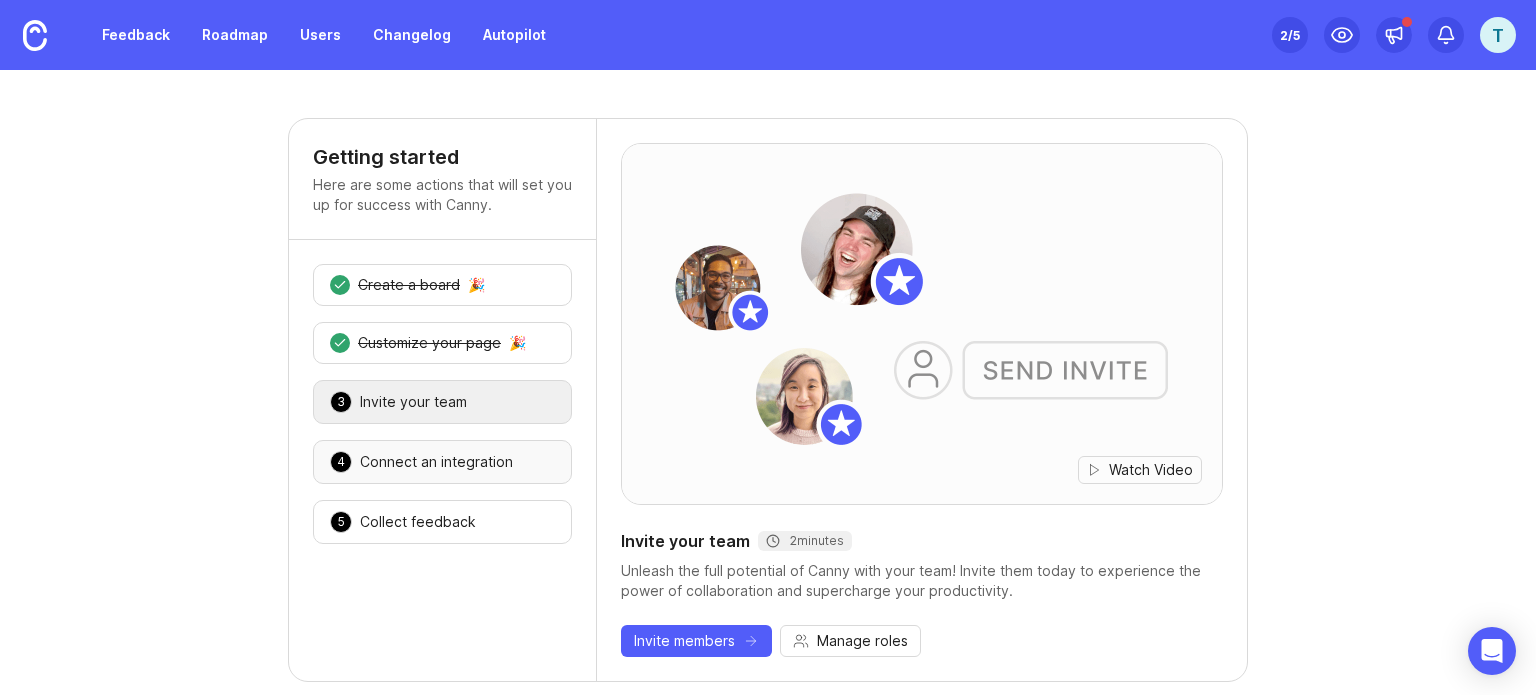 click on "Connect an integration" at bounding box center (409, 285) 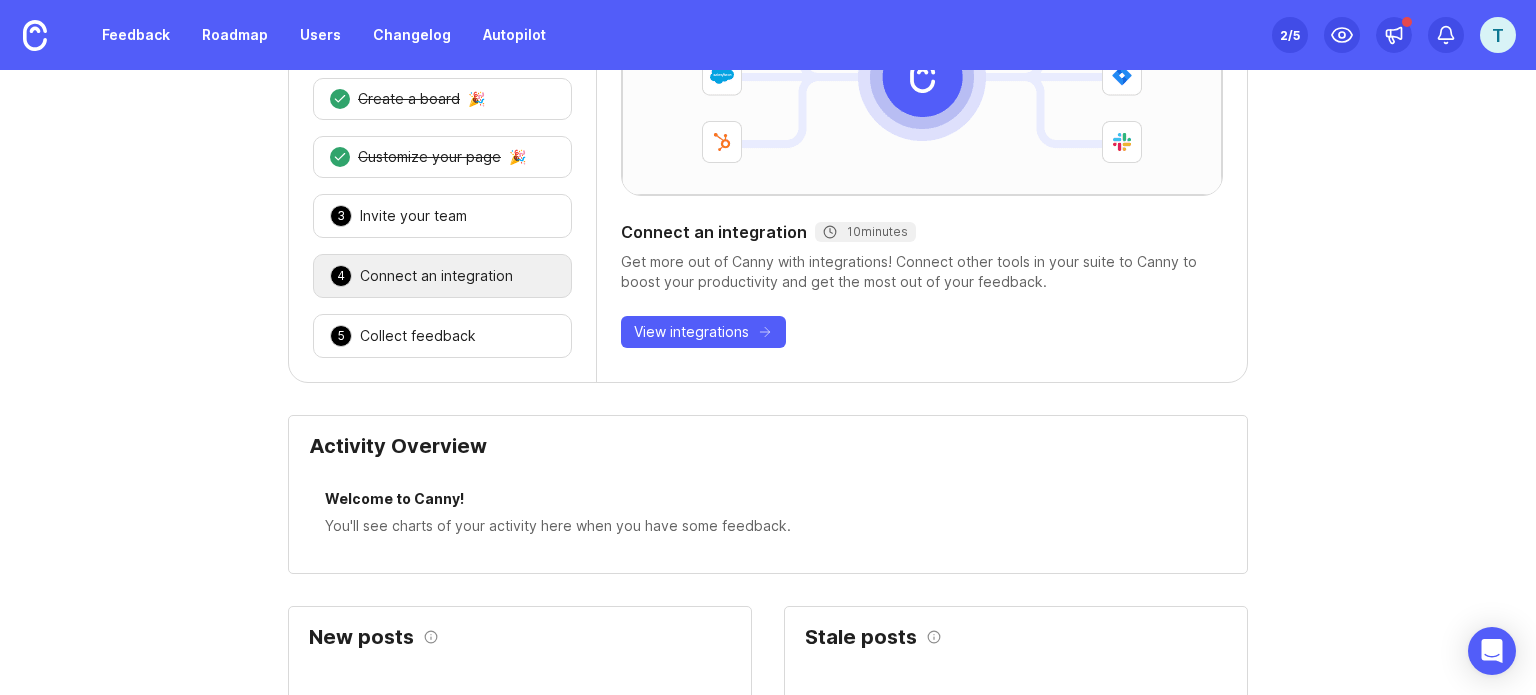 scroll, scrollTop: 180, scrollLeft: 0, axis: vertical 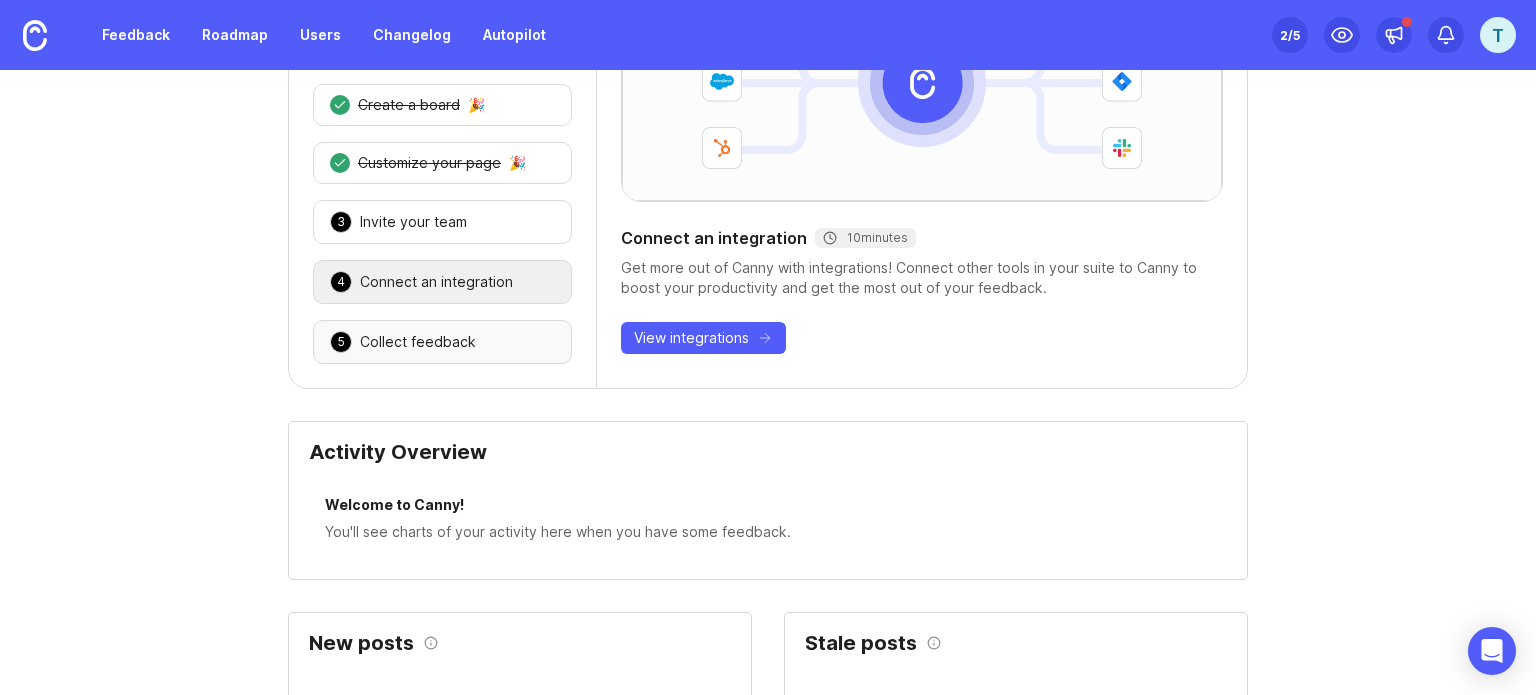 click on "Collect feedback" at bounding box center (409, 105) 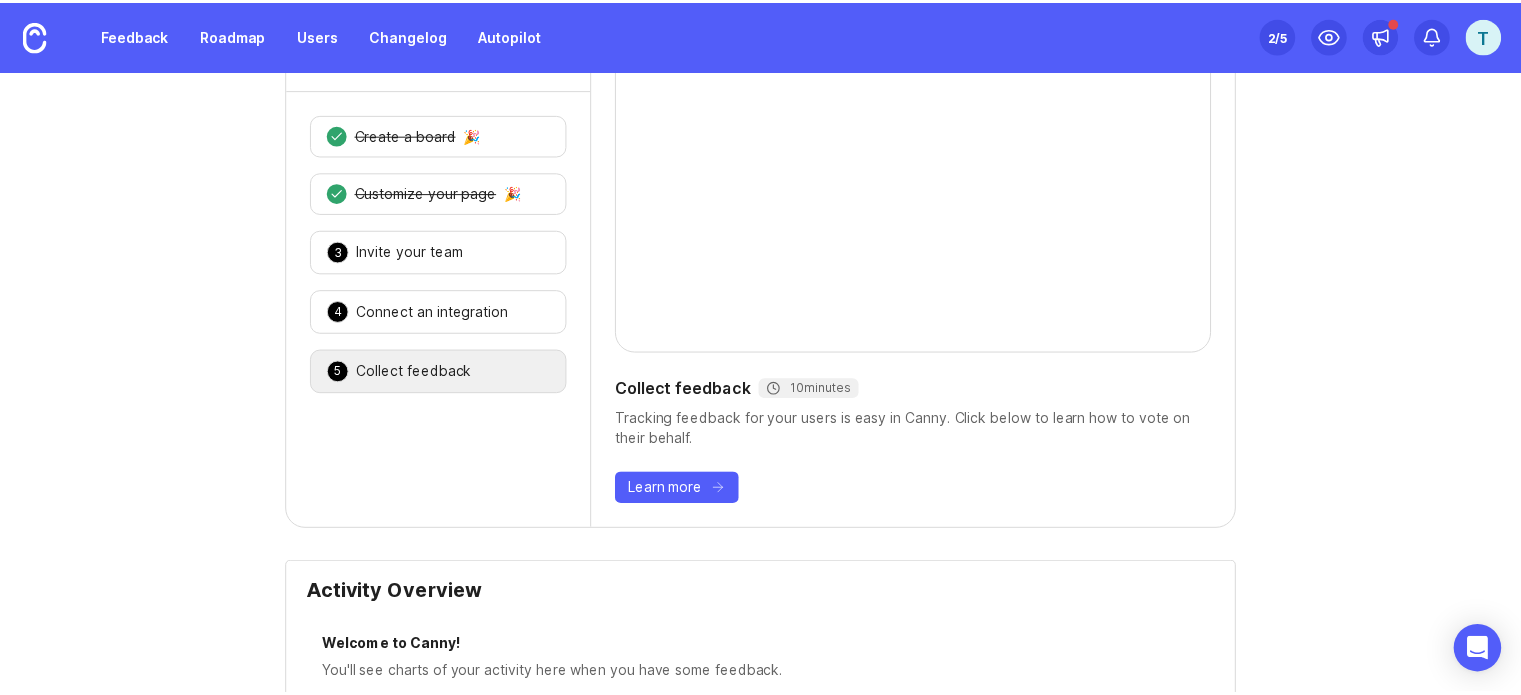 scroll, scrollTop: 0, scrollLeft: 0, axis: both 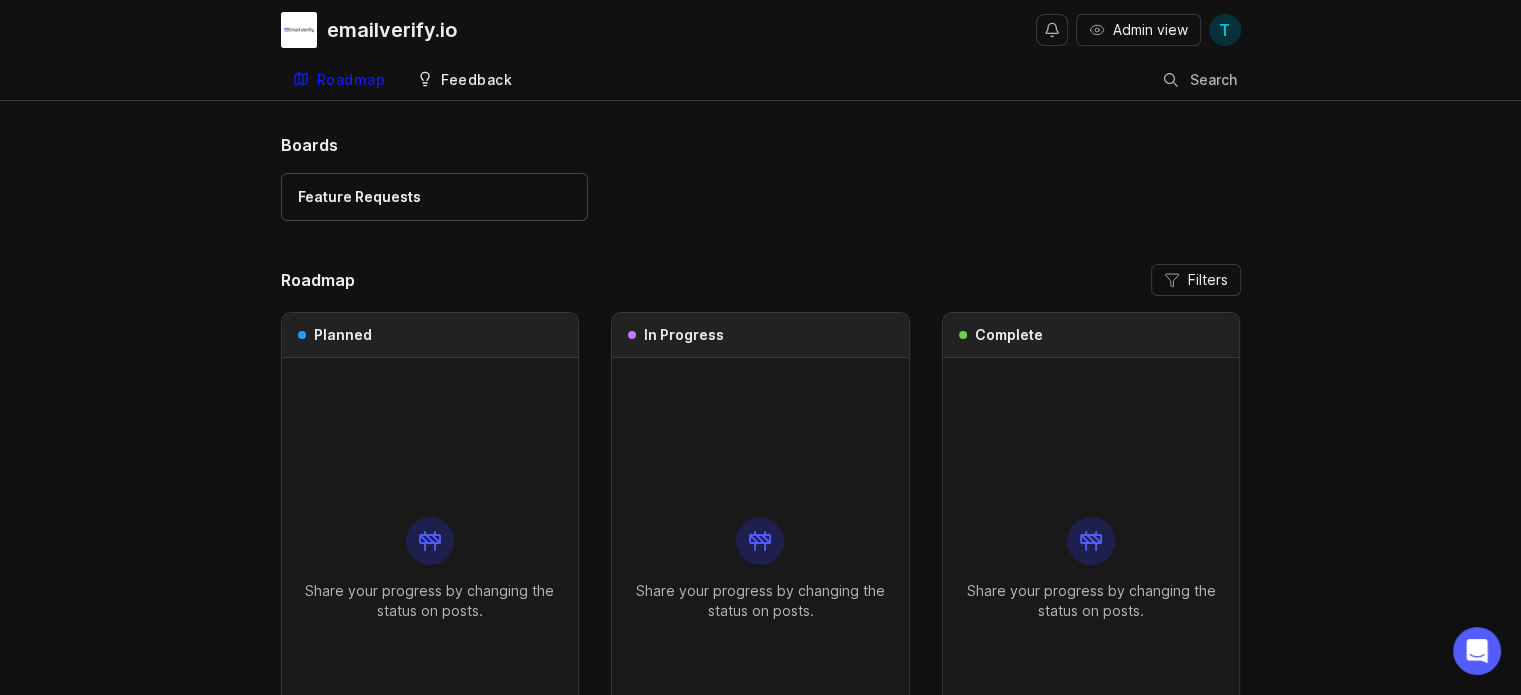 click on "Feedback" at bounding box center (476, 80) 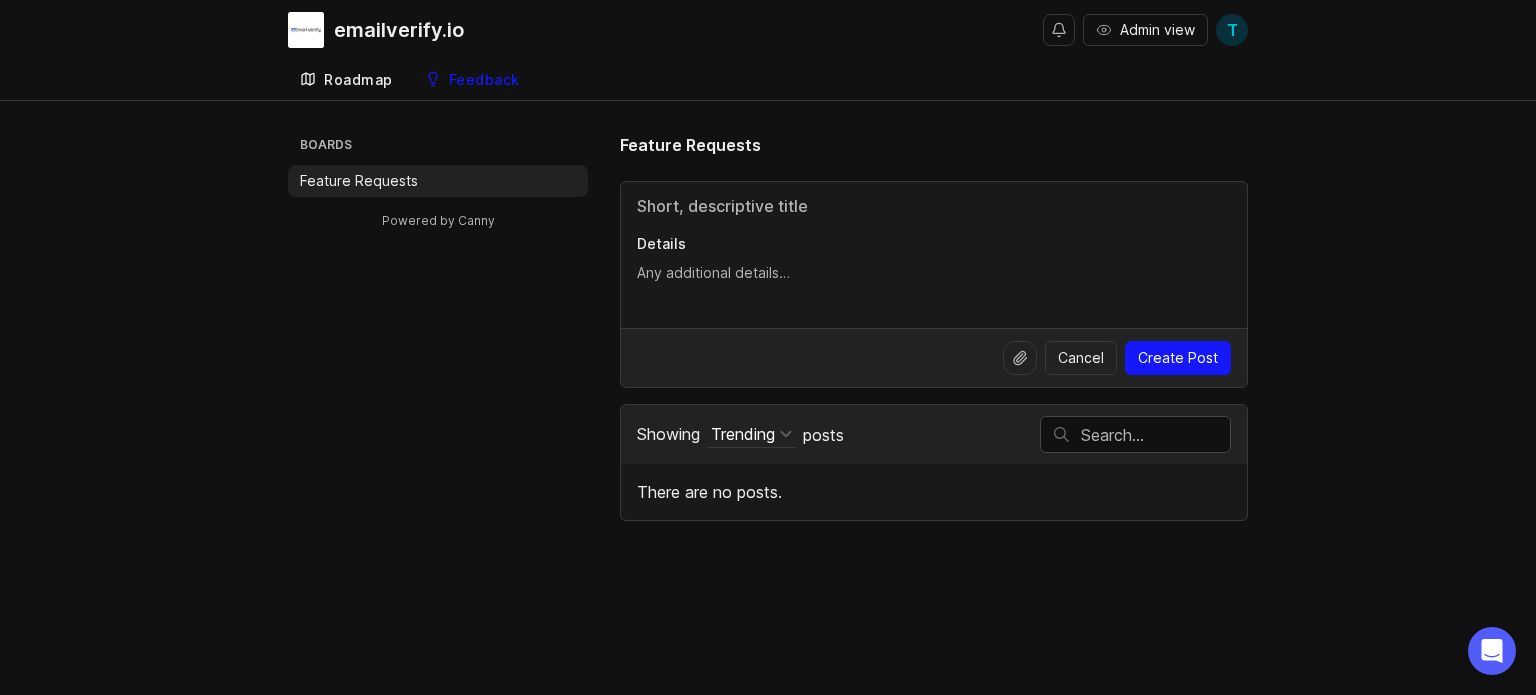 click on "Roadmap" at bounding box center [358, 80] 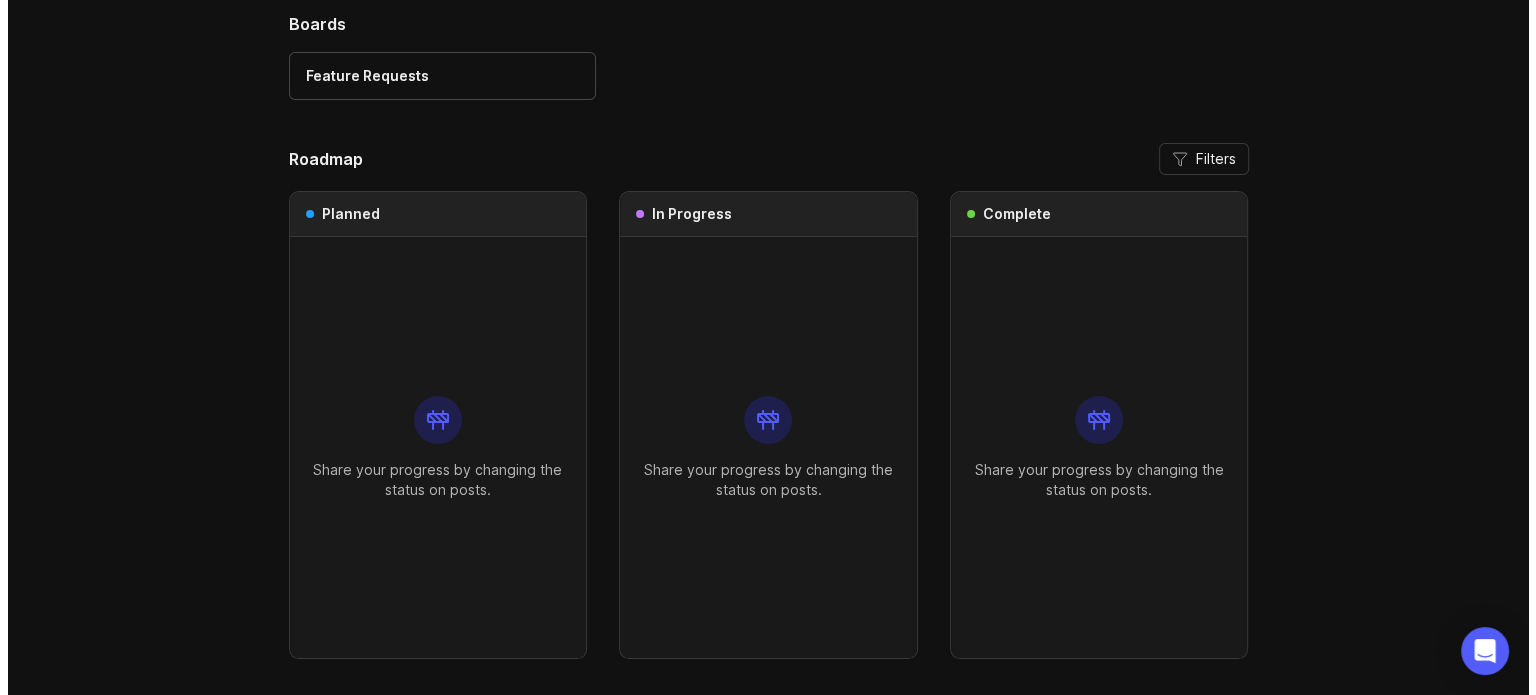 scroll, scrollTop: 0, scrollLeft: 0, axis: both 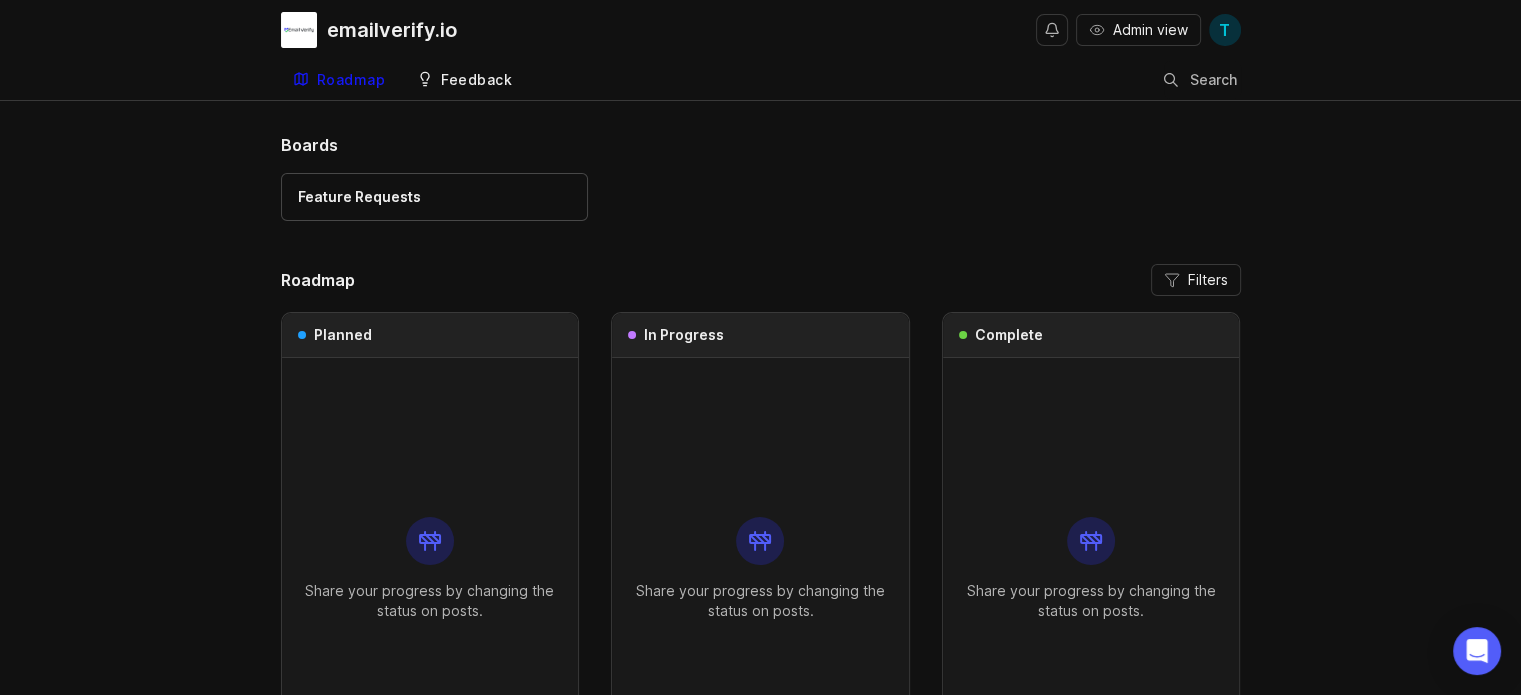 click on "Feedback" at bounding box center [476, 80] 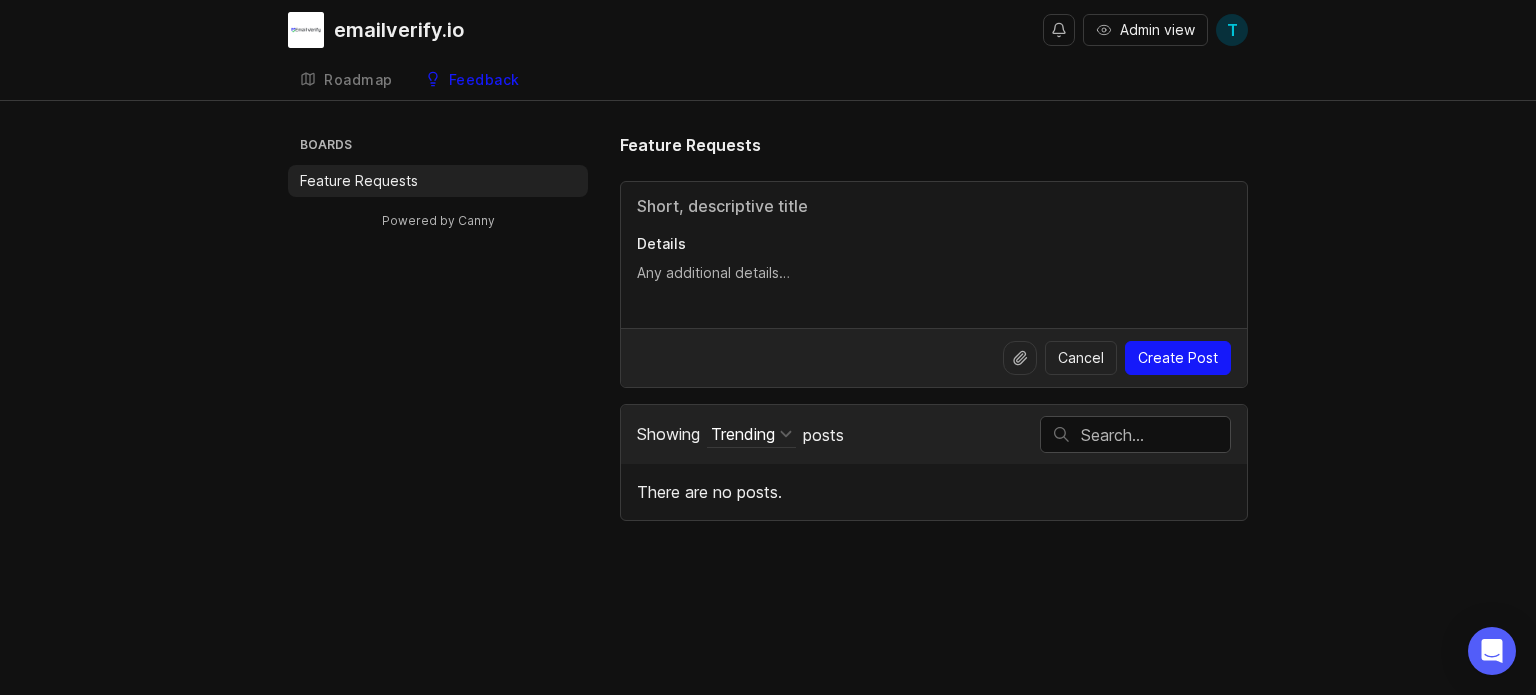 click on "Details" at bounding box center (934, 273) 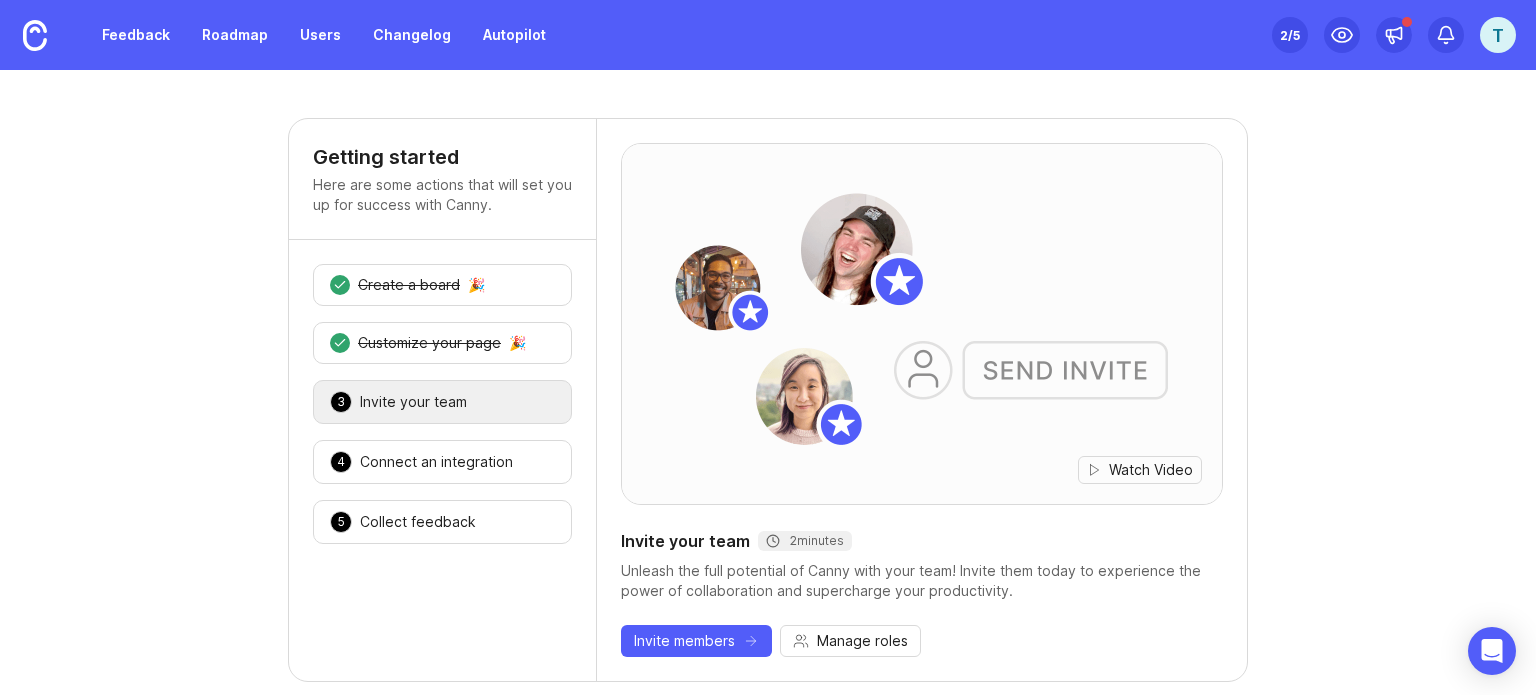 click on "Getting started Here are some actions that will set you up for success with Canny. 1 Create a board 🎉 2 Customize your page 🎉 3 Invite your team 🎉 4 Connect an integration 🎉 5 Collect feedback 🎉 Watch Video Invite your team 2 minutes Unleash the full potential of Canny with your team! Invite them today to experience the power of collaboration and supercharge your productivity. Invite members Manage roles Activity Overview Welcome to Canny! You'll see charts of your activity here when you have some feedback. New posts No posts have recently been created. Stale posts None of your posts are stale. Show activity for This week Admins Votes Posts Comments Merges T Team EmailVerify.io [EMAIL] — — — — Posts Overview View distribution of all posts across your boards. All boards Everyone Categories This week No results found Results will be displayed when there is more activity. Roadmap Filters Planned Share your progress by changing the status on posts. In Progress" at bounding box center [768, 1284] 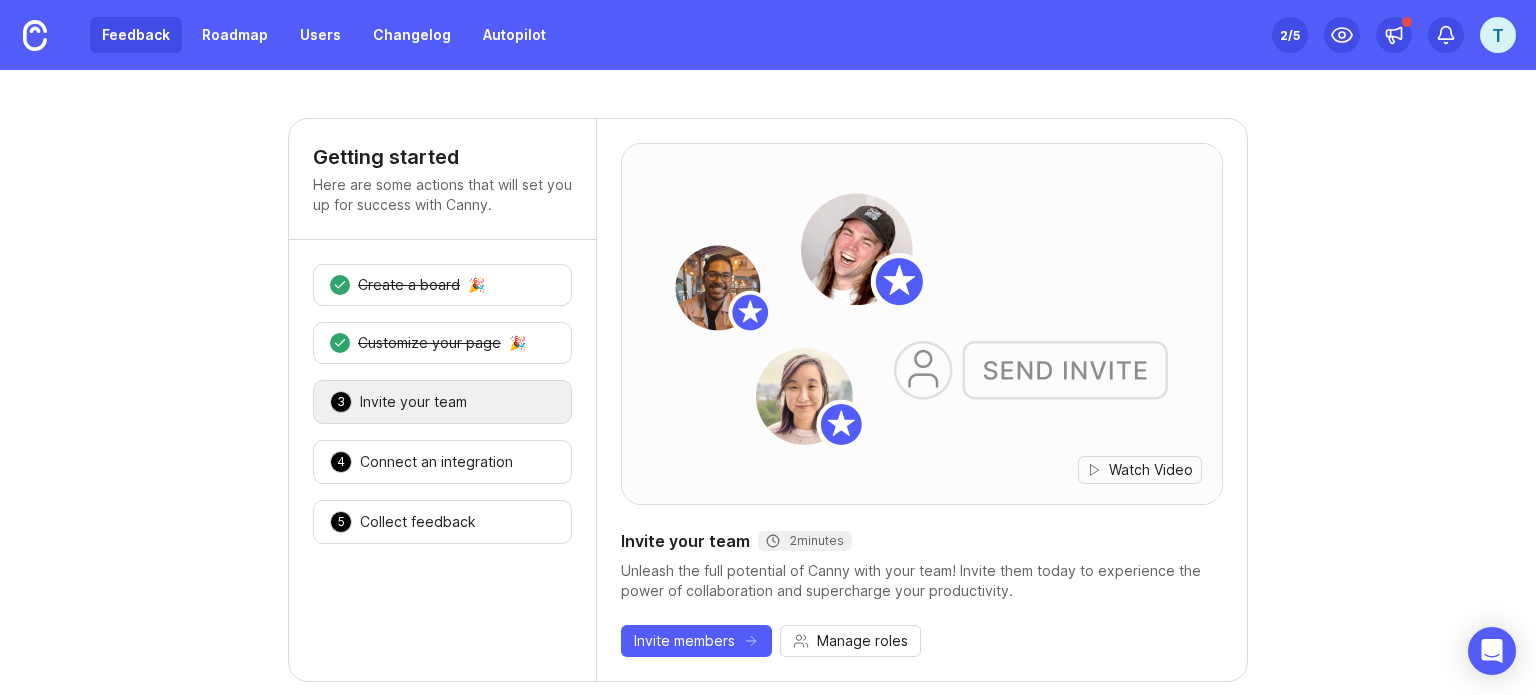 click on "Feedback" at bounding box center (136, 35) 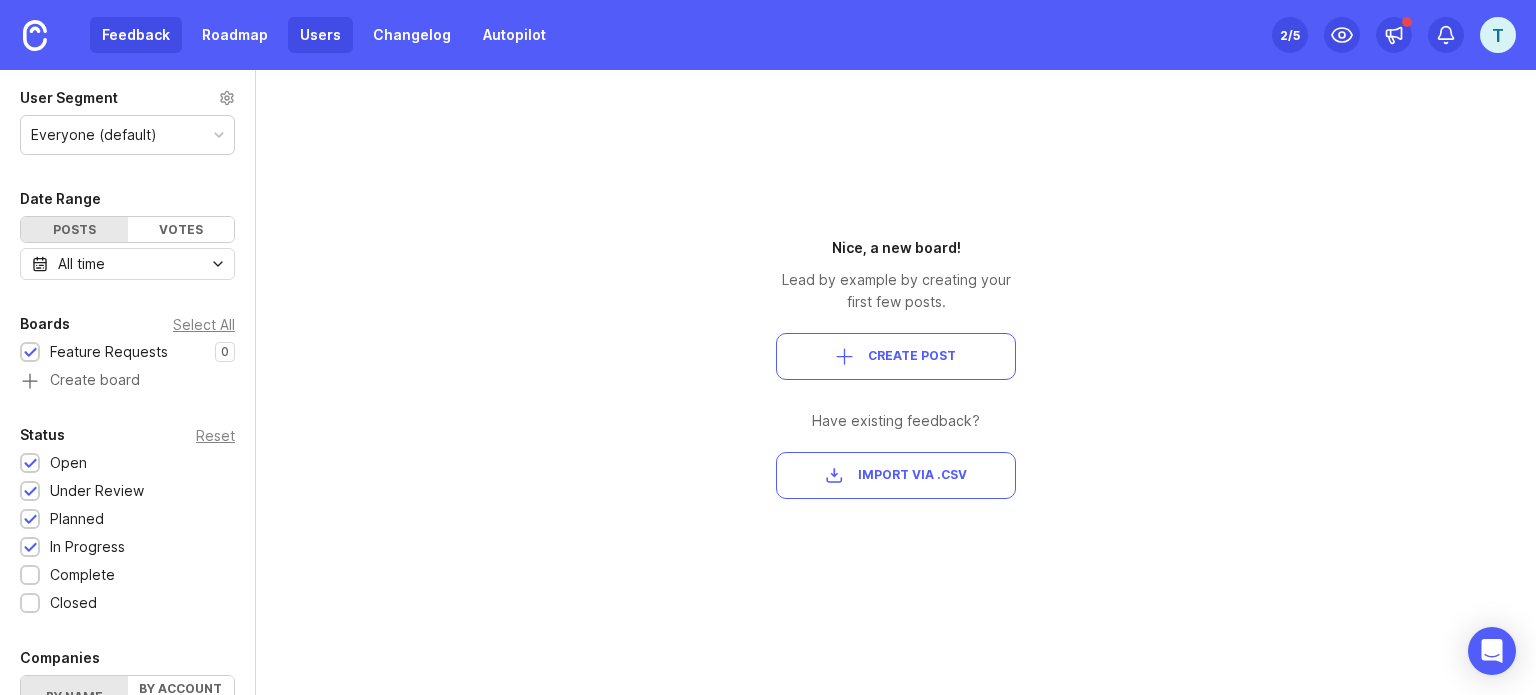 click on "Users" at bounding box center (320, 35) 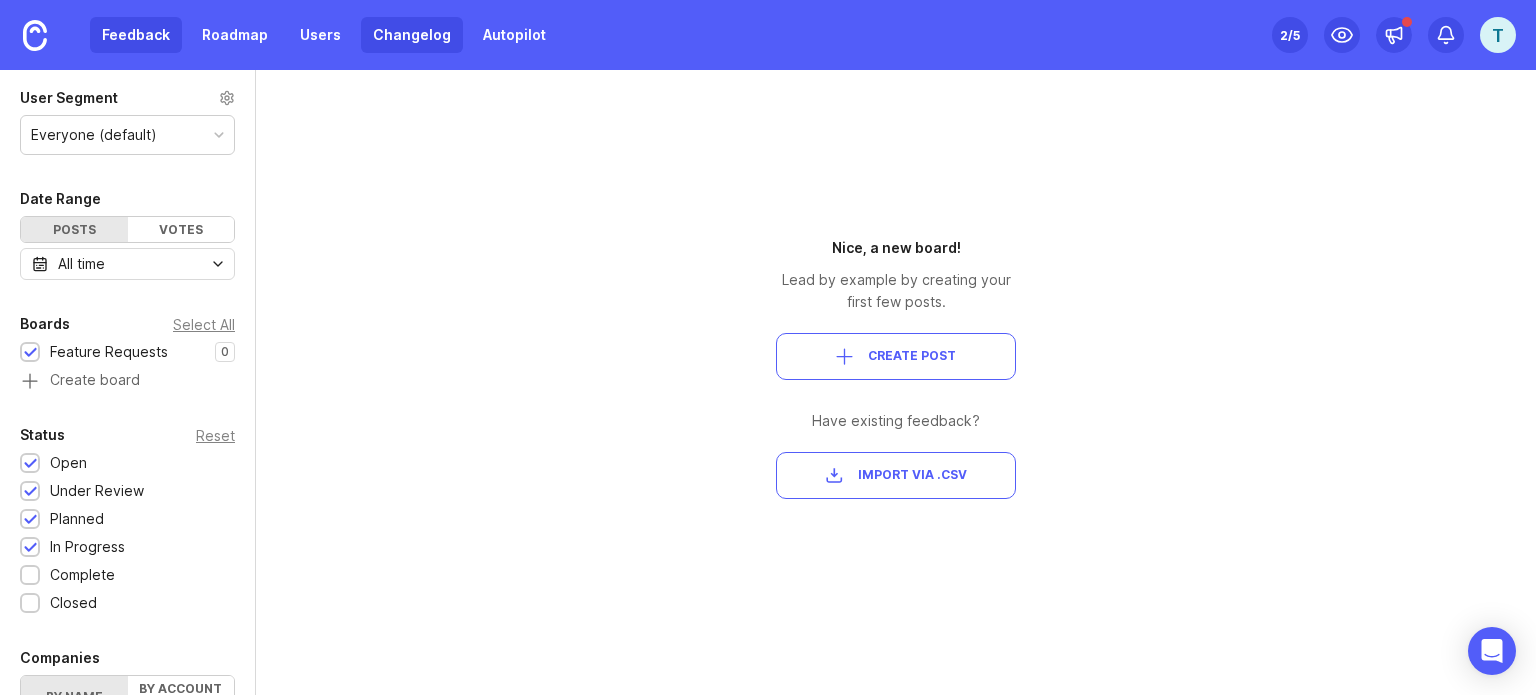 click on "Changelog" at bounding box center (412, 35) 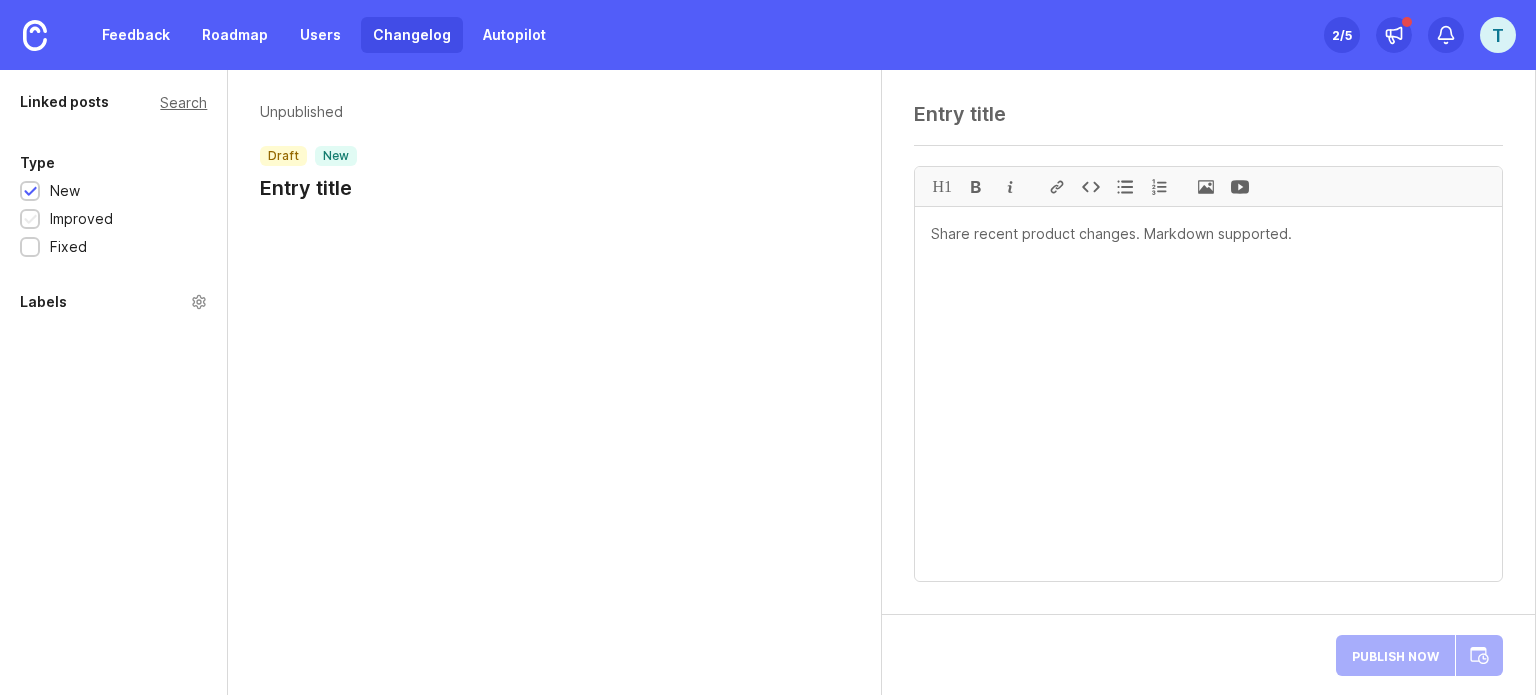 click on "Improved" at bounding box center (65, 191) 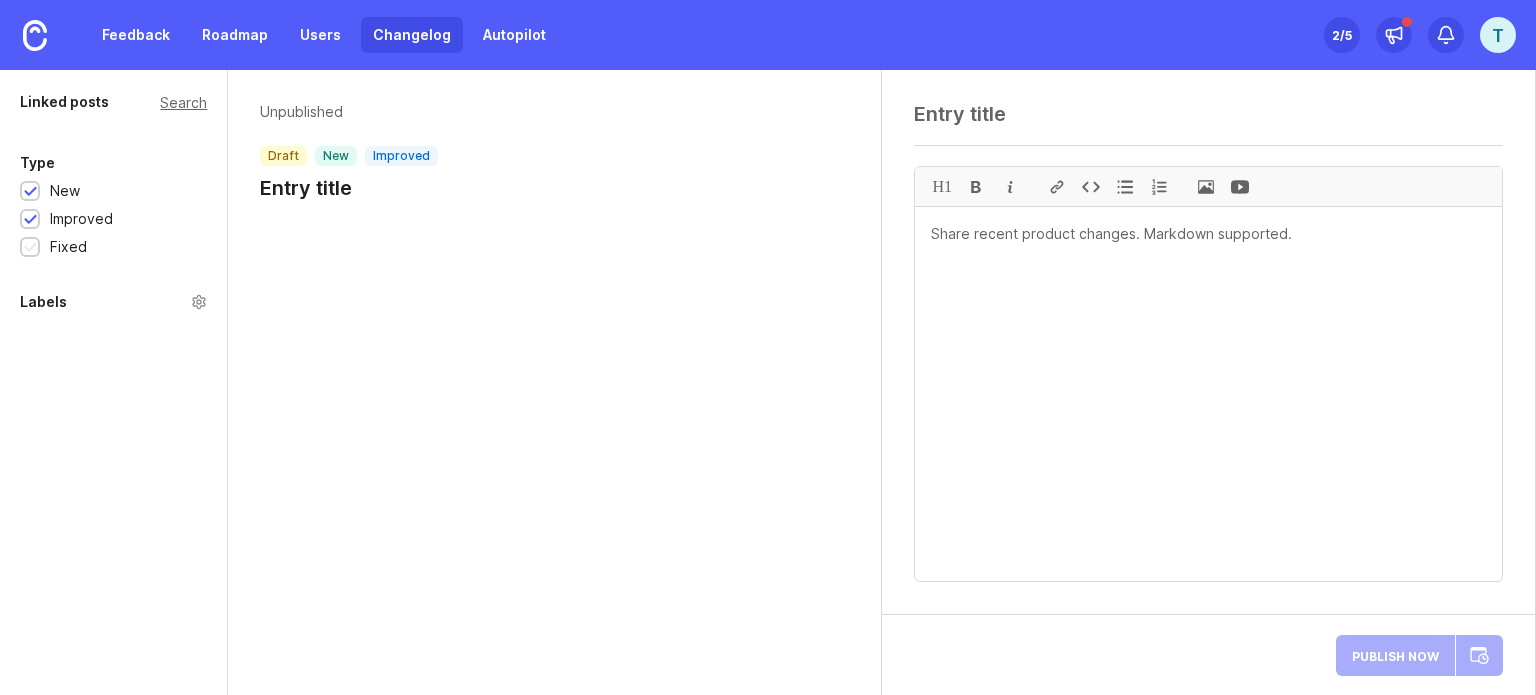 click at bounding box center (30, 192) 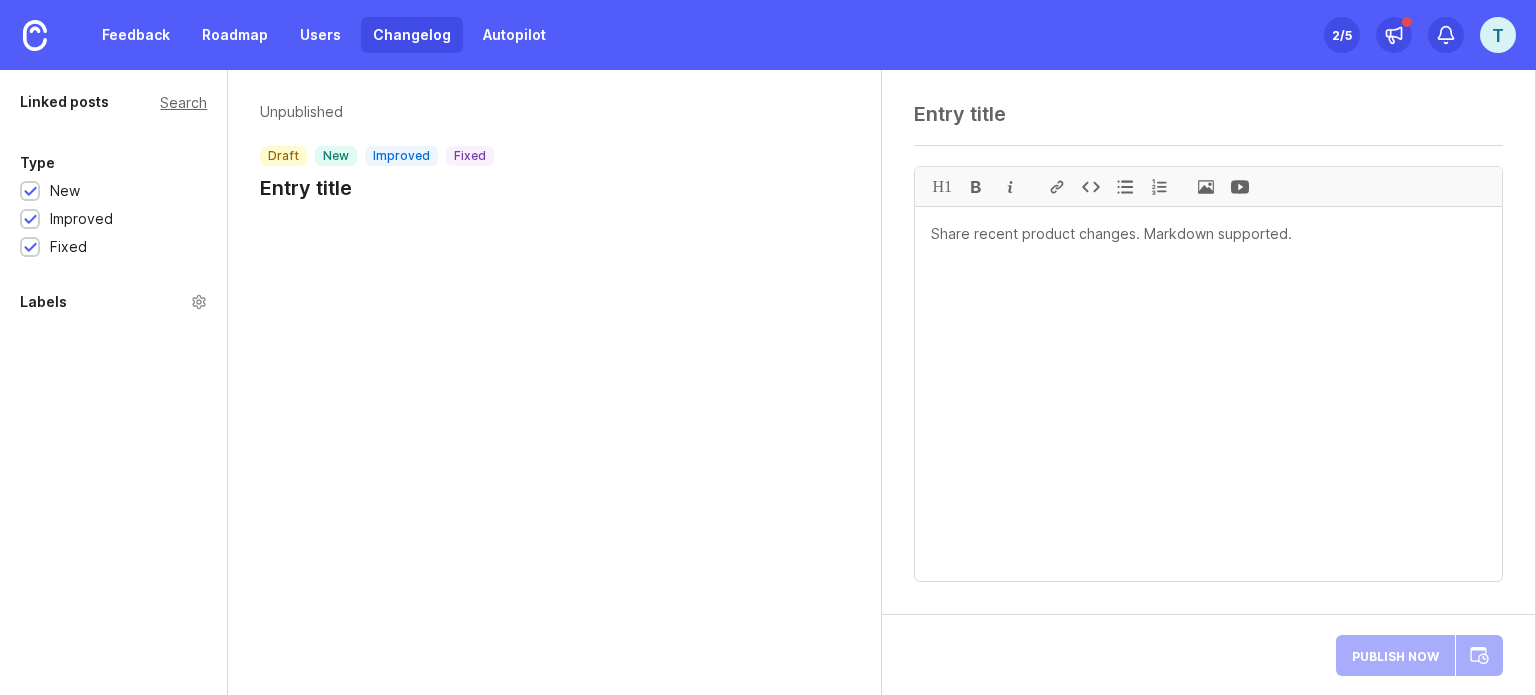 click at bounding box center [30, 192] 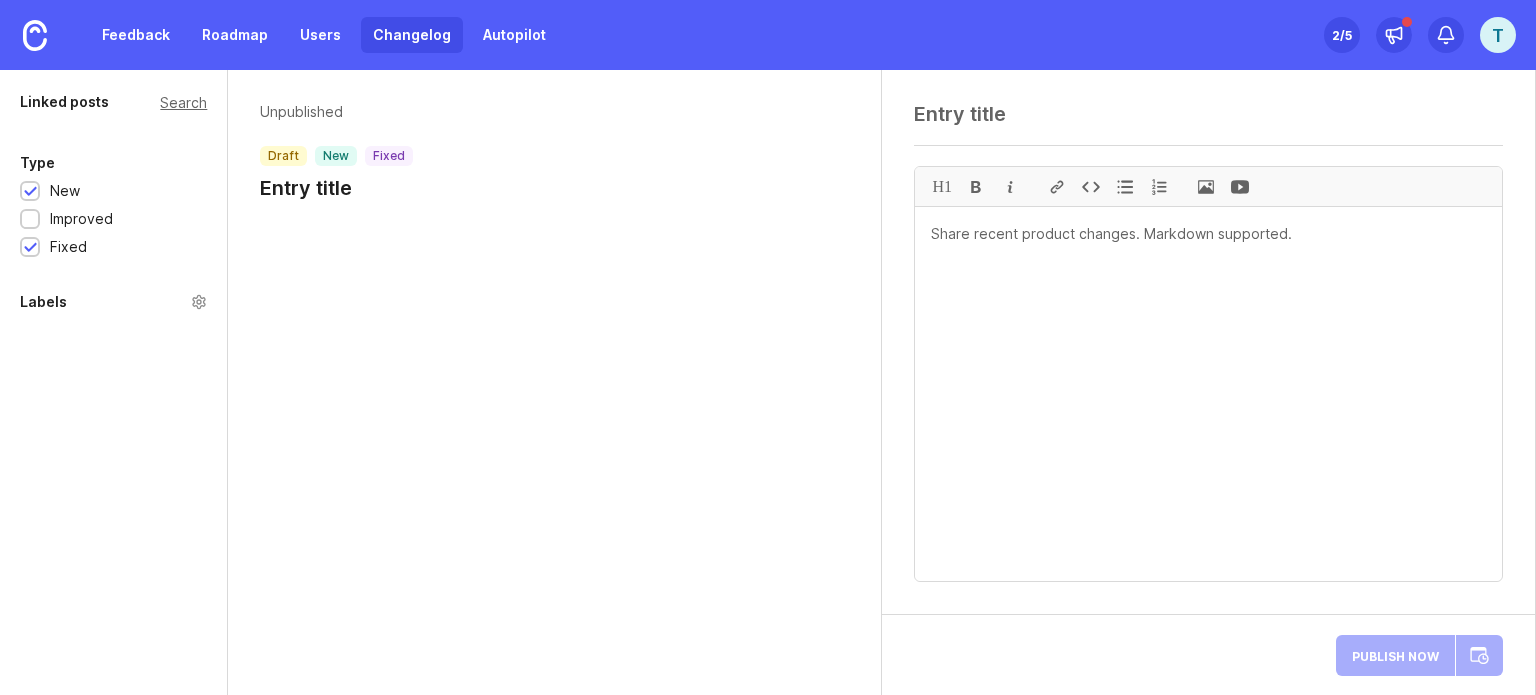 click at bounding box center [30, 191] 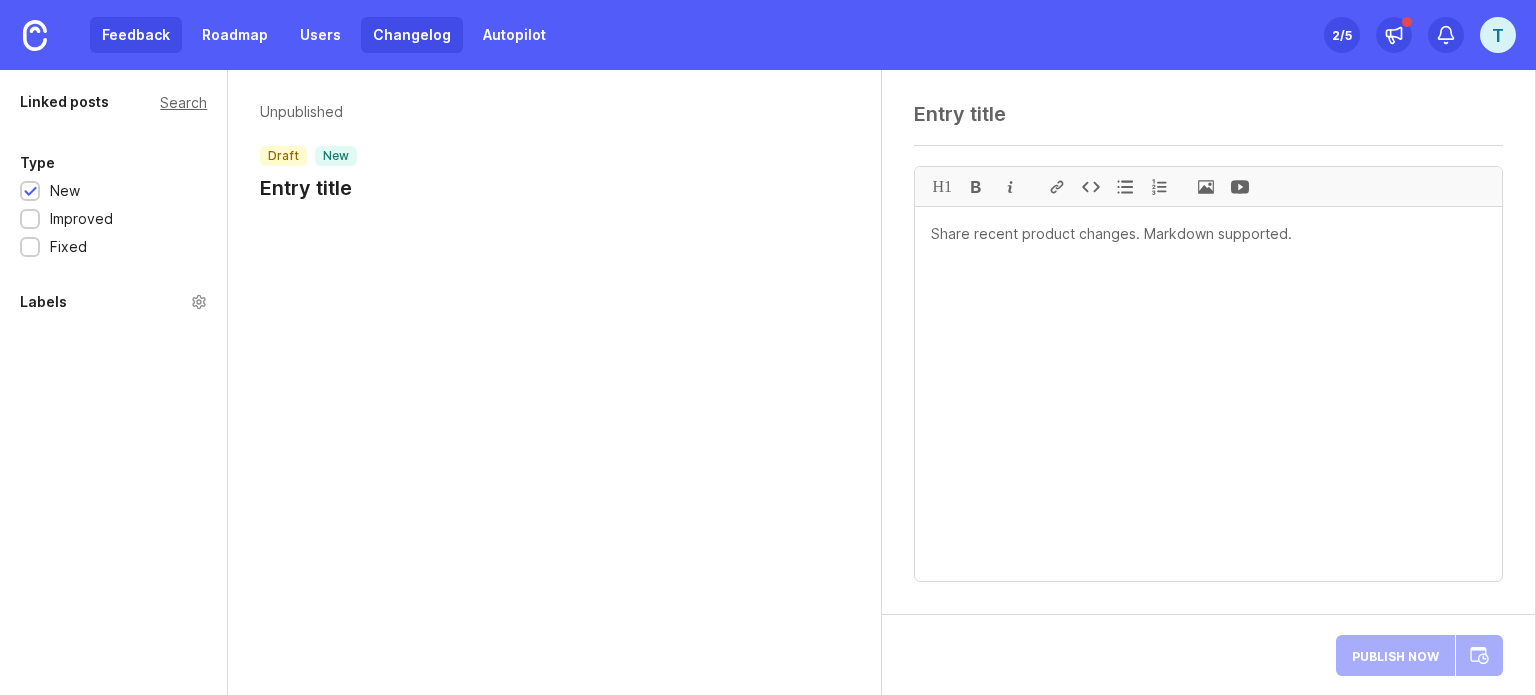 click on "Feedback" at bounding box center (136, 35) 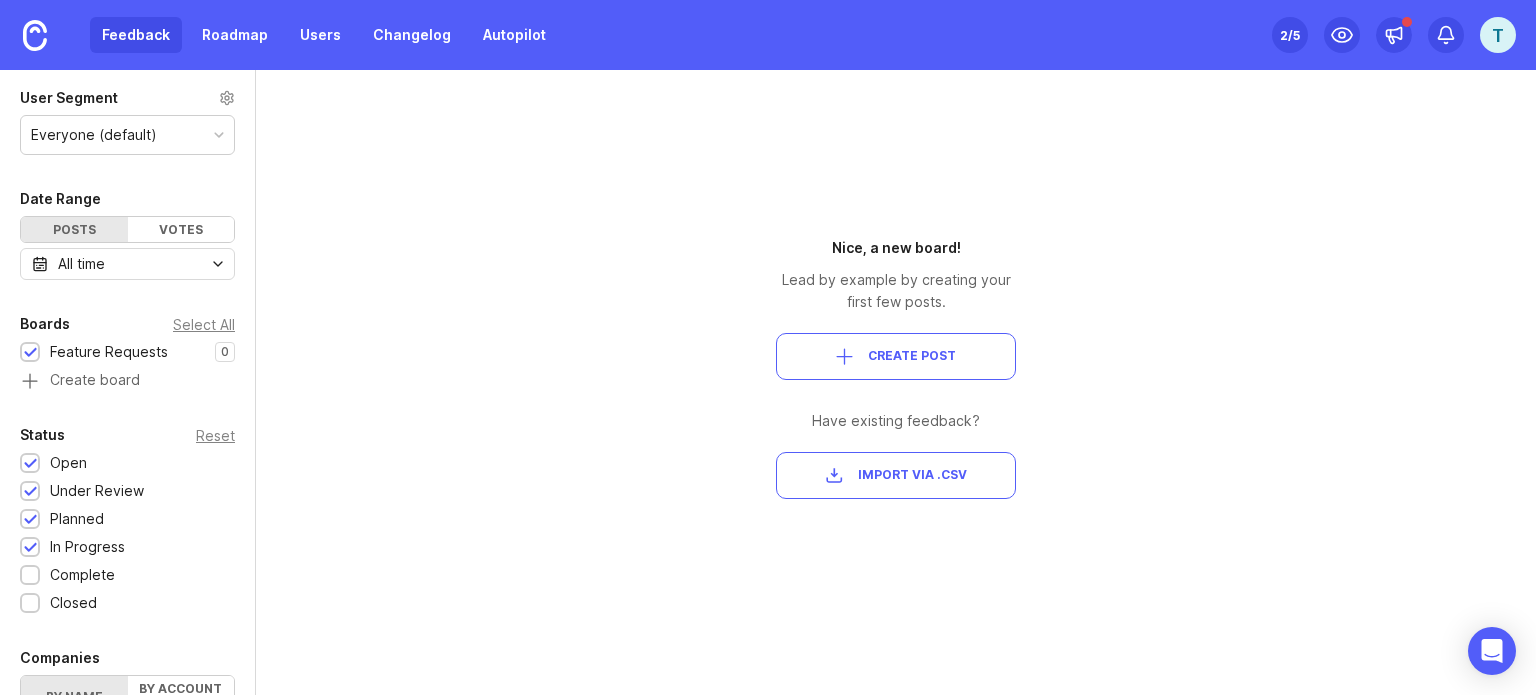 click on "Create Post" at bounding box center [896, 356] 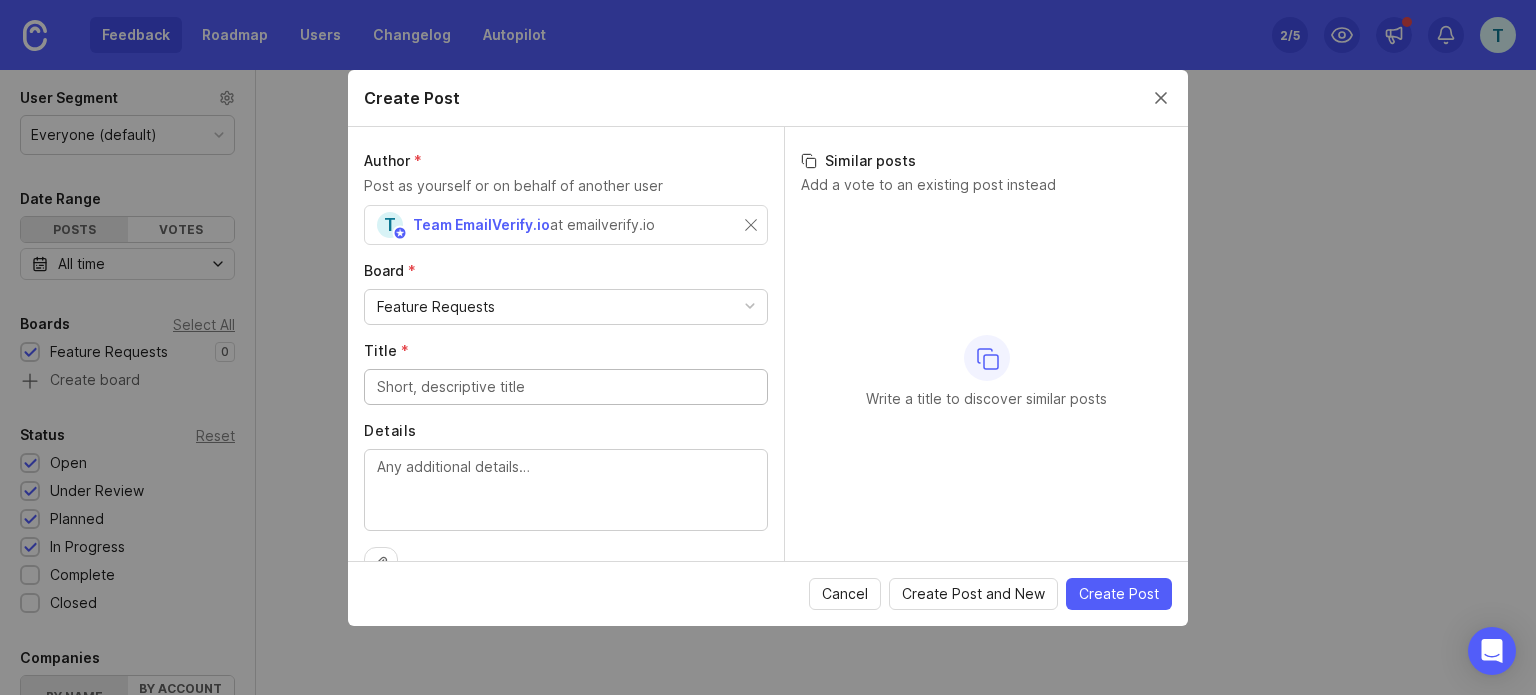 click on "Feature Requests" at bounding box center (566, 307) 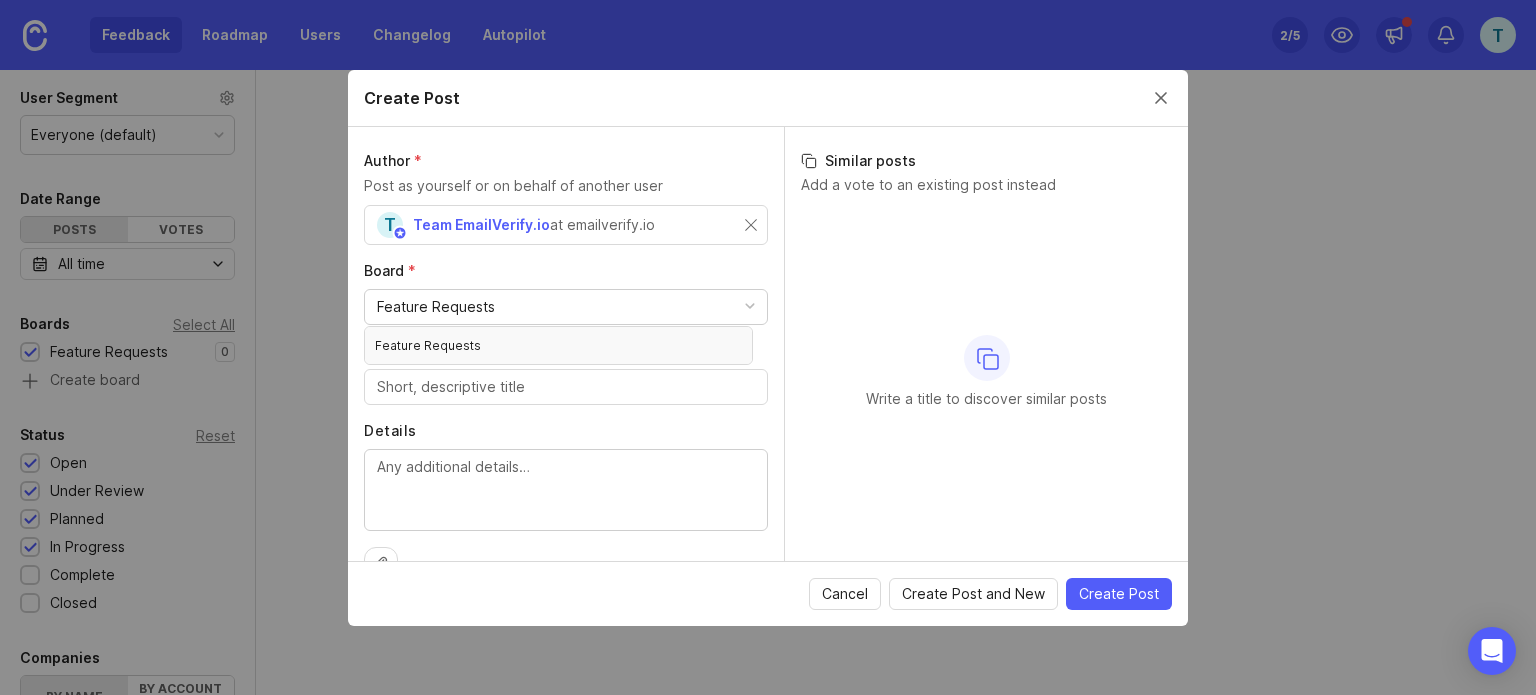 click on "Feature Requests" at bounding box center (566, 307) 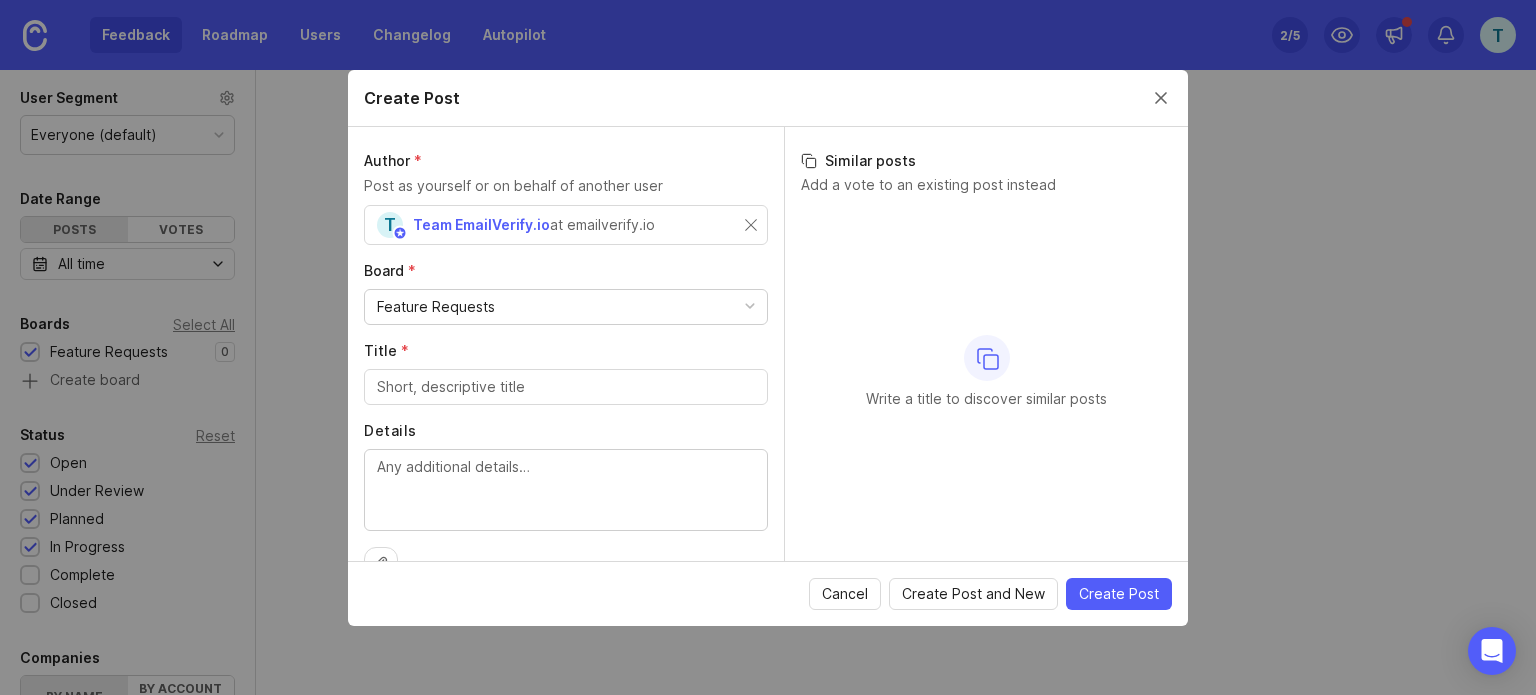 scroll, scrollTop: 40, scrollLeft: 0, axis: vertical 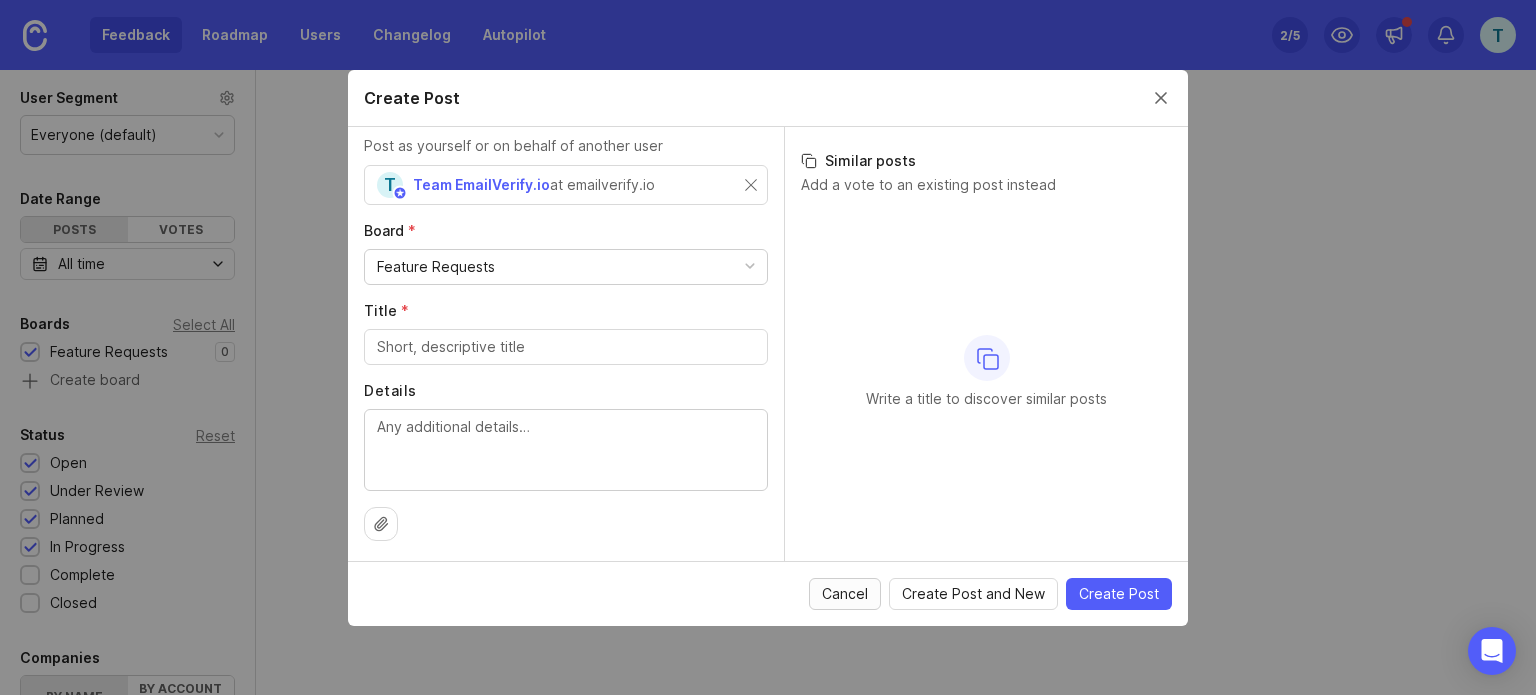 click on "Cancel" at bounding box center [845, 594] 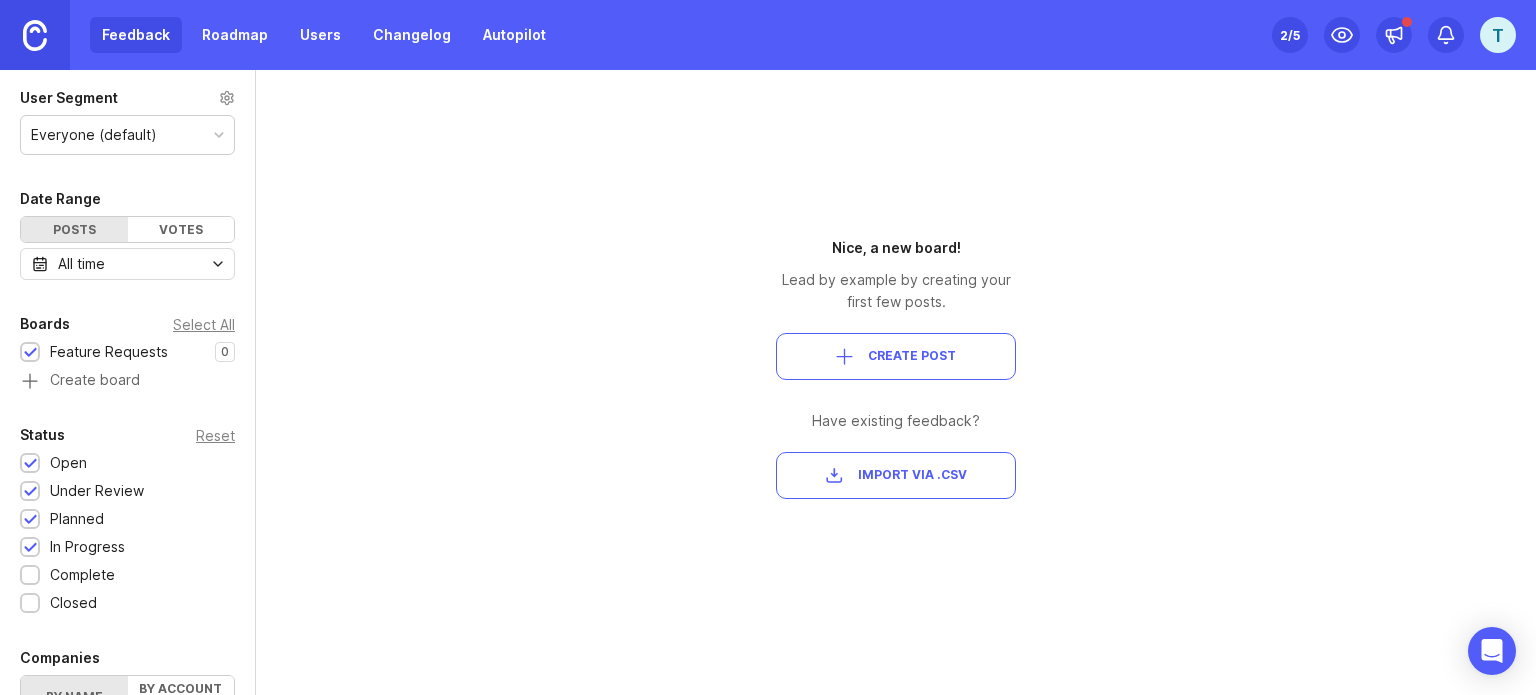 click at bounding box center [35, 35] 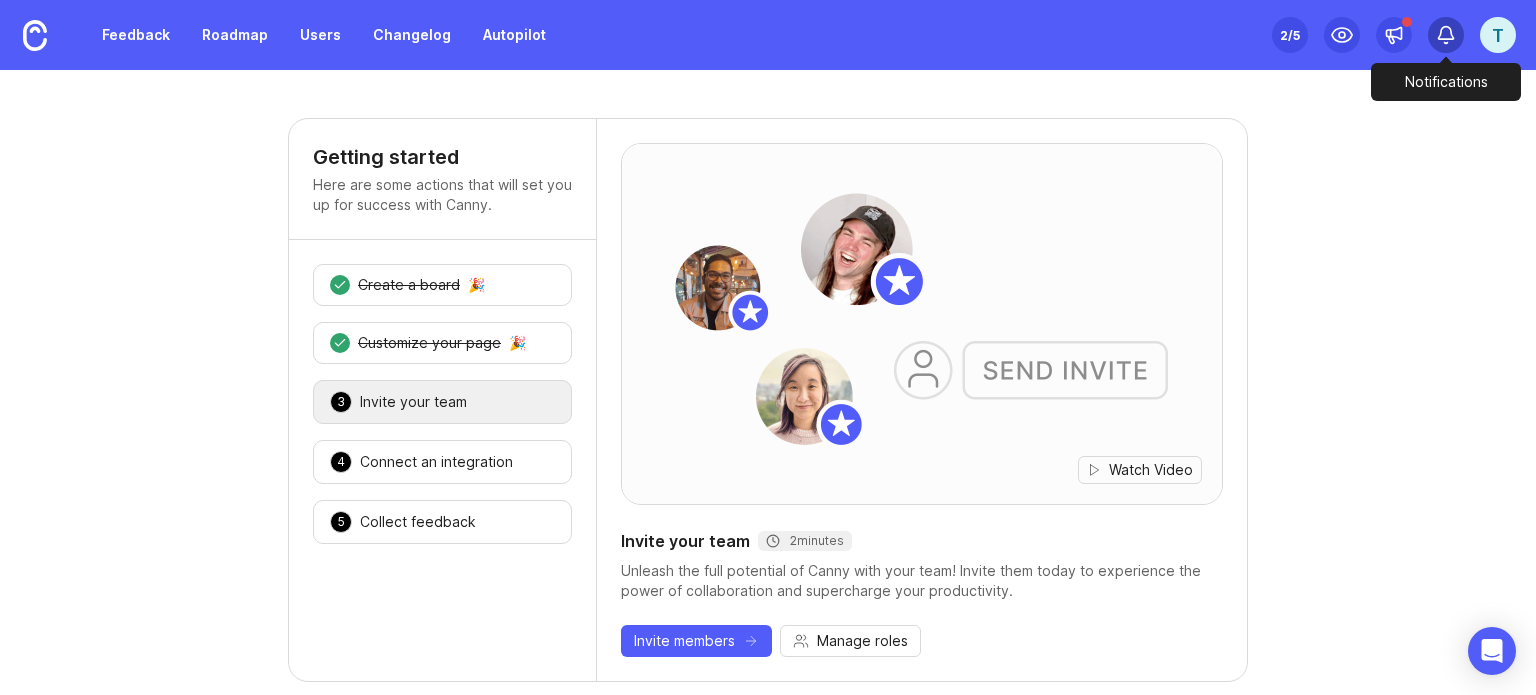 click at bounding box center [1446, 35] 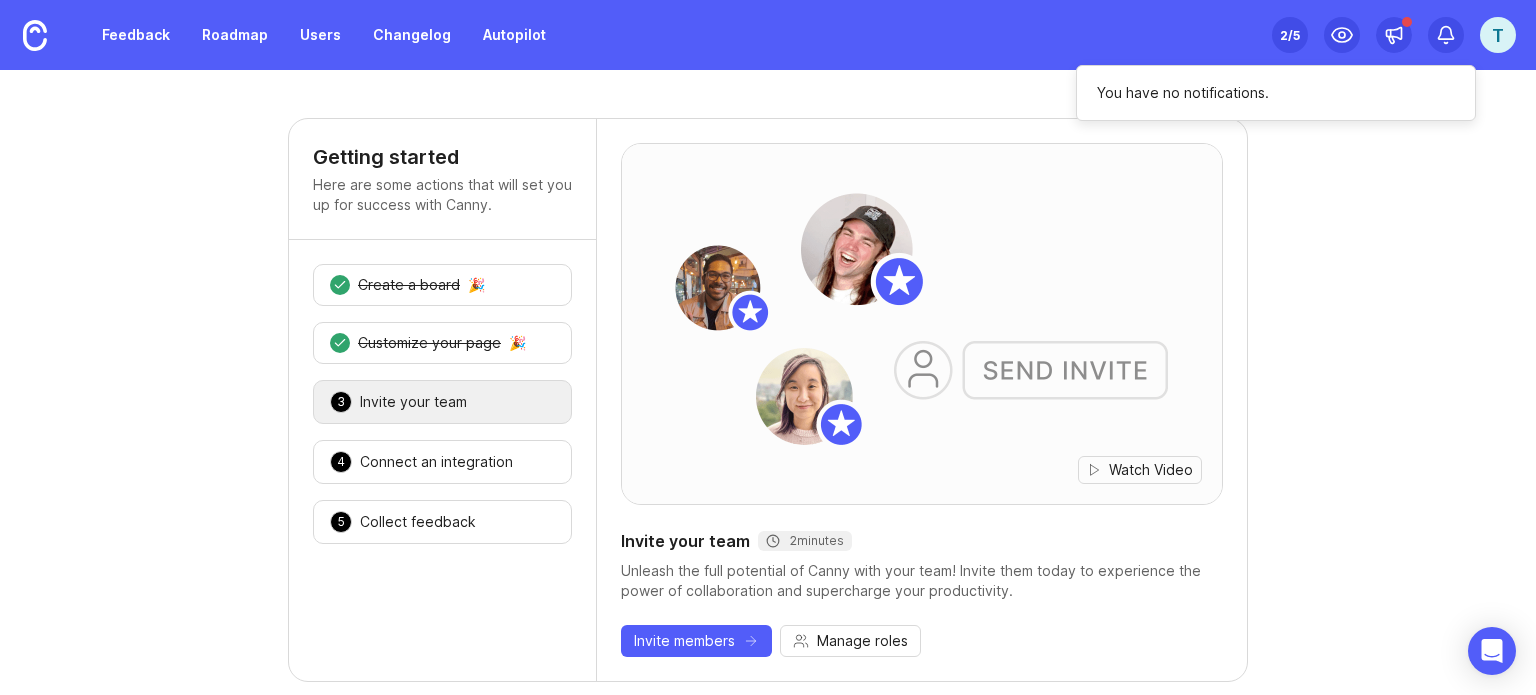 click on "T" at bounding box center [1498, 35] 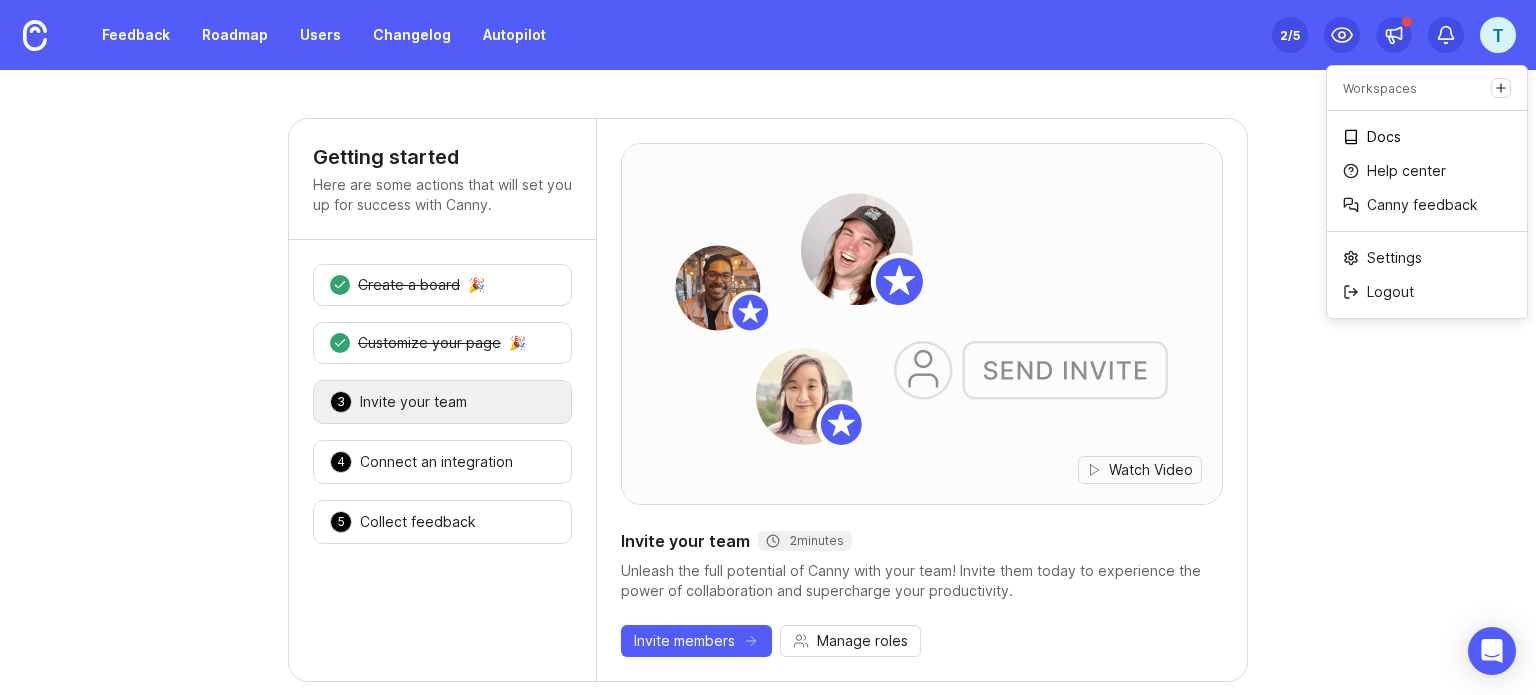 click on "Docs" at bounding box center (1384, 137) 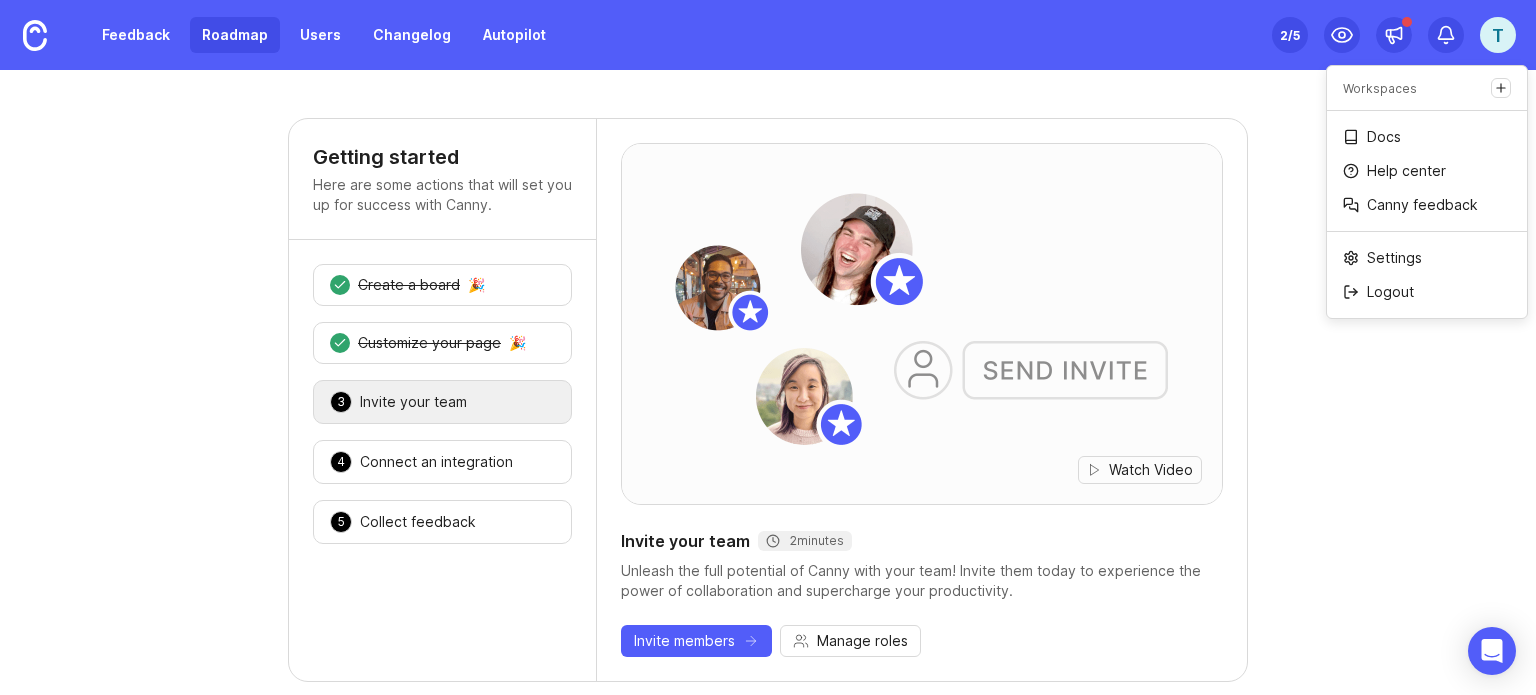 click on "Roadmap" at bounding box center (235, 35) 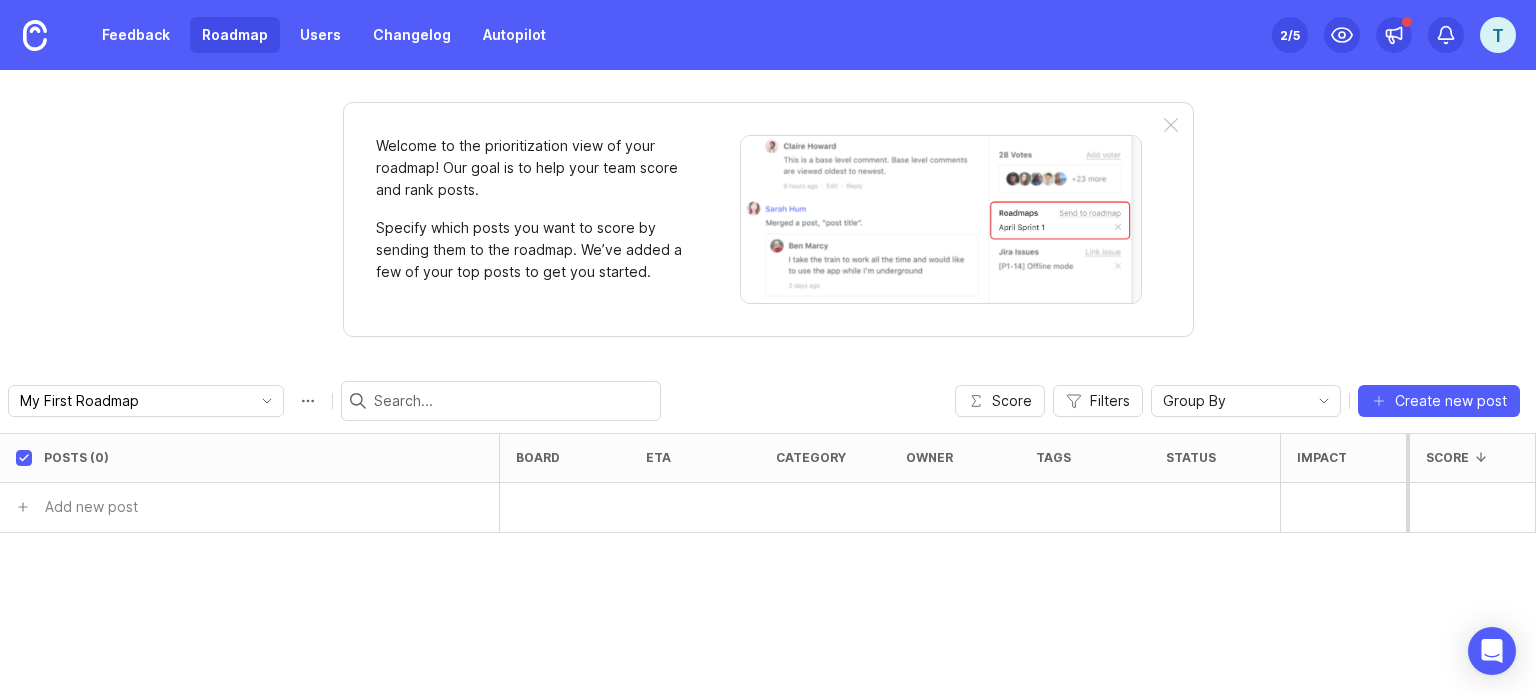 scroll, scrollTop: 0, scrollLeft: 0, axis: both 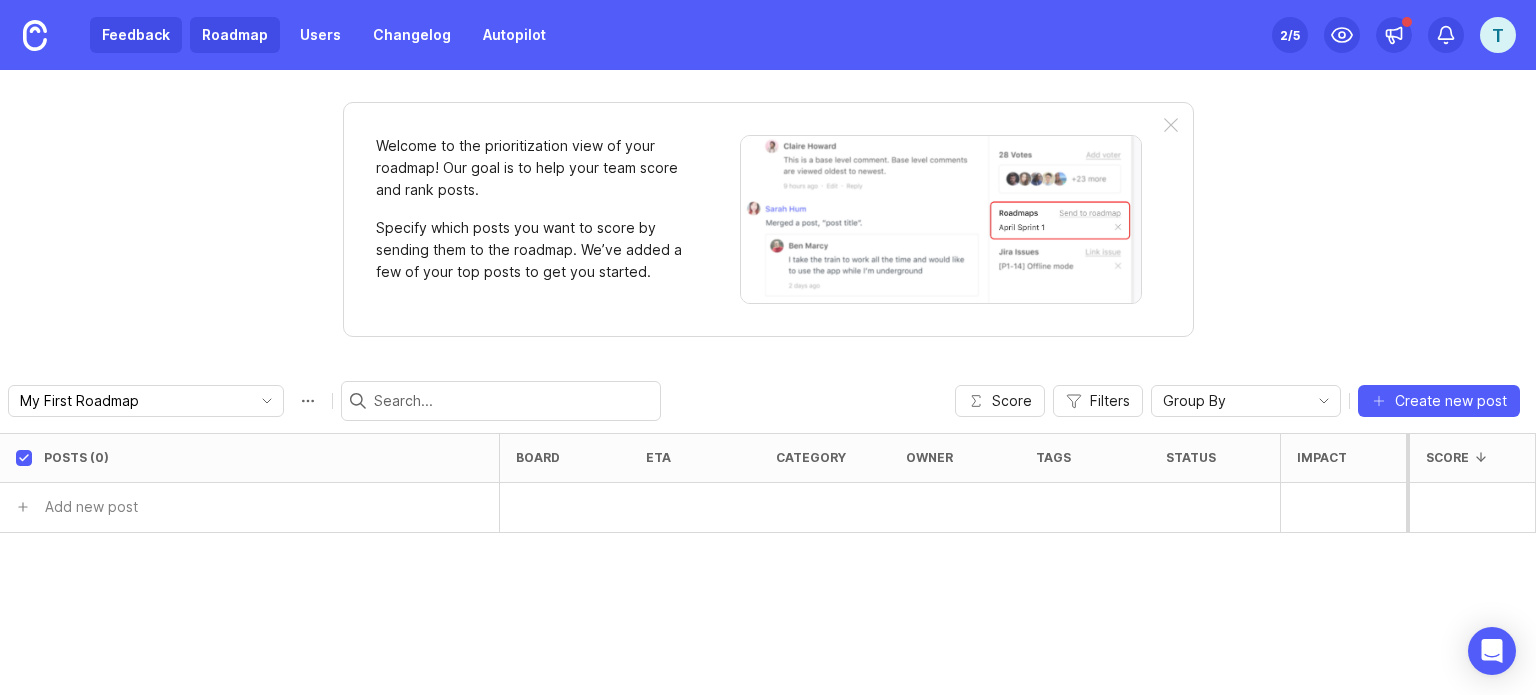 click on "Feedback" at bounding box center [136, 35] 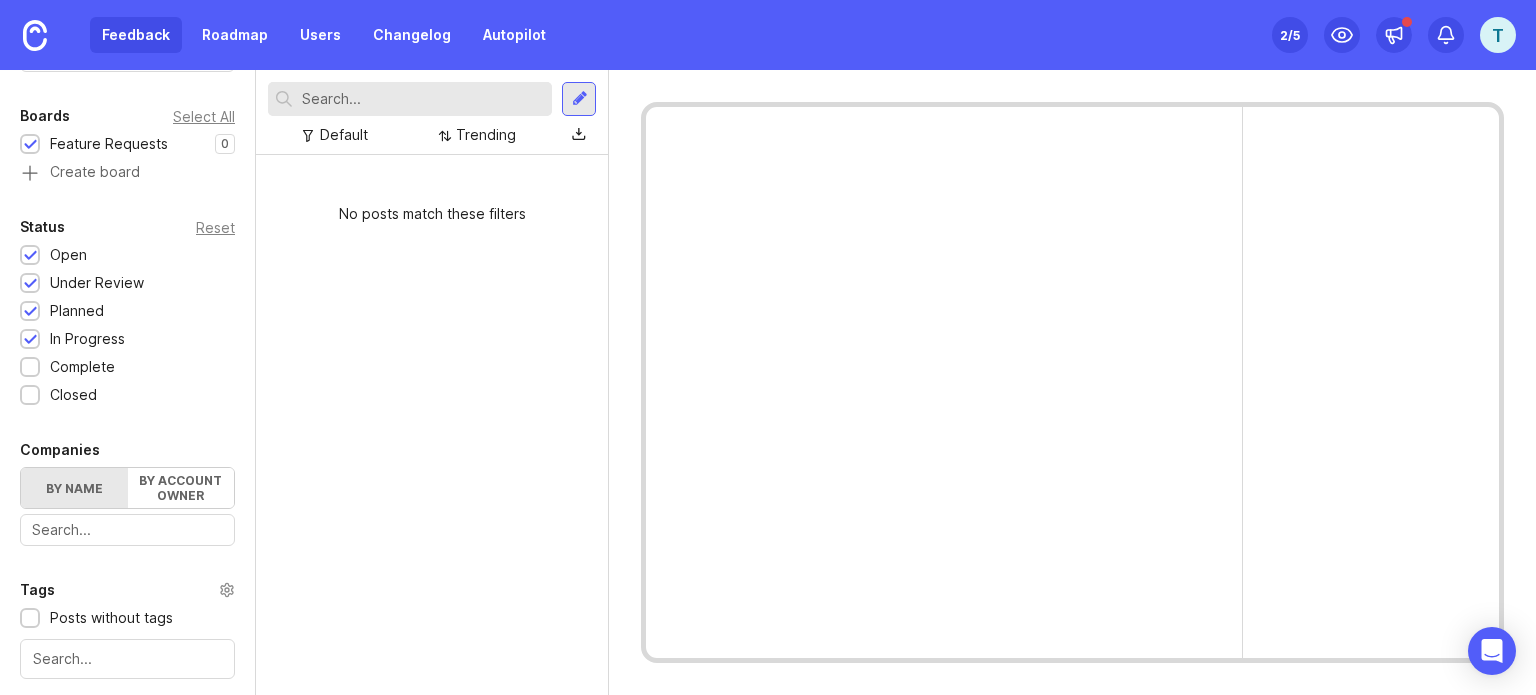 scroll, scrollTop: 216, scrollLeft: 0, axis: vertical 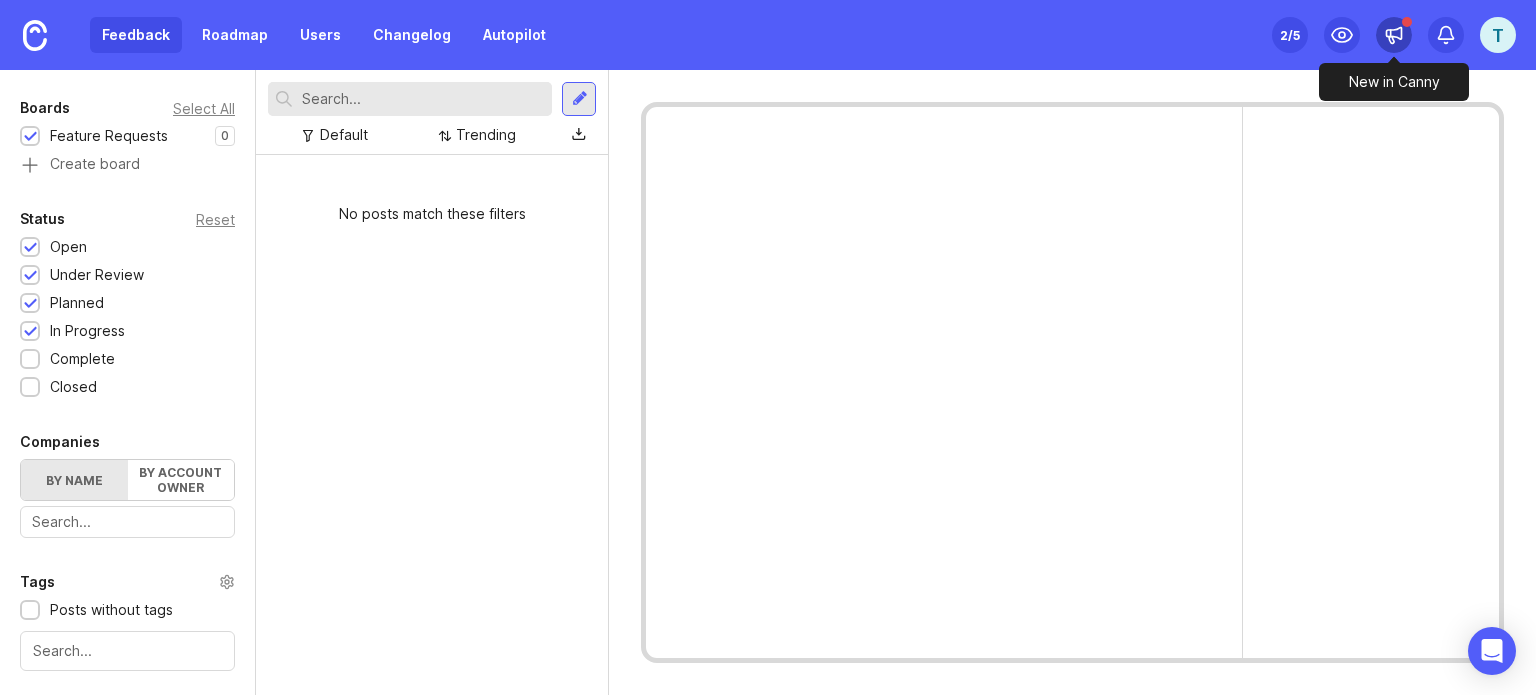 click at bounding box center (1394, 35) 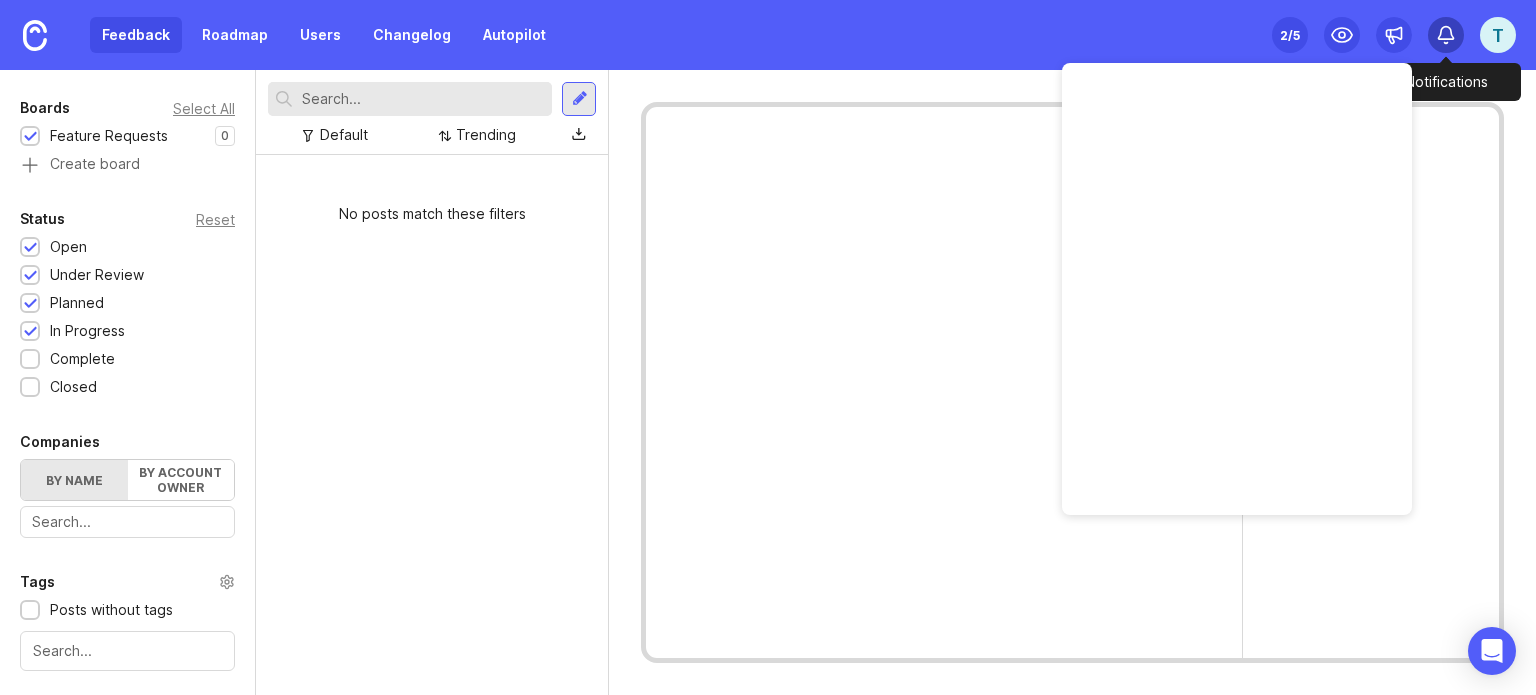 click at bounding box center (1446, 35) 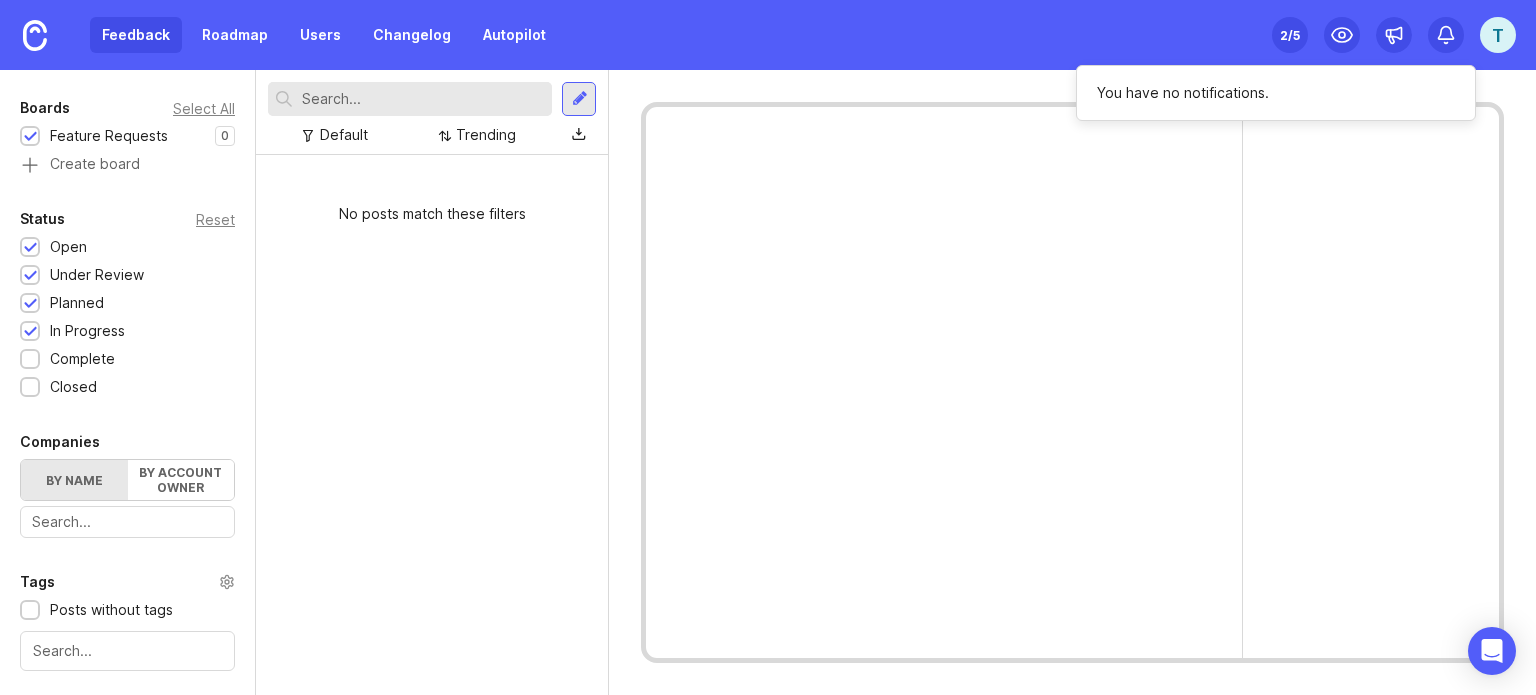 click on "Feedback Roadmap Users Changelog Autopilot   Set up Canny 2 /5 T" at bounding box center [768, 35] 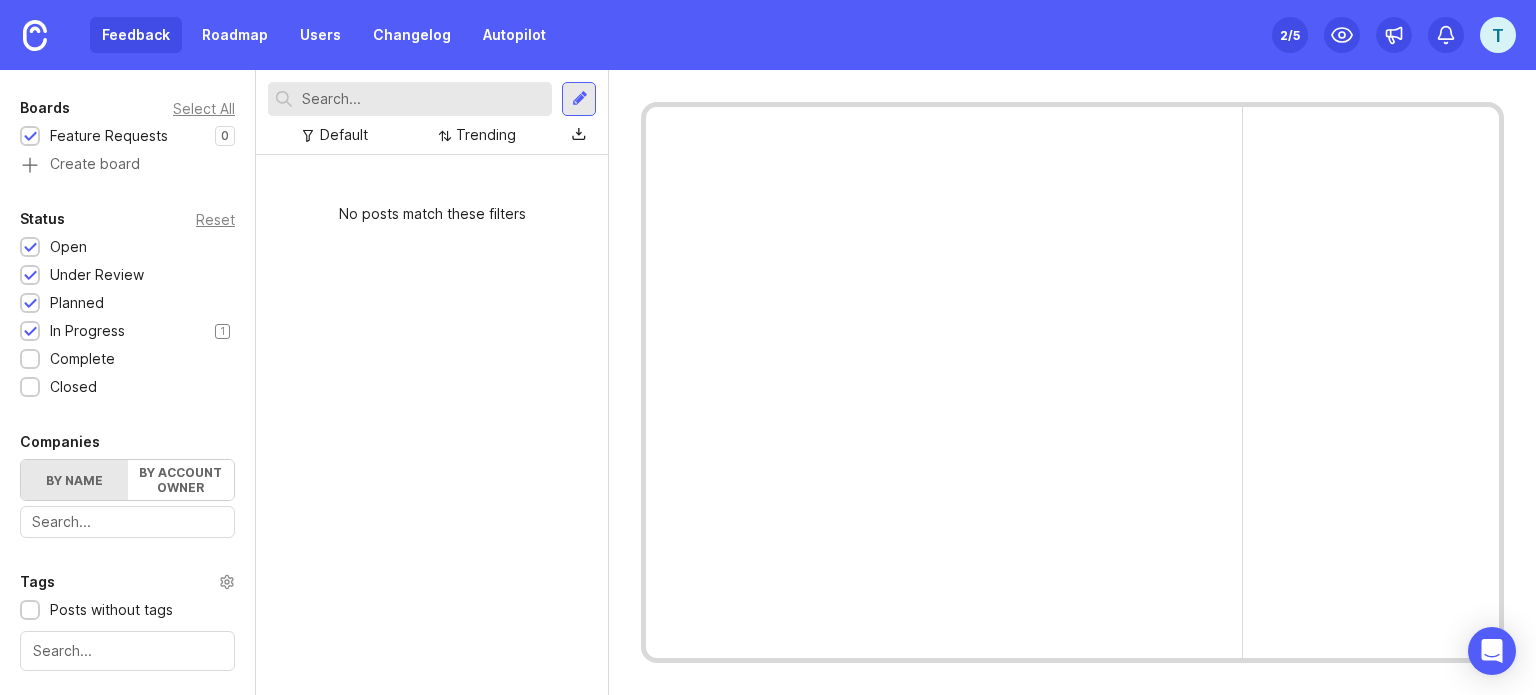 scroll, scrollTop: 0, scrollLeft: 0, axis: both 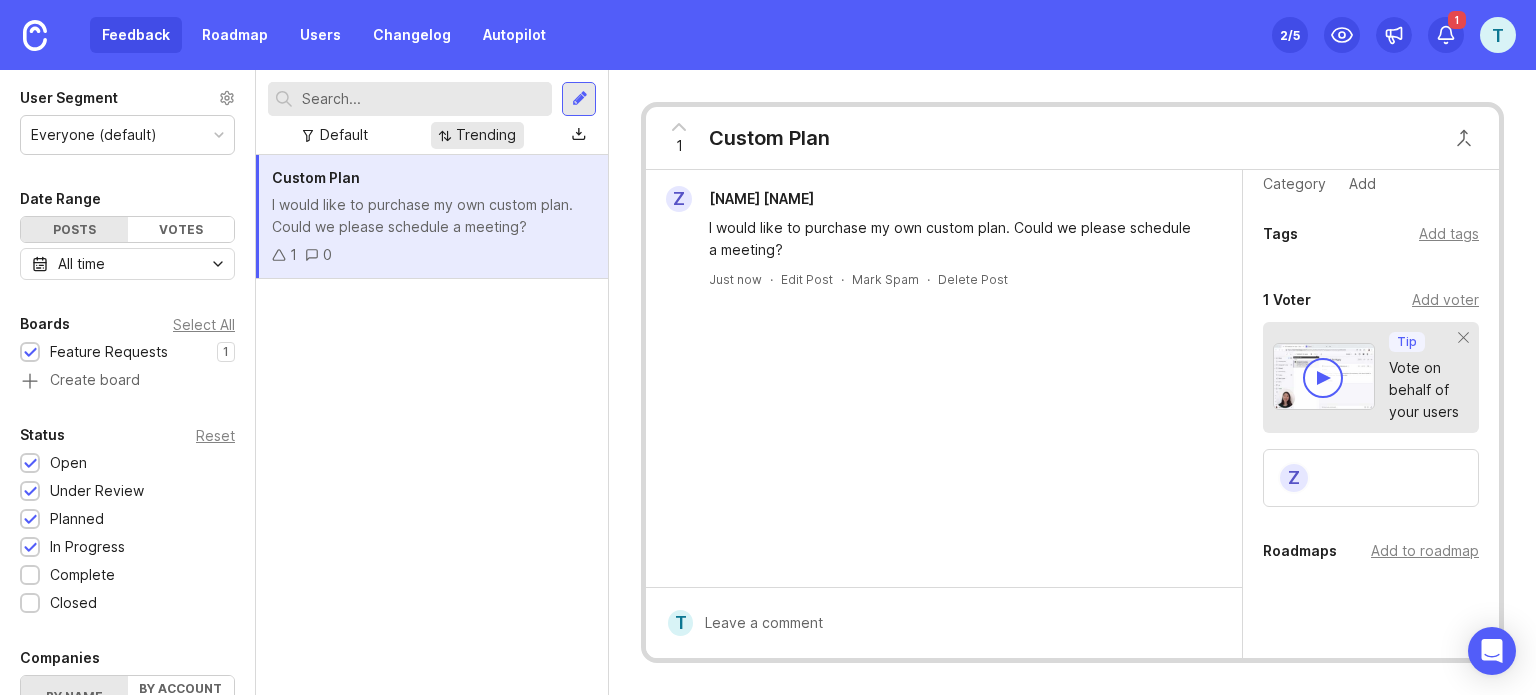 click on "Trending" at bounding box center [344, 135] 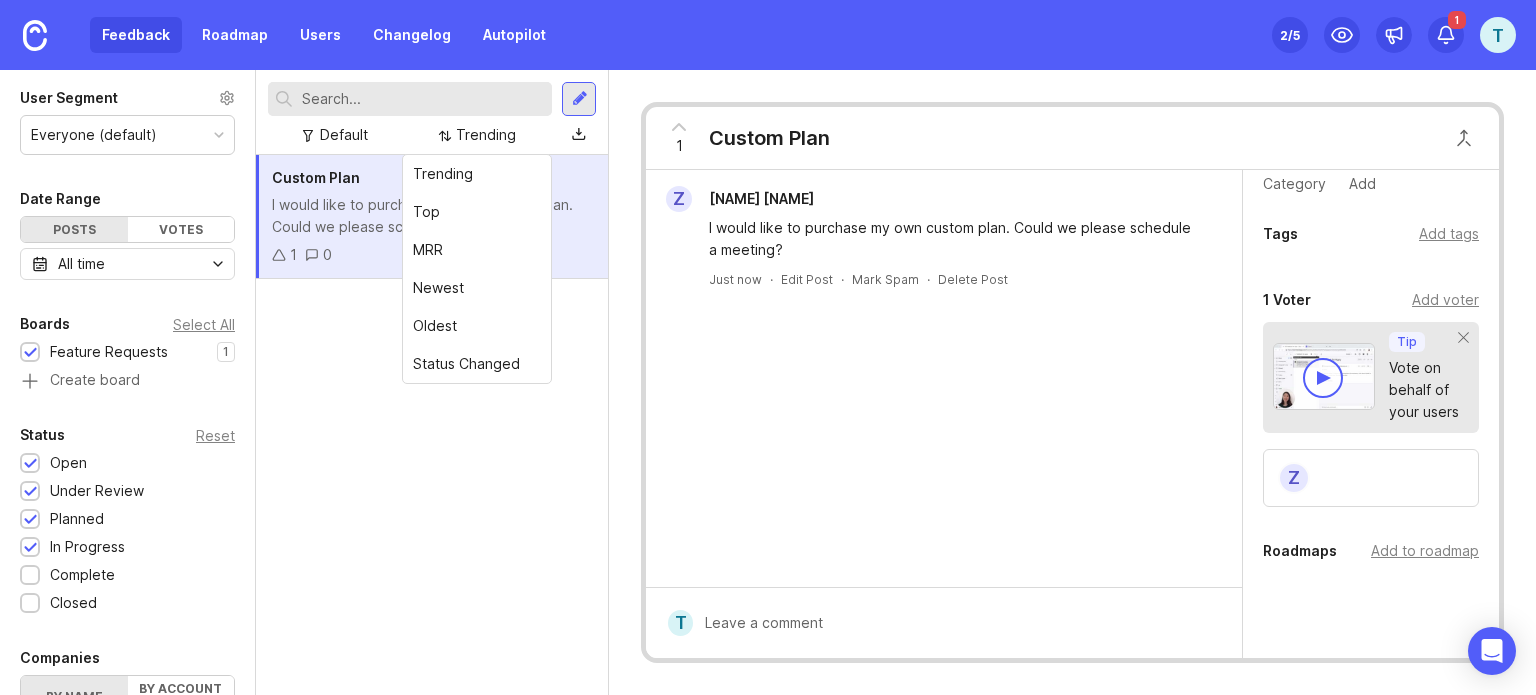 click on "Custom Plan I would like to purchase my own custom plan. Could we please schedule a meeting? 1 0" at bounding box center (432, 425) 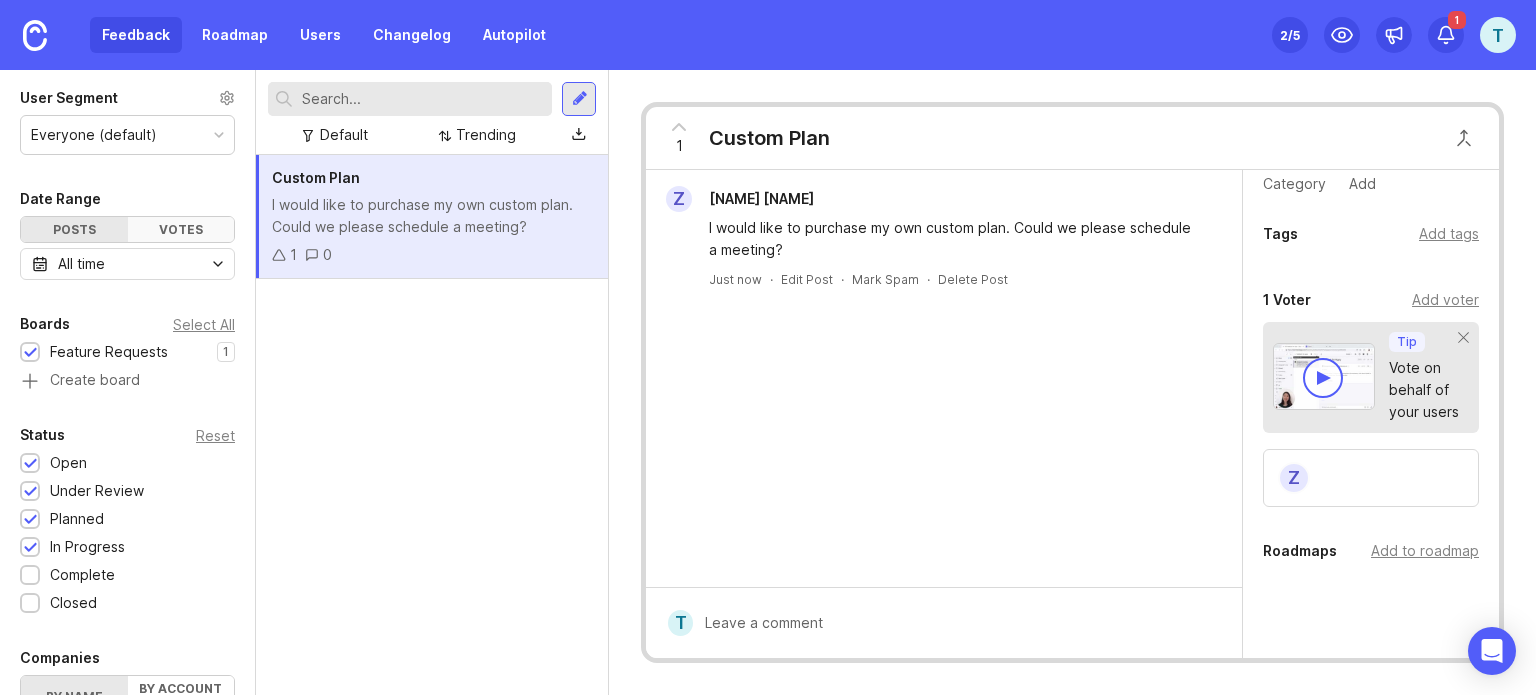 click on "Votes" at bounding box center (181, 229) 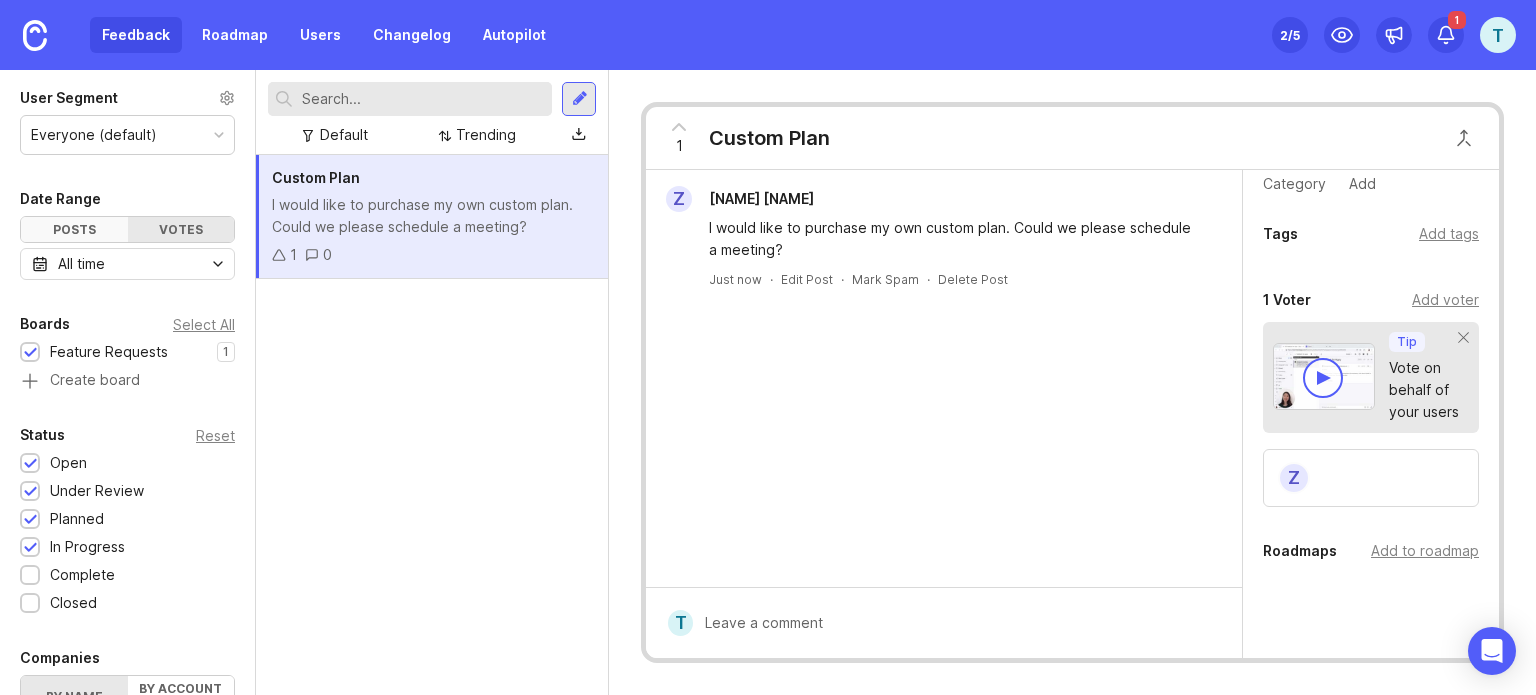 click on "Posts" at bounding box center [74, 229] 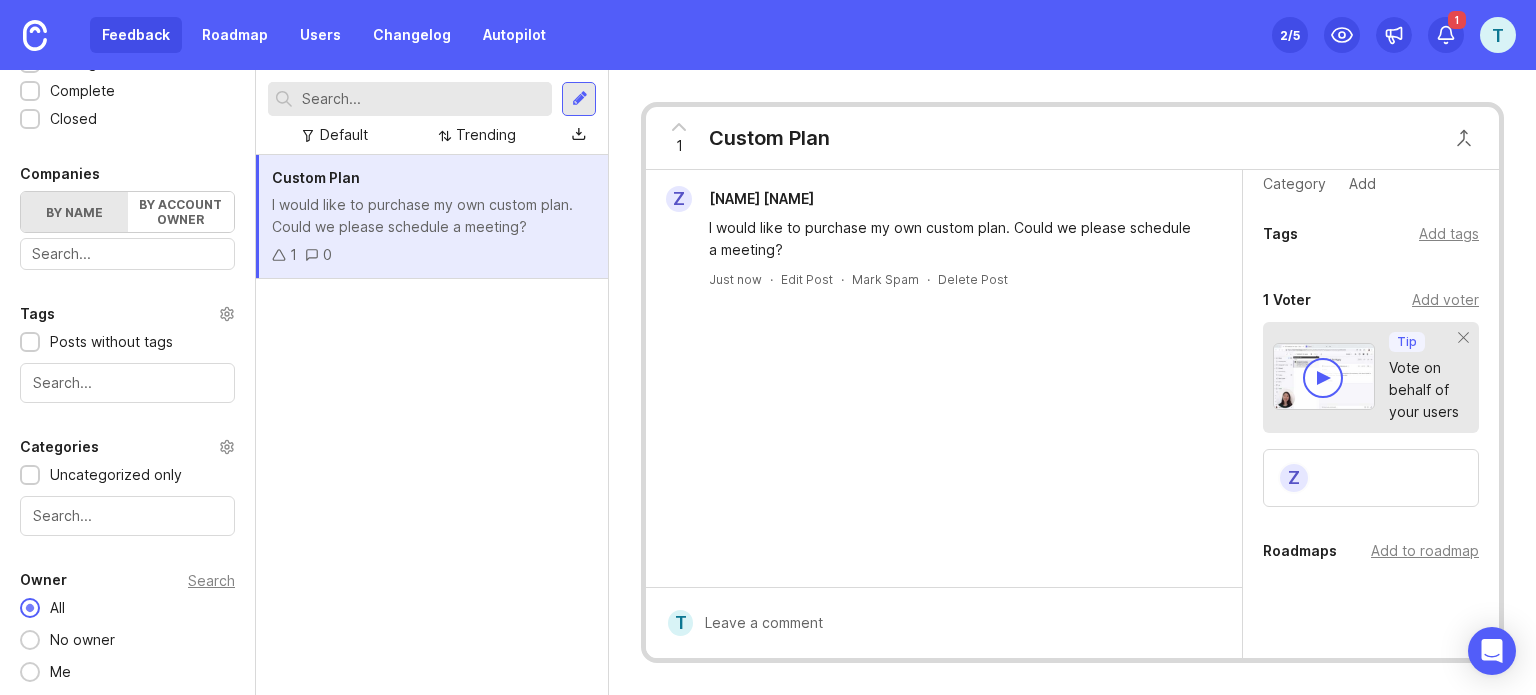 scroll, scrollTop: 0, scrollLeft: 0, axis: both 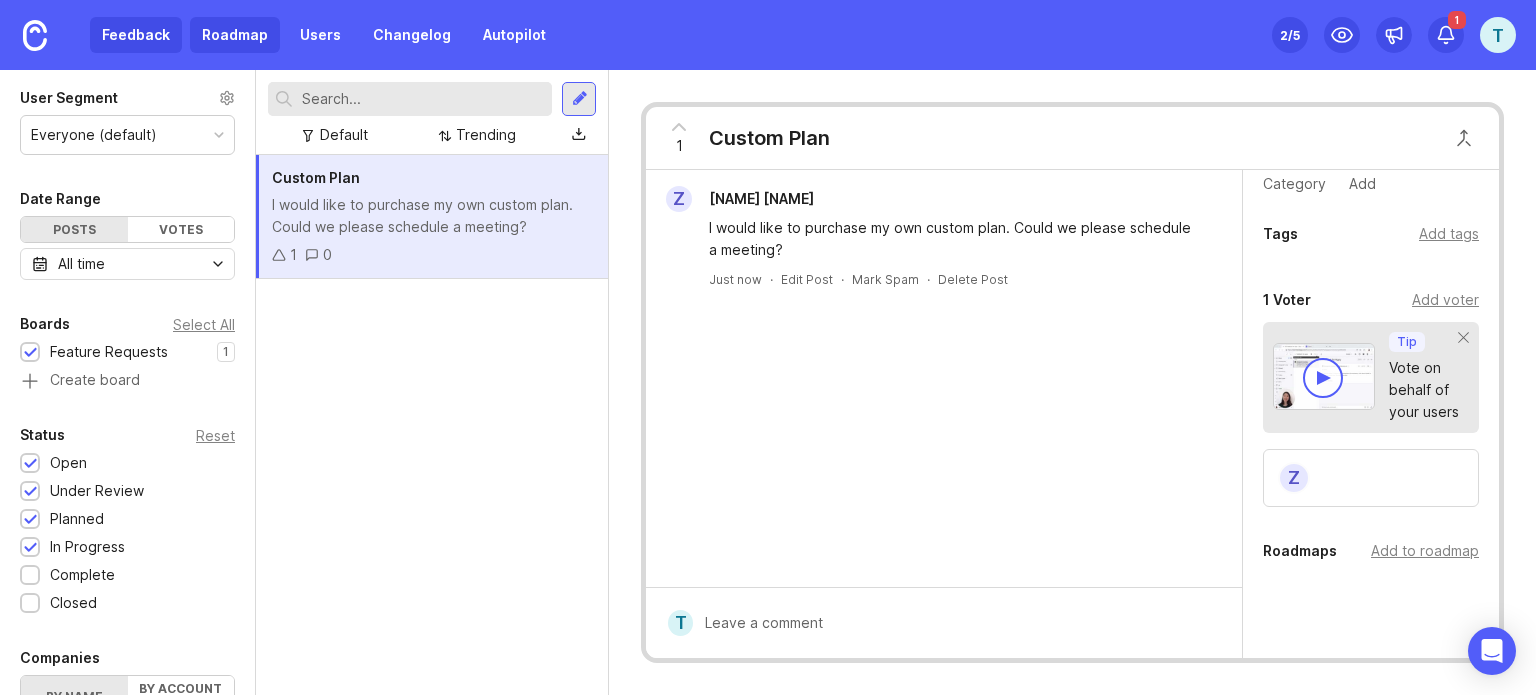 click on "Roadmap" at bounding box center (235, 35) 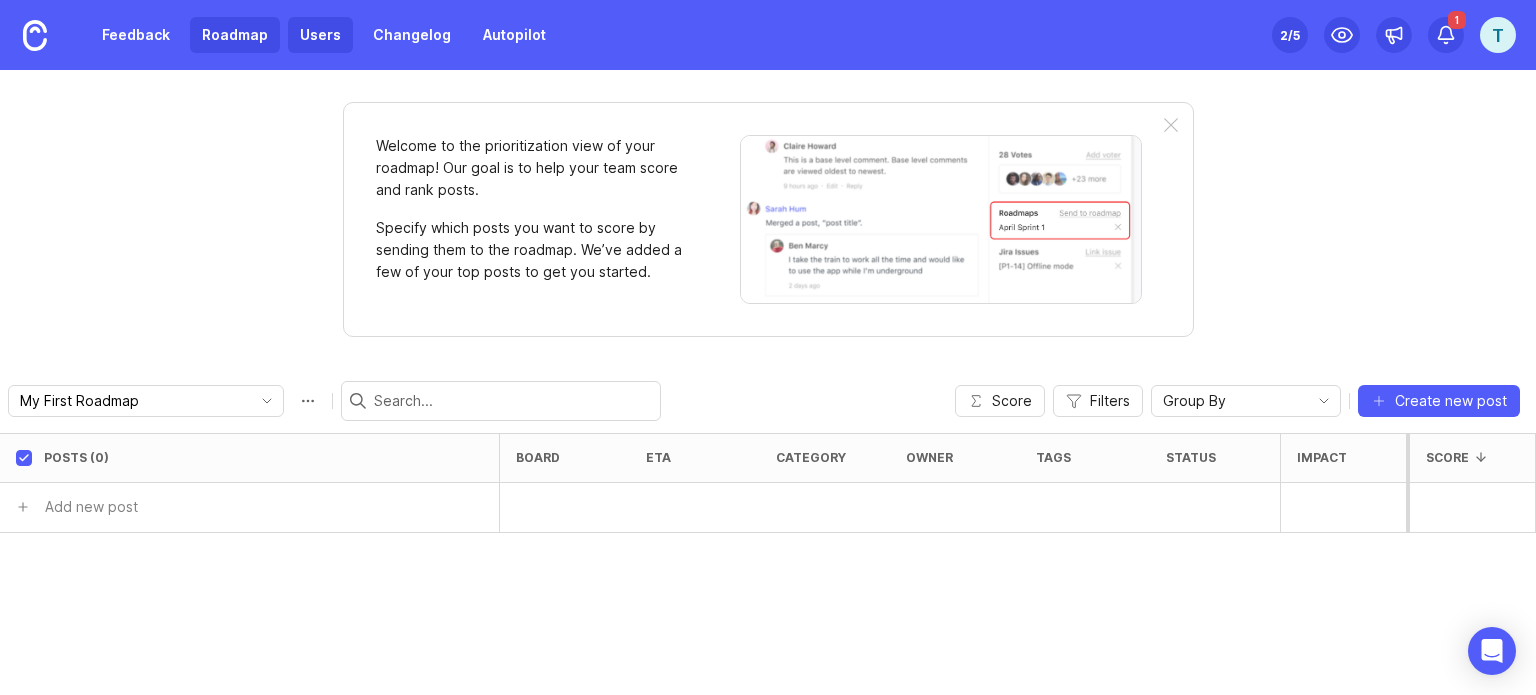 click on "Users" at bounding box center [320, 35] 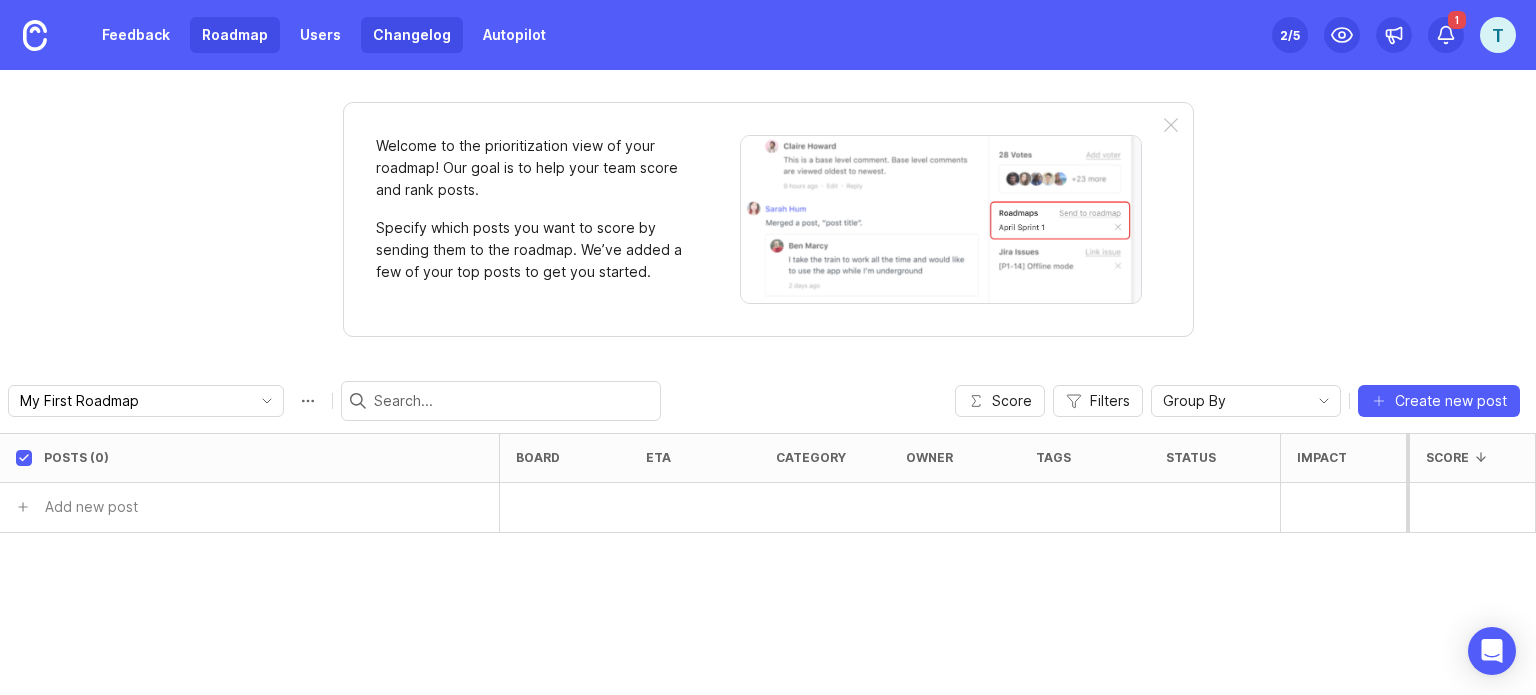 click on "Changelog" at bounding box center [412, 35] 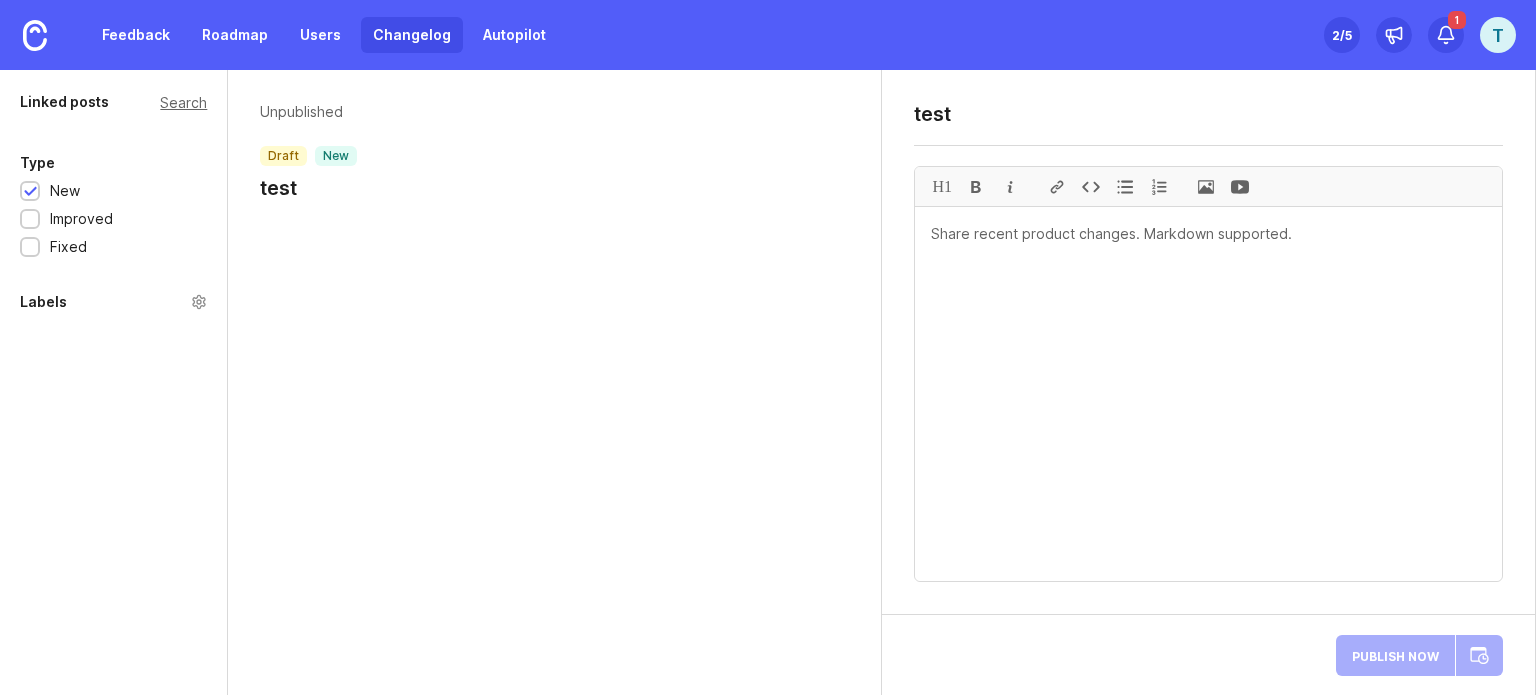 type on "test" 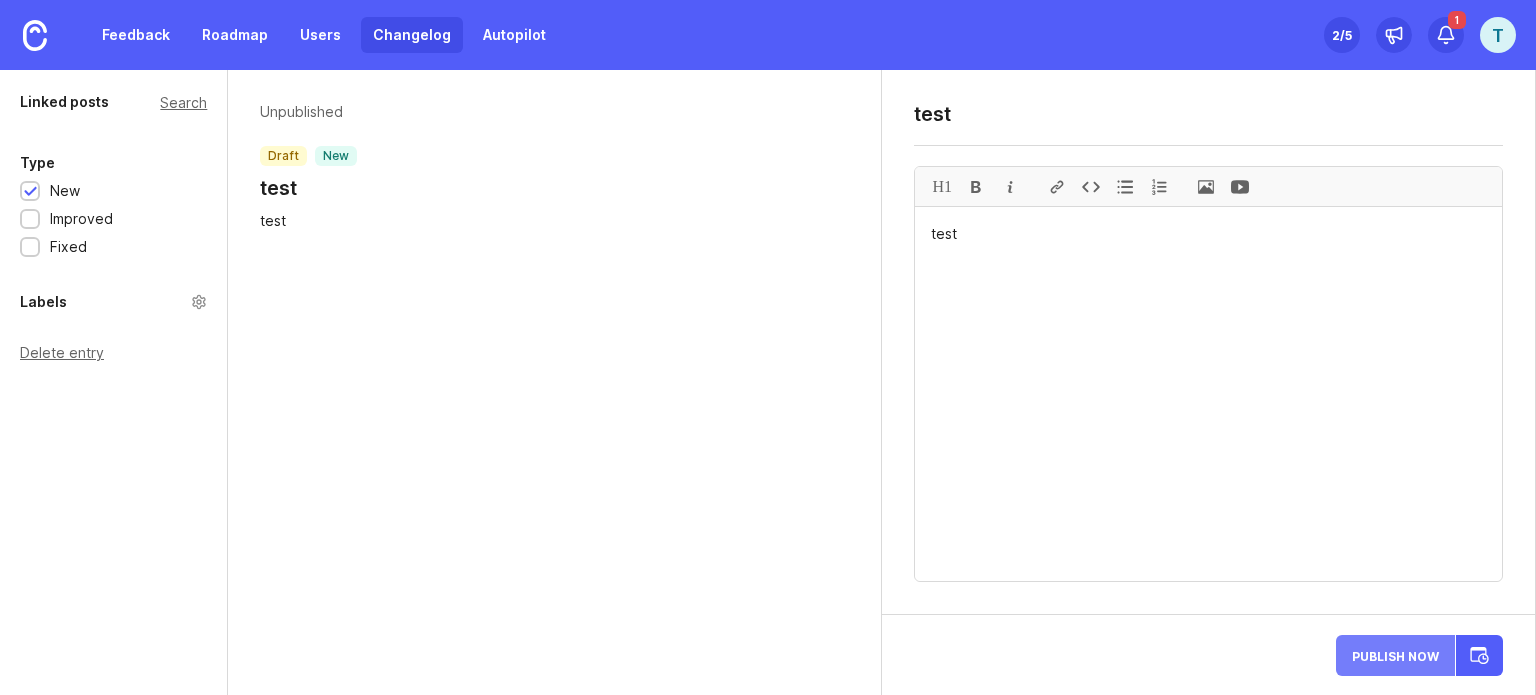 type on "test" 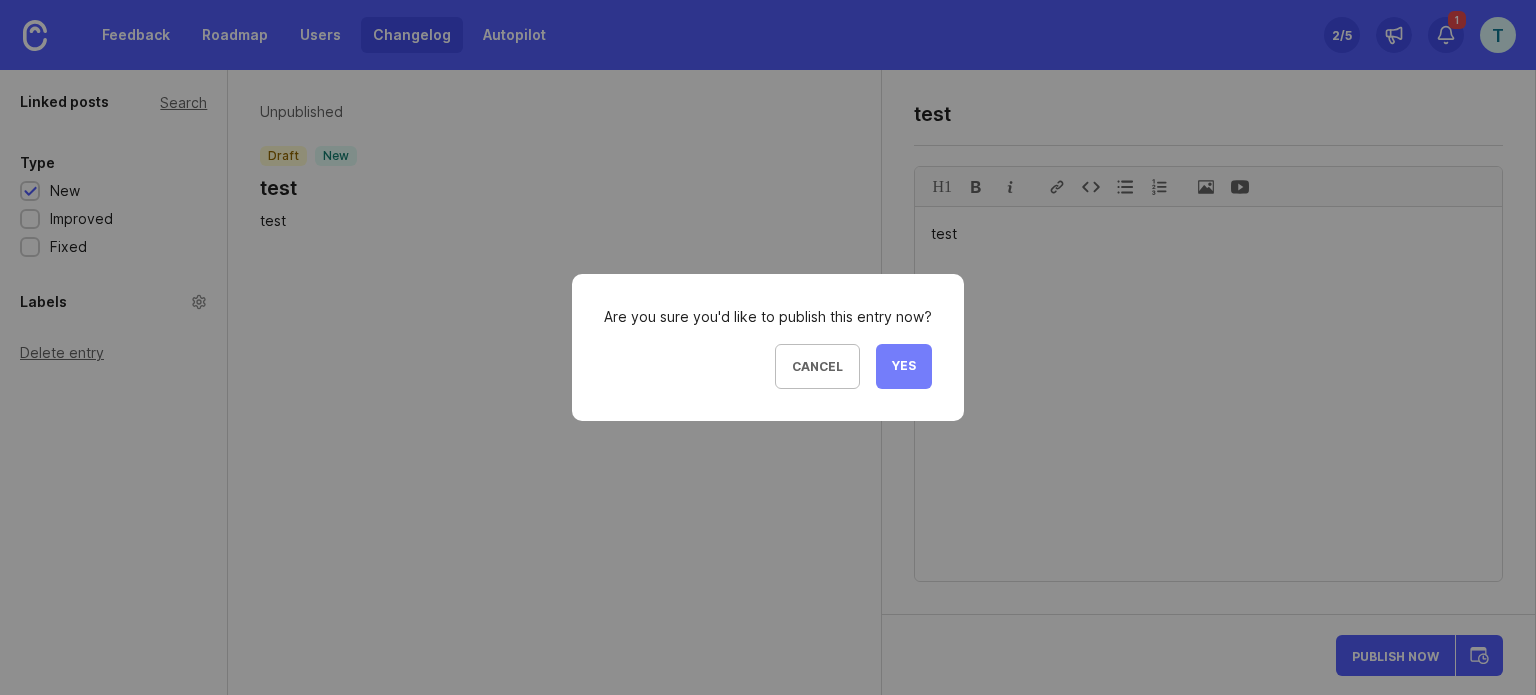 click on "Yes" at bounding box center [904, 366] 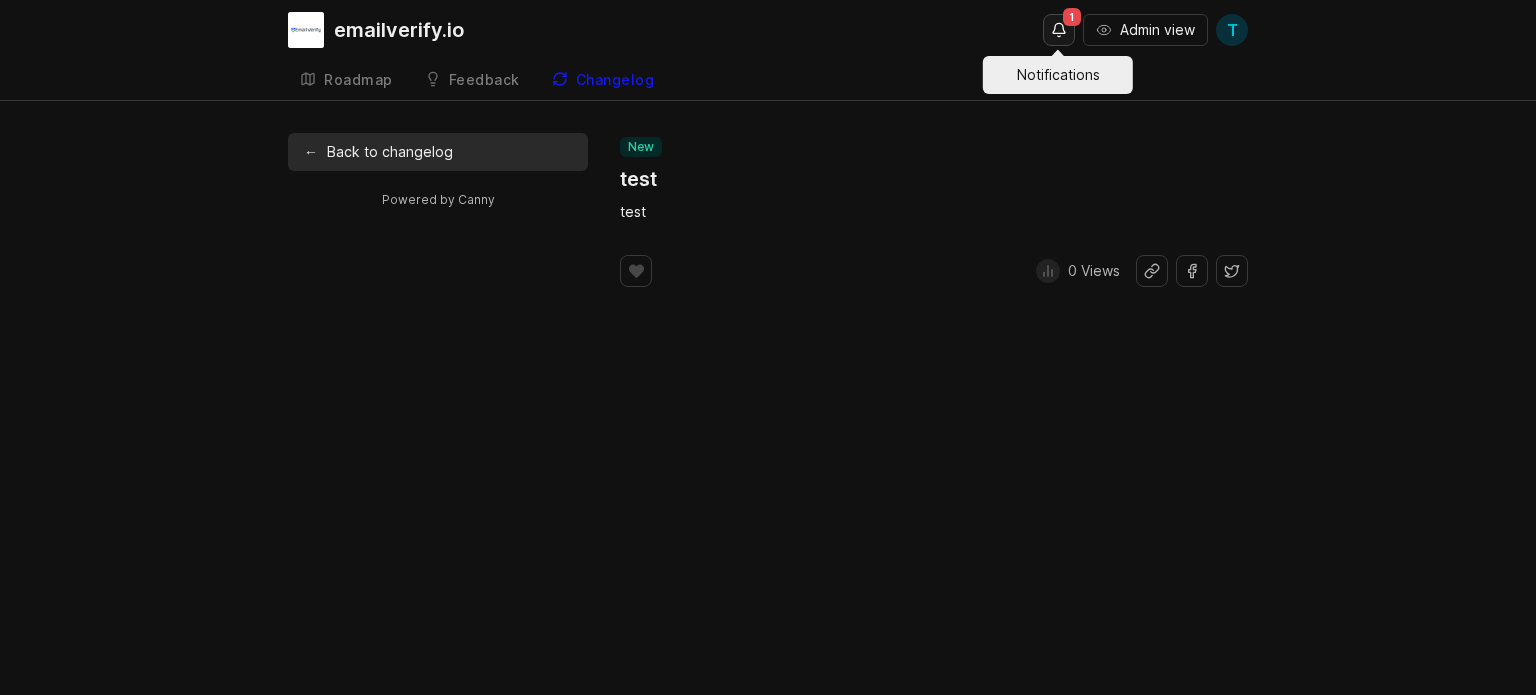click at bounding box center [1059, 30] 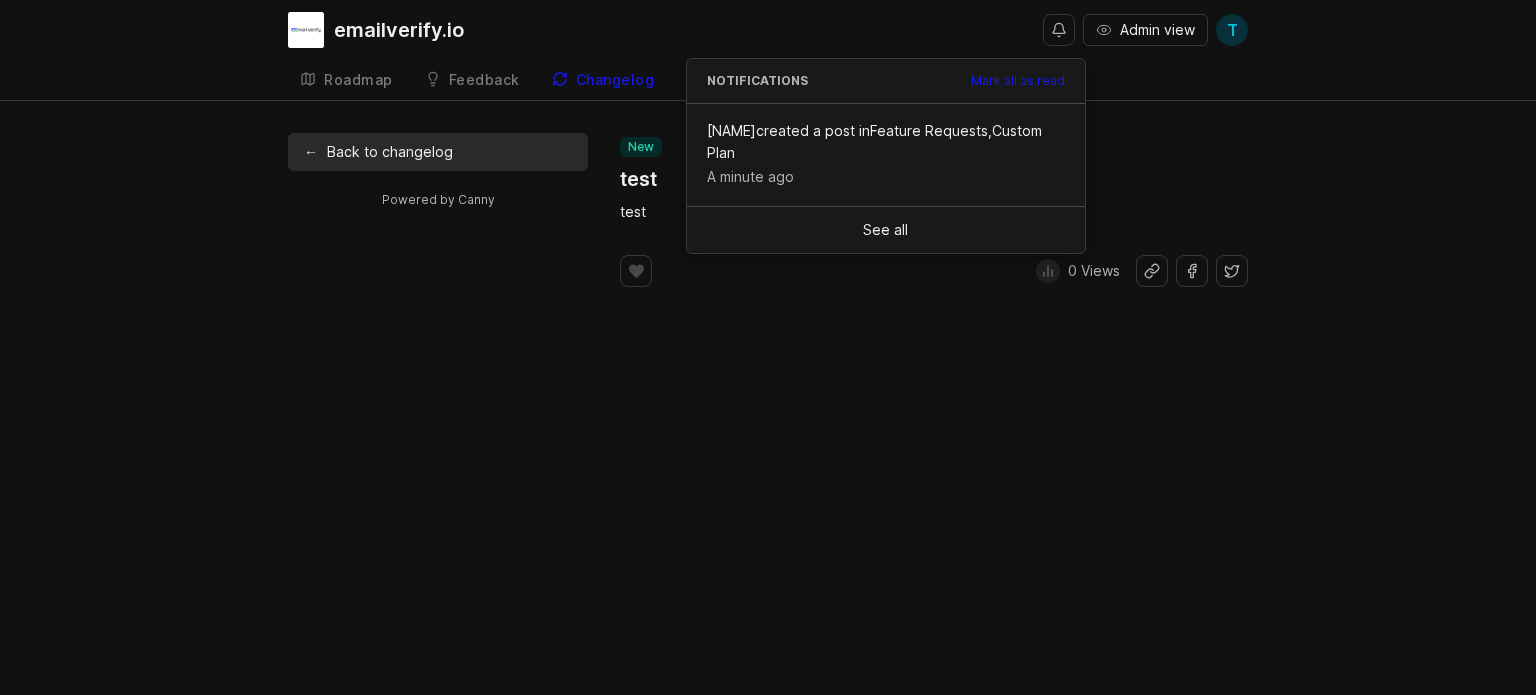 click on "emailverify.io Admin view T Roadmap Feedback Feature Requests Changelog ← Back to changelog Powered by Canny new test test ﻿ 0   Views" at bounding box center [768, 347] 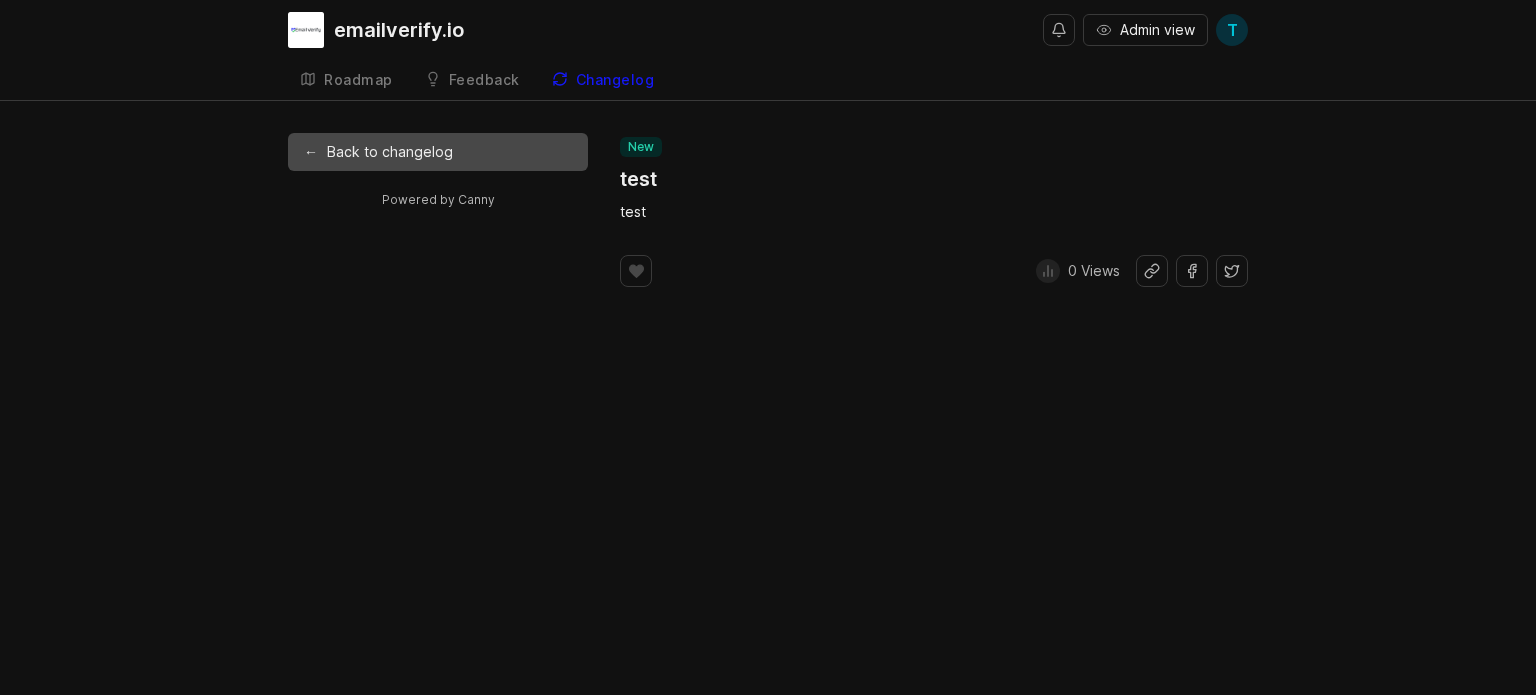 click on "← Back to changelog" at bounding box center (438, 152) 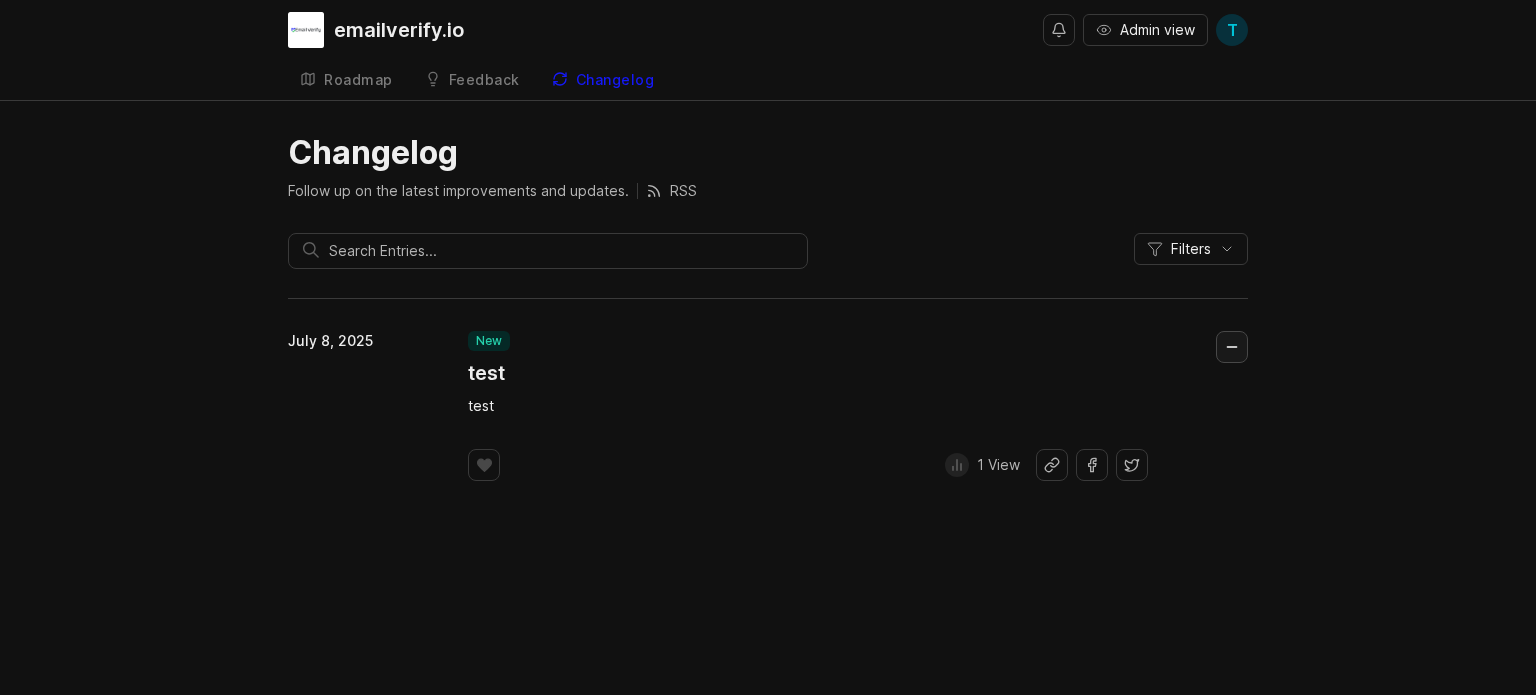 click at bounding box center [1232, 347] 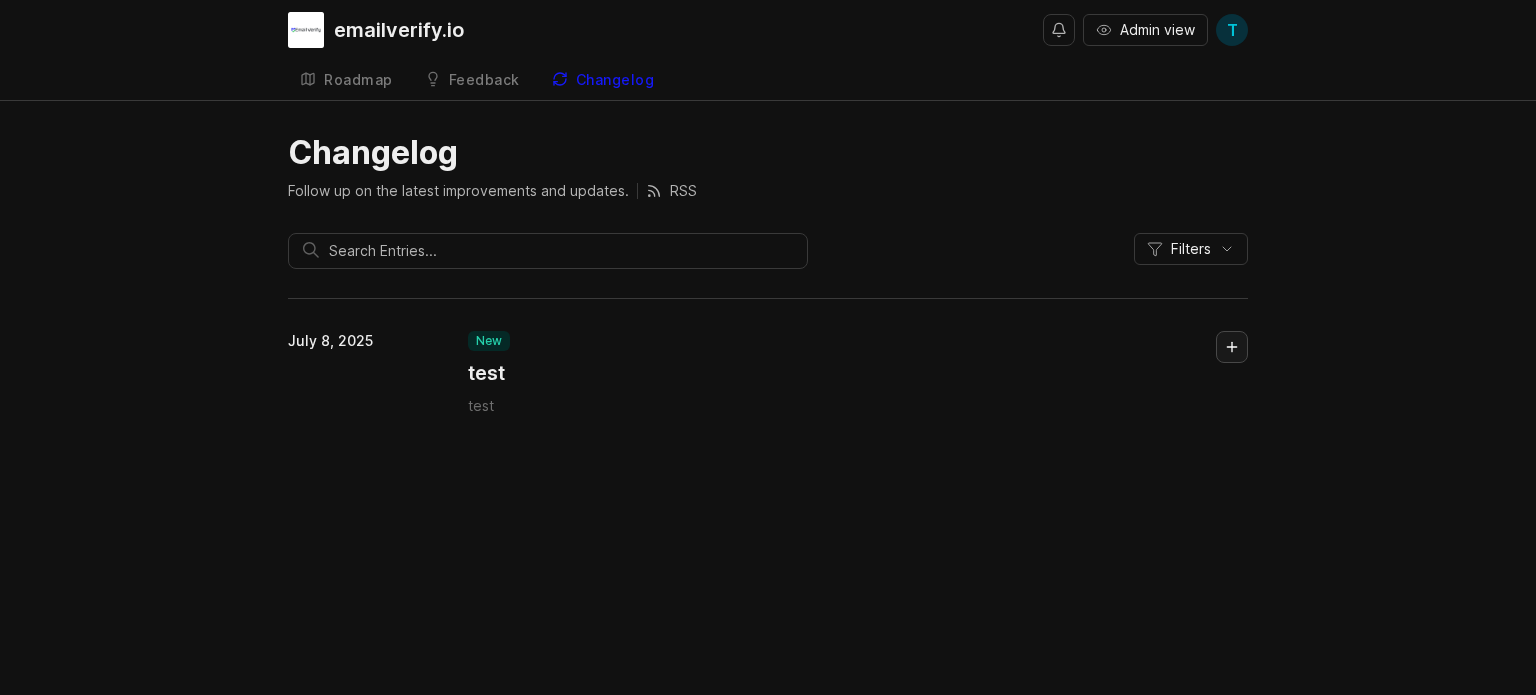 click at bounding box center [1232, 347] 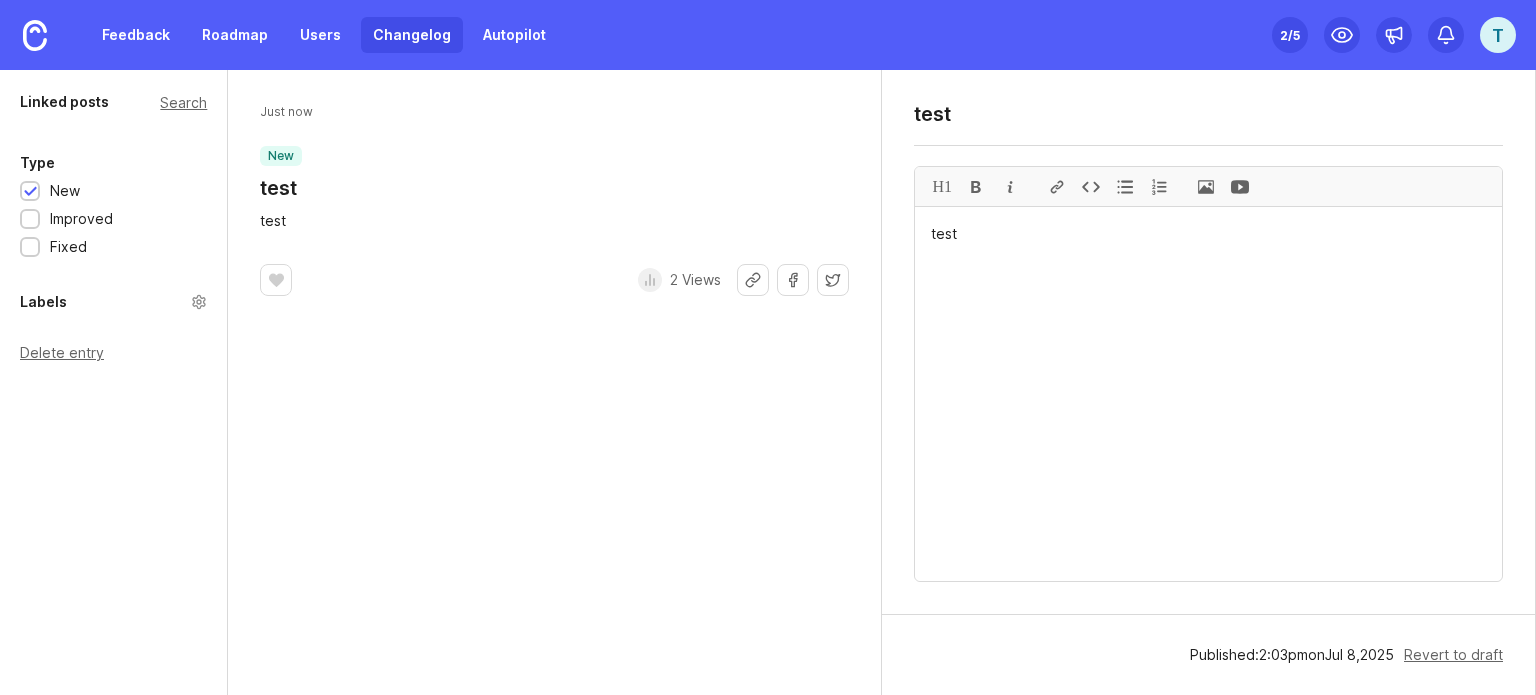 click on "Delete entry" at bounding box center (113, 353) 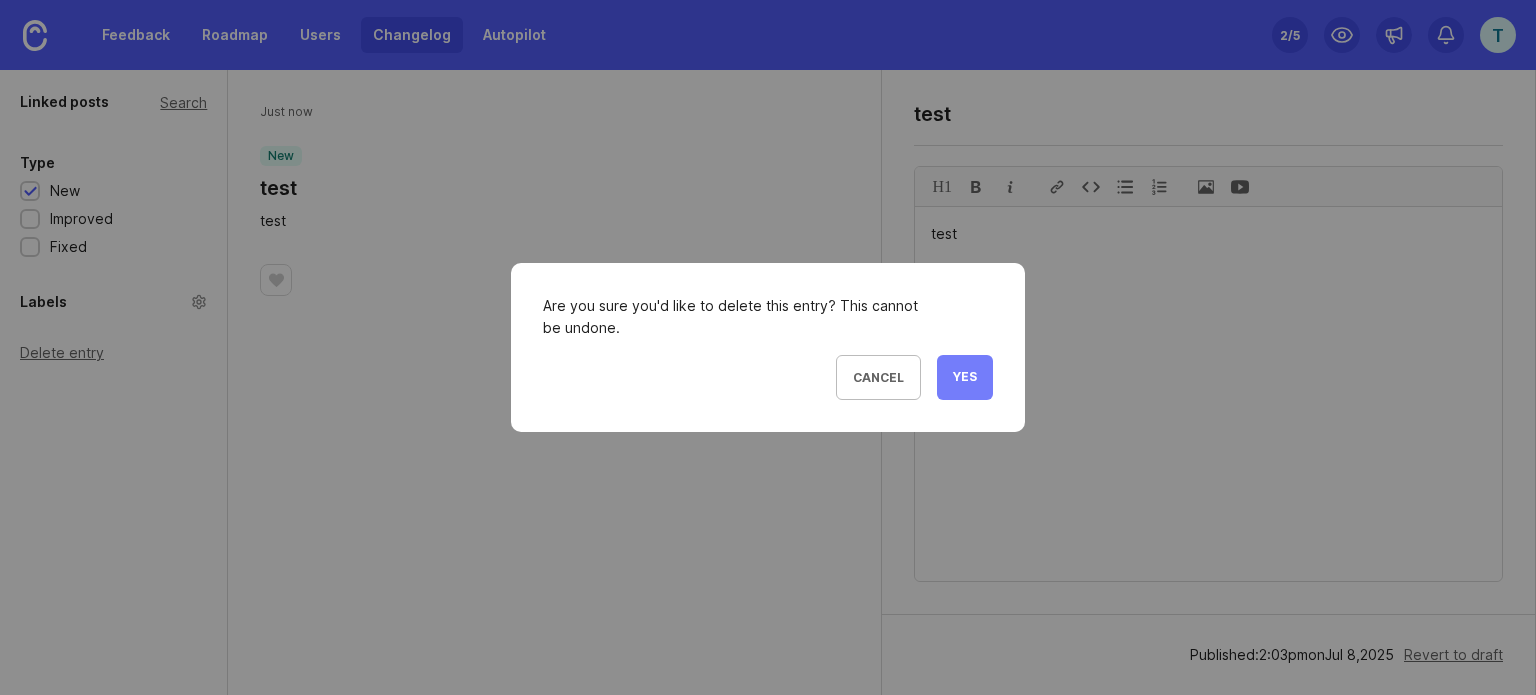 click on "Yes" at bounding box center (965, 377) 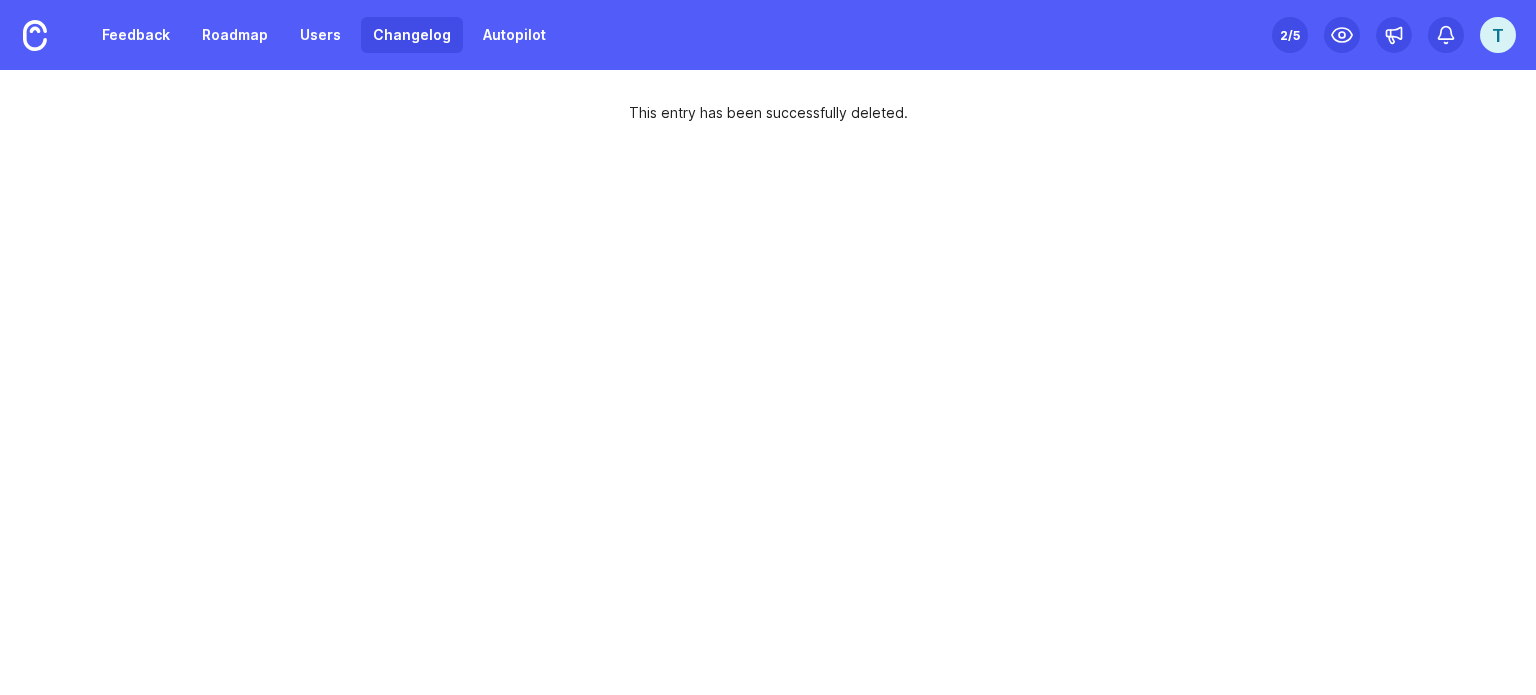 click on "Changelog" at bounding box center (412, 35) 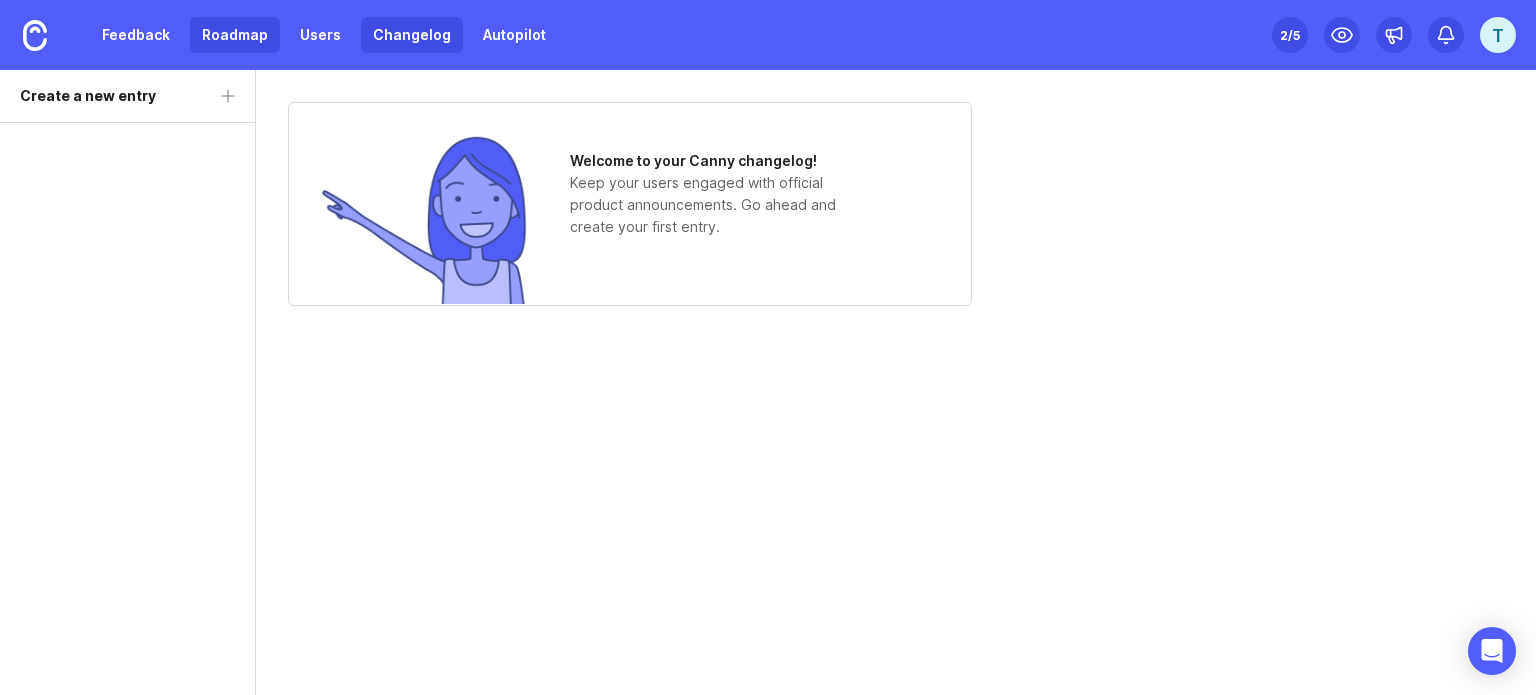 click on "Roadmap" at bounding box center [235, 35] 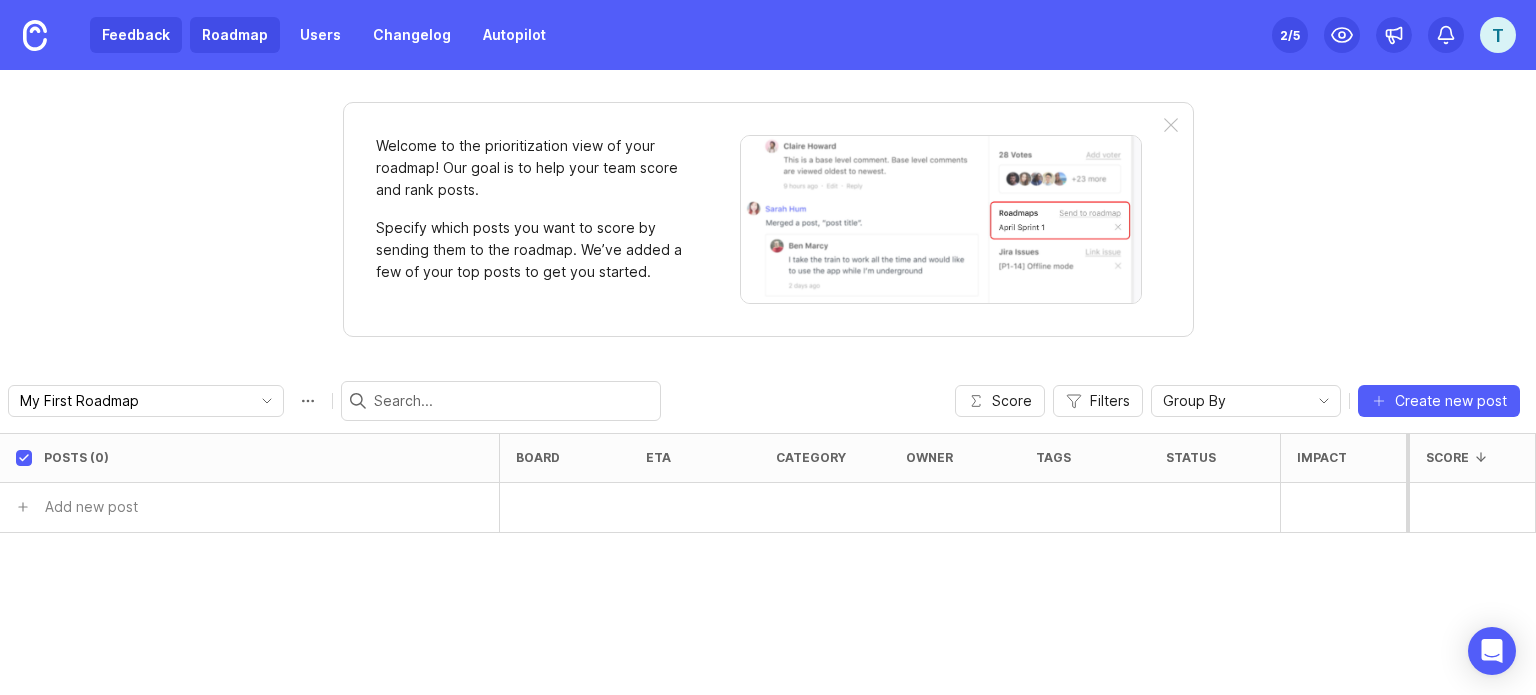 click on "Feedback" at bounding box center (136, 35) 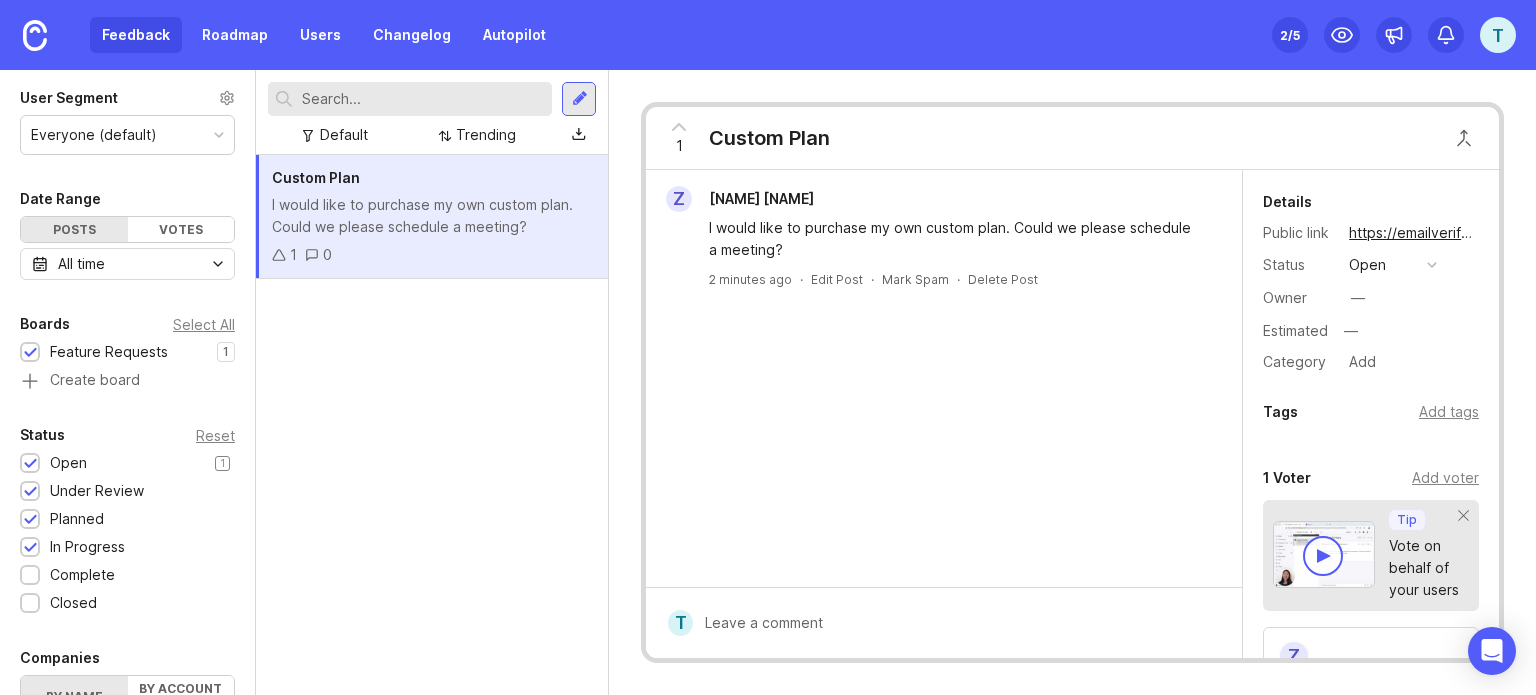 scroll, scrollTop: 208, scrollLeft: 0, axis: vertical 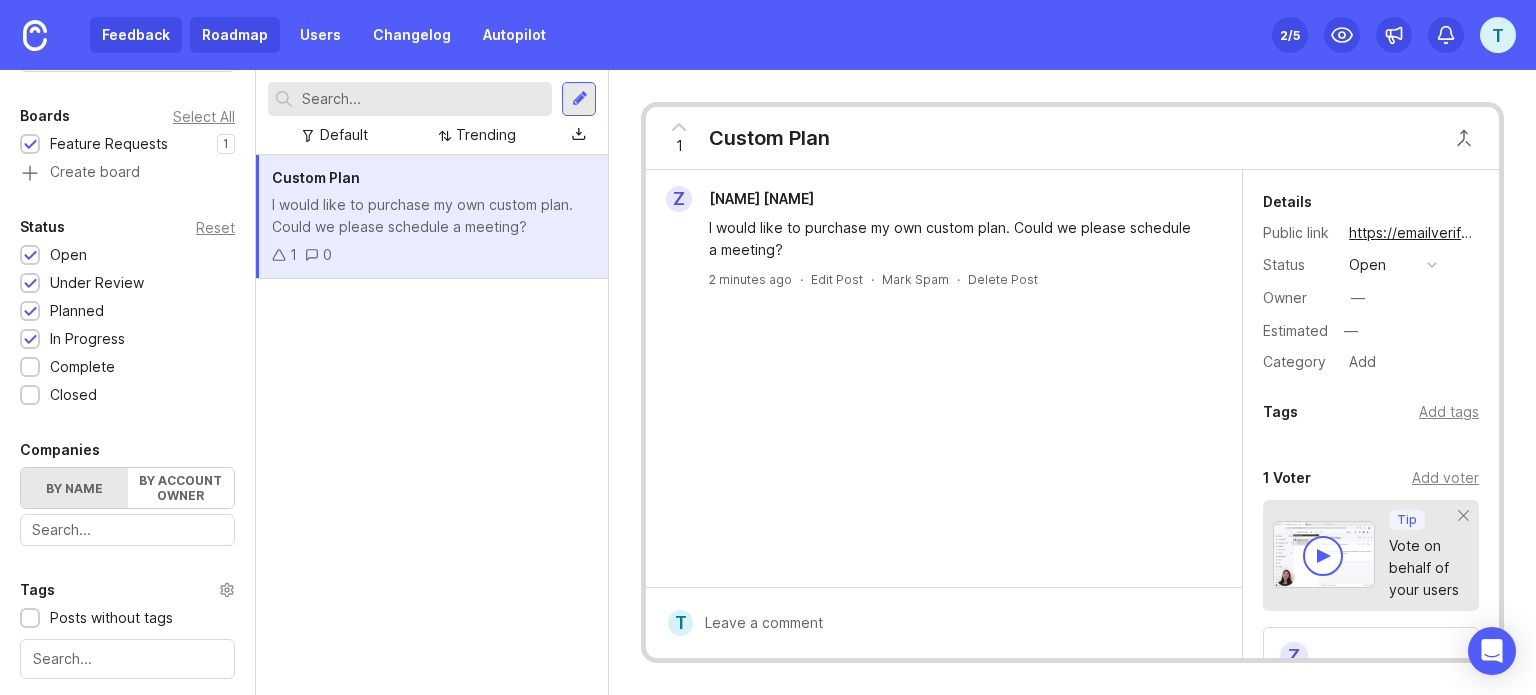 click on "Roadmap" at bounding box center (235, 35) 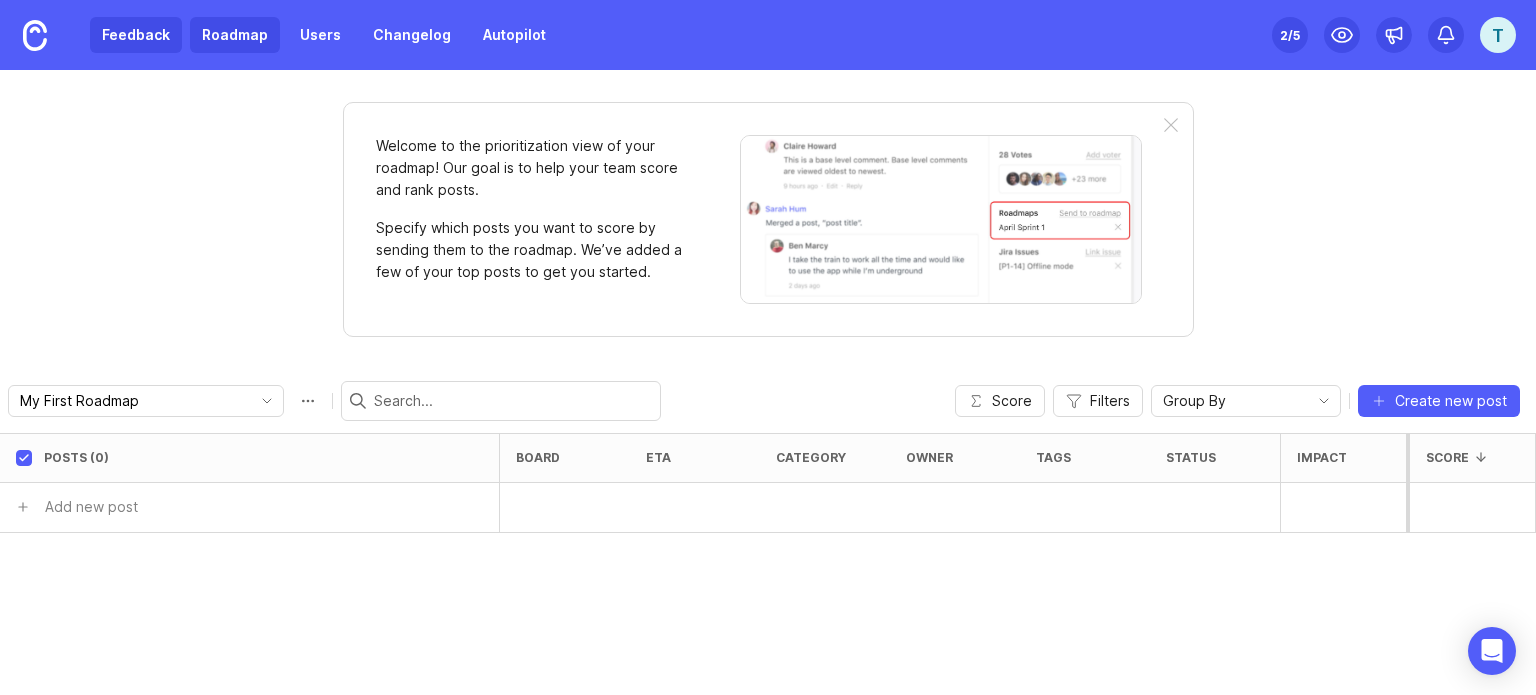 click on "Feedback" at bounding box center [136, 35] 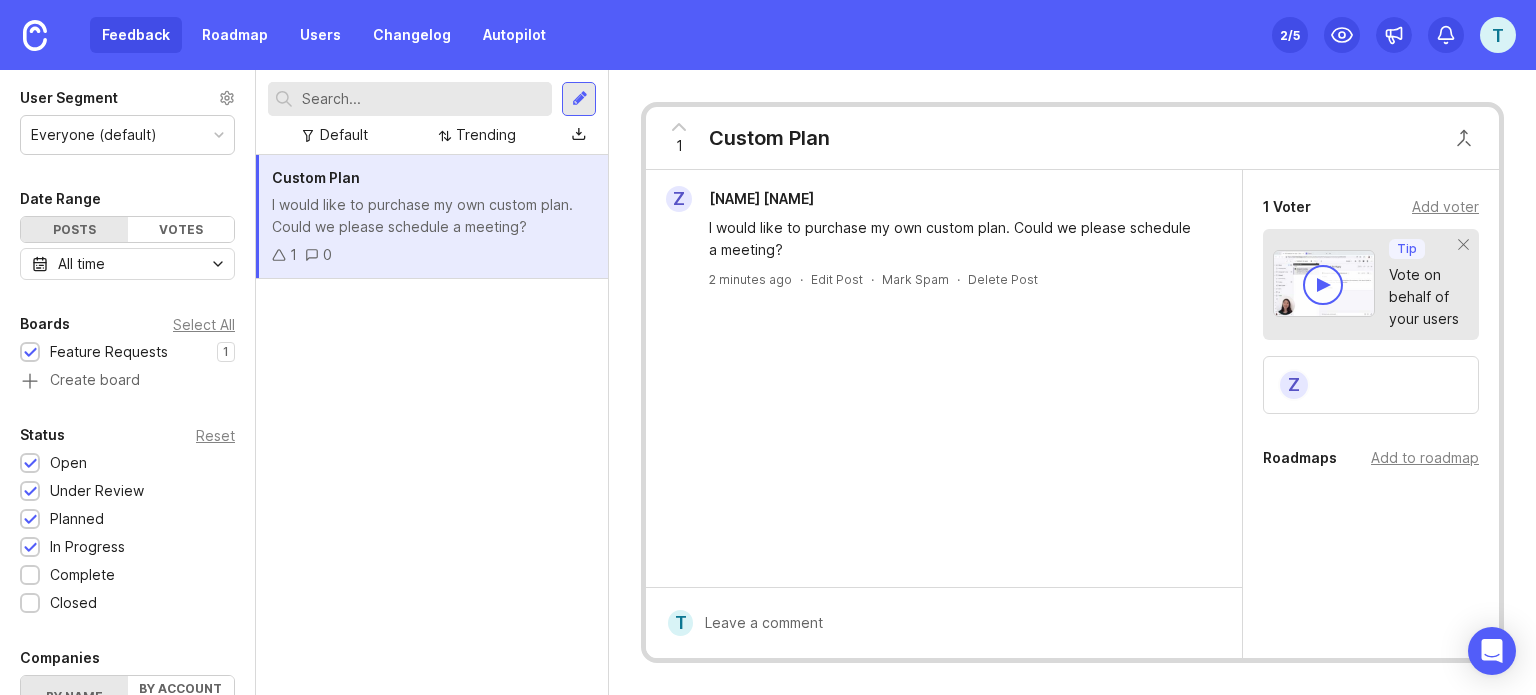 scroll, scrollTop: 0, scrollLeft: 0, axis: both 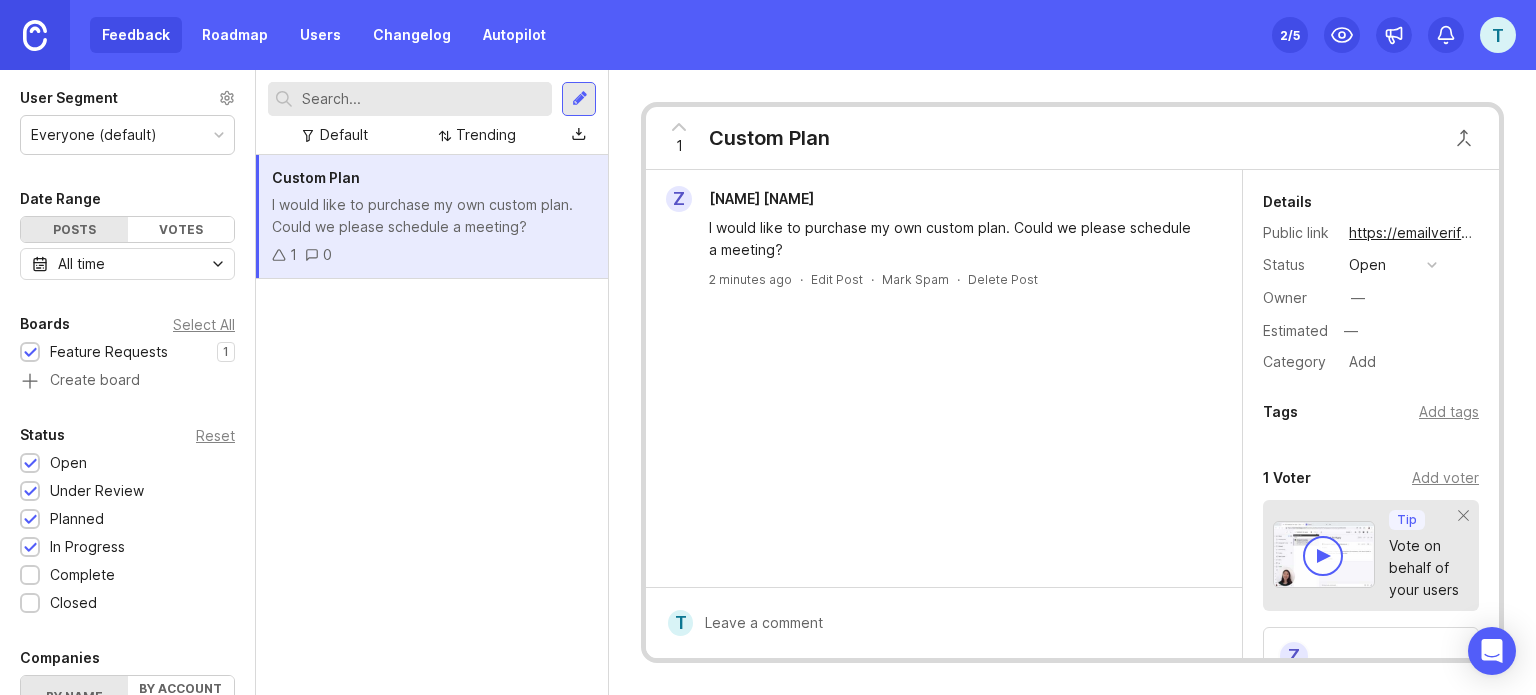 click at bounding box center (35, 35) 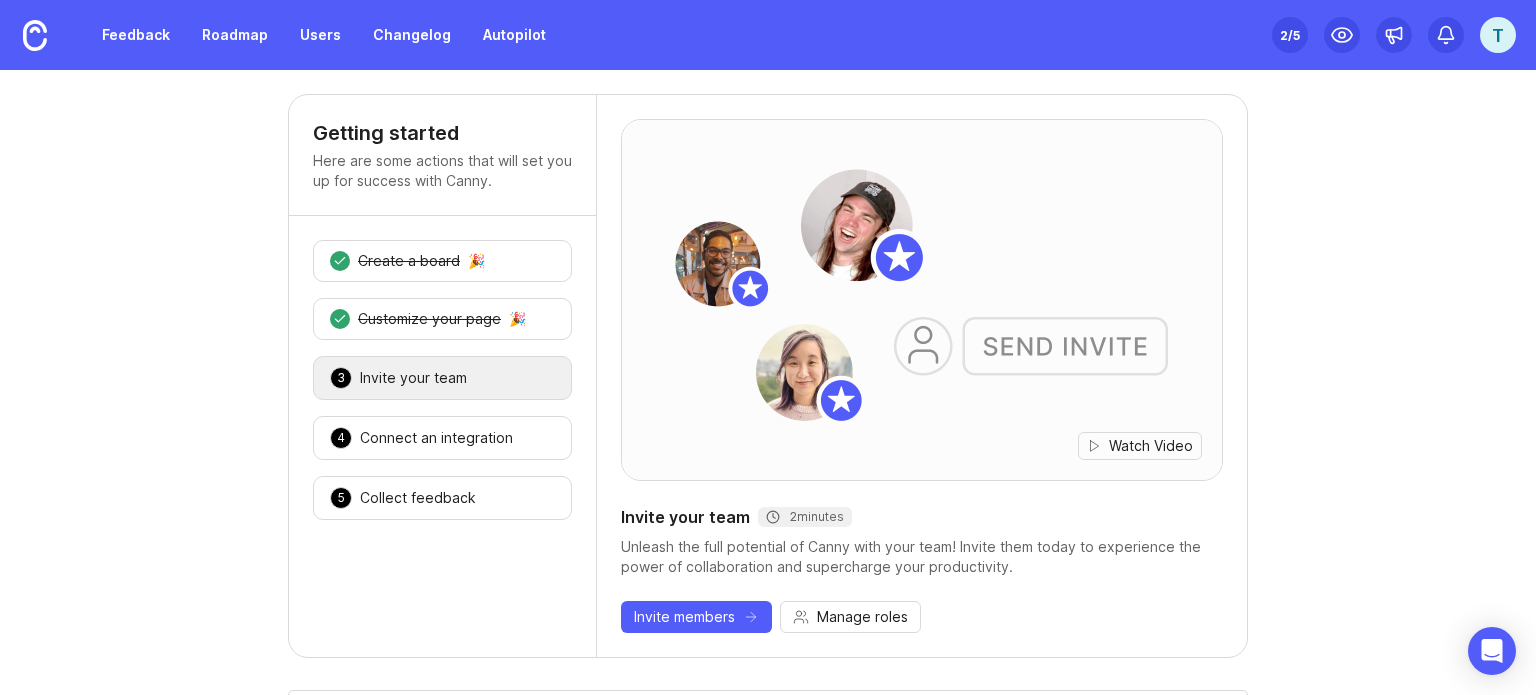 scroll, scrollTop: 0, scrollLeft: 0, axis: both 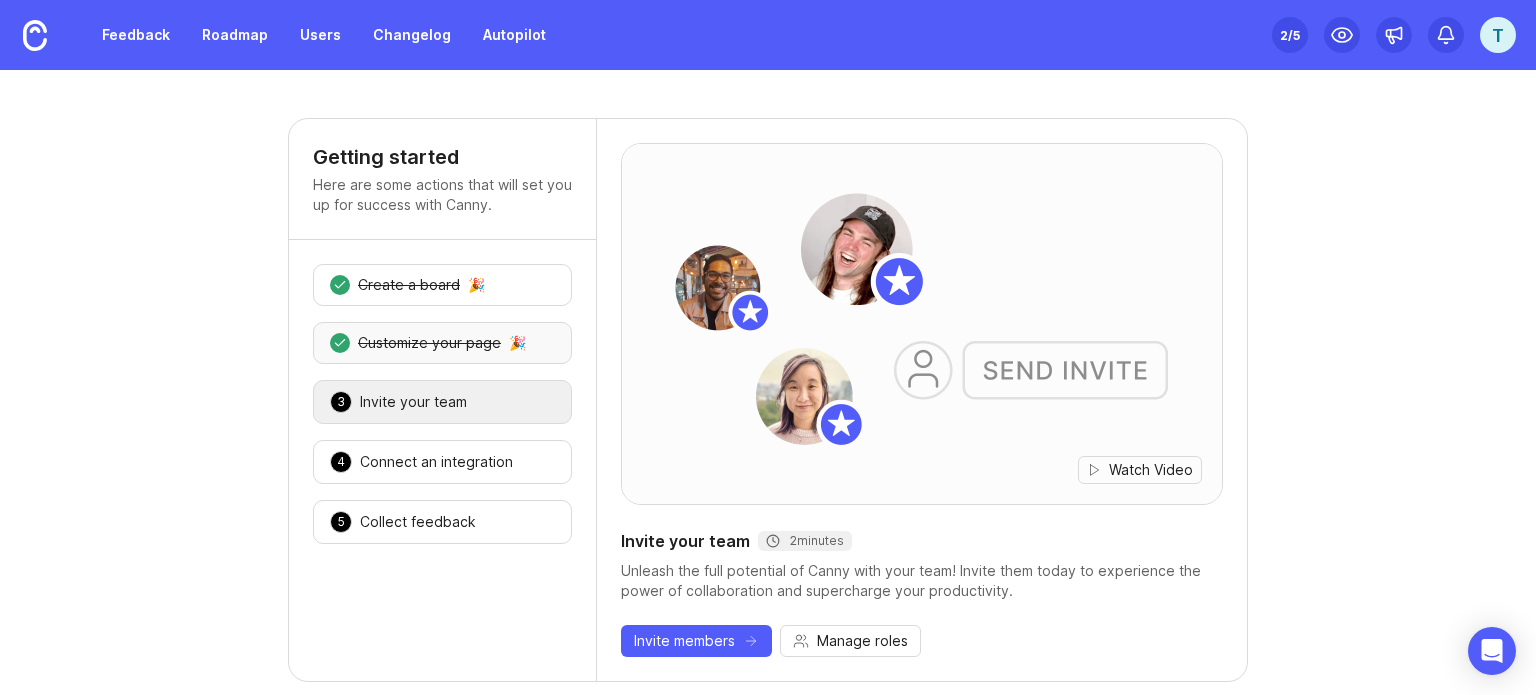 click on "Customize your page" at bounding box center (409, 285) 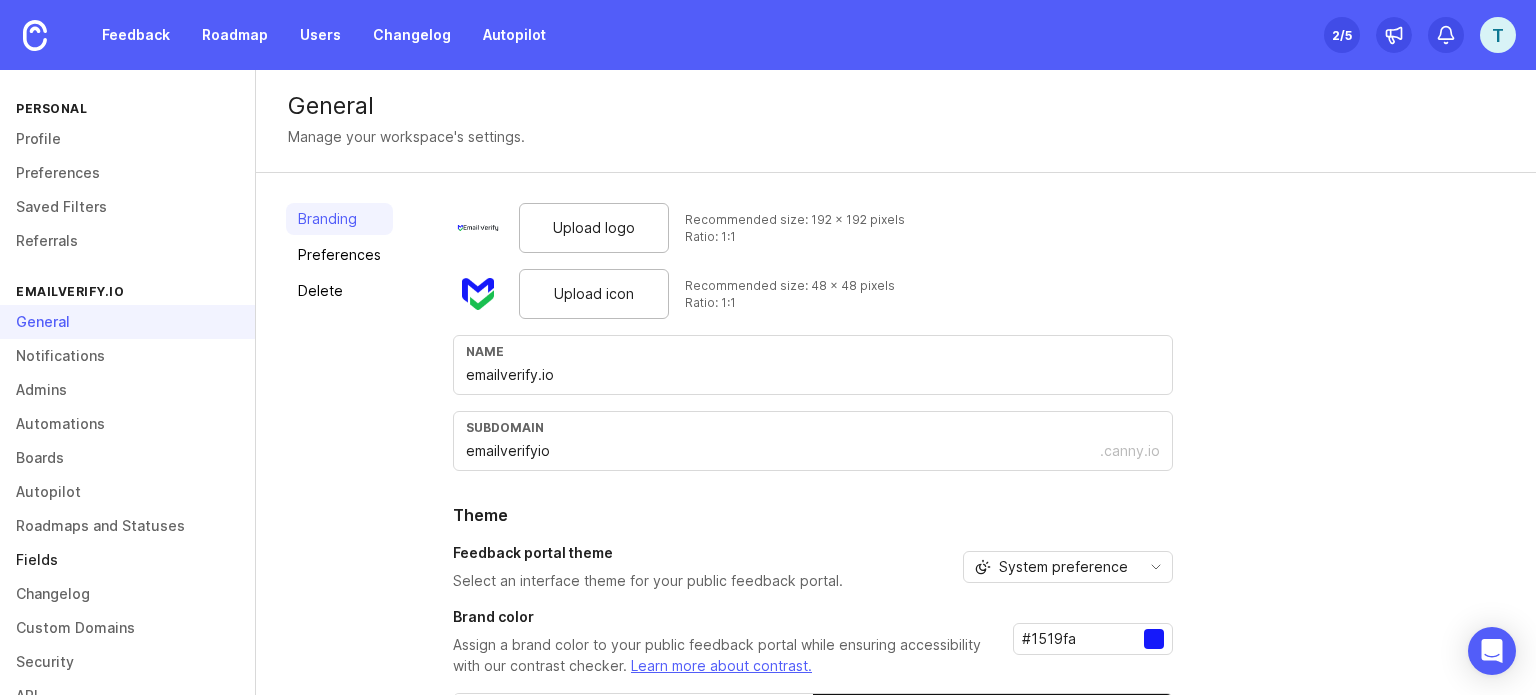 scroll, scrollTop: 110, scrollLeft: 0, axis: vertical 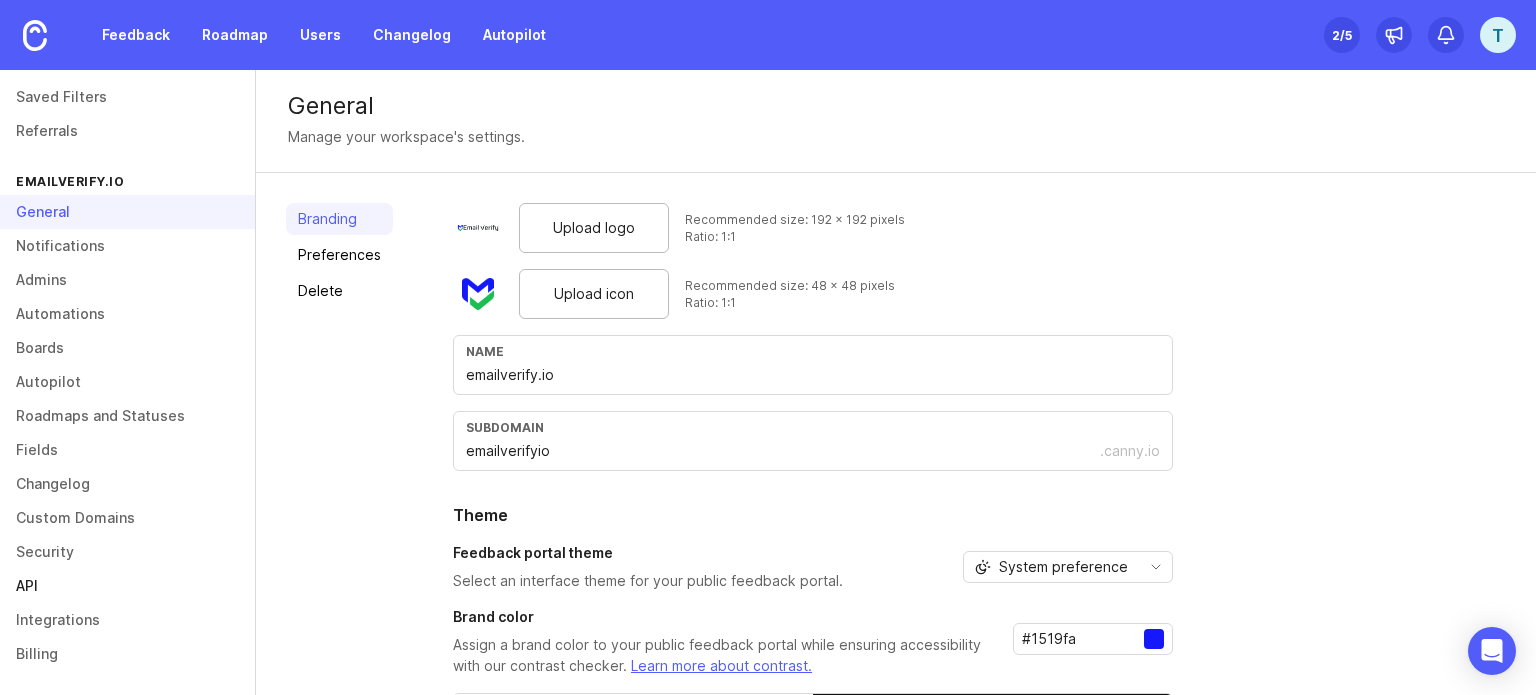 click on "API" at bounding box center (127, 586) 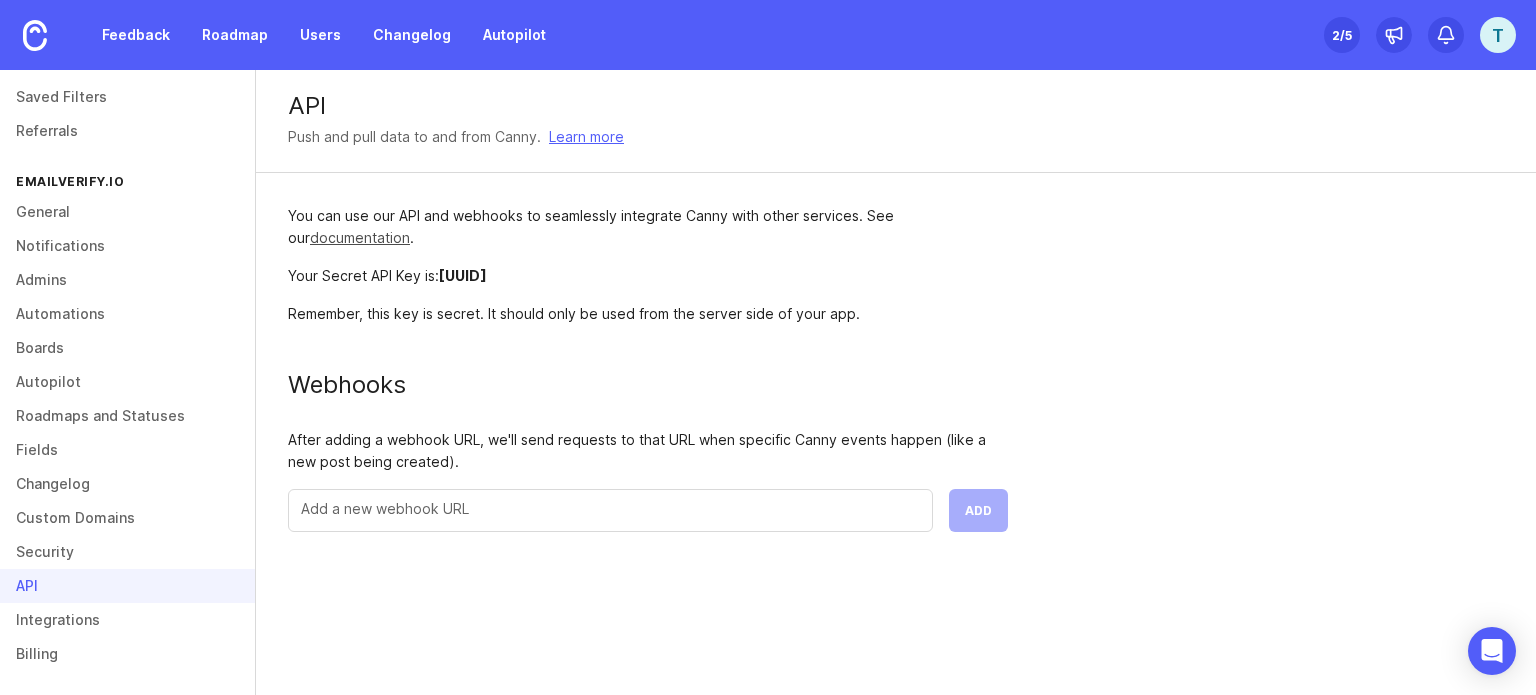 click on "documentation" at bounding box center [360, 237] 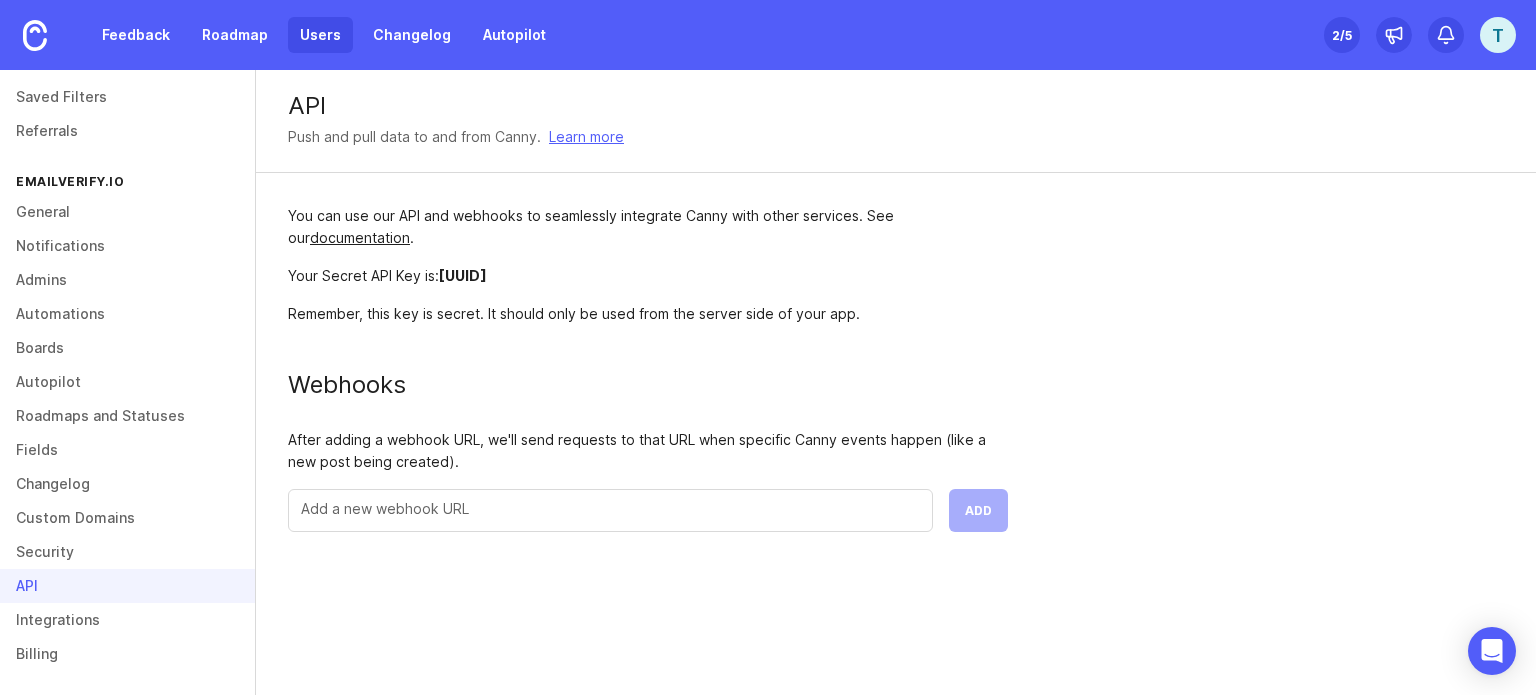 click on "Users" at bounding box center (320, 35) 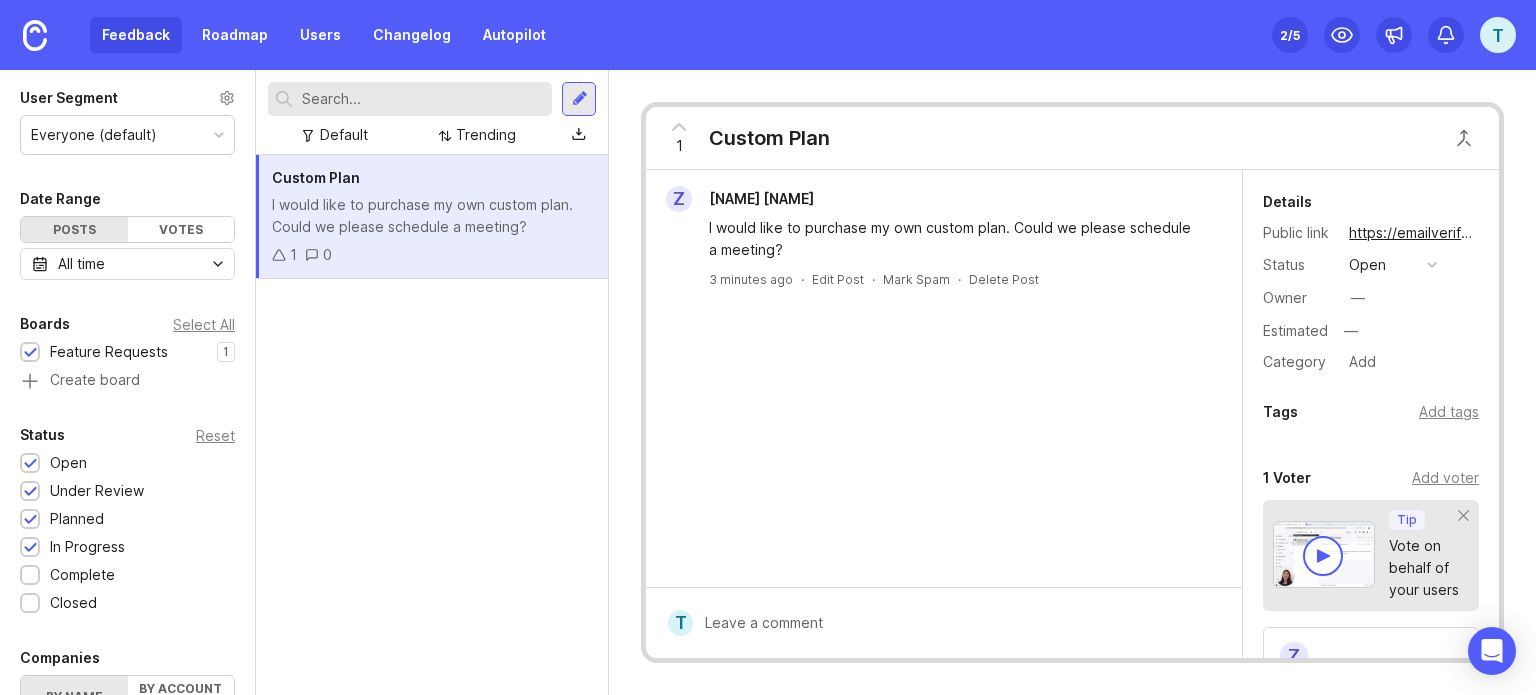 click at bounding box center (958, 623) 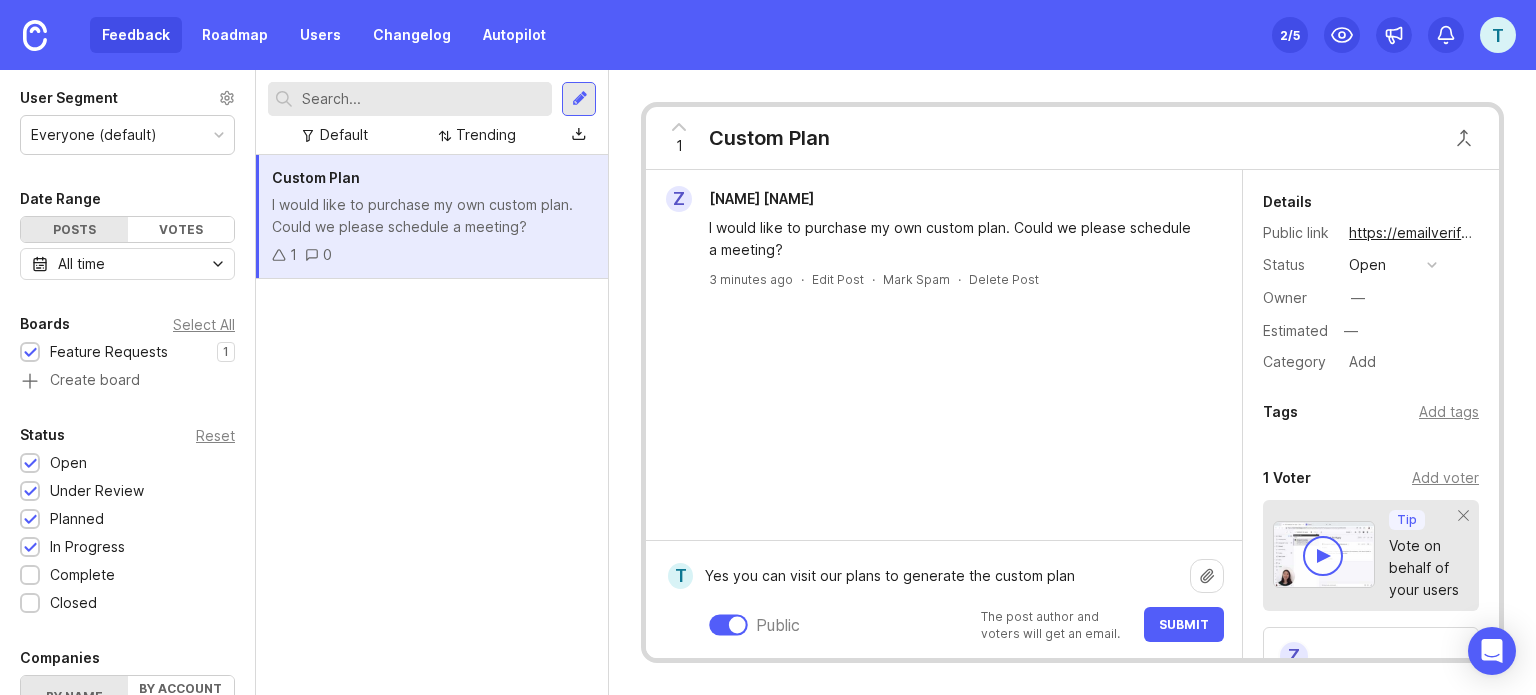 type on "Yes you can visit our plans to generate the custom plan" 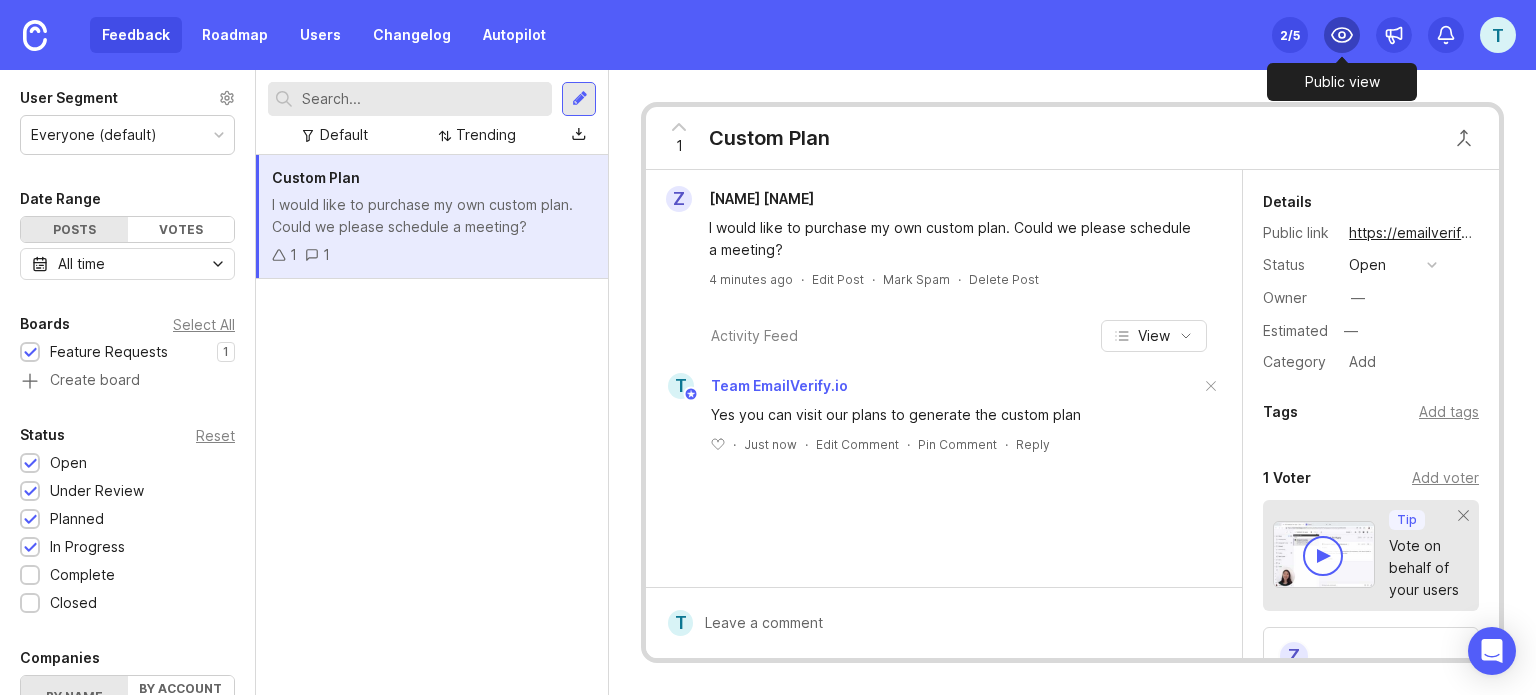 click at bounding box center [1342, 35] 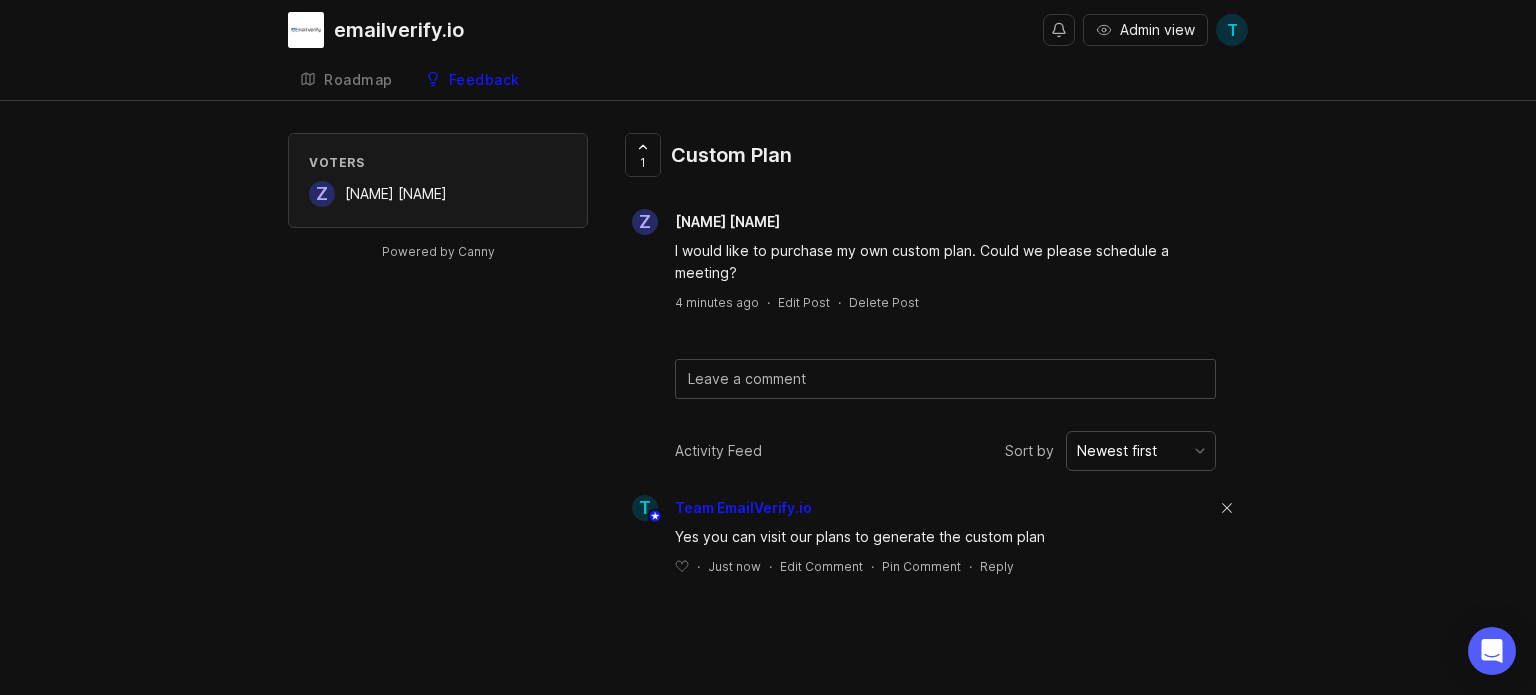 click at bounding box center [1227, 509] 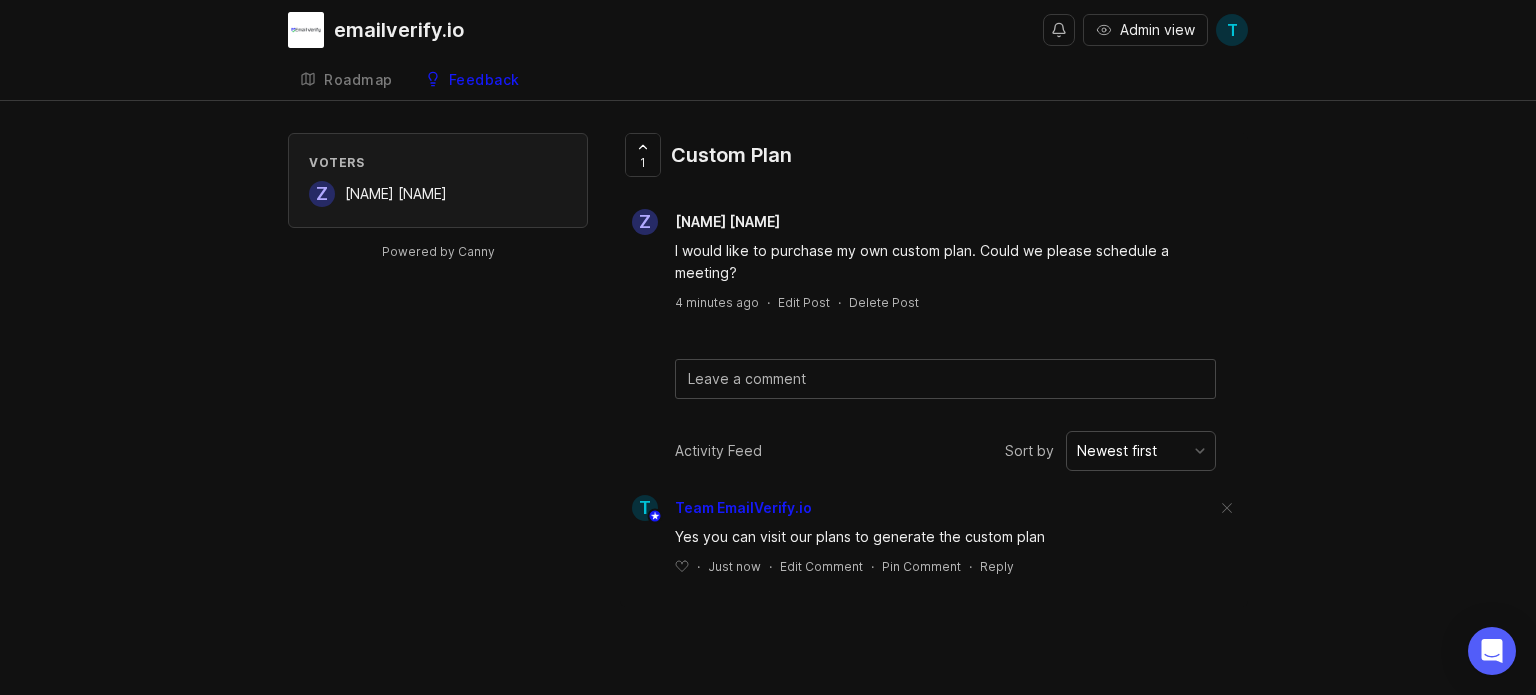 click at bounding box center (945, 379) 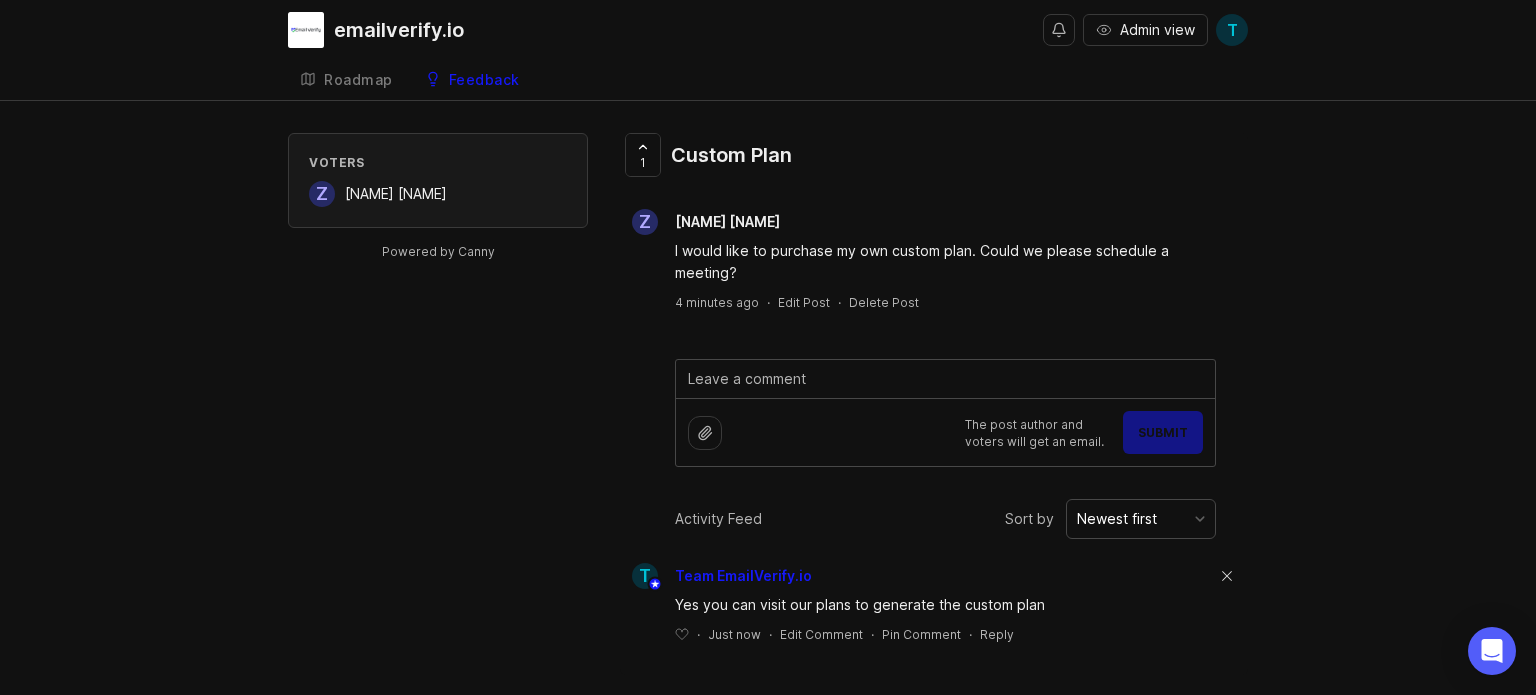 click at bounding box center [1227, 577] 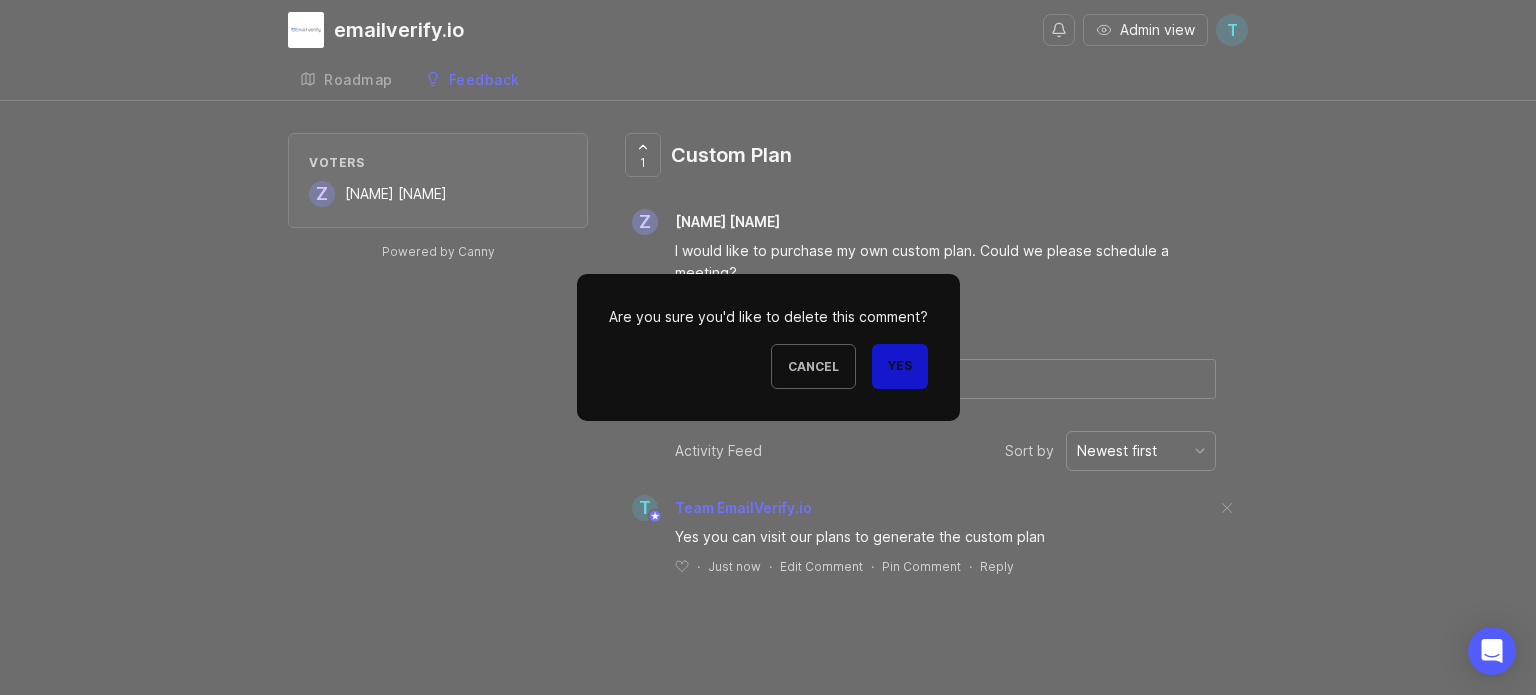 click on "Yes" at bounding box center [900, 366] 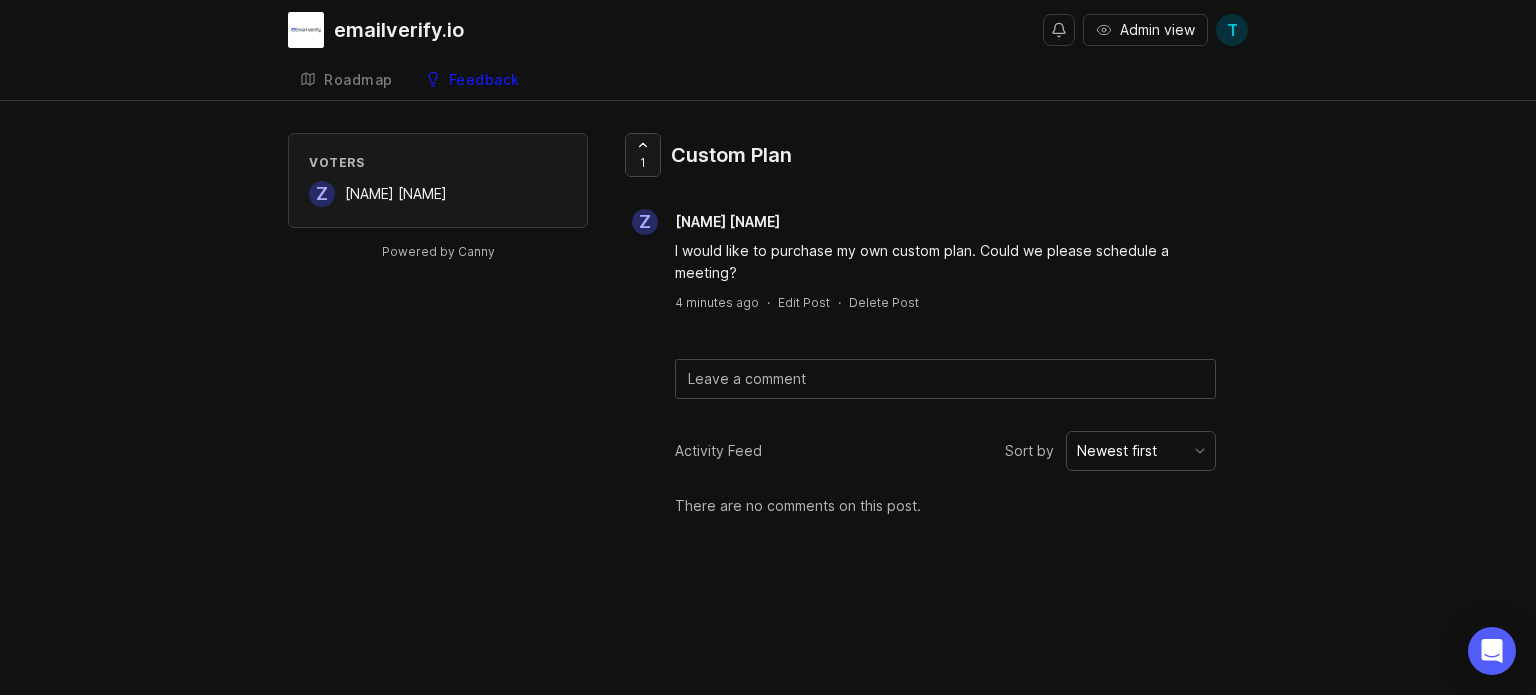 click at bounding box center (643, 145) 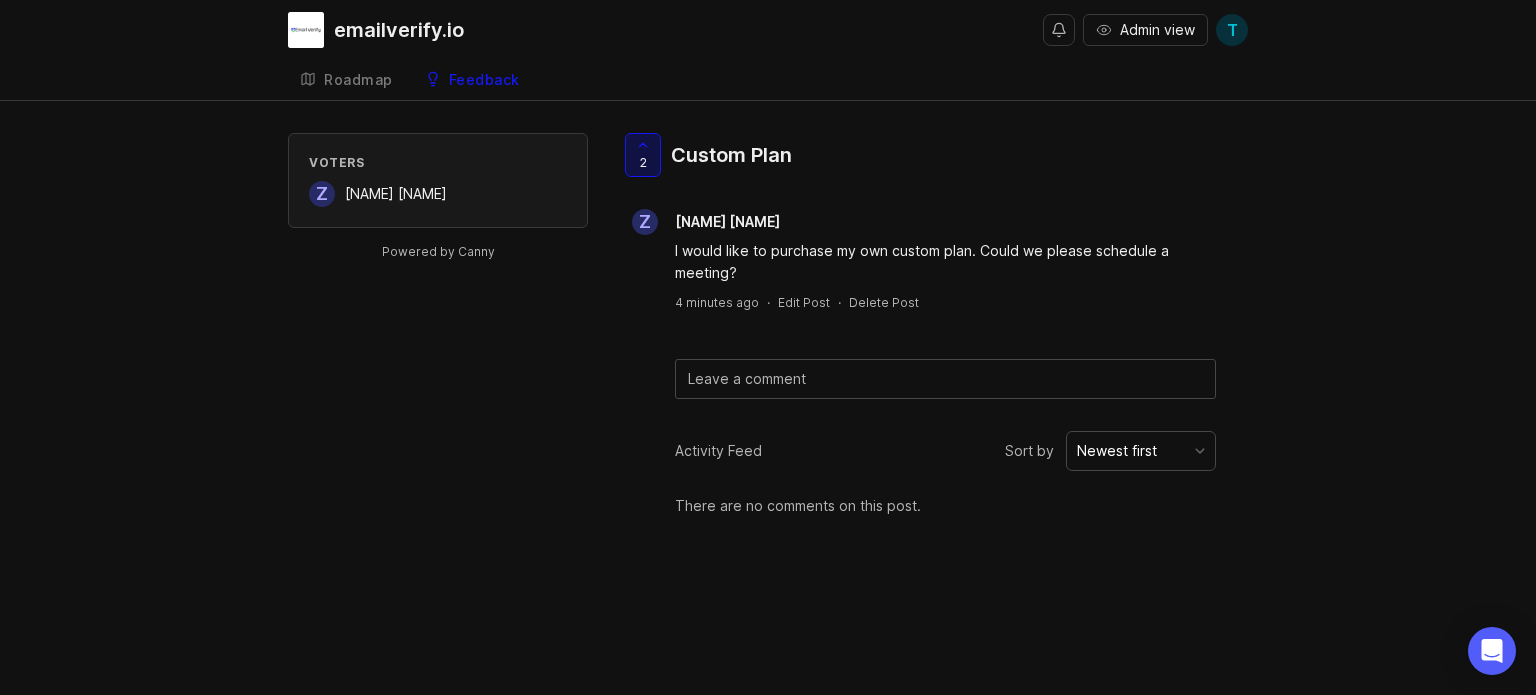 click at bounding box center [643, 145] 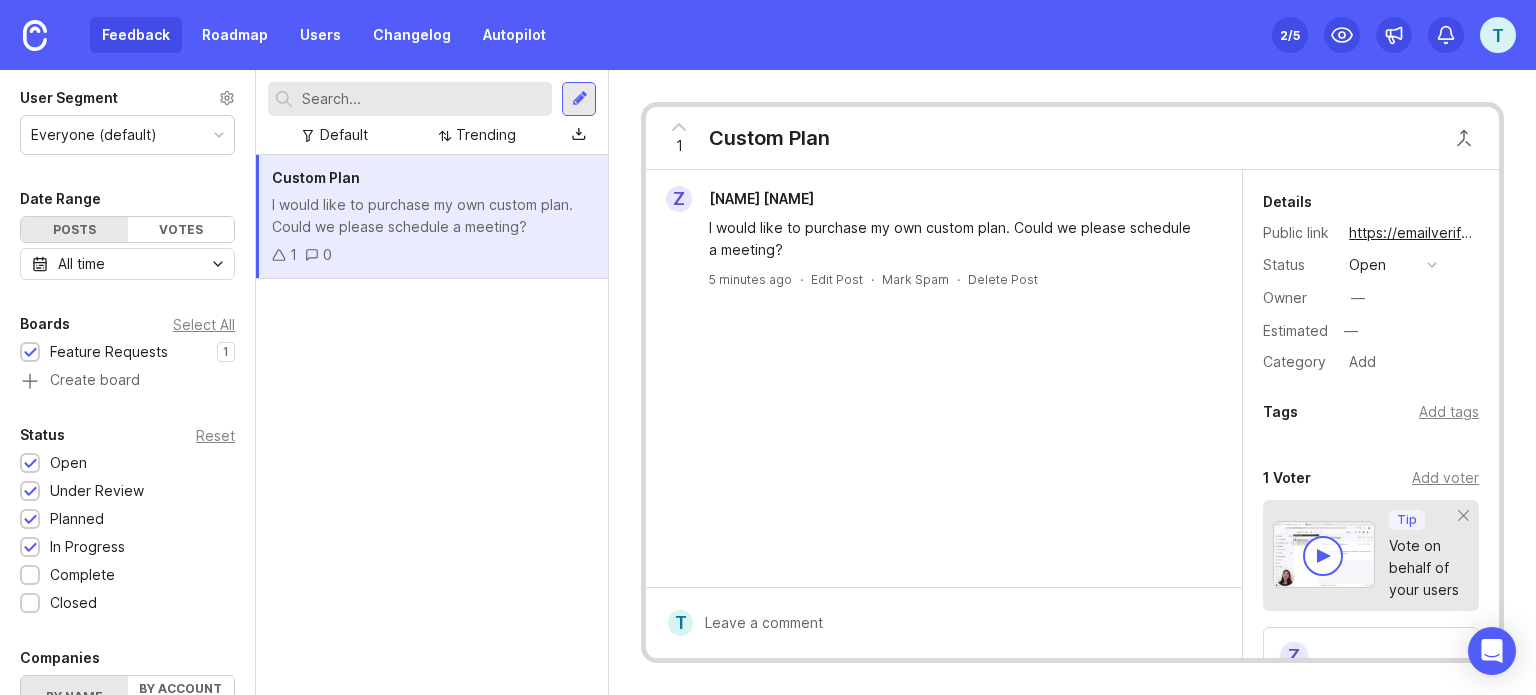 click on "I would like to purchase my own custom plan. Could we please schedule a meeting?" at bounding box center [432, 216] 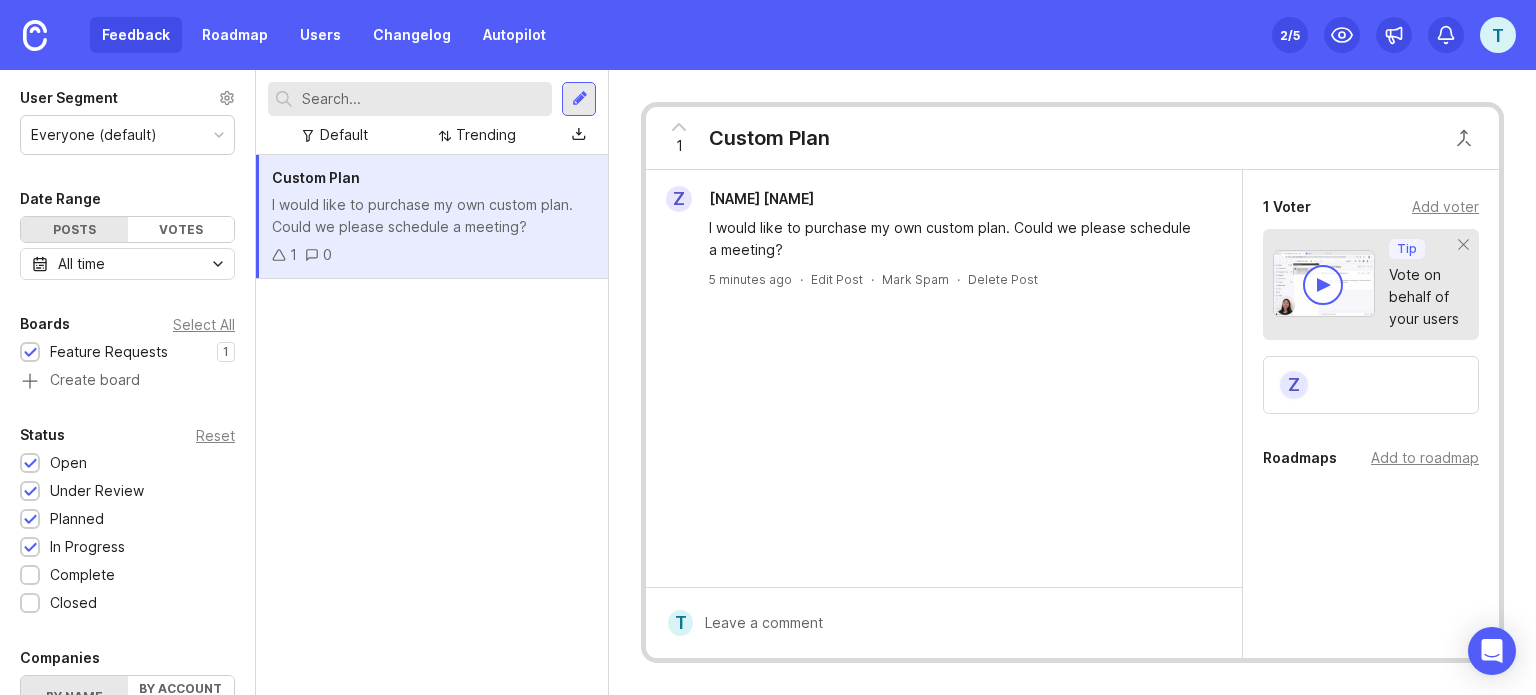 scroll, scrollTop: 270, scrollLeft: 0, axis: vertical 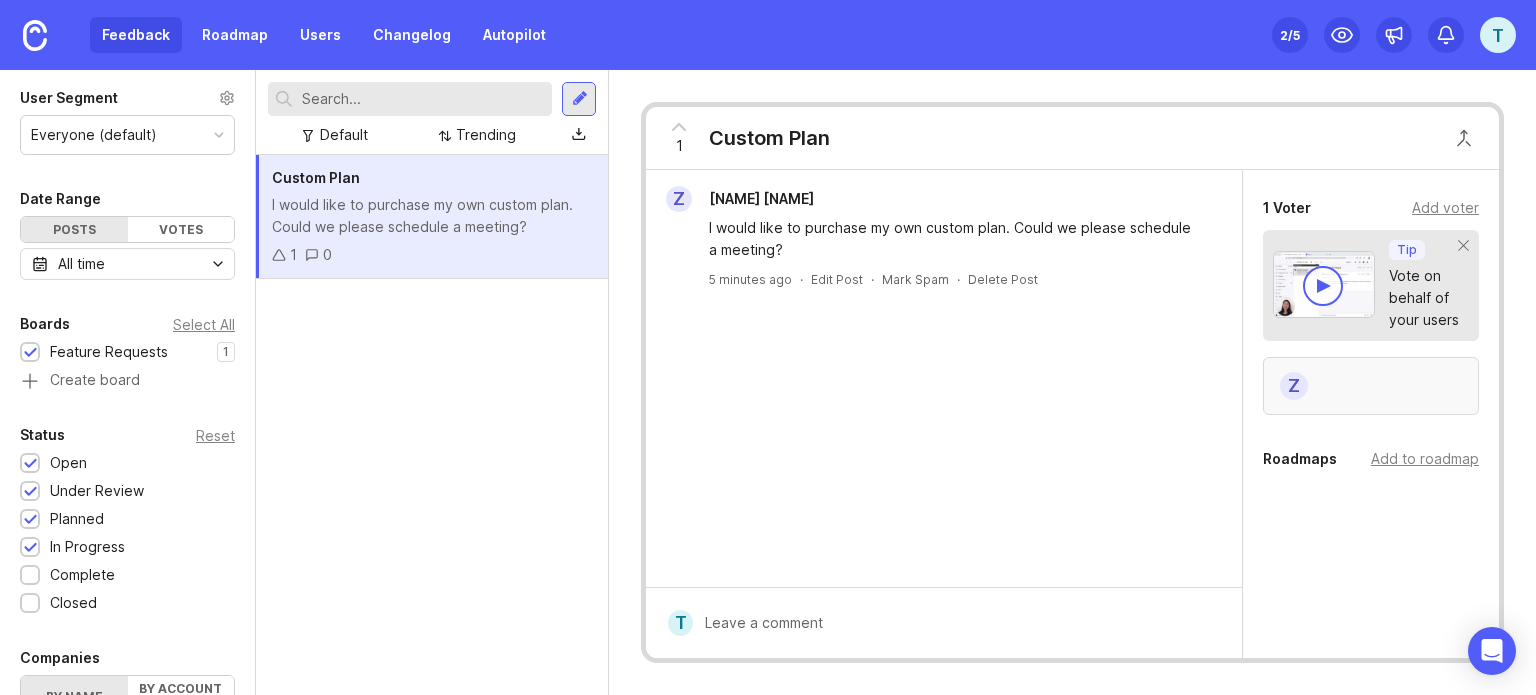 click on "Z" at bounding box center (1371, 386) 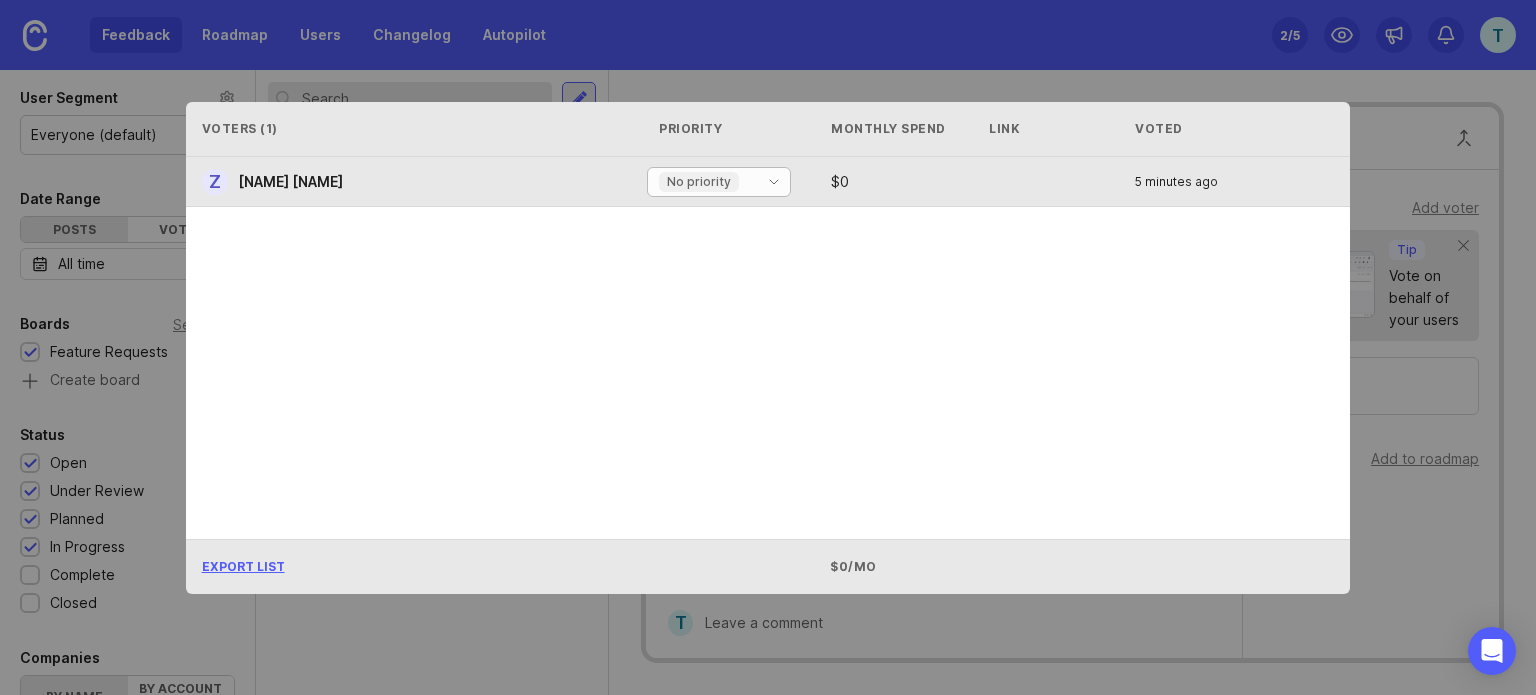 click at bounding box center (774, 182) 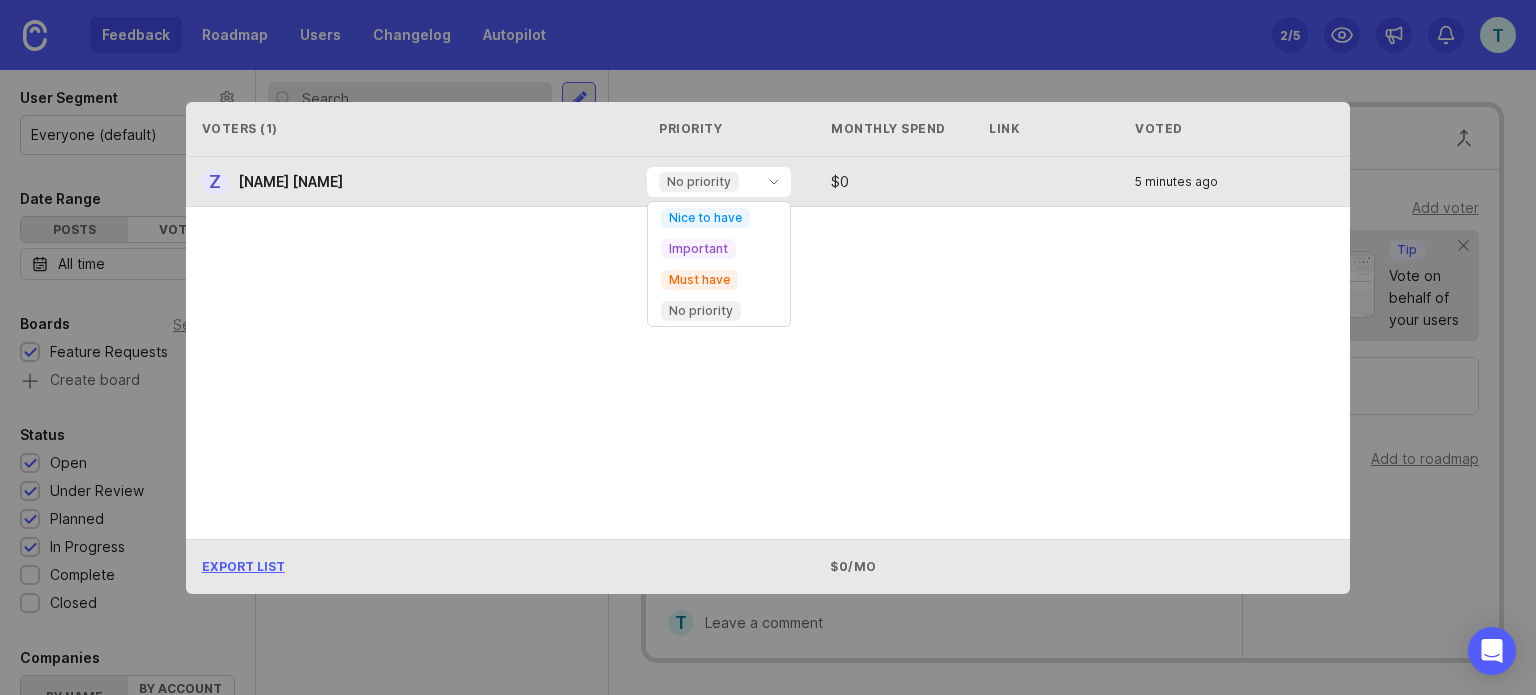 click on "Z Zainab Butt" at bounding box center (421, 182) 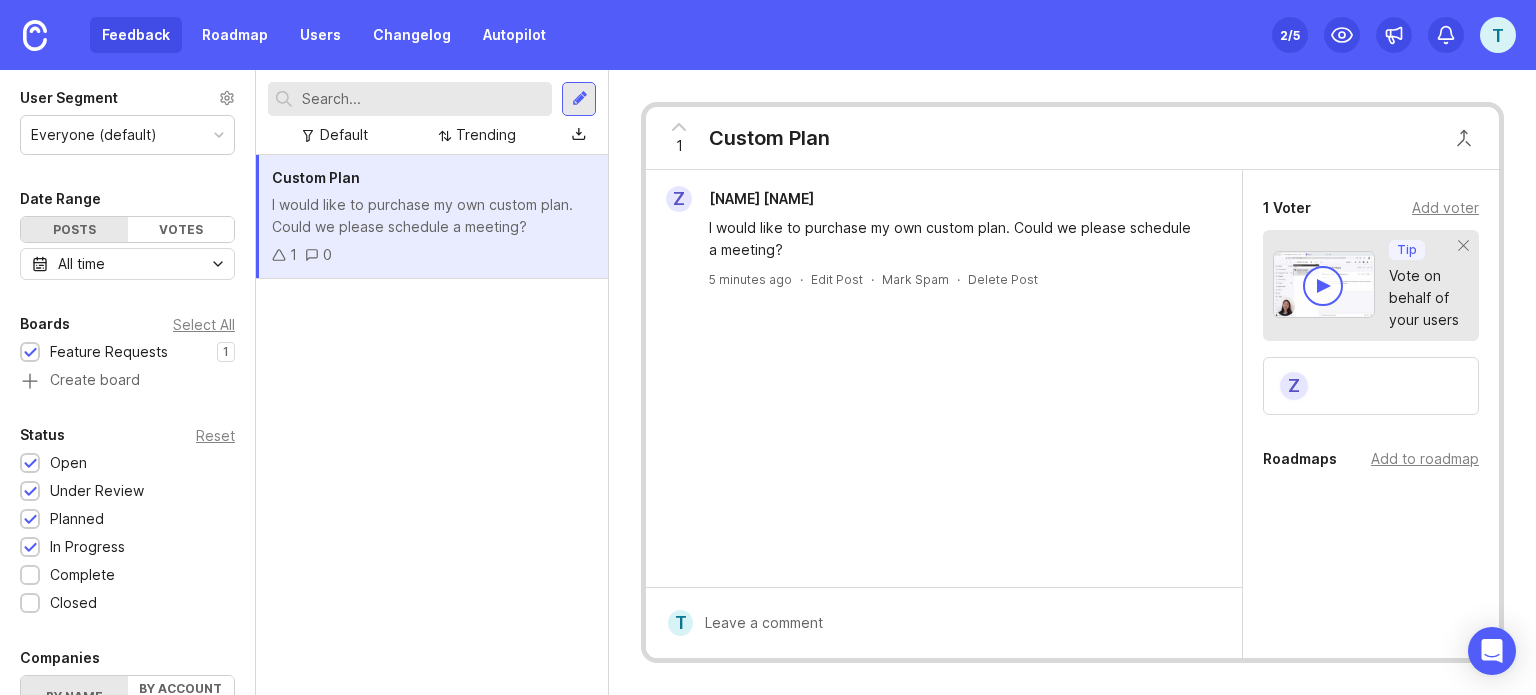 click on "I would like to purchase my own custom plan. Could we please schedule a meeting?" at bounding box center [432, 216] 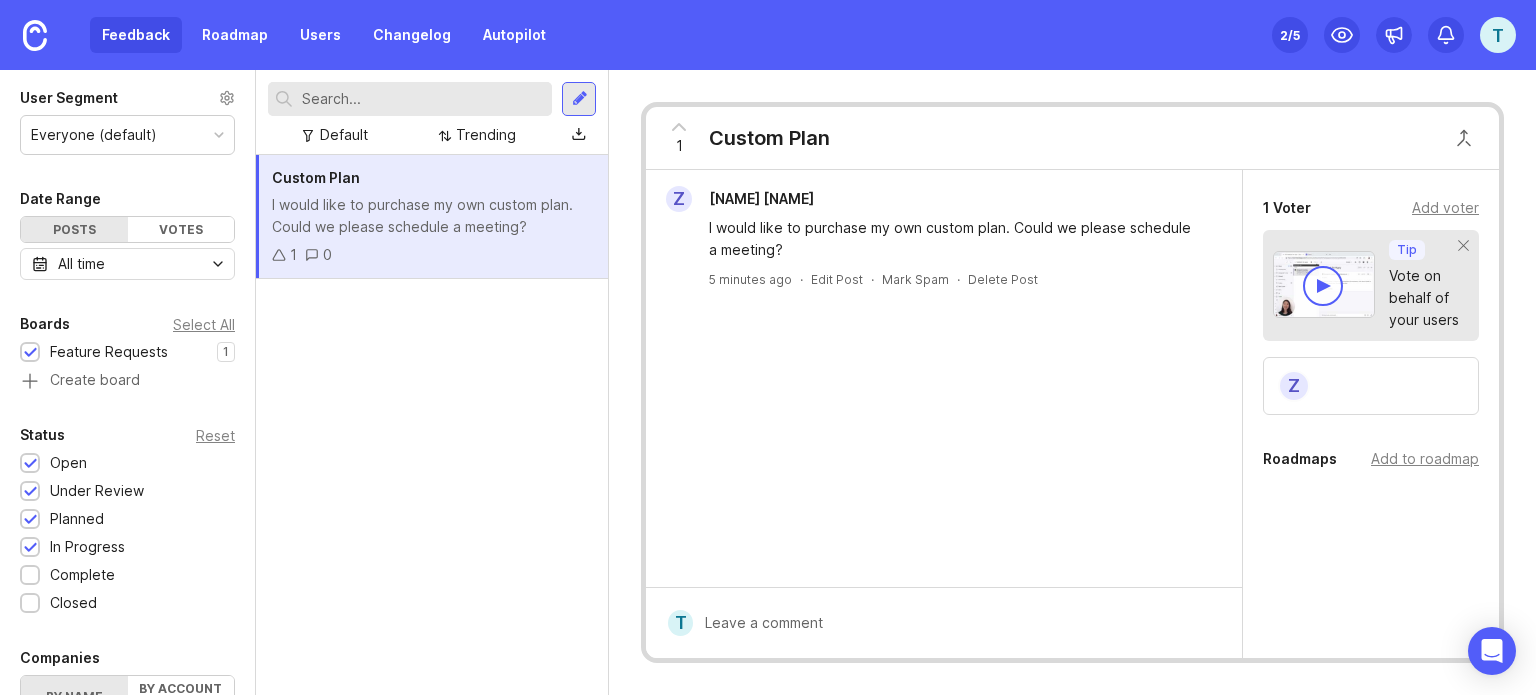 click at bounding box center [312, 255] 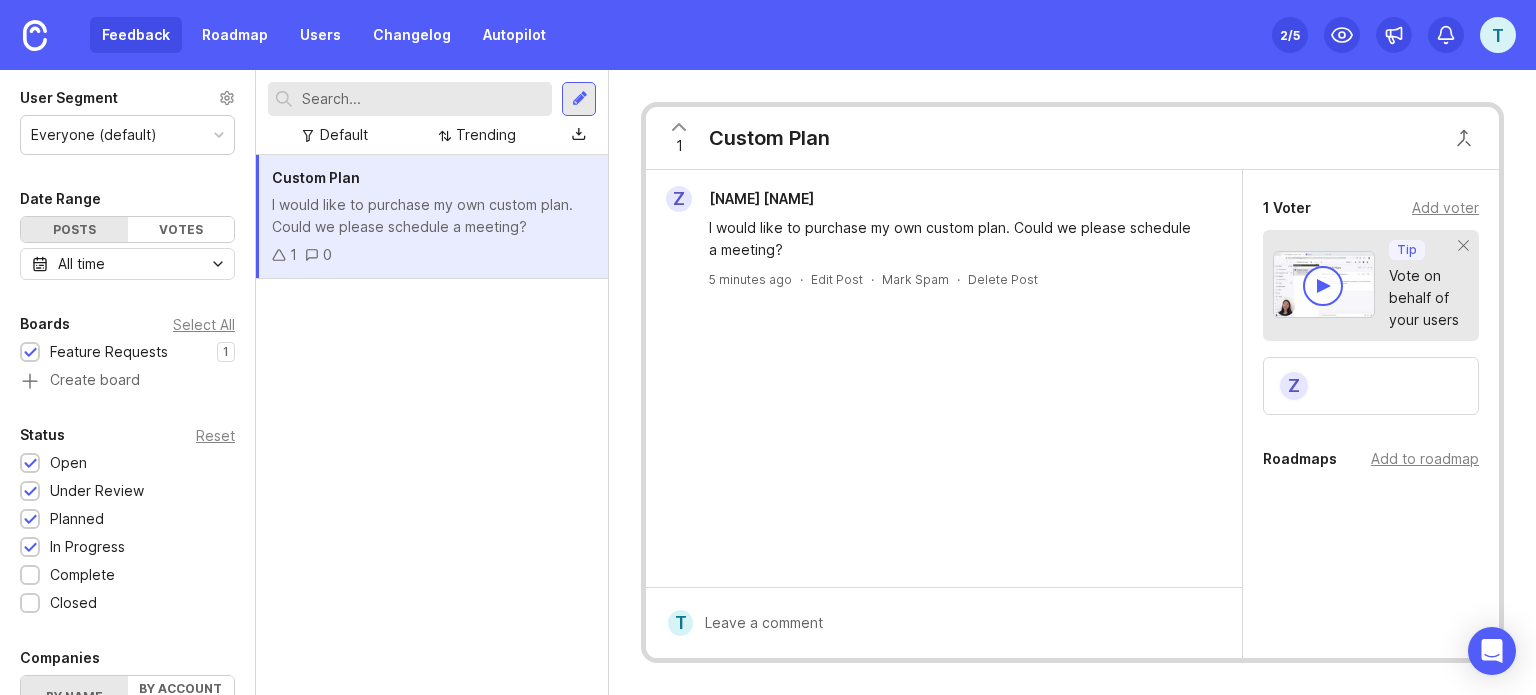 click at bounding box center (679, 127) 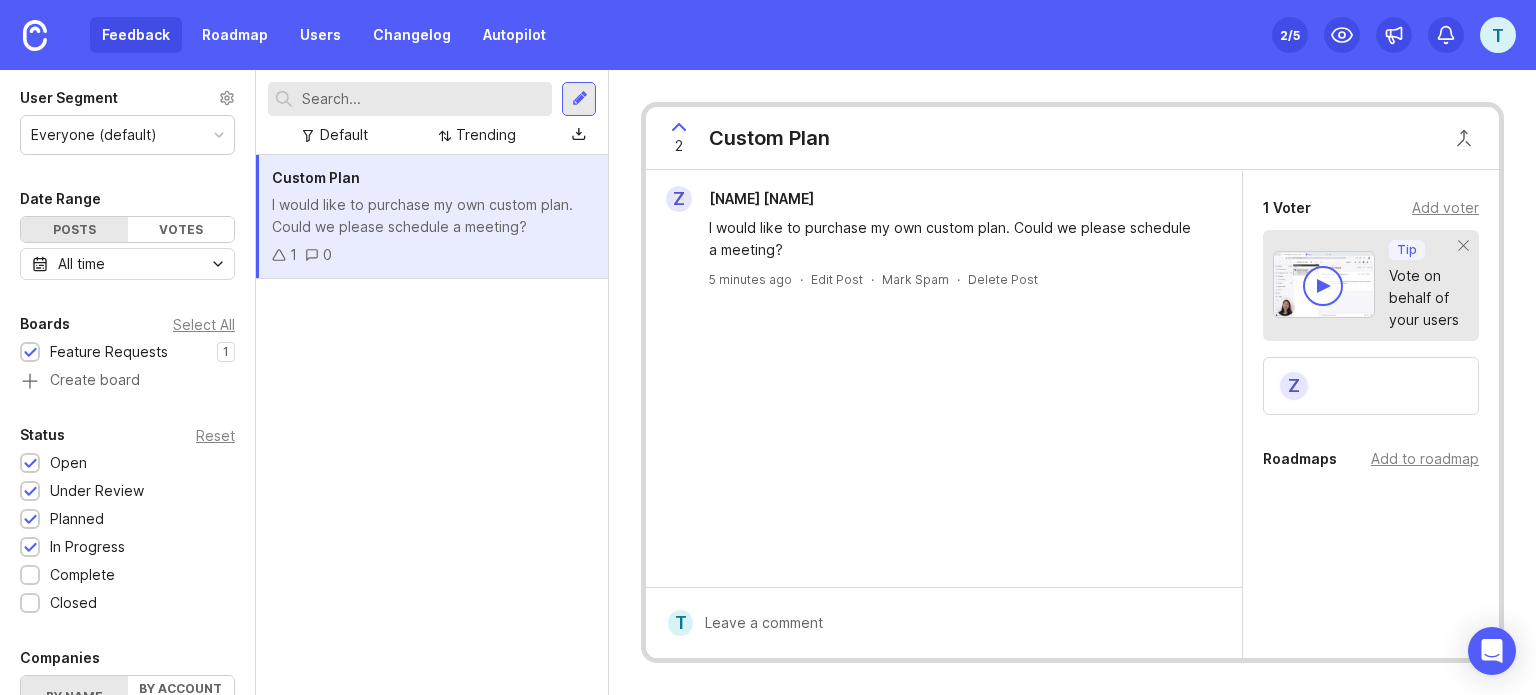 click at bounding box center (679, 127) 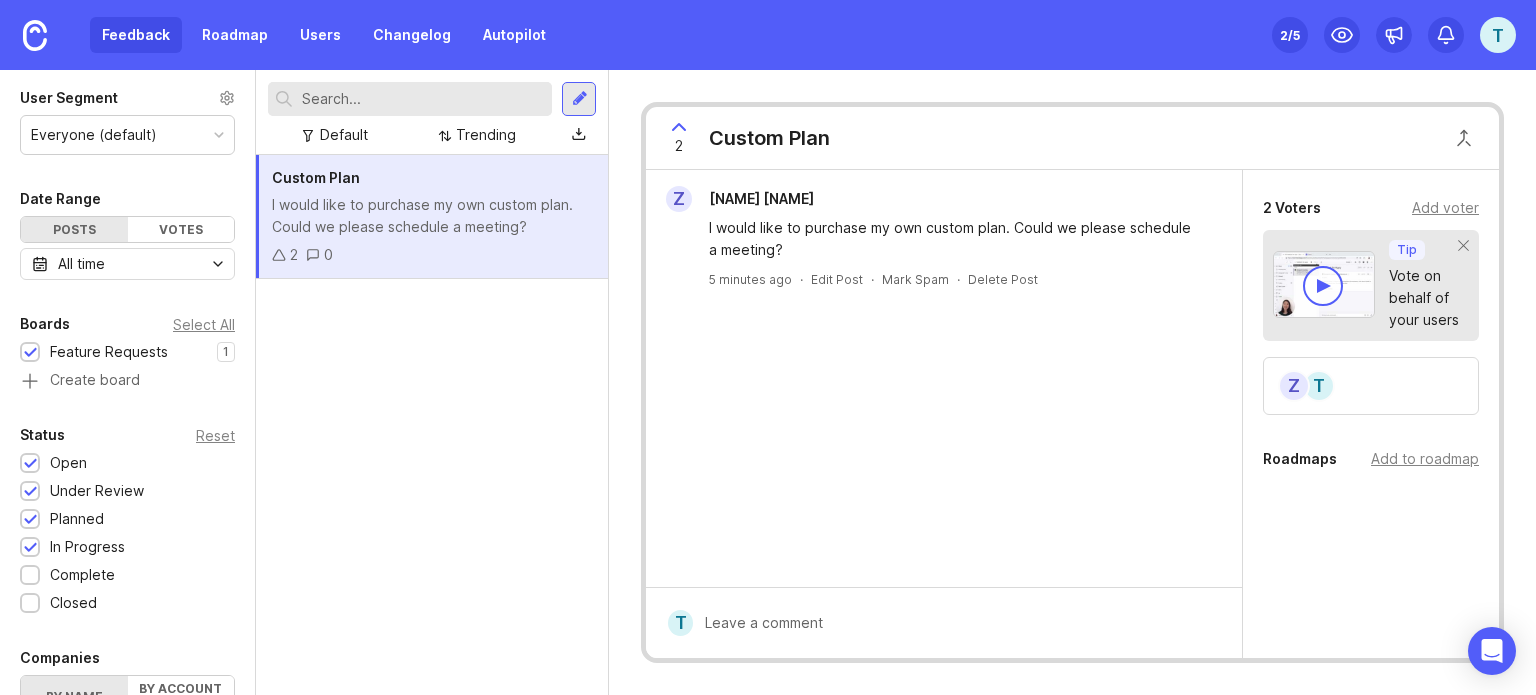 click at bounding box center (679, 127) 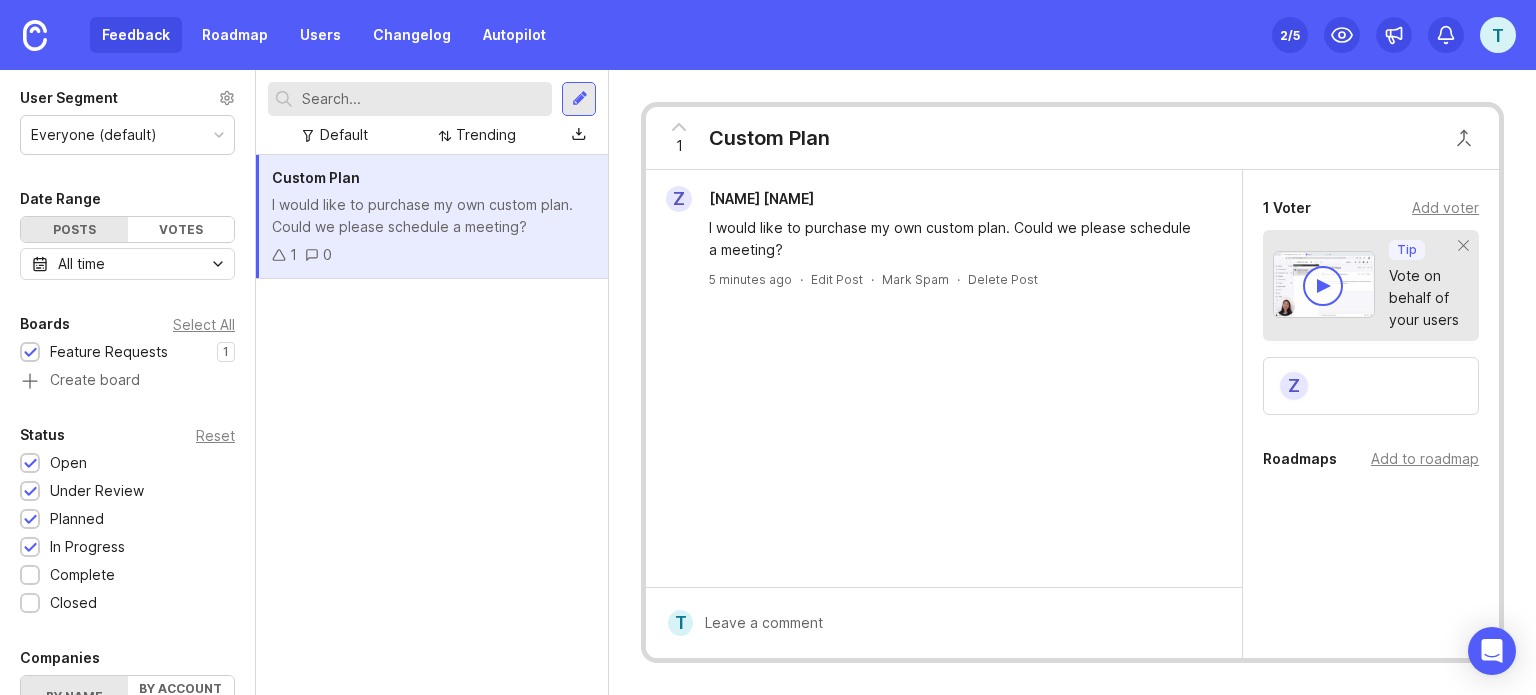 scroll, scrollTop: 0, scrollLeft: 0, axis: both 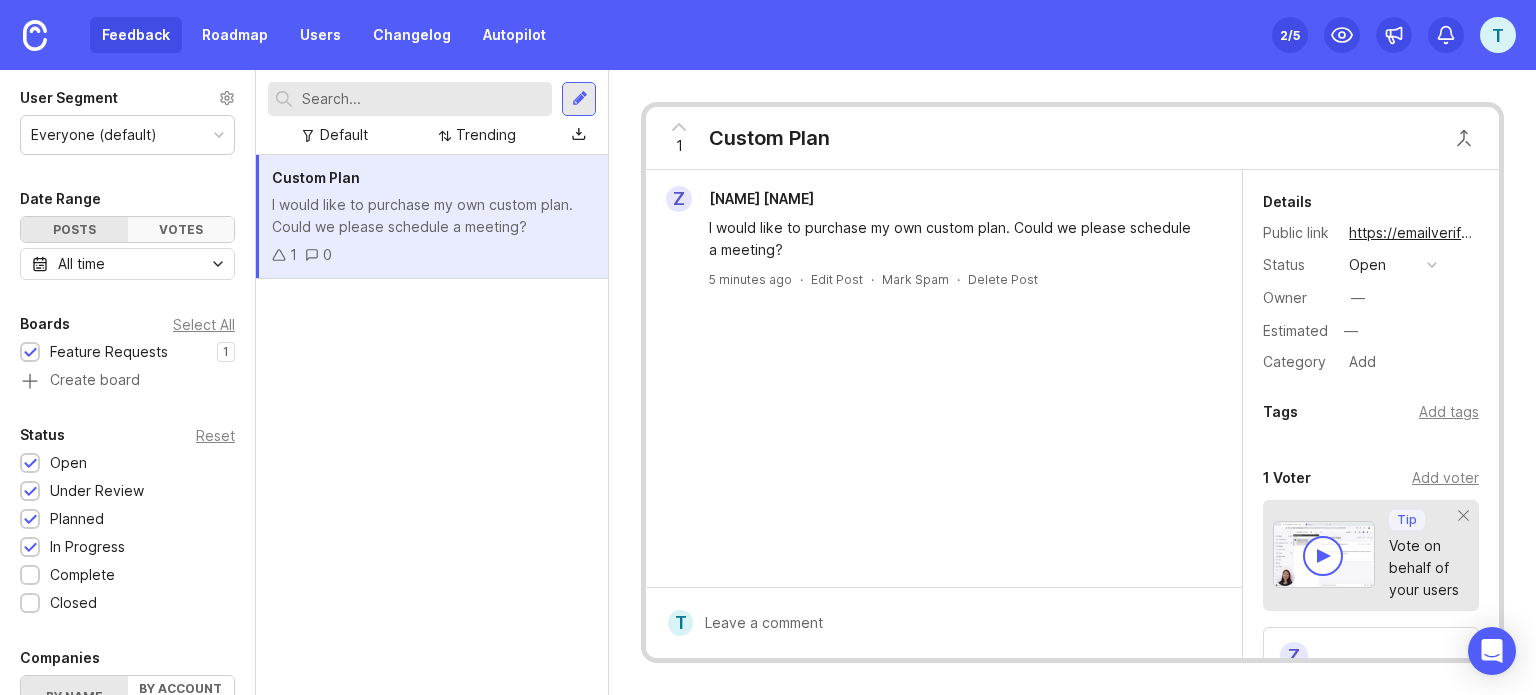 click on "Votes" at bounding box center (181, 229) 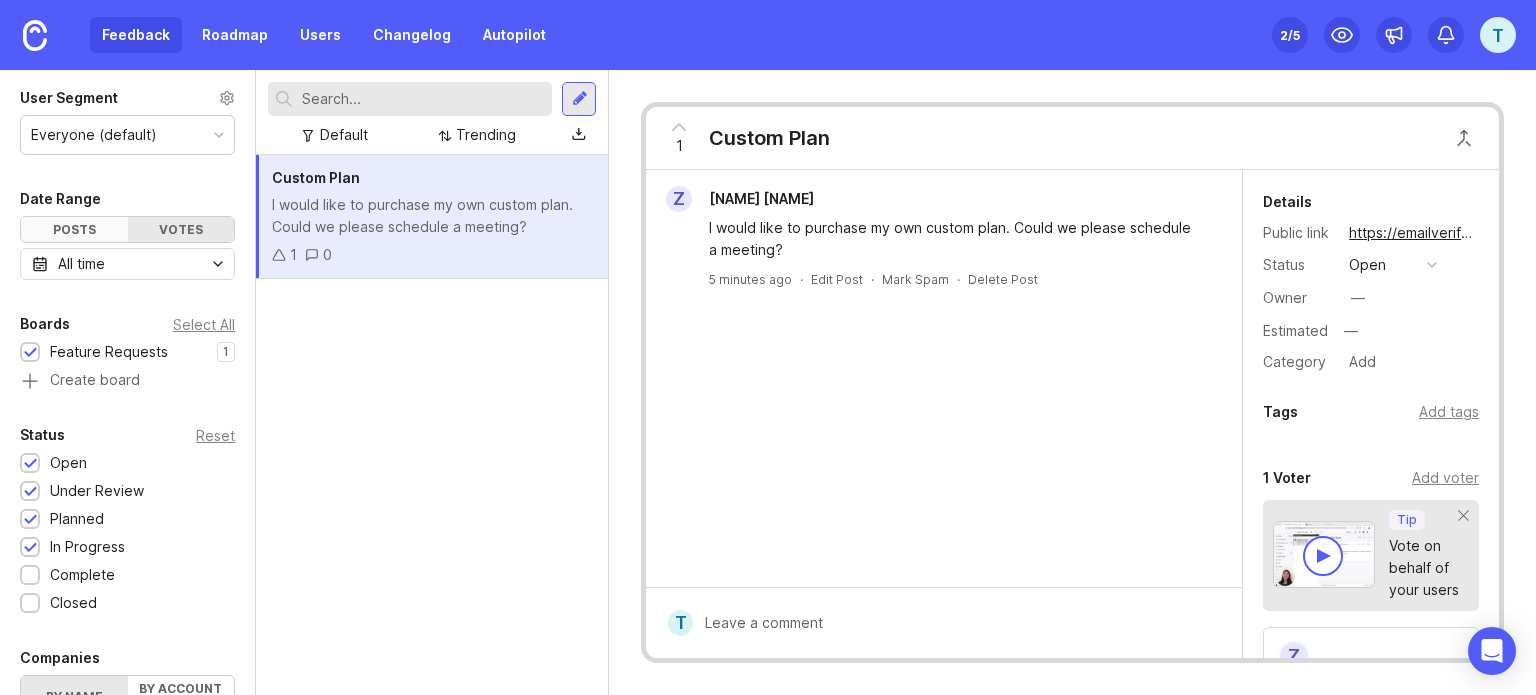 click on "Posts" at bounding box center (74, 229) 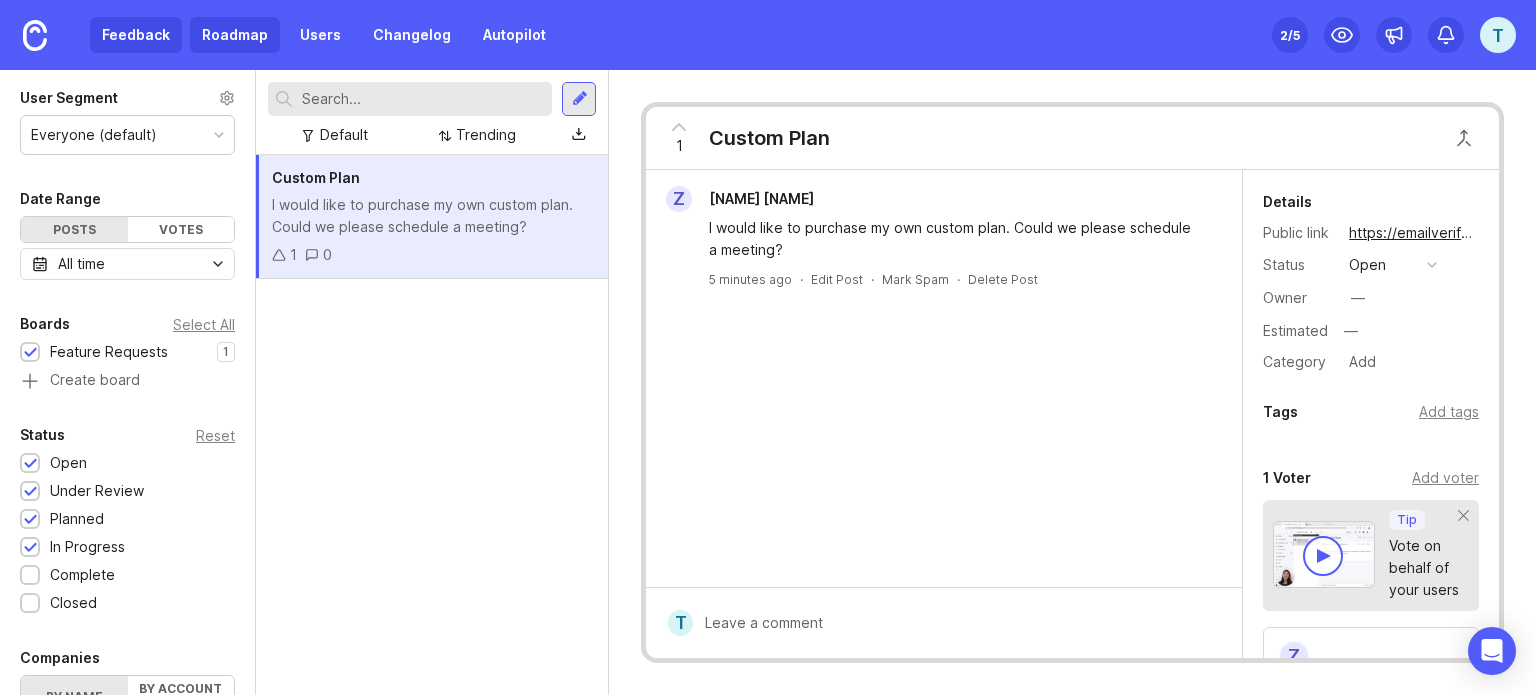 click on "Roadmap" at bounding box center (235, 35) 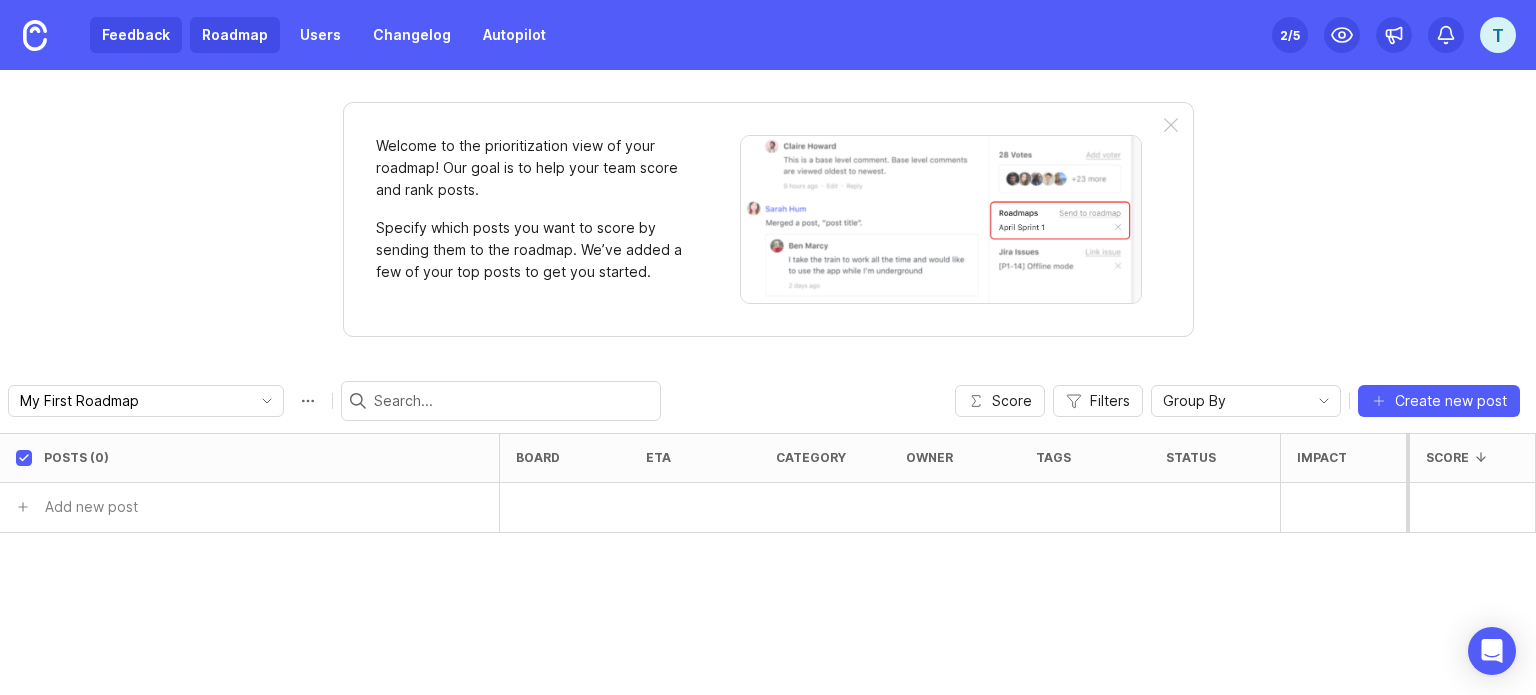 click on "Feedback" at bounding box center (136, 35) 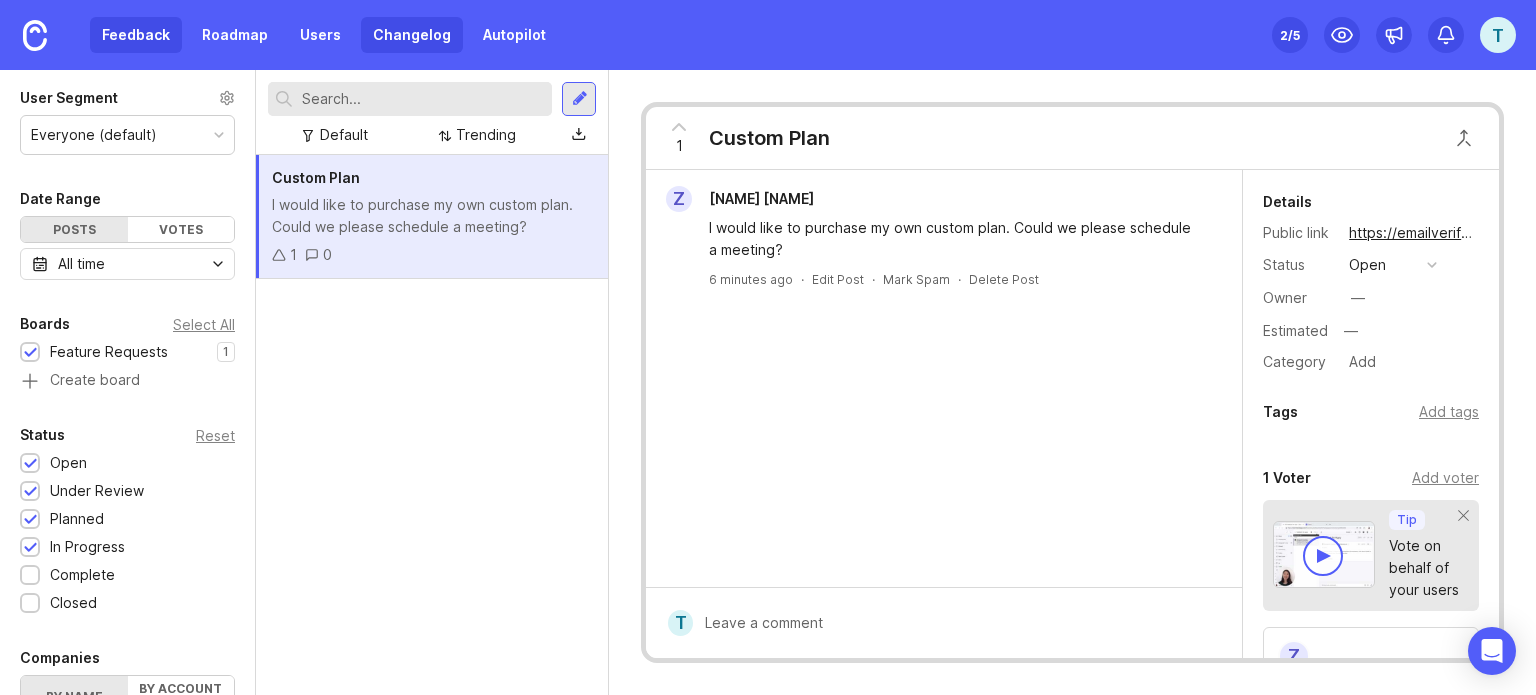click on "Changelog" at bounding box center (412, 35) 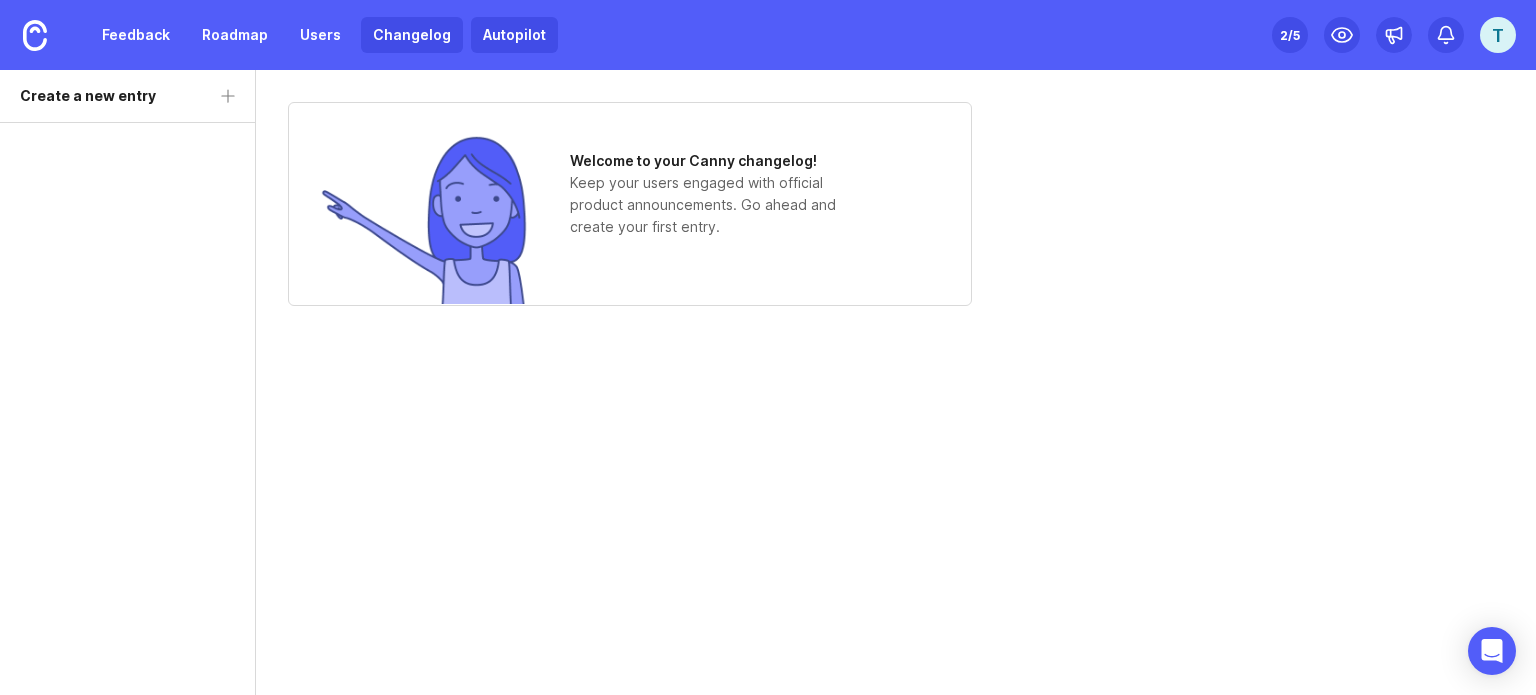 click on "Autopilot" at bounding box center [514, 35] 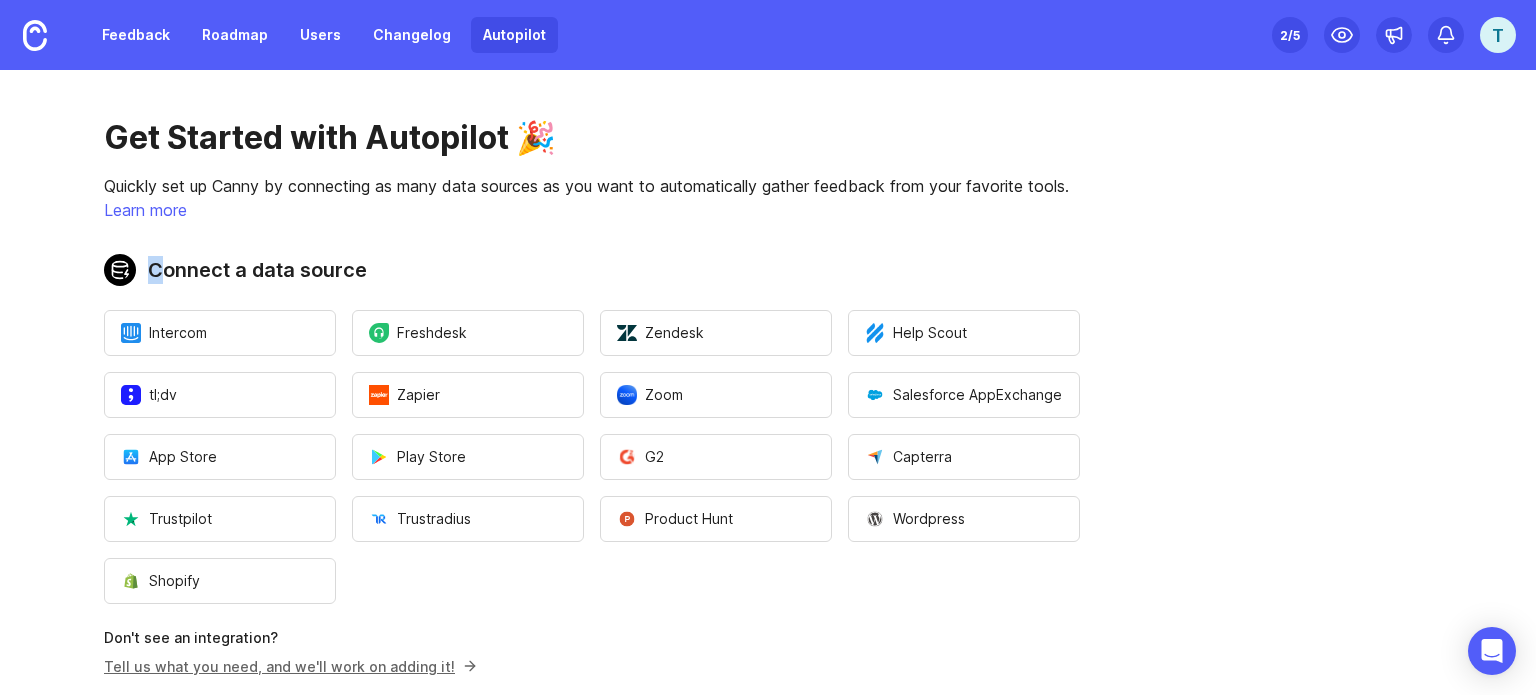 drag, startPoint x: 164, startPoint y: 271, endPoint x: 383, endPoint y: 274, distance: 219.02055 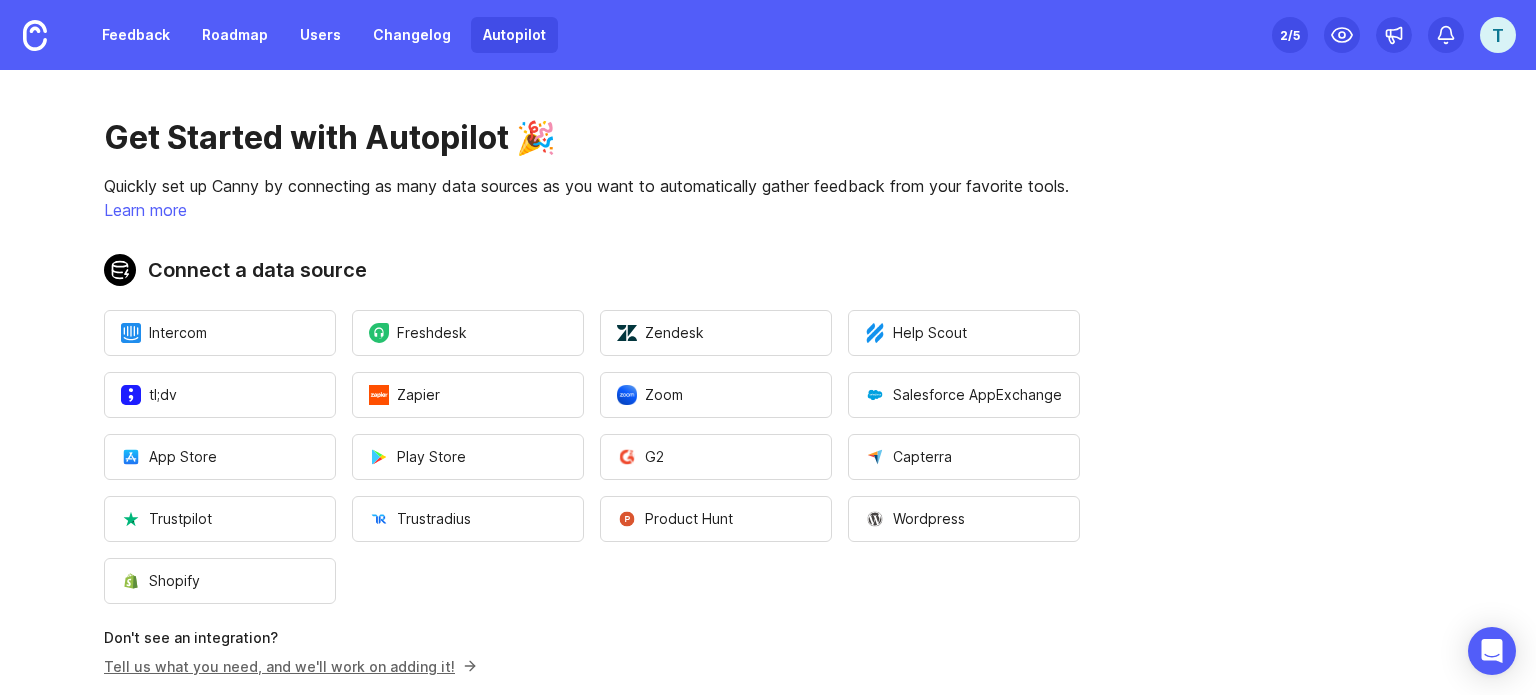 click on "Connect a data source" at bounding box center [592, 270] 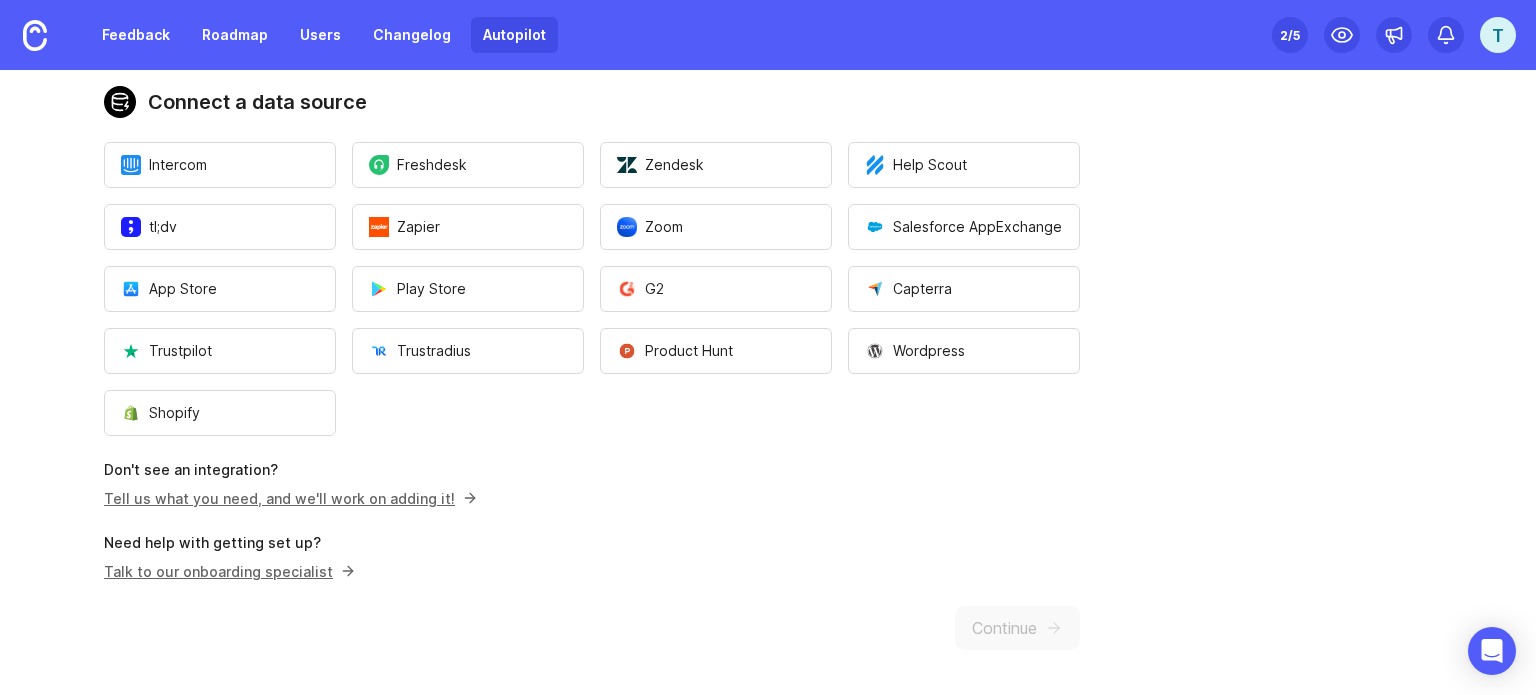 scroll, scrollTop: 0, scrollLeft: 0, axis: both 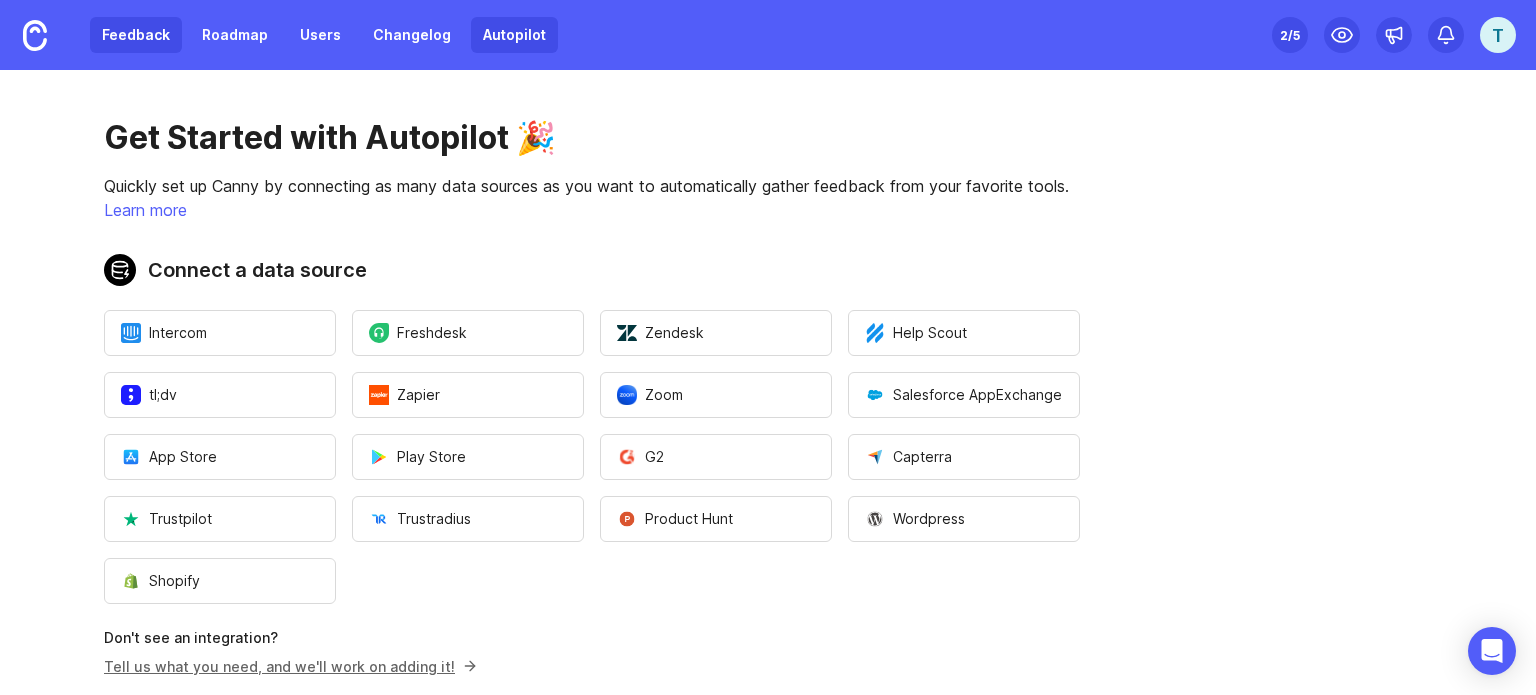 click on "Feedback" at bounding box center [136, 35] 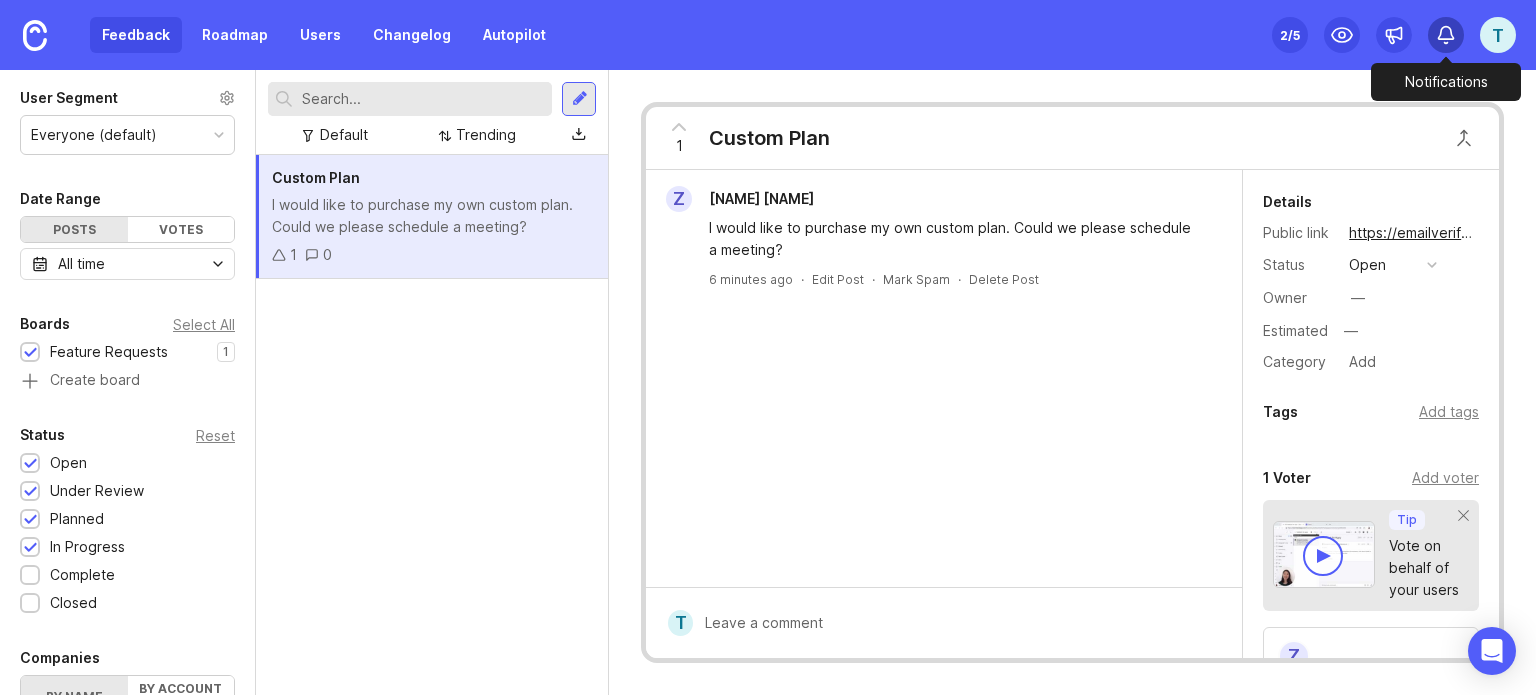 click at bounding box center (1446, 35) 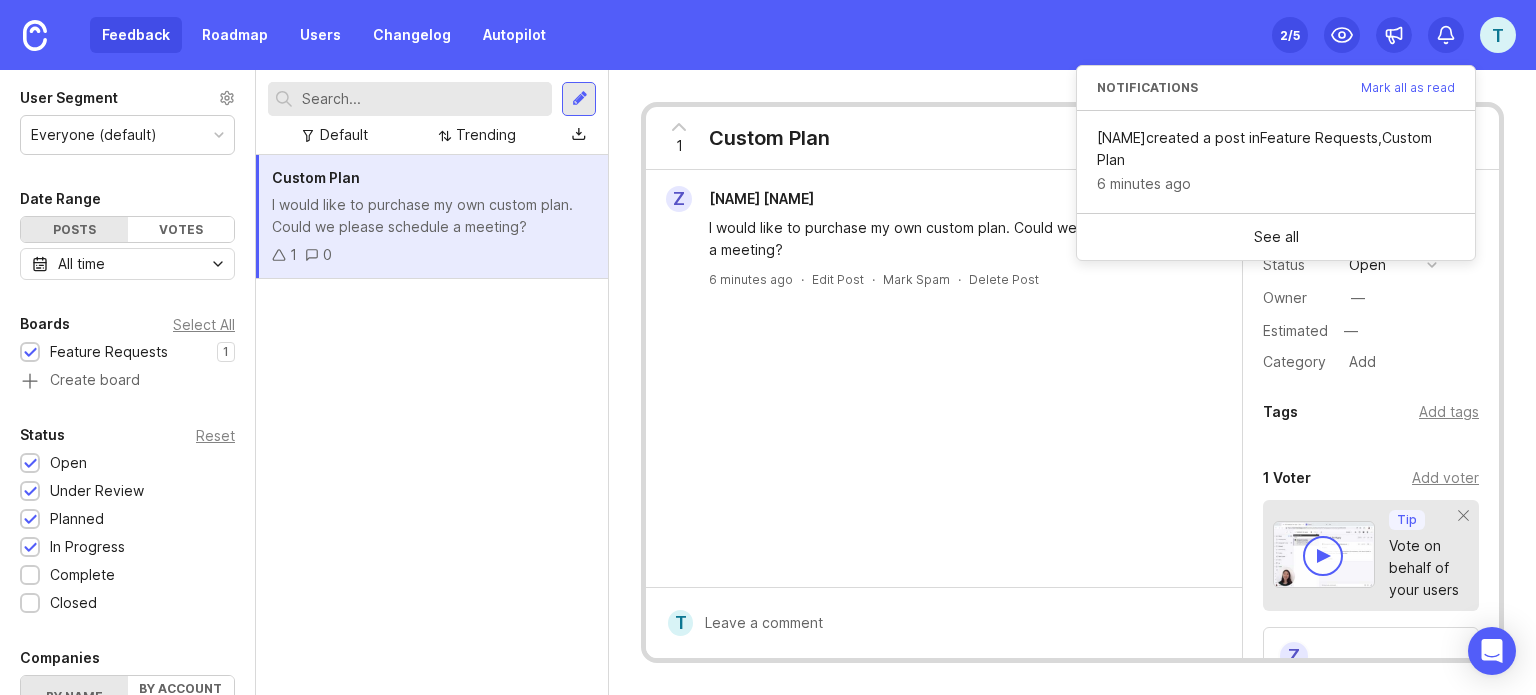 click on "Feedback Roadmap Users Changelog Autopilot   Set up Canny 2 /5 T" at bounding box center [768, 35] 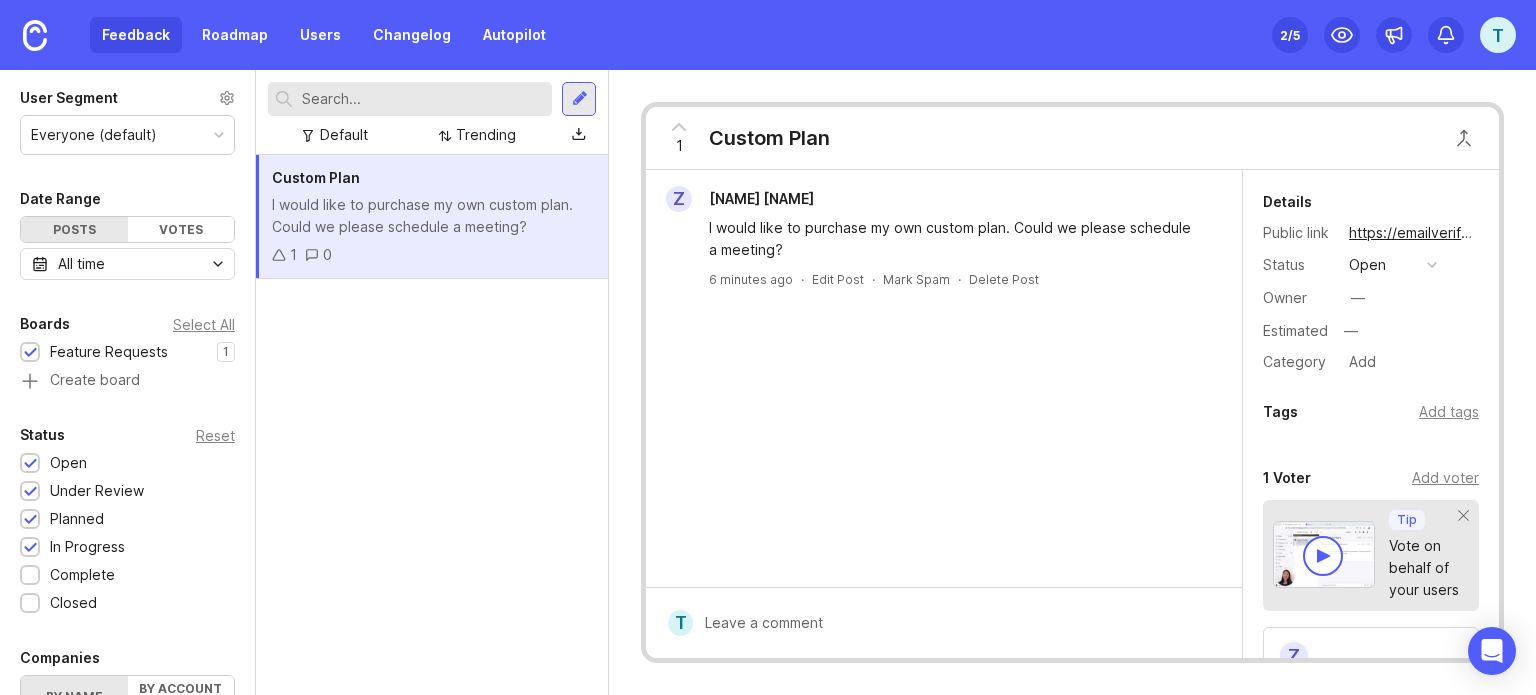 click on "Set up Canny 2 /5 T" at bounding box center [1394, 35] 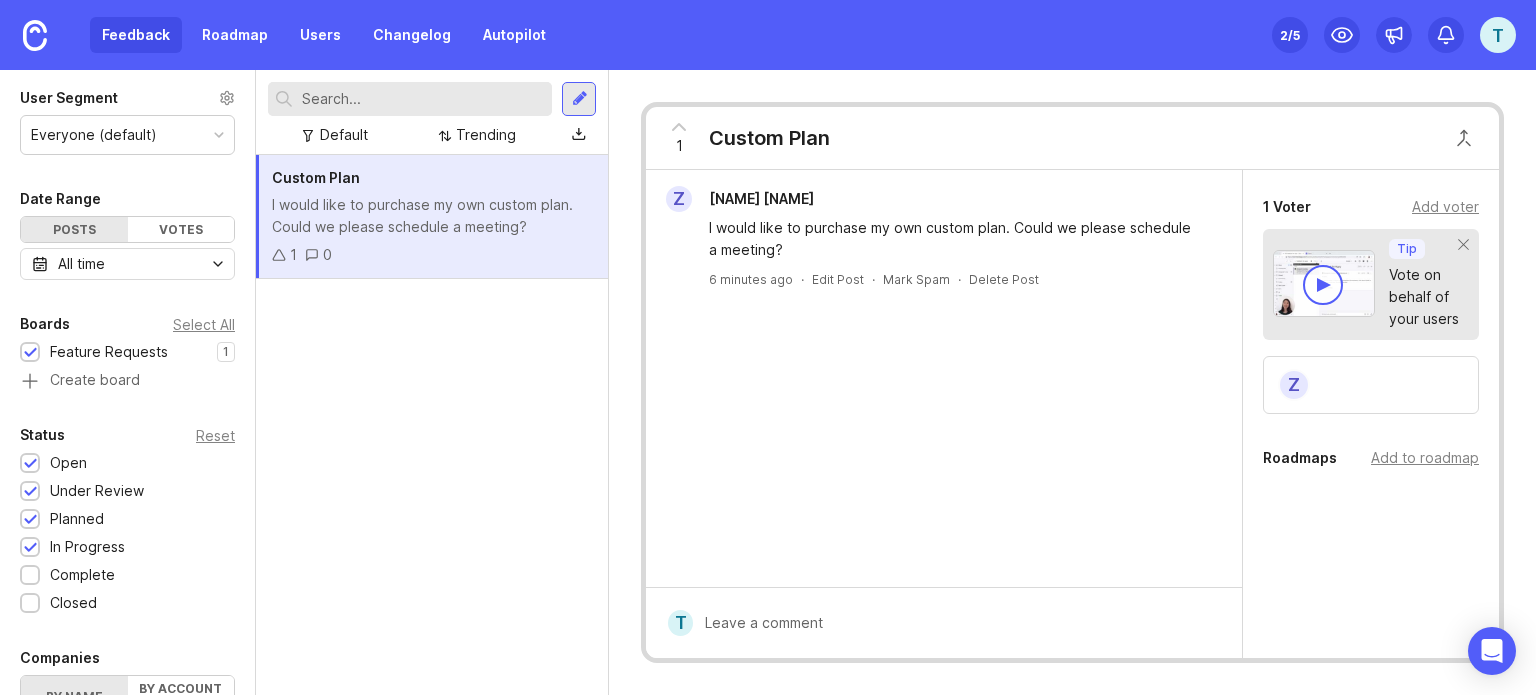 scroll, scrollTop: 0, scrollLeft: 0, axis: both 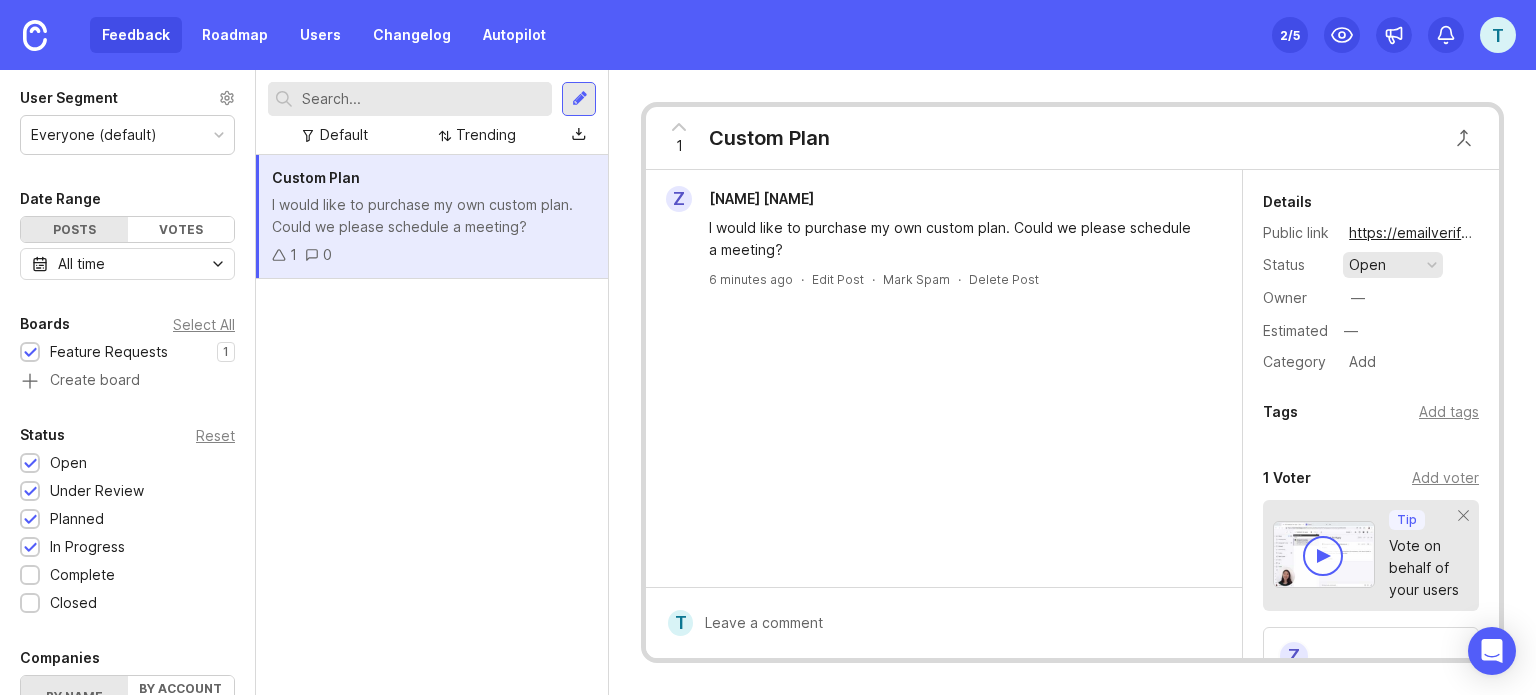click on "open" at bounding box center [1393, 265] 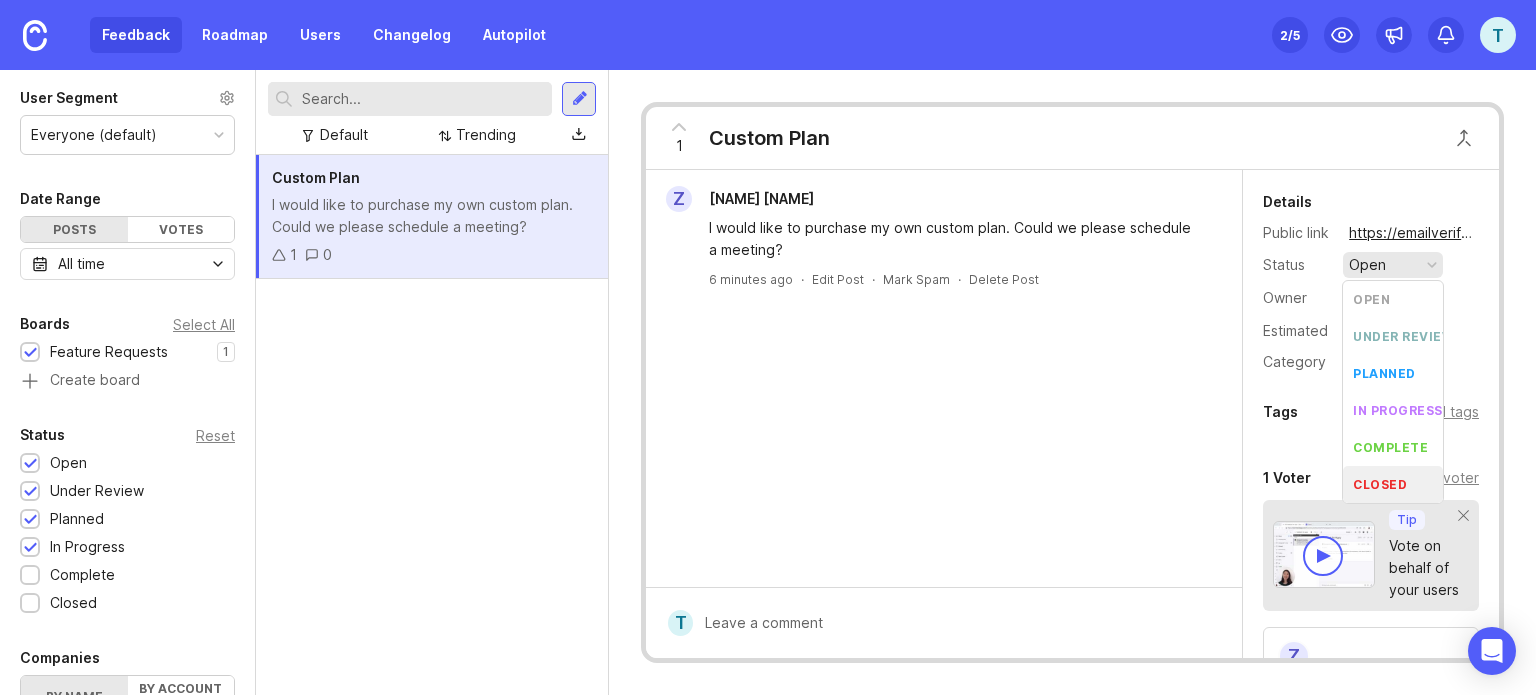 click on "closed" at bounding box center [1380, 484] 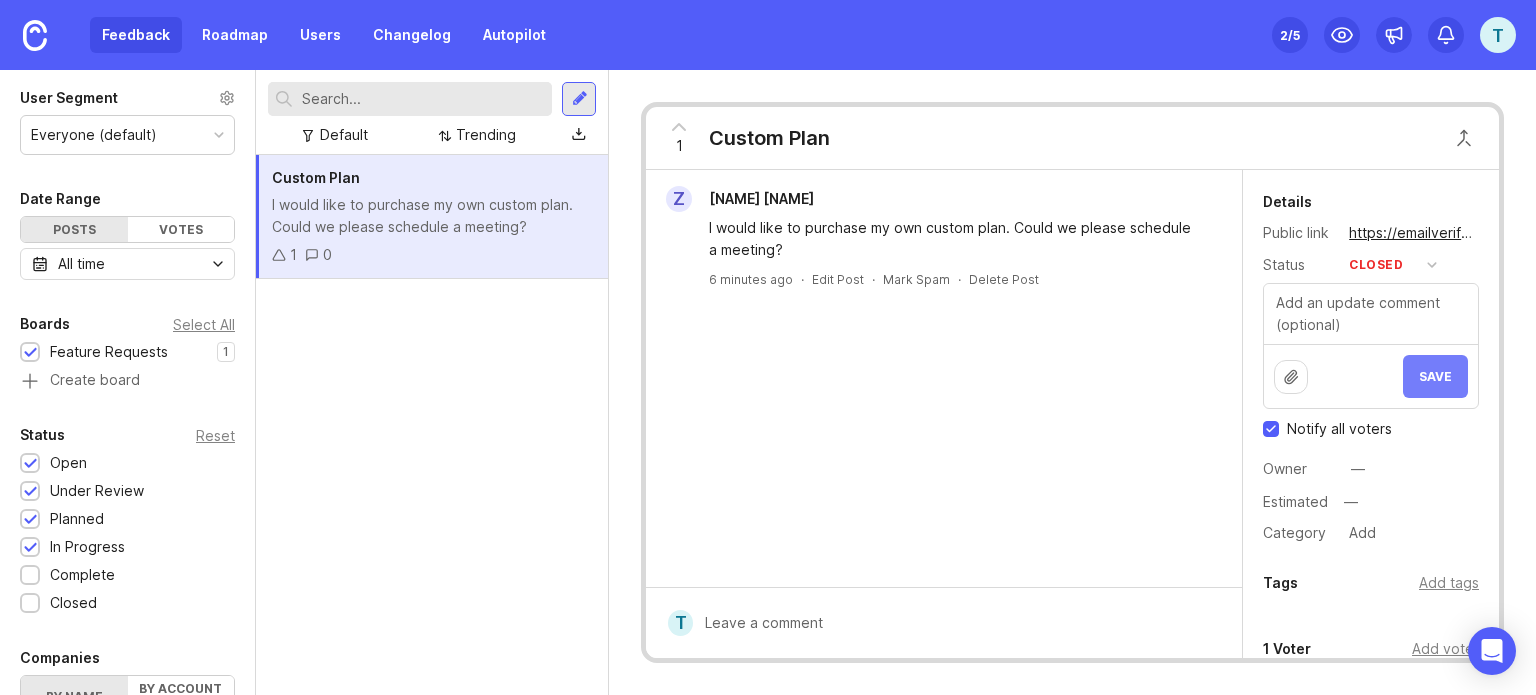 click on "Save" at bounding box center (1435, 376) 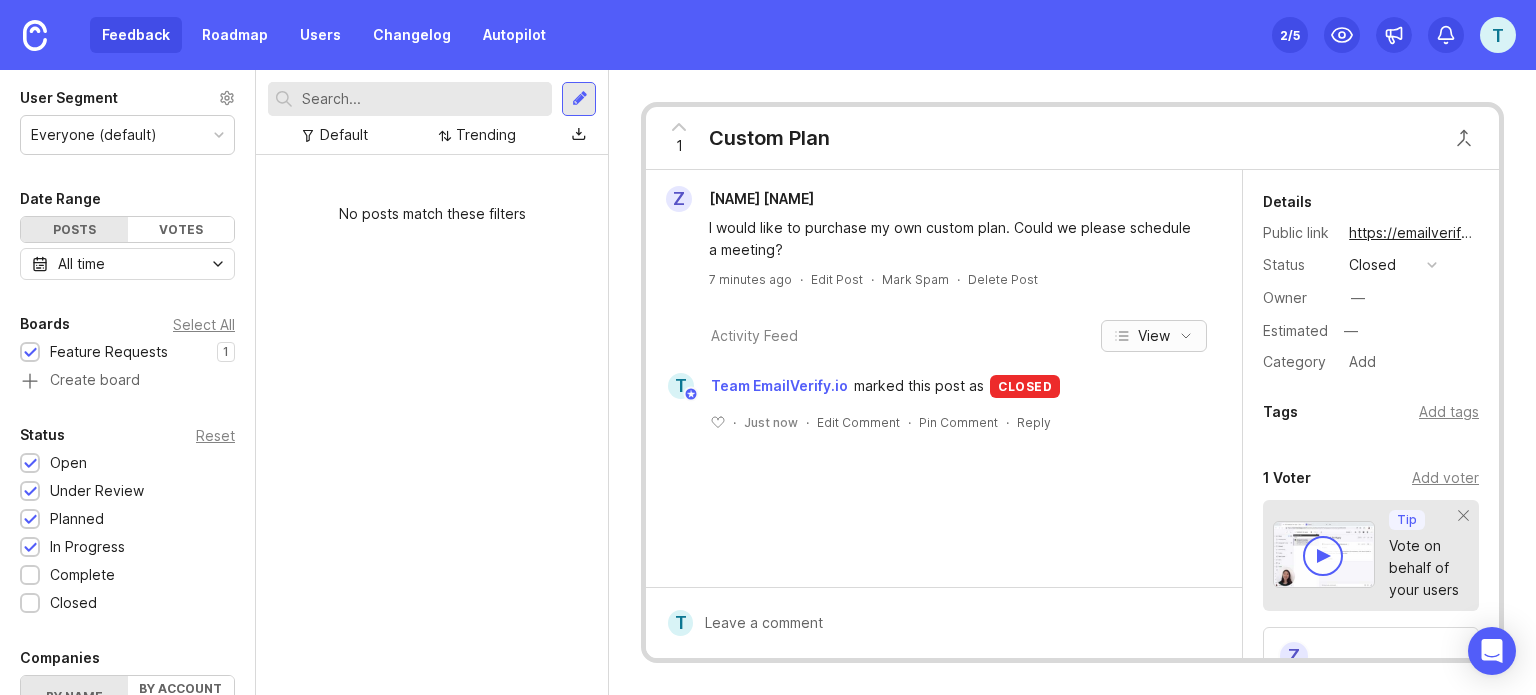 click on "View" at bounding box center [1154, 336] 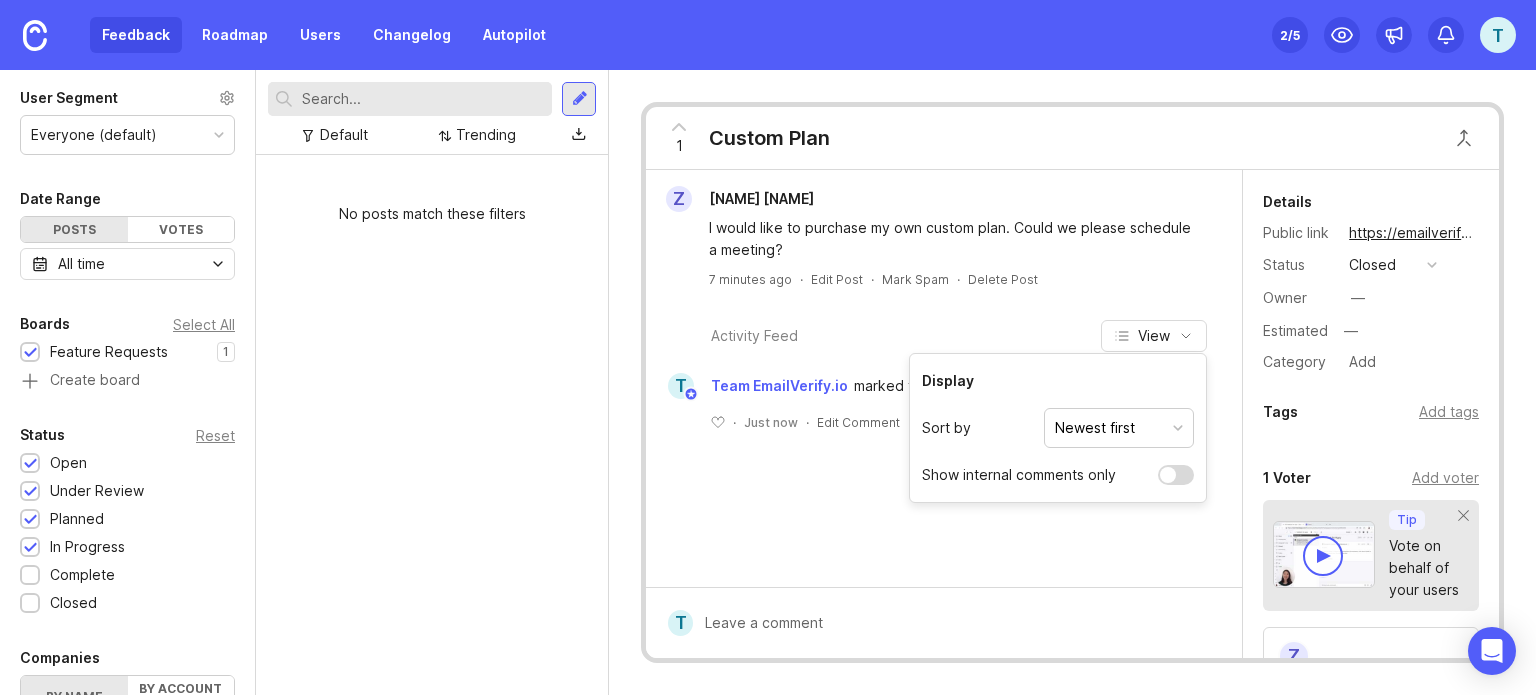click on "Newest first" at bounding box center (1095, 428) 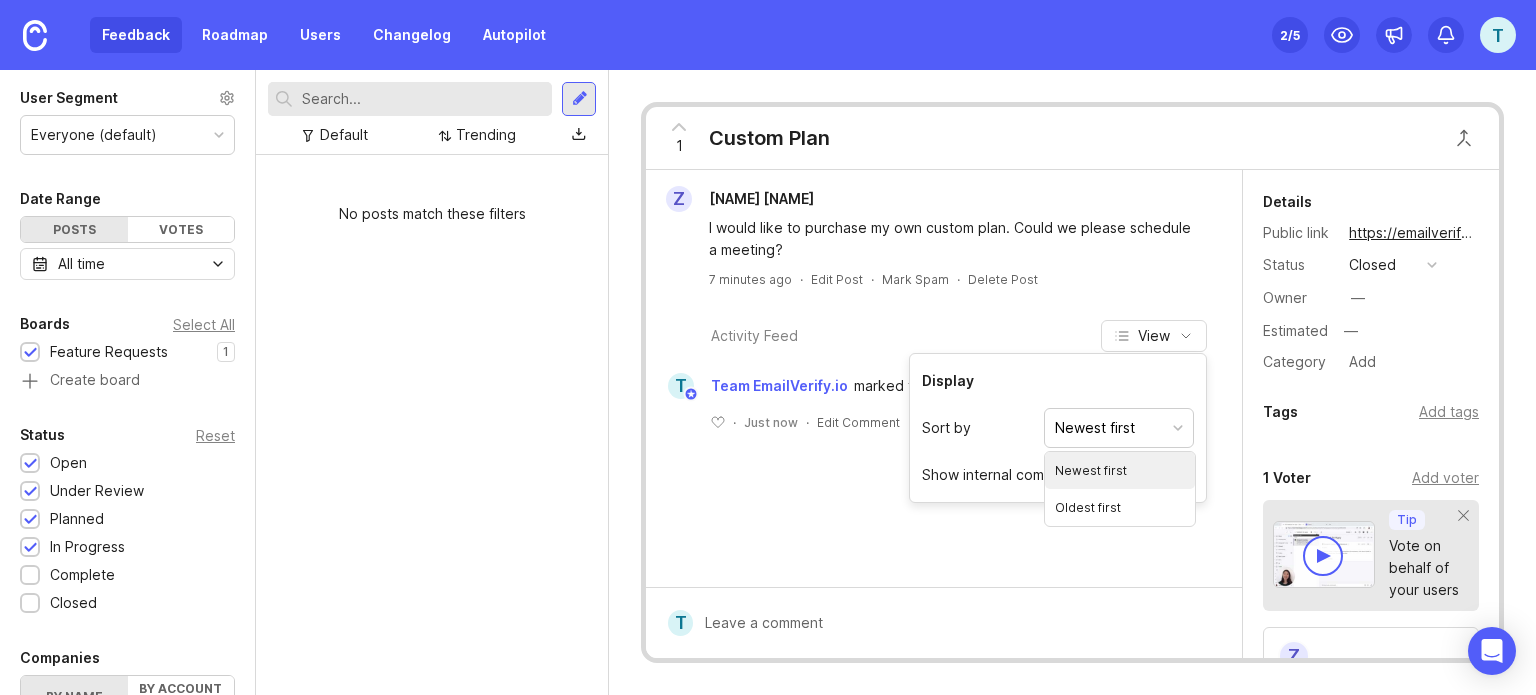 click on "1 Custom Plan Z Zainab Butt I would like to purchase my own custom plan. Could we please schedule a meeting? 7 minutes ago · Edit Post · Mark Spam · Delete Post Activity Feed View T Team EmailVerify.io  marked this post as  closed ﻿ · Just now · Edit Comment · Pin Comment · Reply T Details Public link https://emailverifyio.canny.io/feature-requests/p/custom-plan Status closed Owner — Estimated — Category Add Tags Add tags 1 Voter Add voter Tip Vote on behalf of your users Z Roadmaps Add to roadmap" at bounding box center (1072, 382) 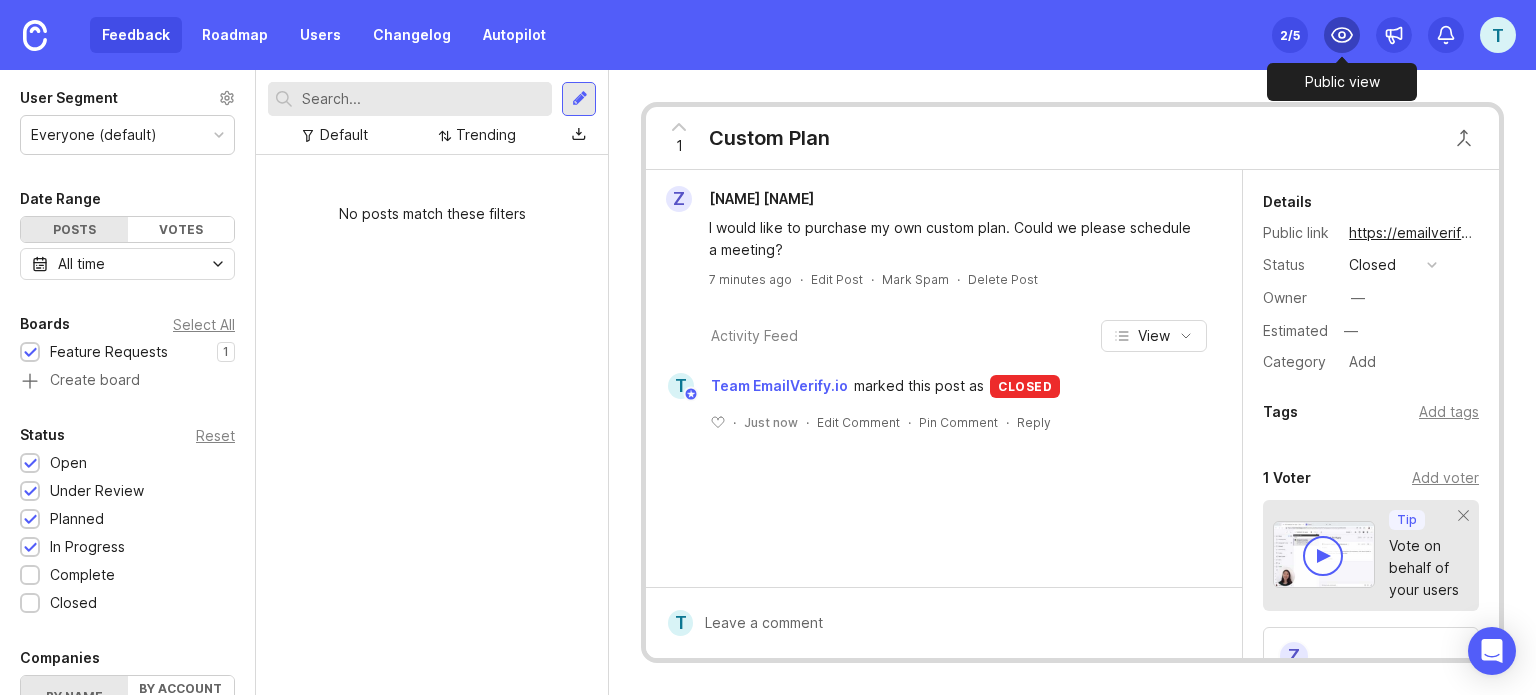click at bounding box center [1342, 35] 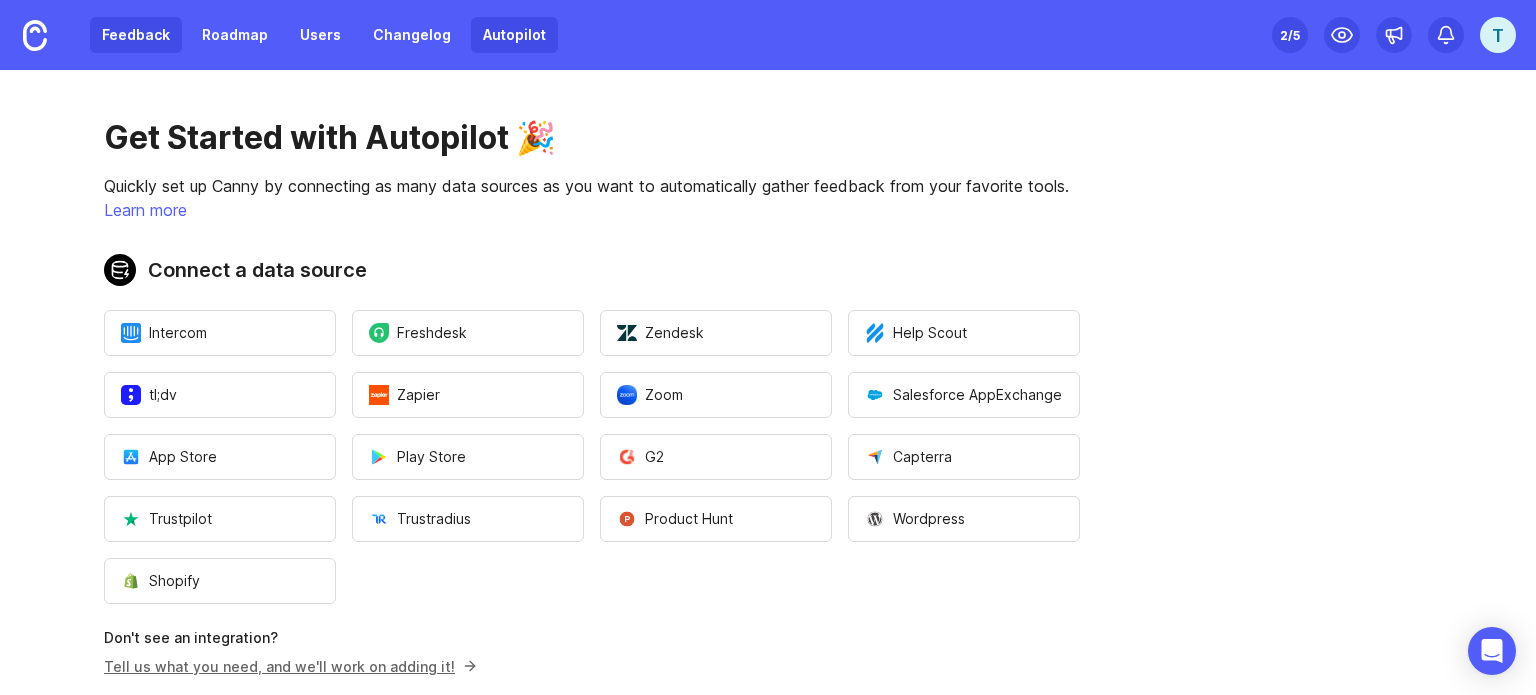 click on "Feedback" at bounding box center (136, 35) 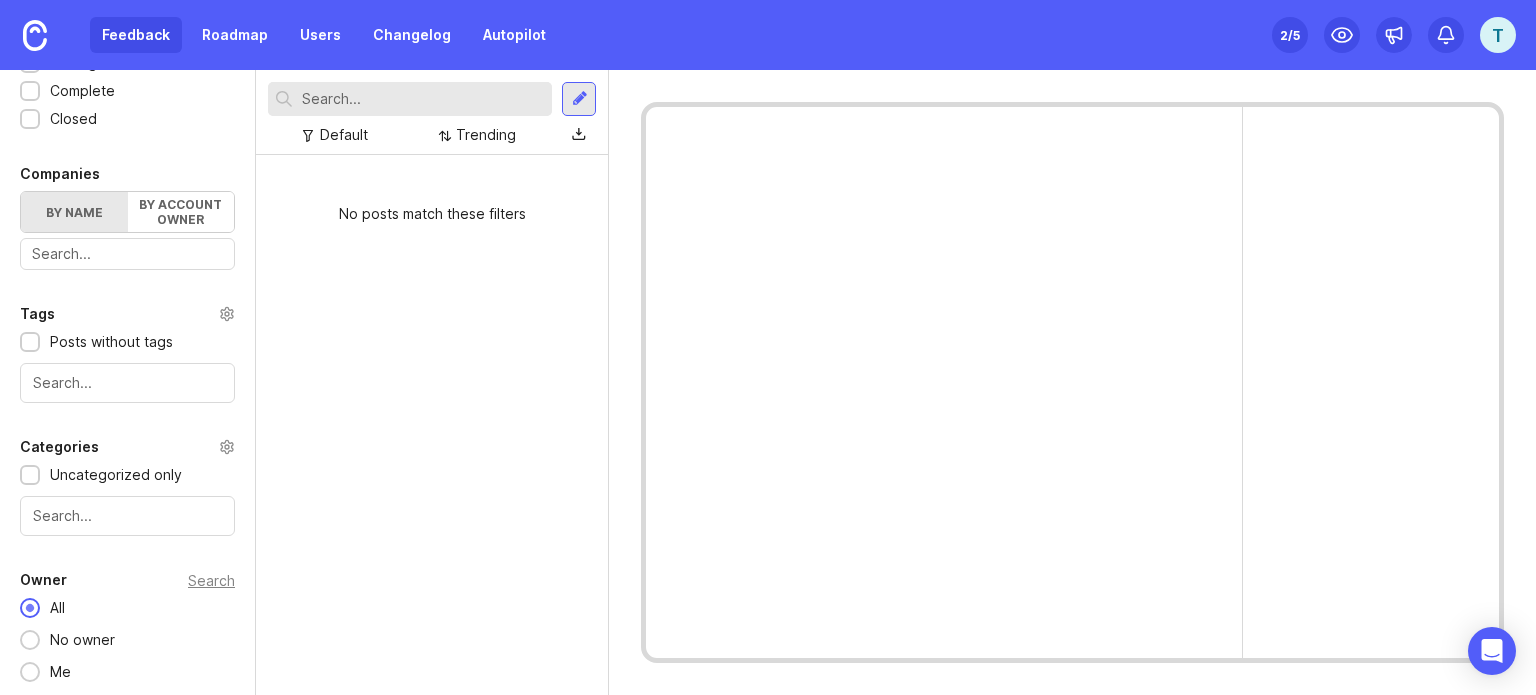 scroll, scrollTop: 0, scrollLeft: 0, axis: both 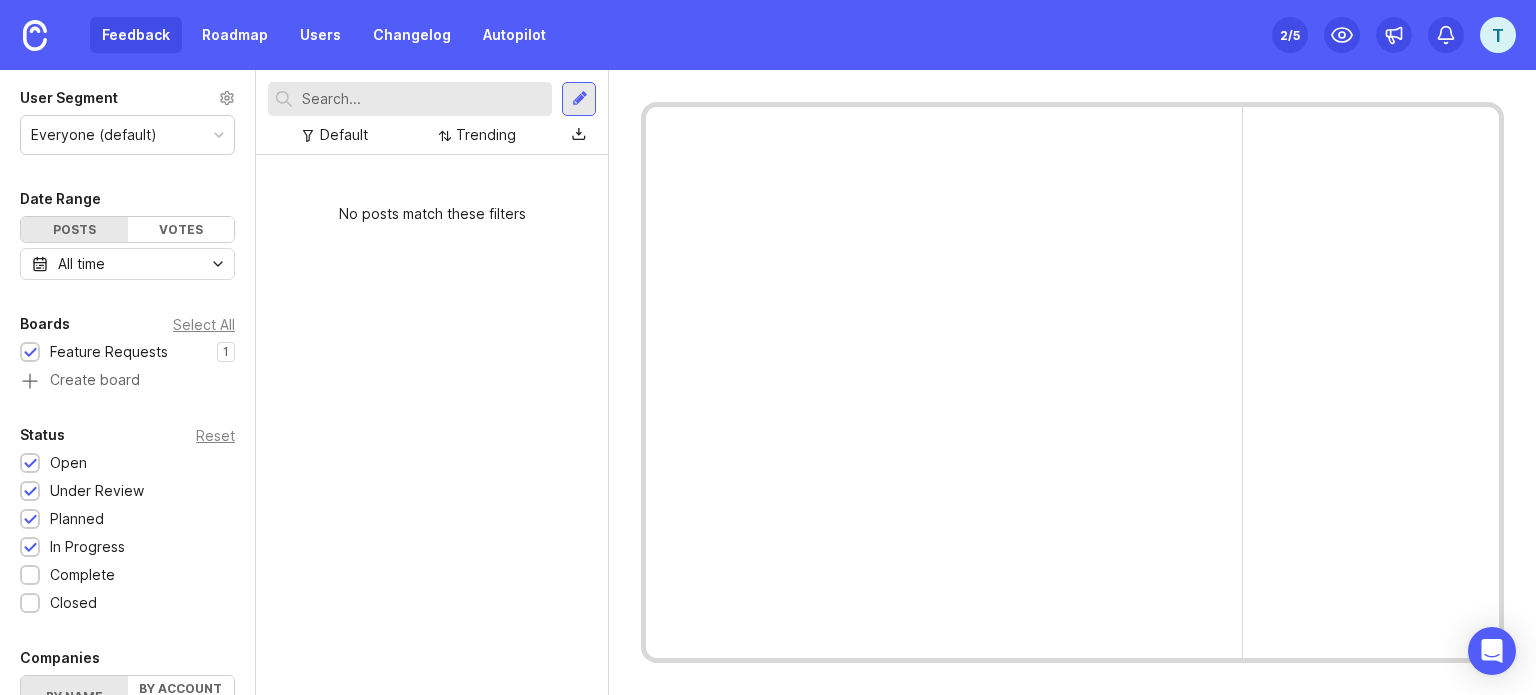 click on "T" at bounding box center [1498, 35] 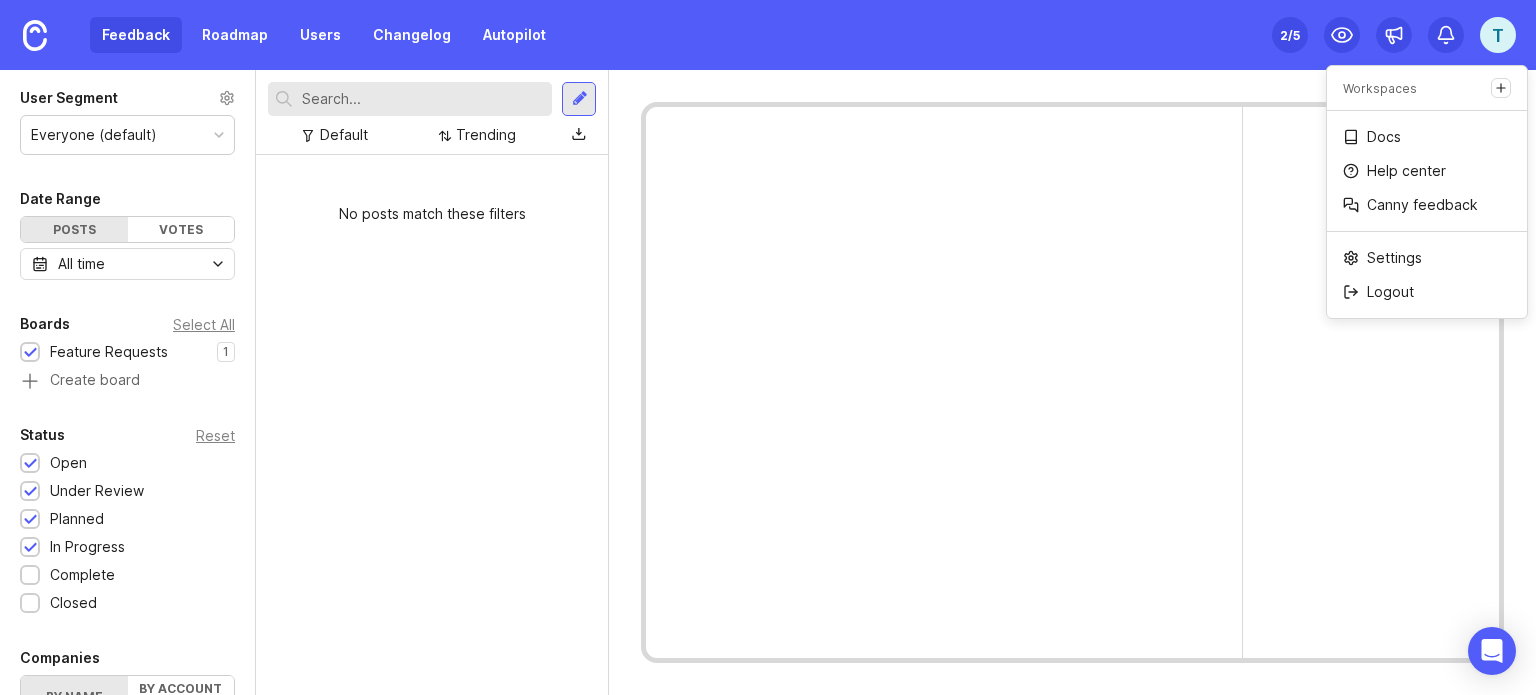 click on "Feedback Roadmap Users Changelog Autopilot   Set up Canny 2 /5 T" at bounding box center (768, 35) 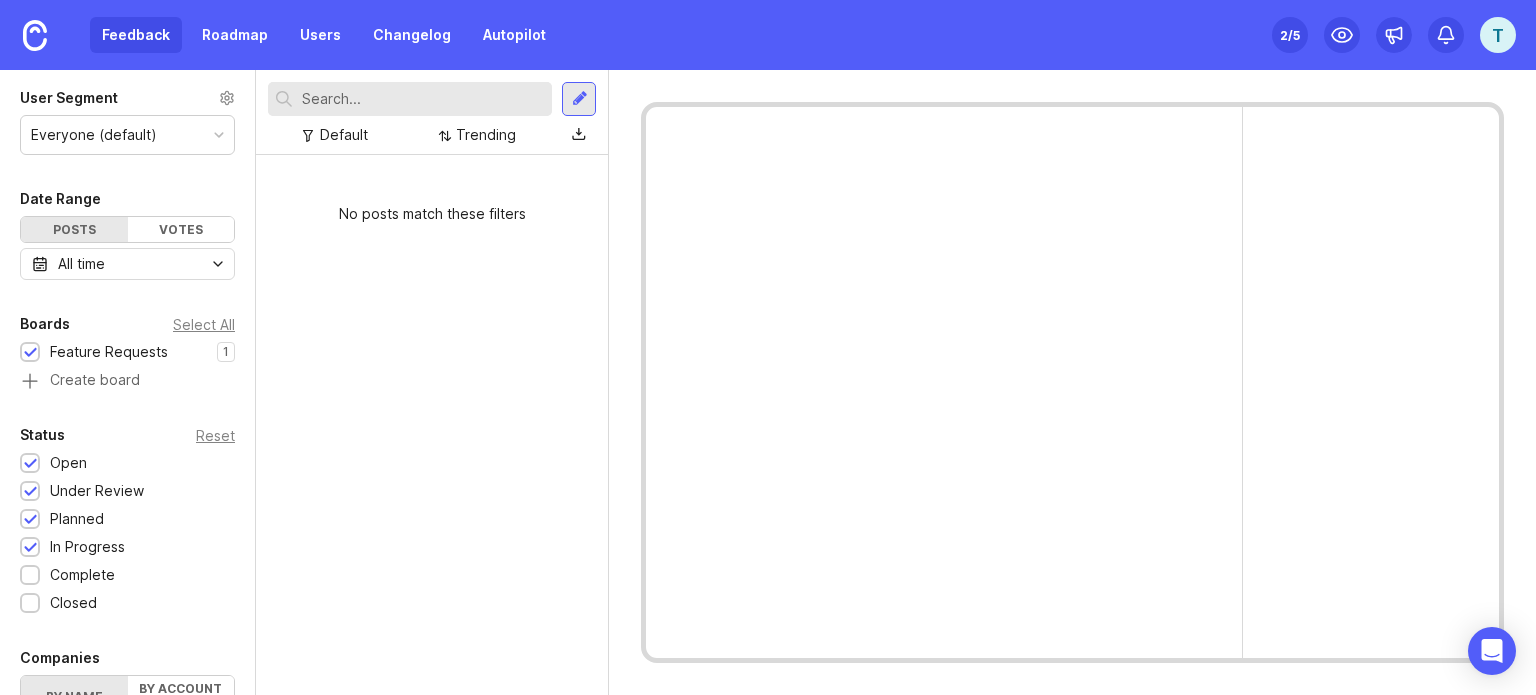 click on "No posts match these filters" at bounding box center (432, 425) 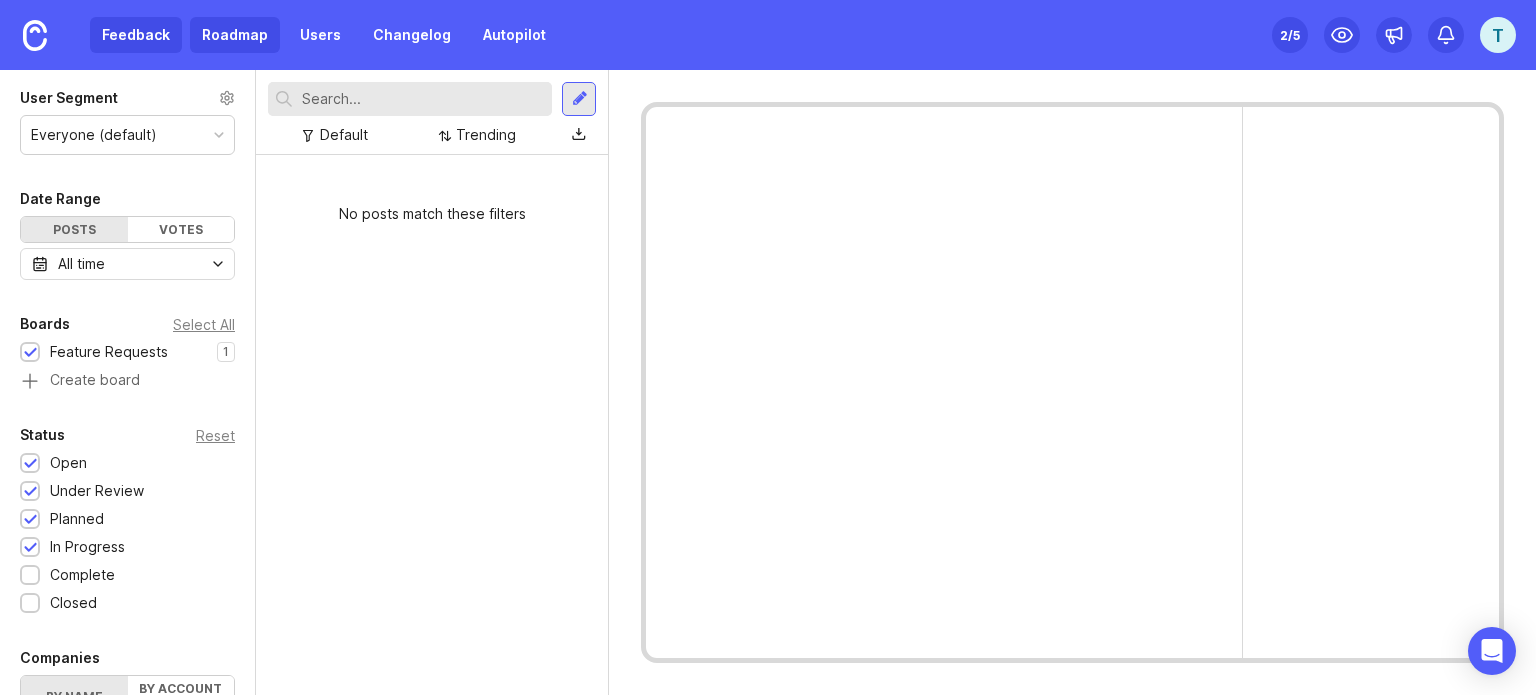 click on "Roadmap" at bounding box center [235, 35] 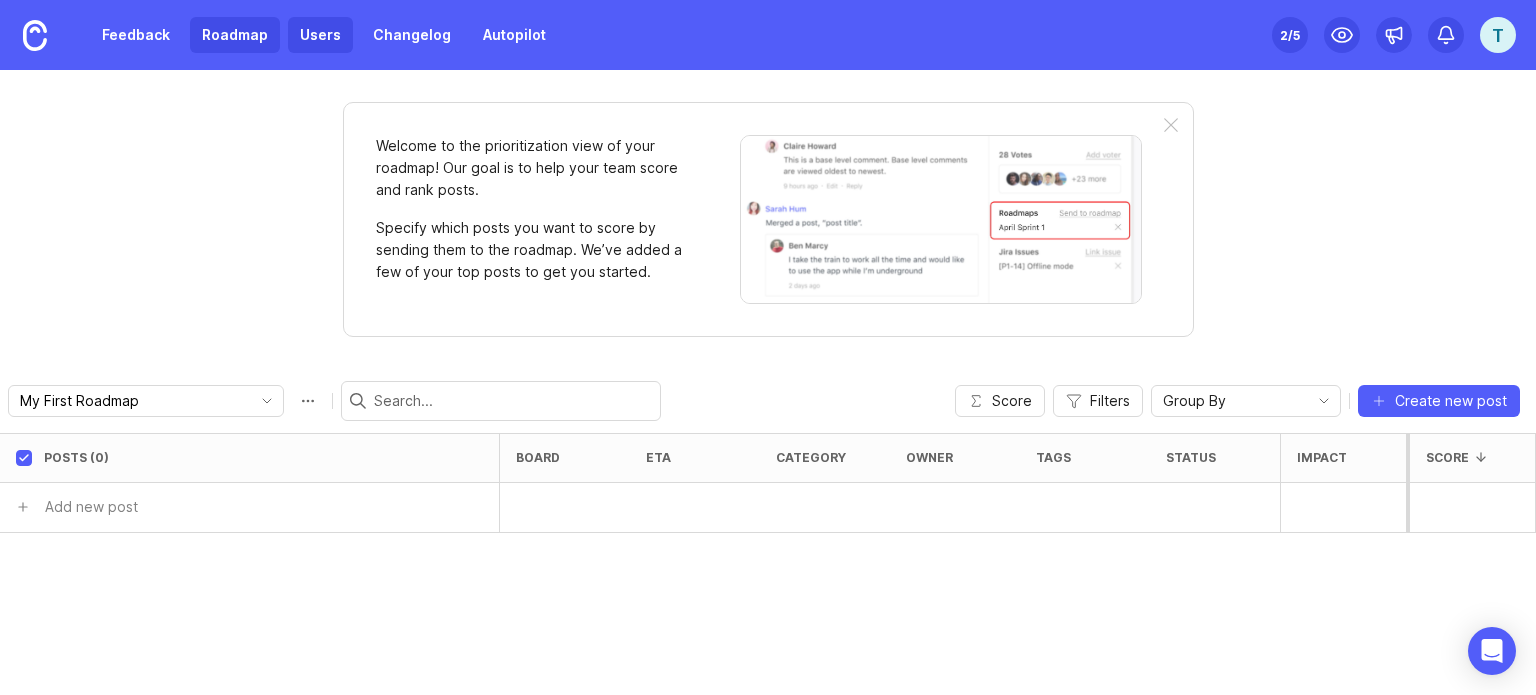 click on "Users" at bounding box center (320, 35) 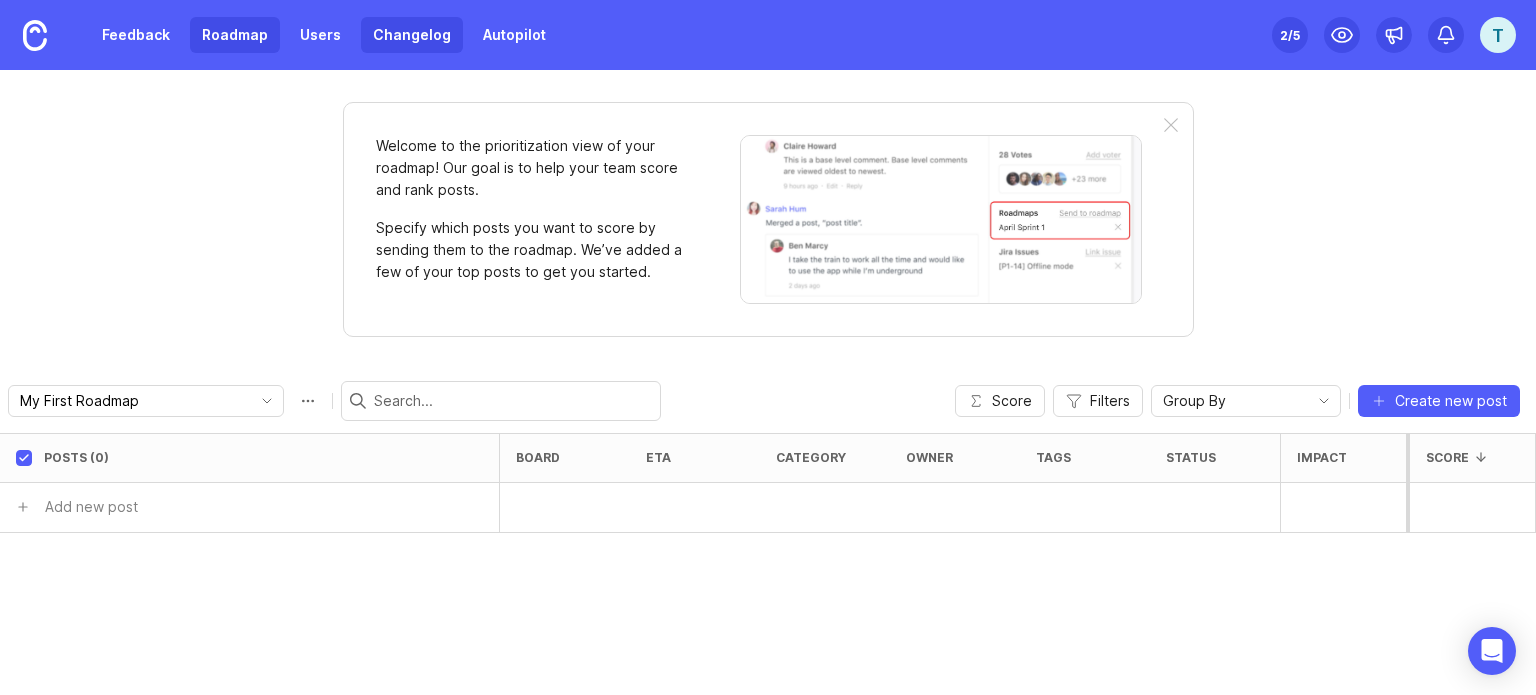 click on "Changelog" at bounding box center (412, 35) 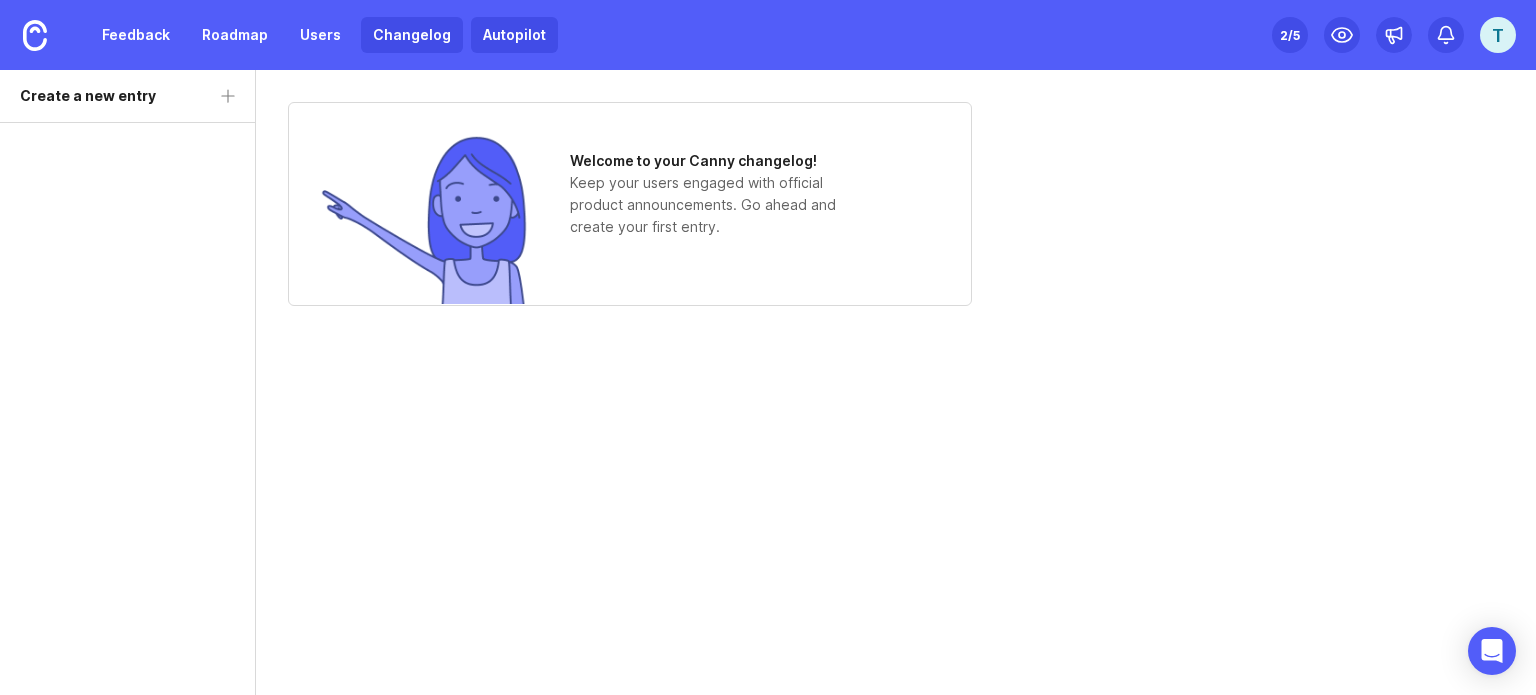 click on "Autopilot" at bounding box center [514, 35] 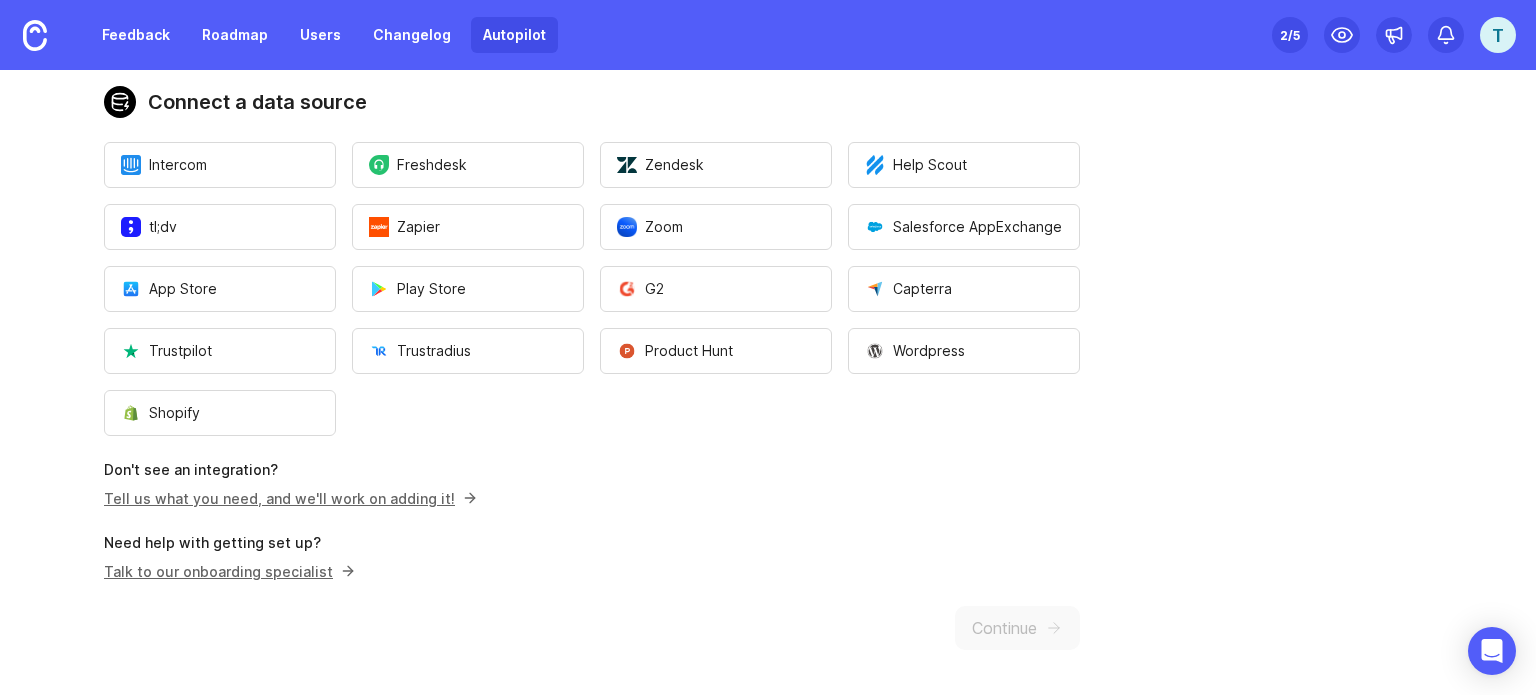 scroll, scrollTop: 0, scrollLeft: 0, axis: both 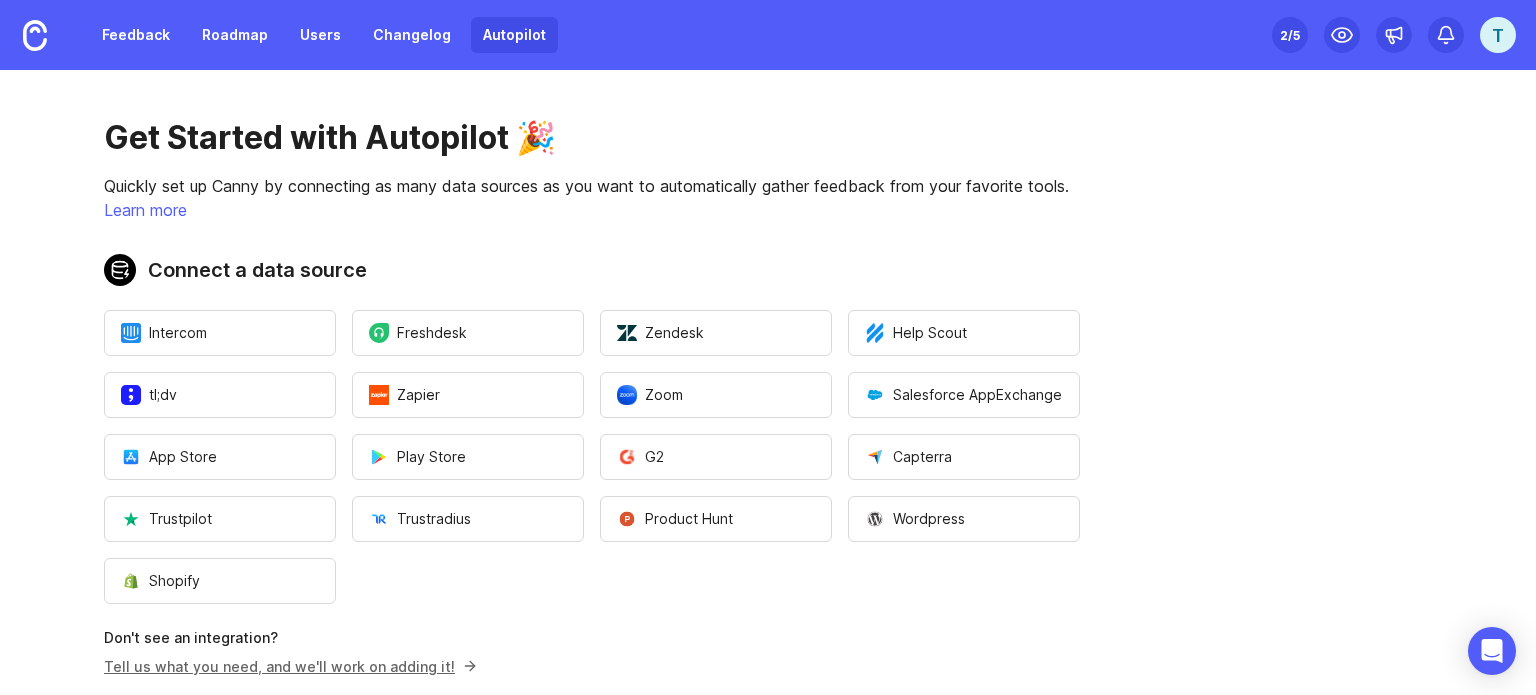 click on "Feedback Roadmap Users Changelog Autopilot" at bounding box center [279, 35] 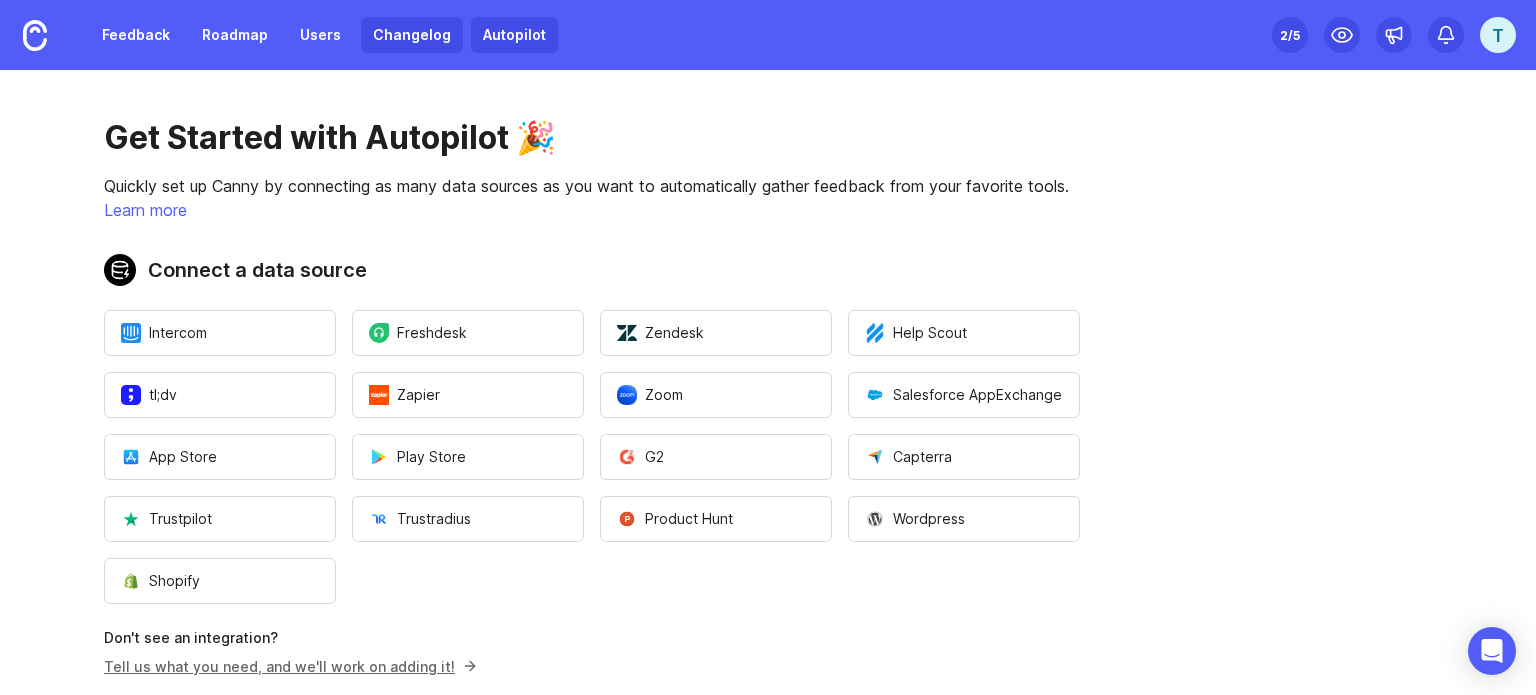 click on "Changelog" at bounding box center [412, 35] 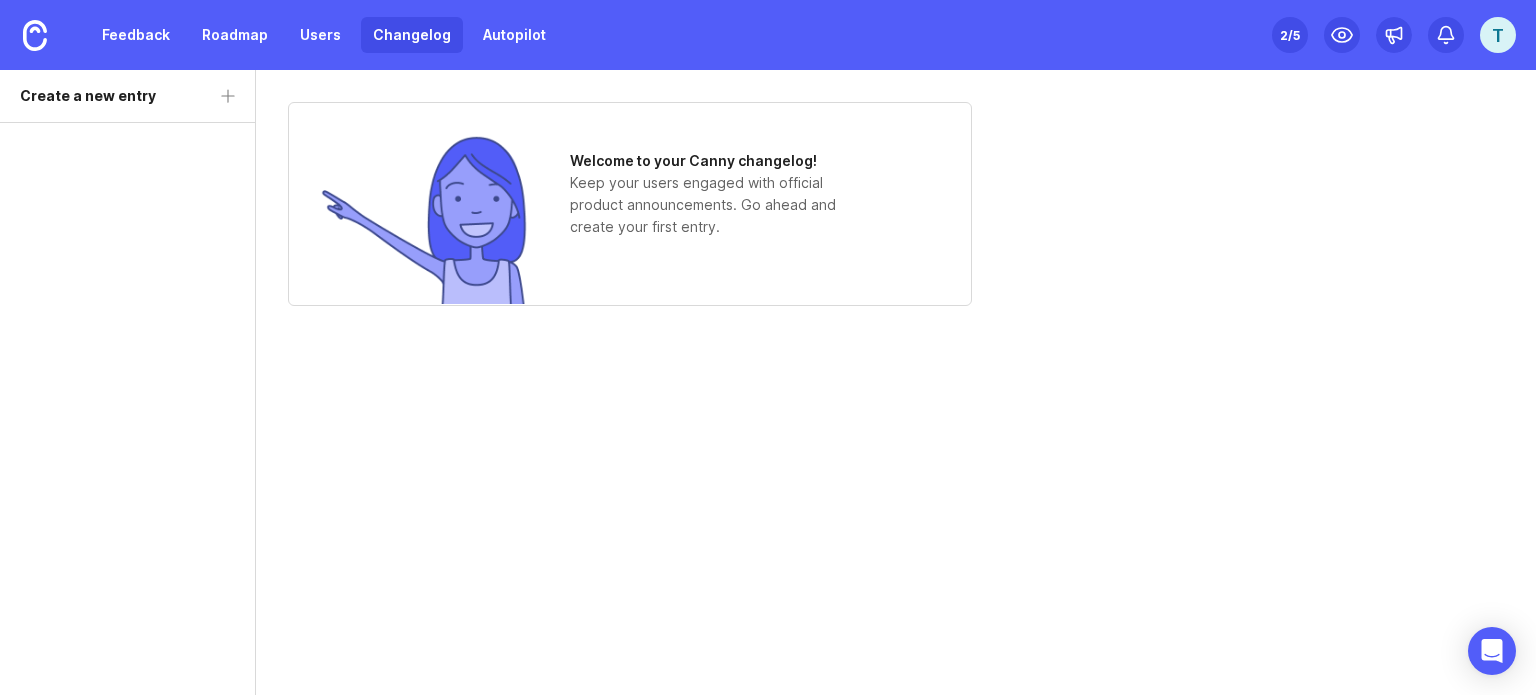 click on "T" at bounding box center (1498, 35) 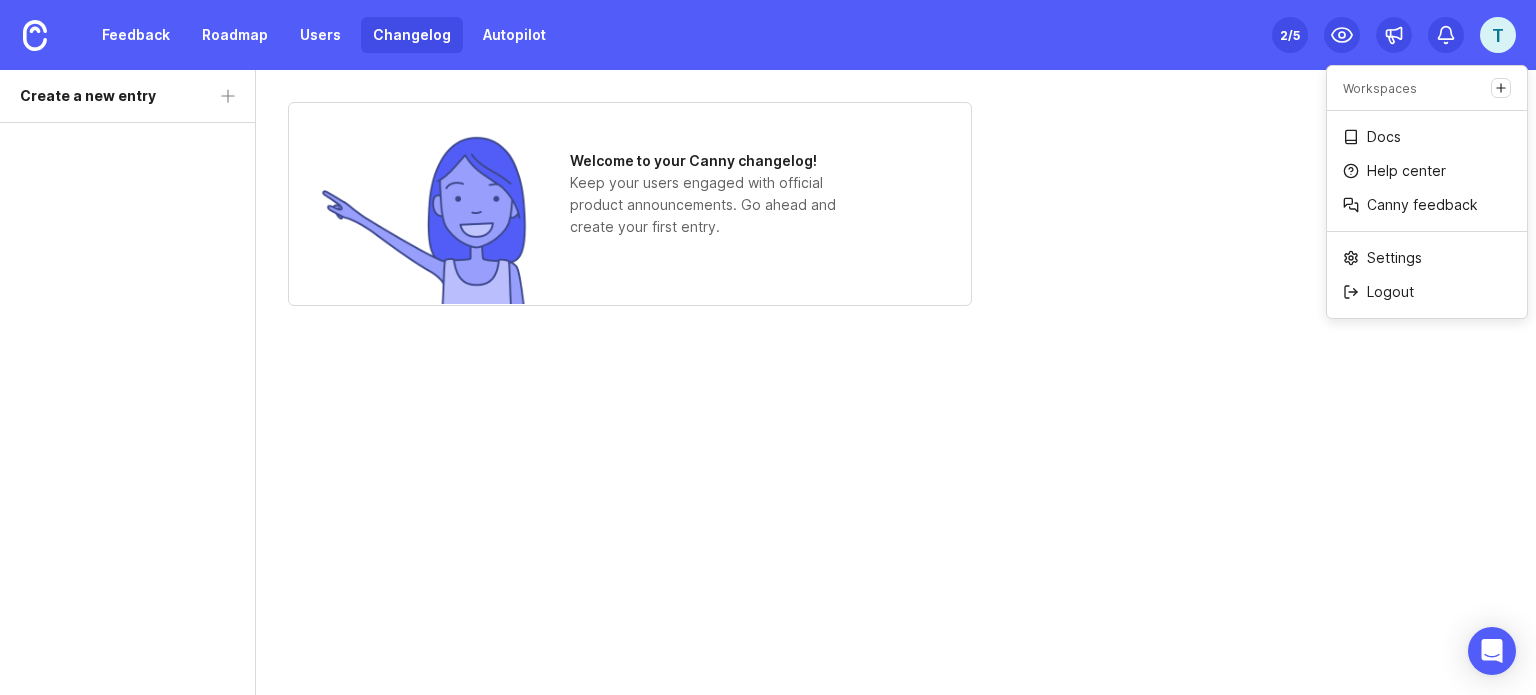 click on "Welcome to your Canny changelog! Keep your users engaged with official product announcements. Go ahead and create your first entry." at bounding box center (896, 204) 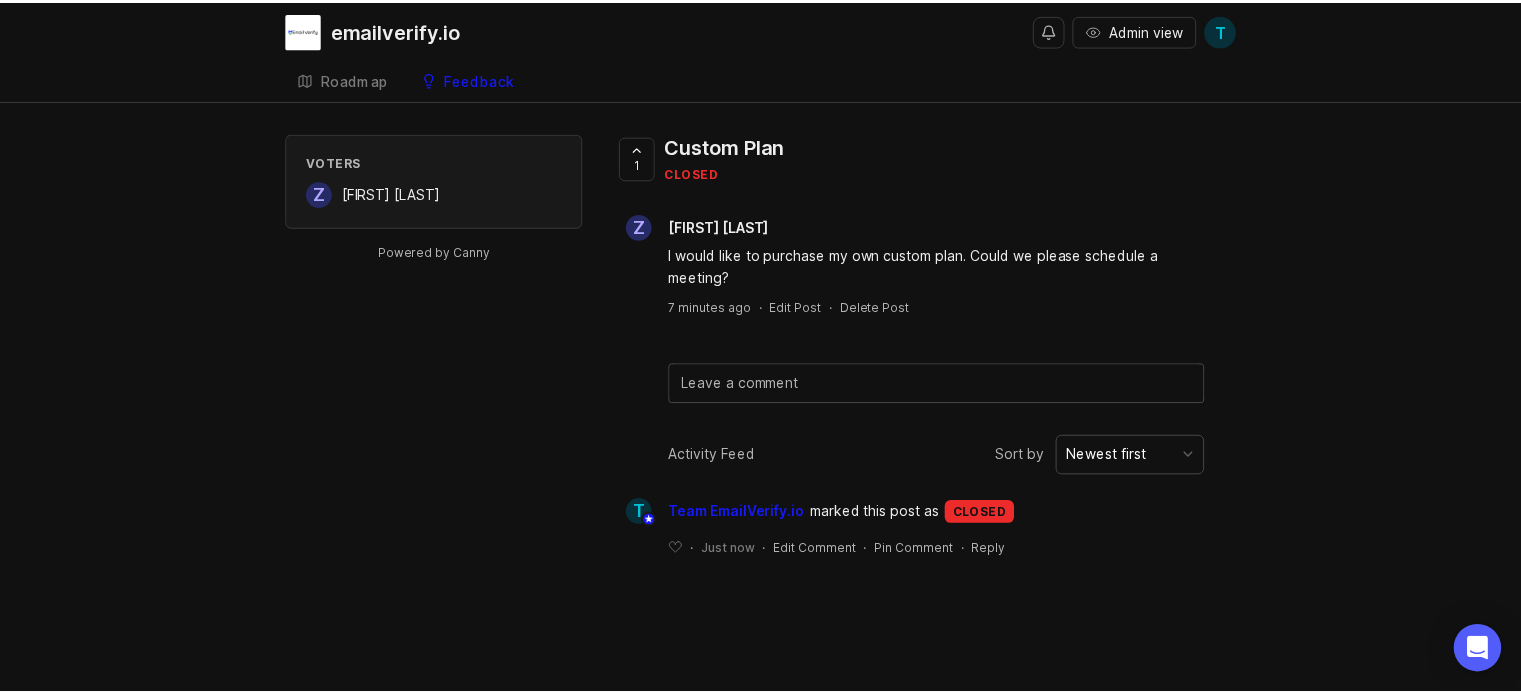 scroll, scrollTop: 0, scrollLeft: 0, axis: both 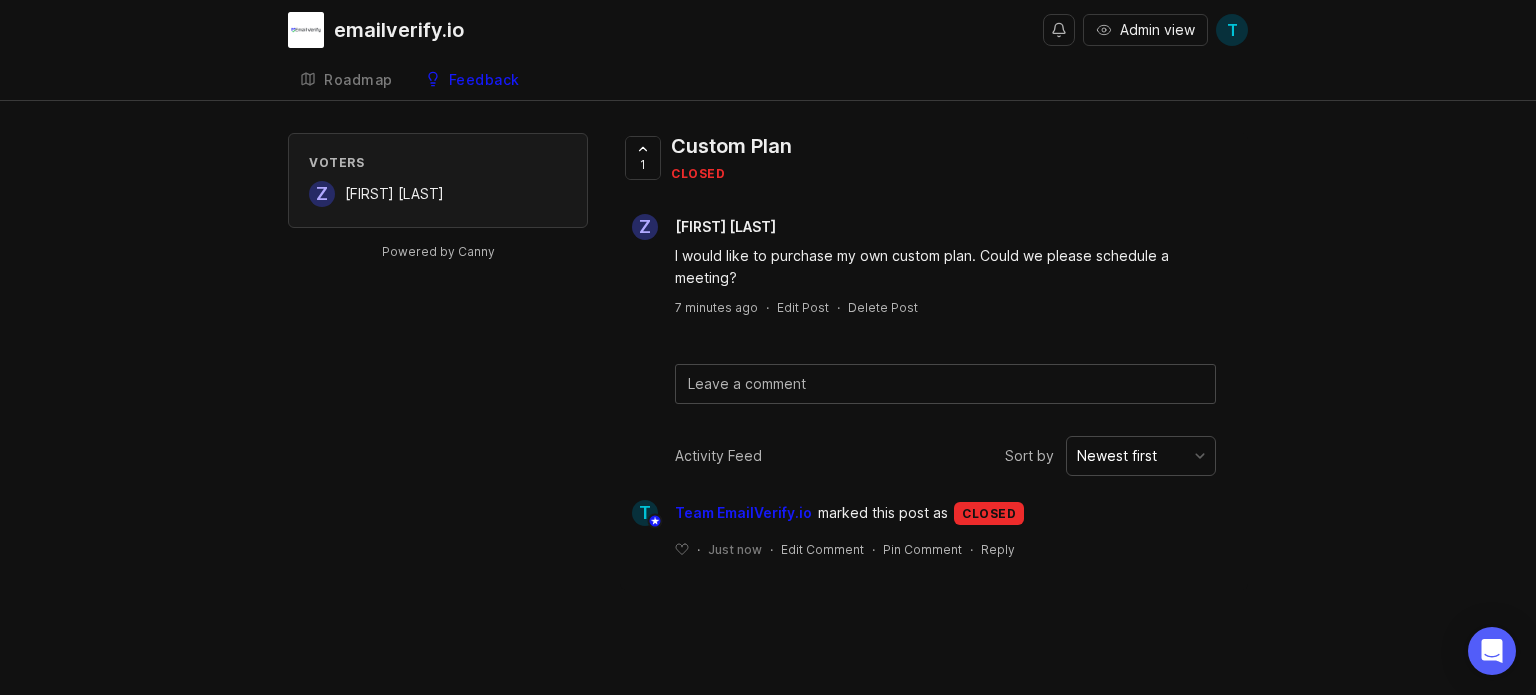 click on "emailverify.io" at bounding box center [399, 30] 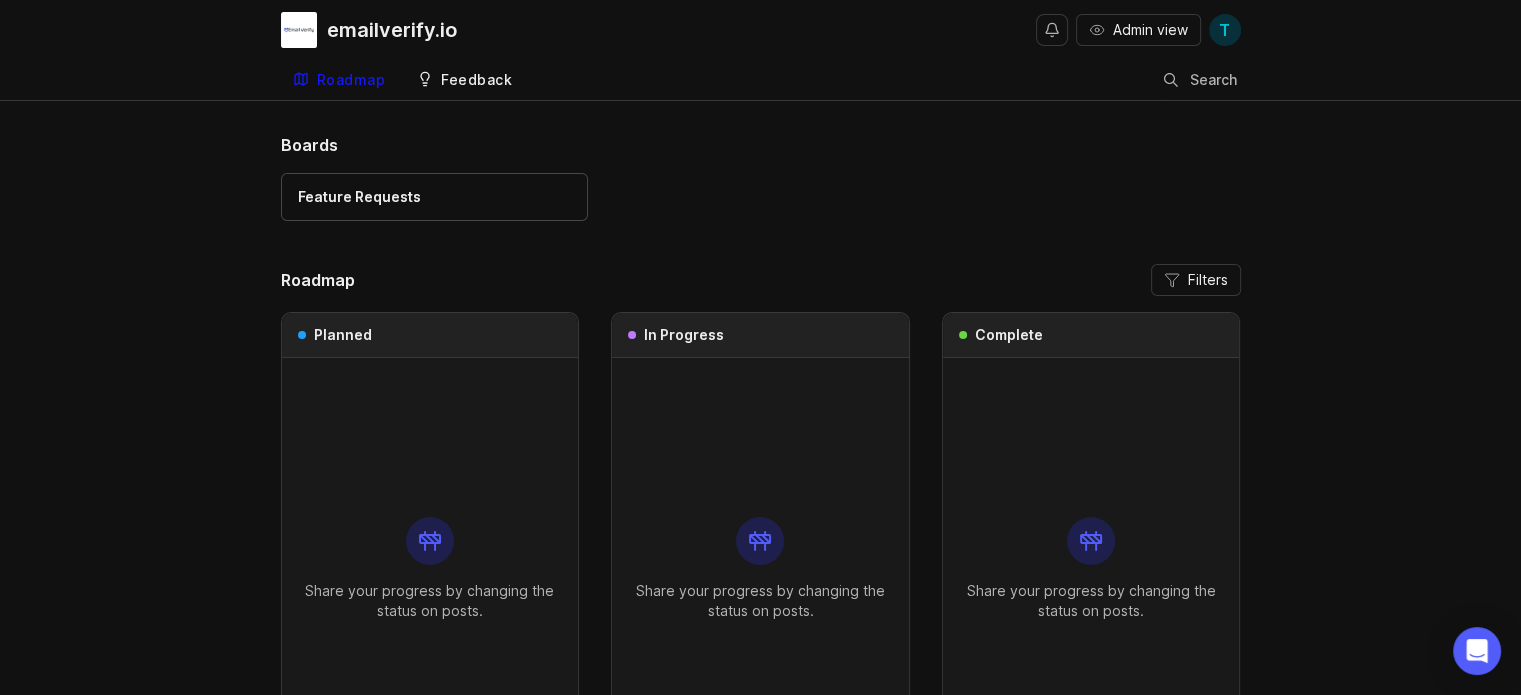 click on "Feedback" at bounding box center (464, 80) 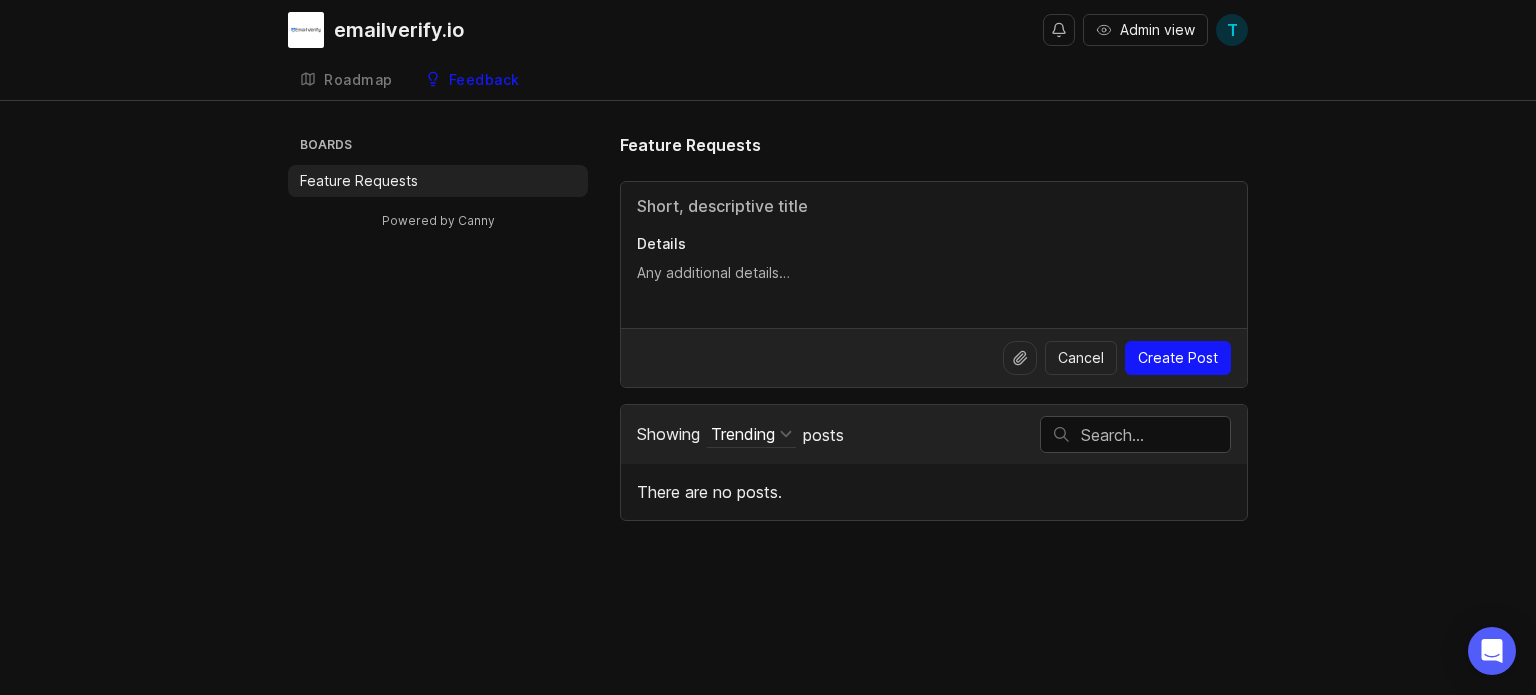 click on "Boards Feature Requests Powered by Canny Feature Requests Details Cancel Create Post Showing Trending Sort Trending Top New Filter Under Review Planned In Progress Complete My Own posts There are no posts. Powered by Canny" at bounding box center [768, 327] 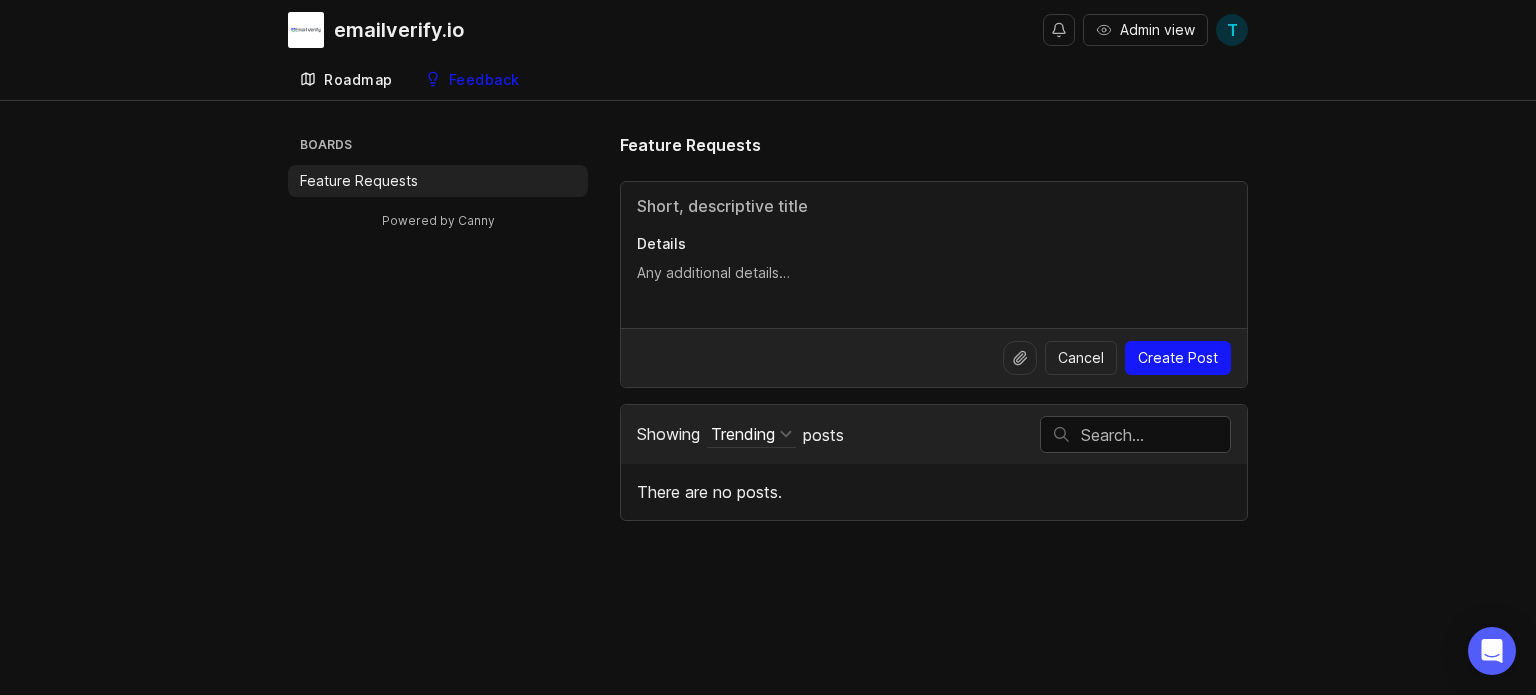click on "Roadmap" at bounding box center [358, 80] 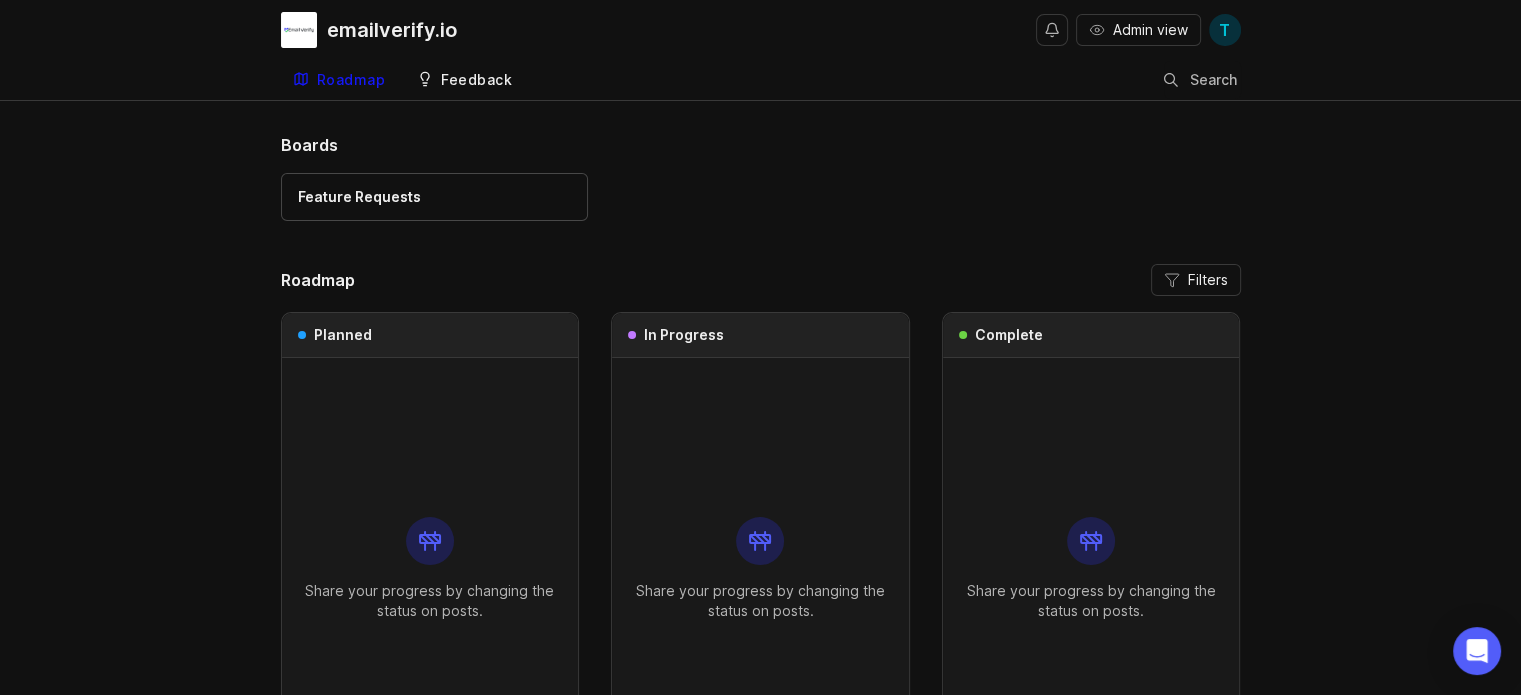 click on "Feedback" at bounding box center (476, 80) 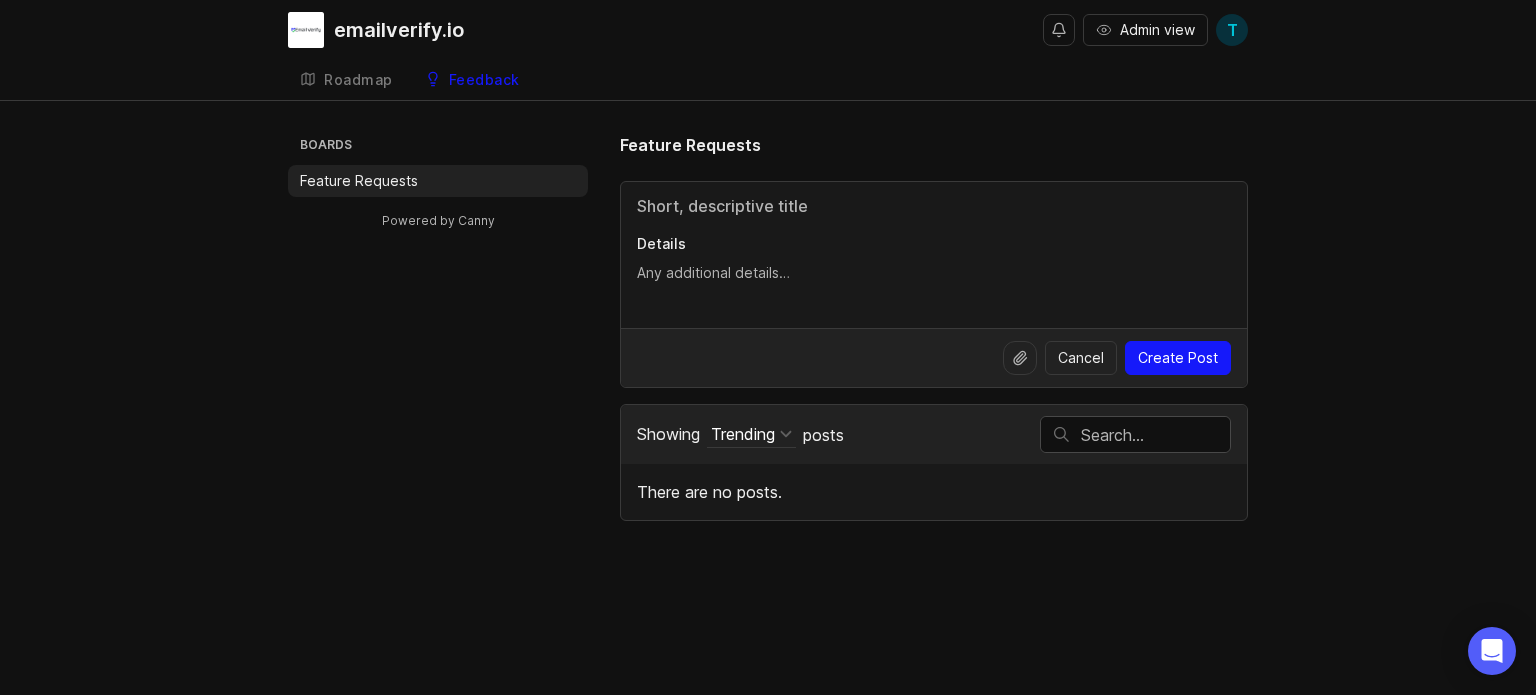 click on "Boards Feature Requests Powered by Canny Feature Requests Details Cancel Create Post Showing Trending Sort Trending Top New Filter Under Review Planned In Progress Complete My Own posts There are no posts. Powered by Canny" at bounding box center (768, 327) 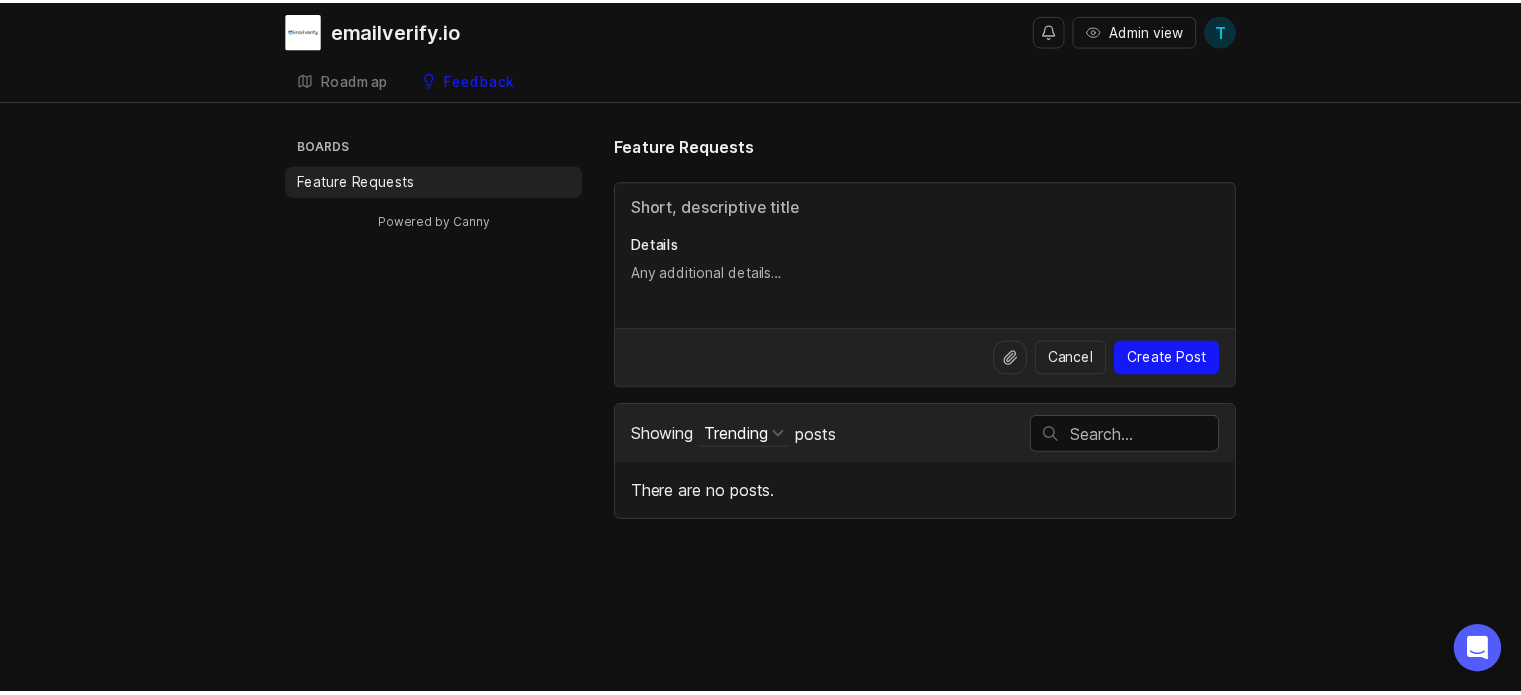 scroll, scrollTop: 0, scrollLeft: 0, axis: both 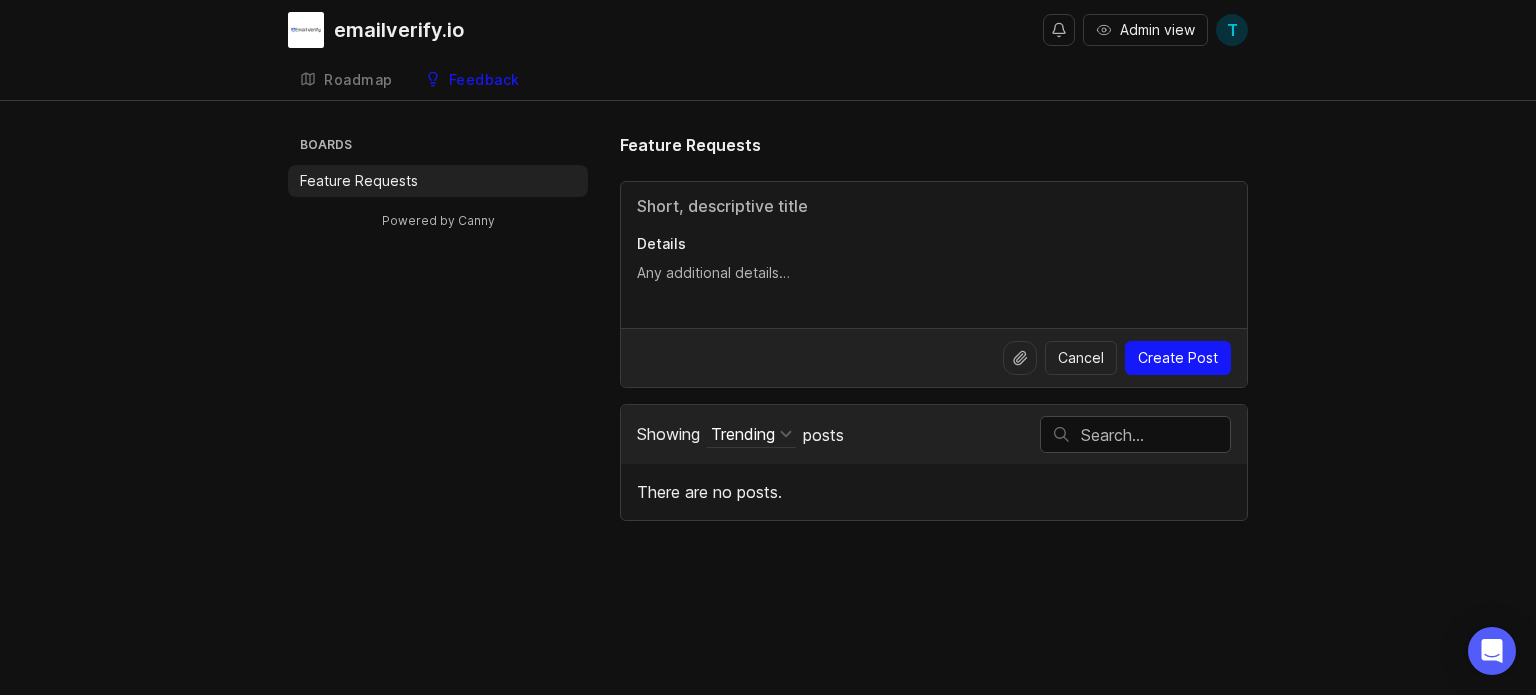 click on "Roadmap" at bounding box center [358, 80] 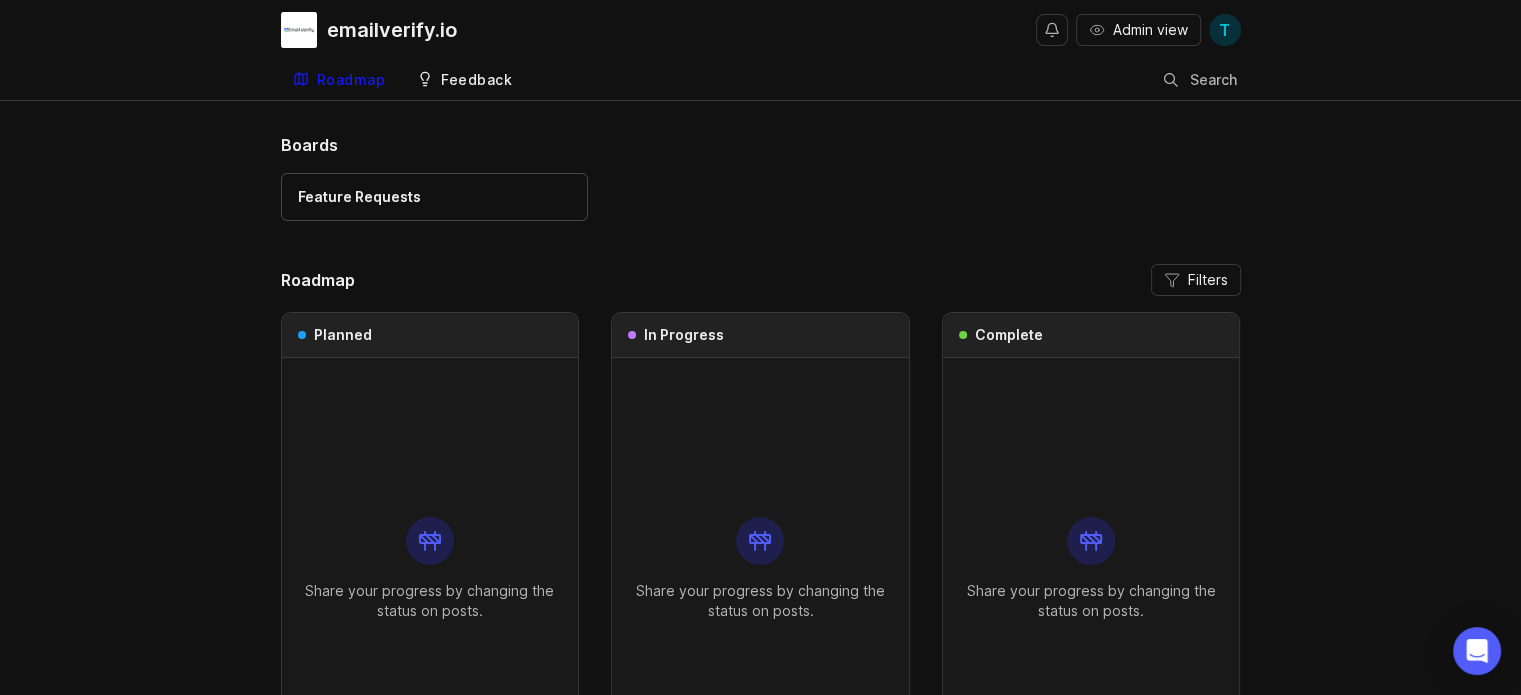 click on "Feedback" at bounding box center (464, 80) 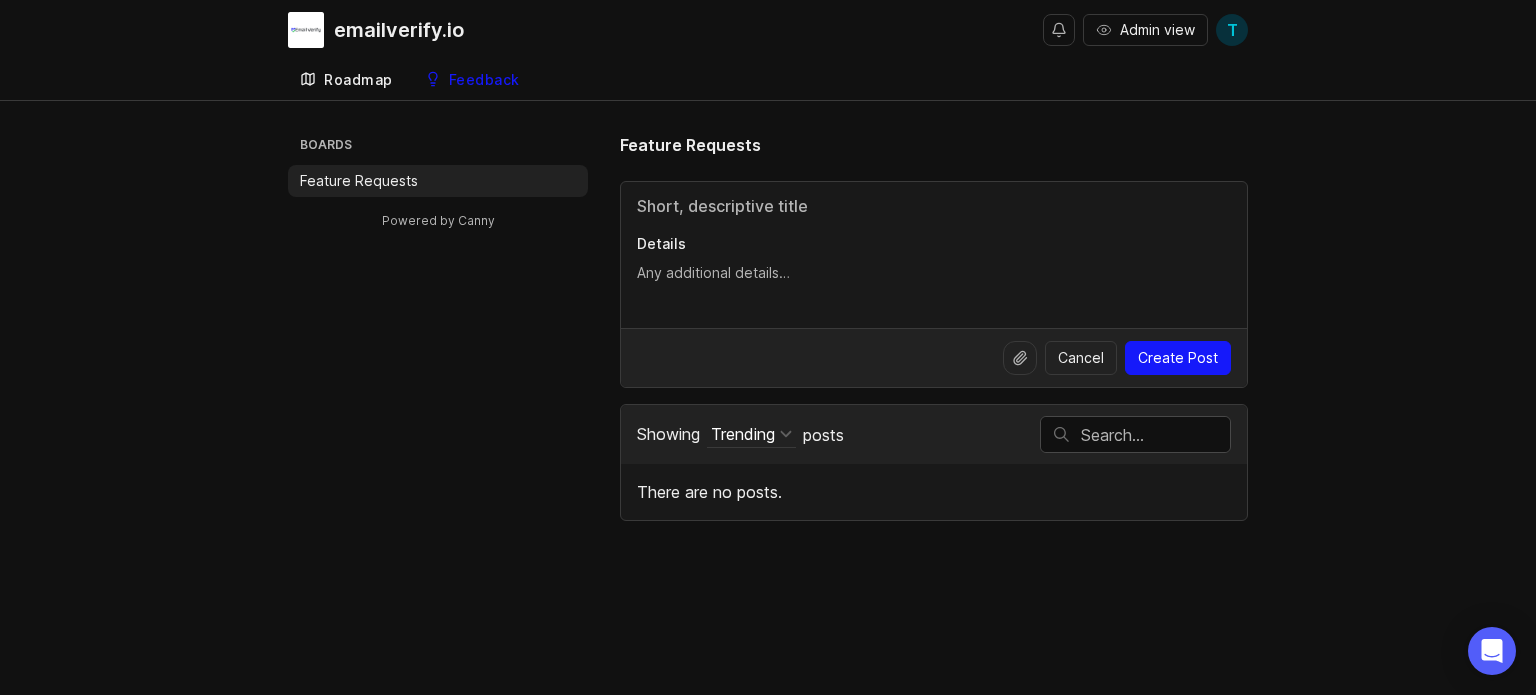 click on "Roadmap" at bounding box center (358, 80) 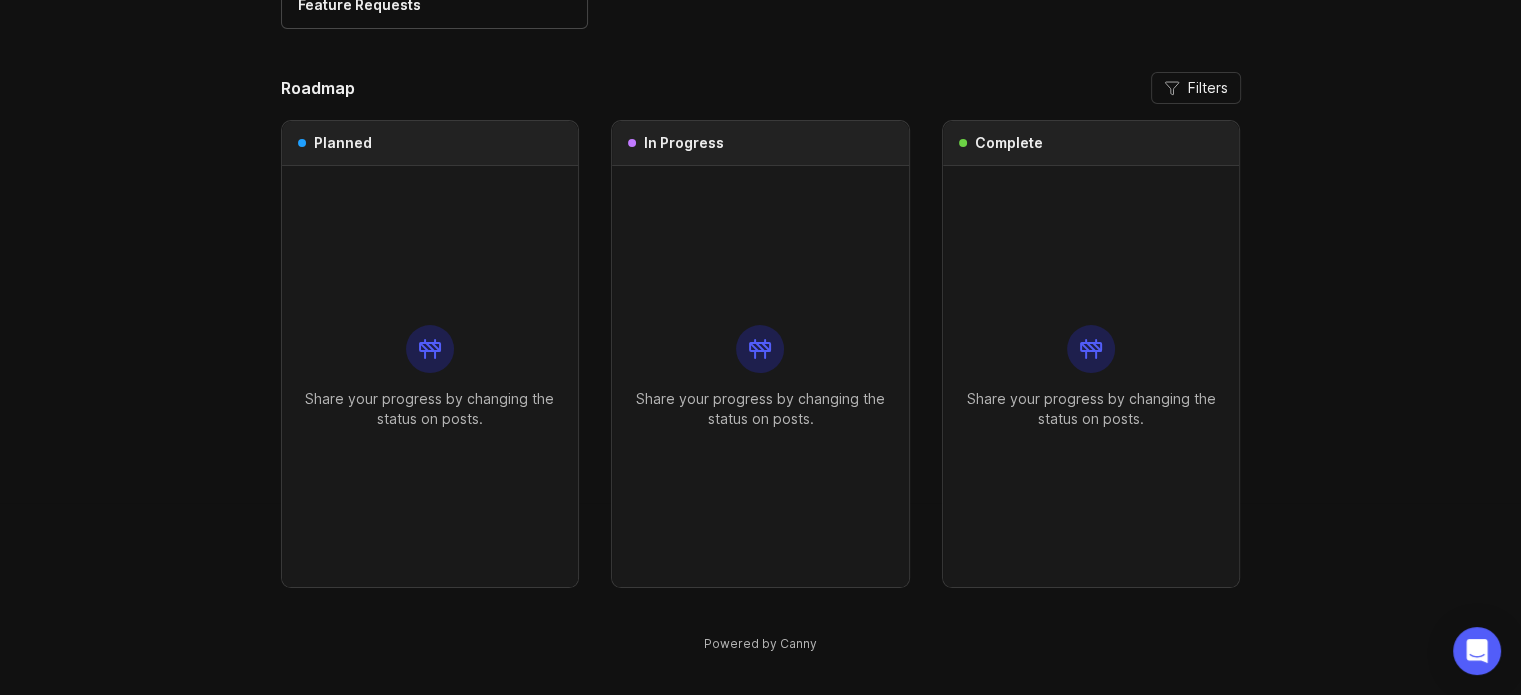 scroll, scrollTop: 0, scrollLeft: 0, axis: both 